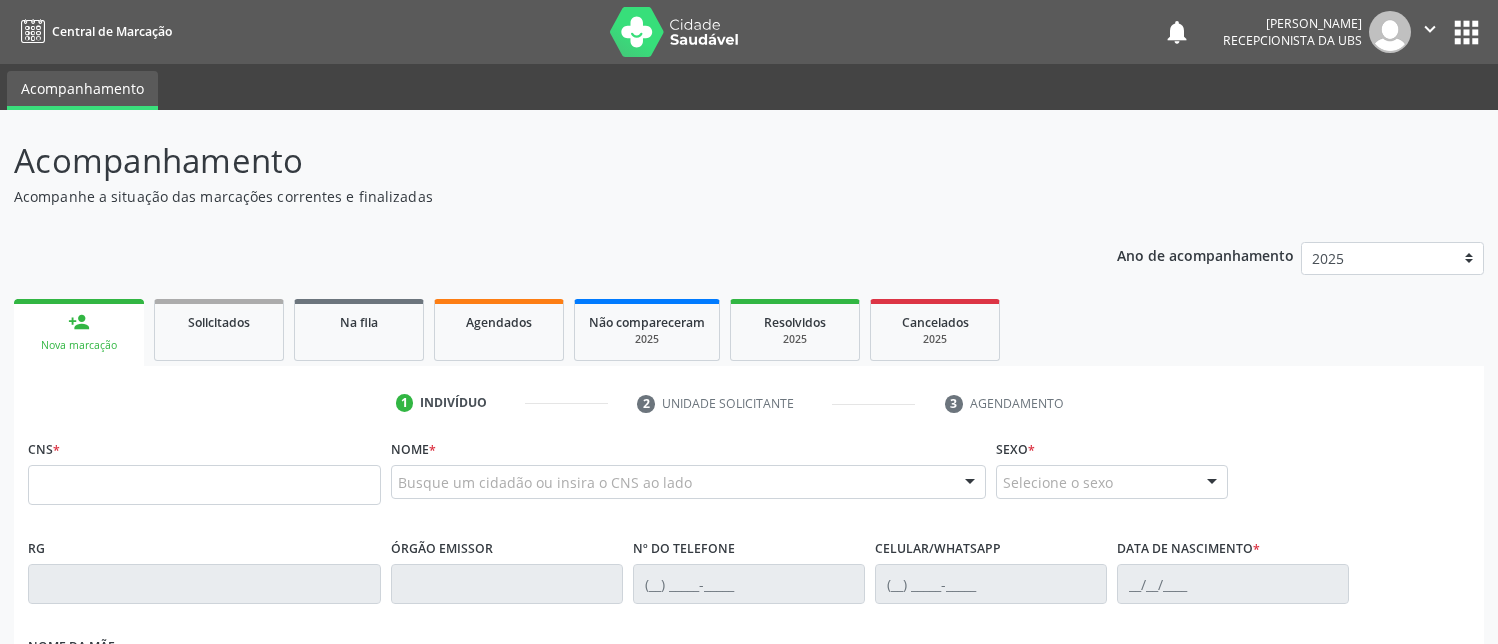 scroll, scrollTop: 0, scrollLeft: 0, axis: both 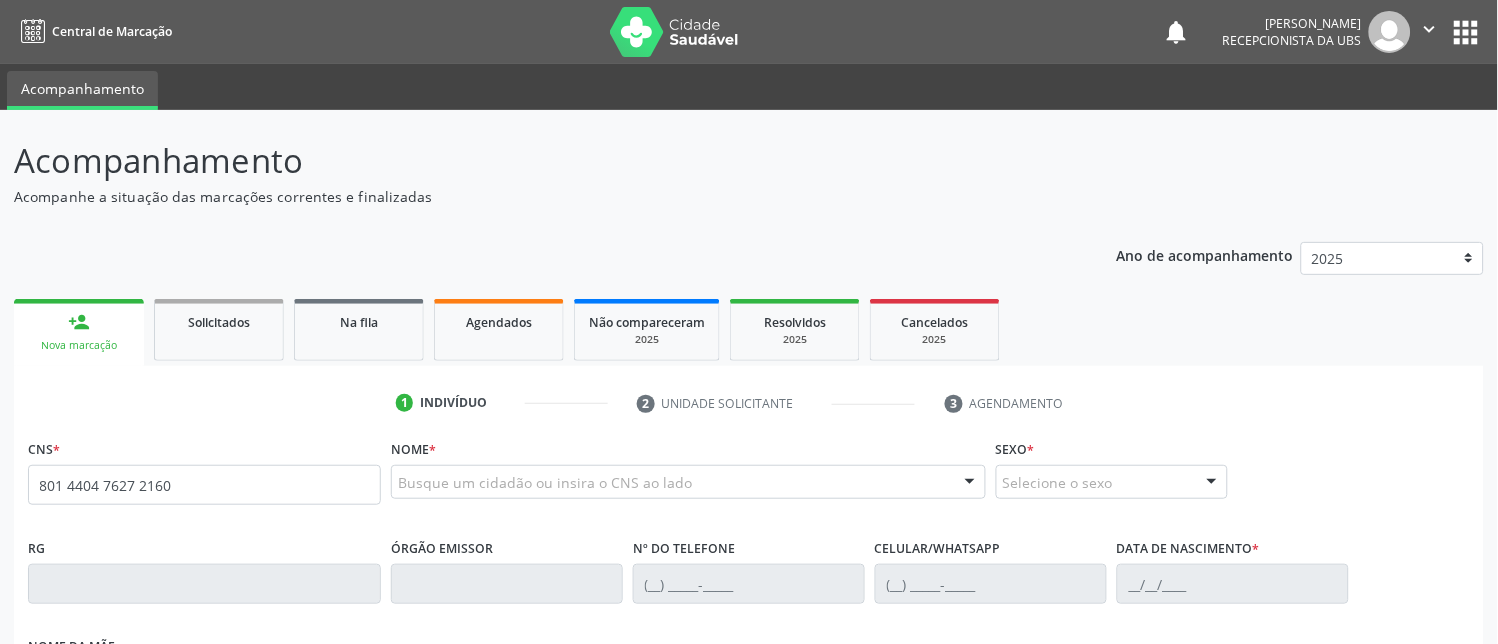 type on "801 4404 7627 2160" 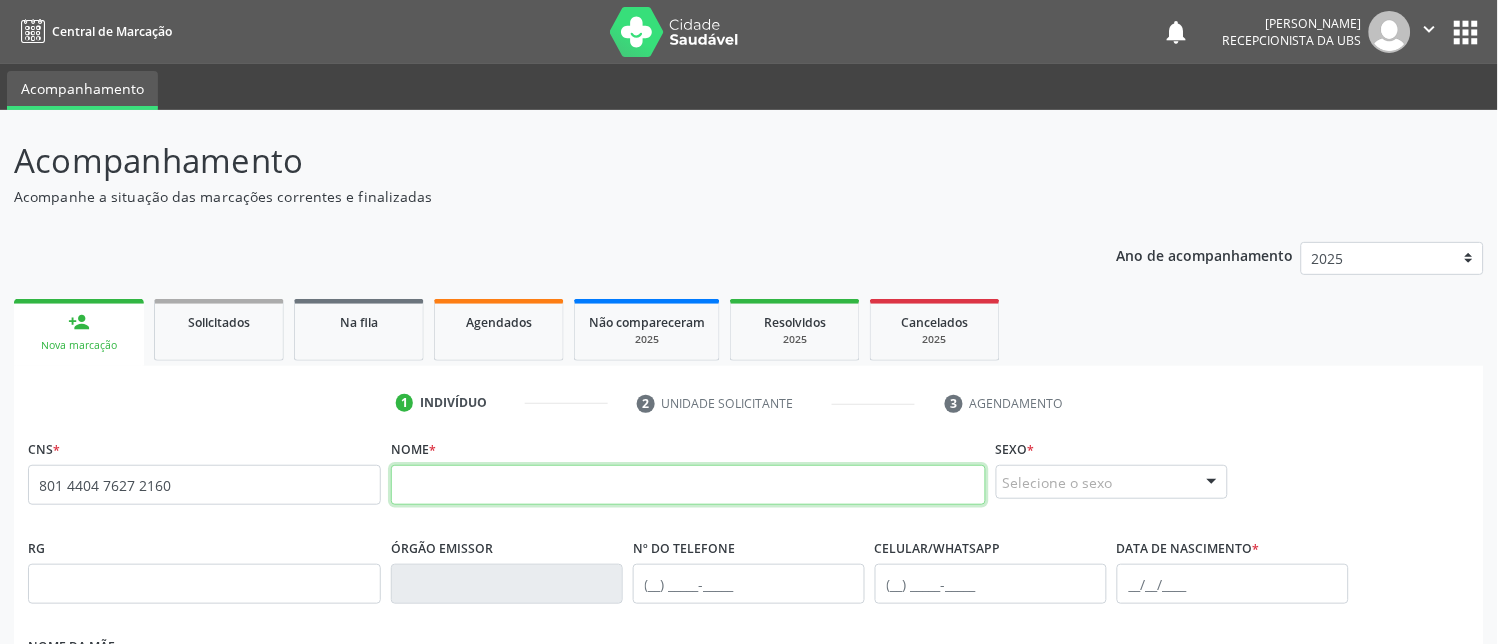 click at bounding box center (688, 485) 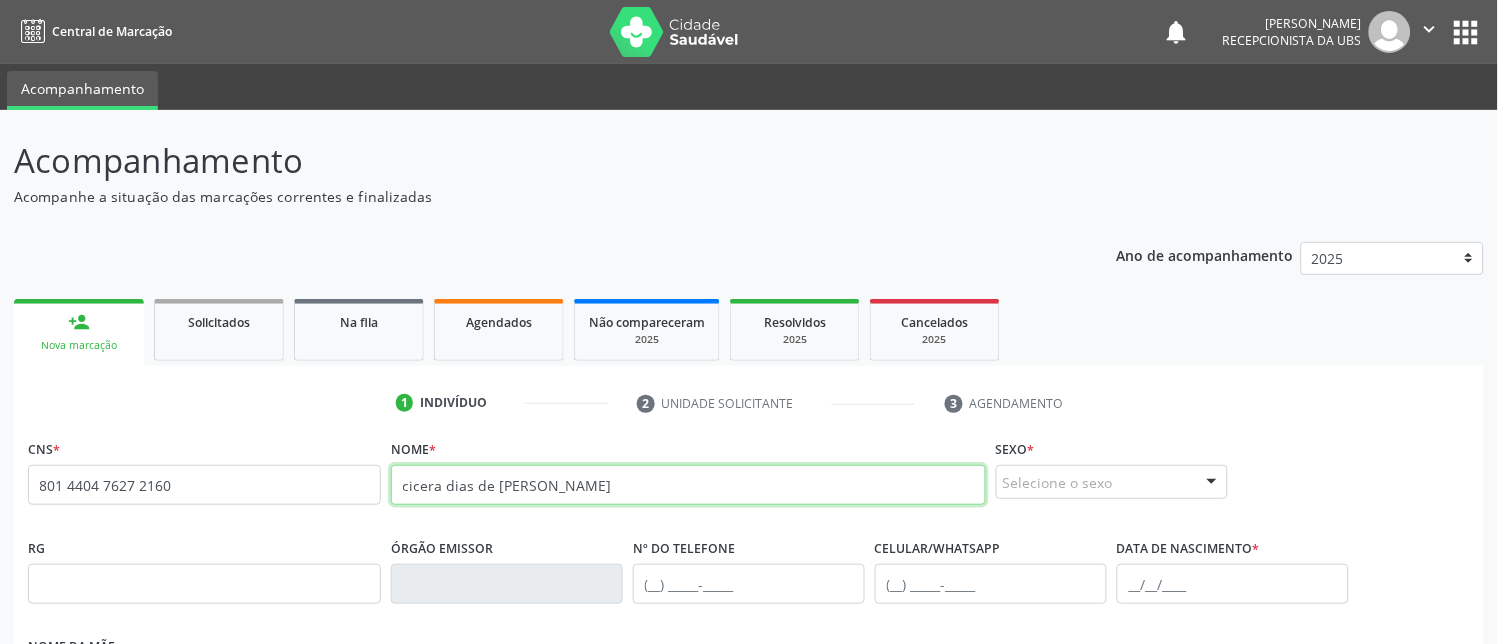 scroll, scrollTop: 222, scrollLeft: 0, axis: vertical 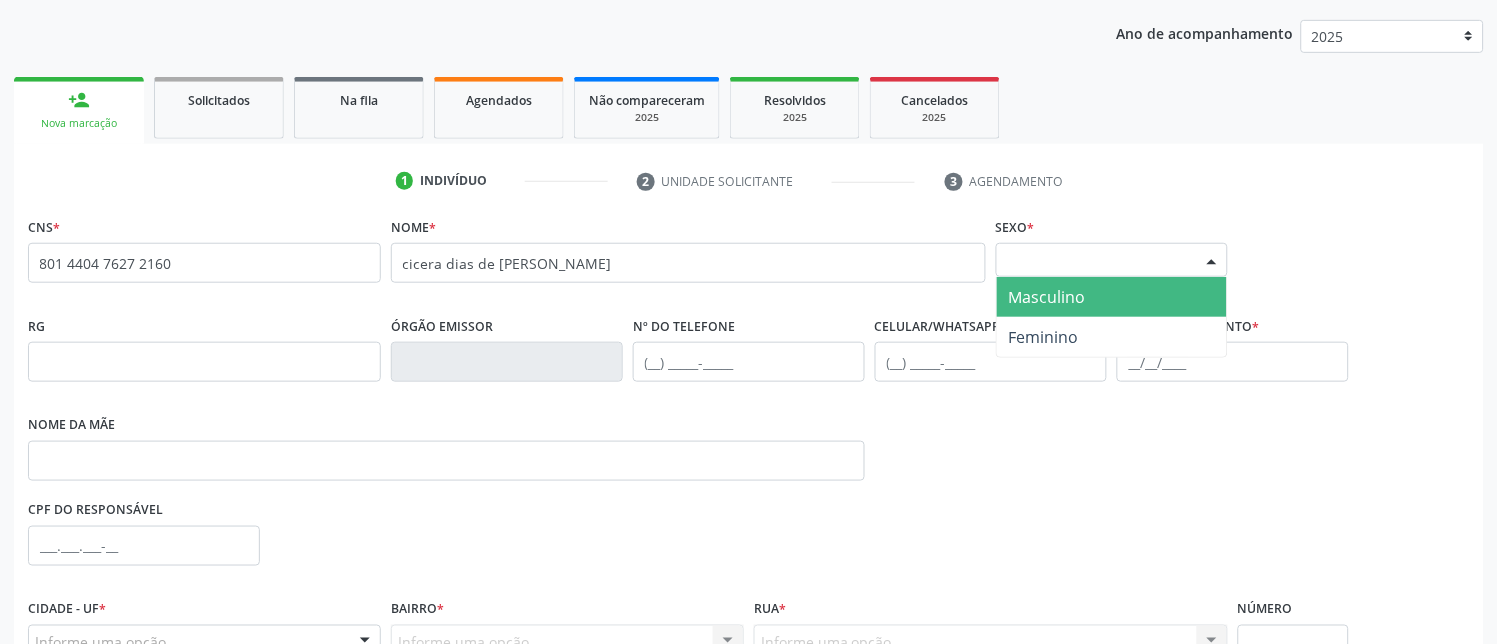 click on "Selecione o sexo" at bounding box center [1112, 260] 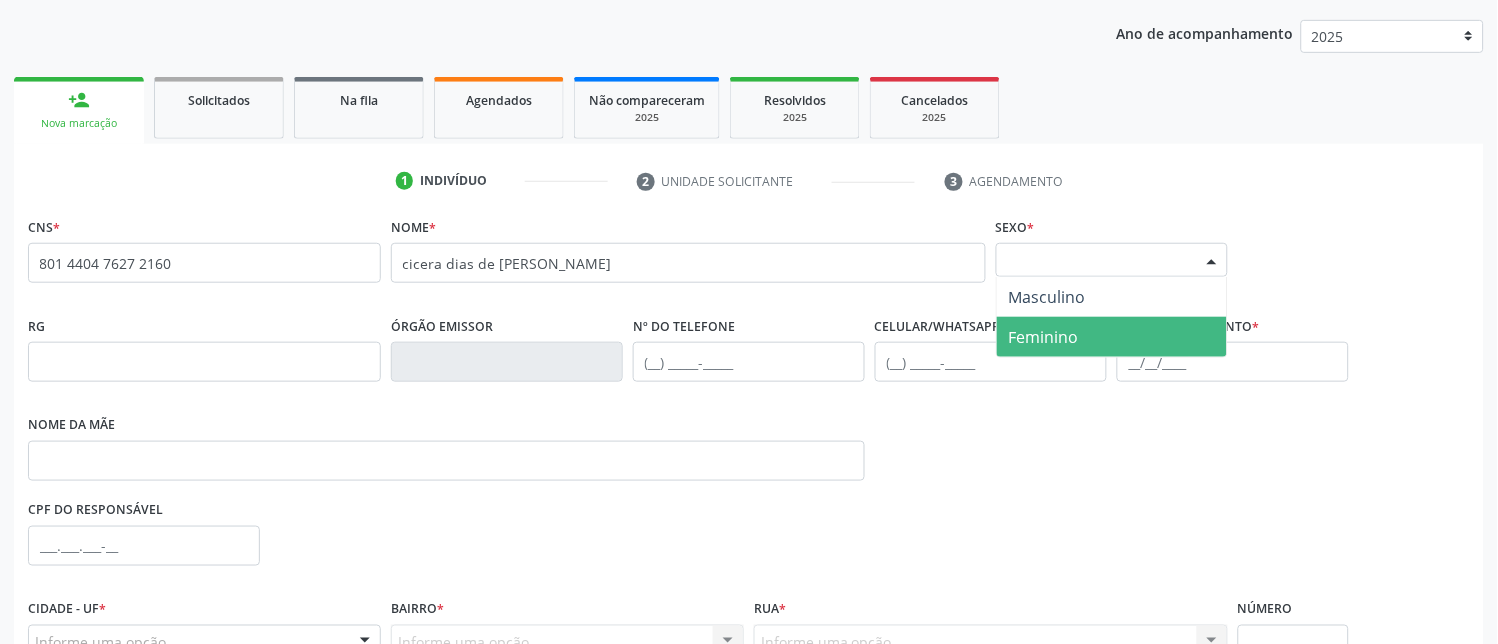 click on "Feminino" at bounding box center (1112, 337) 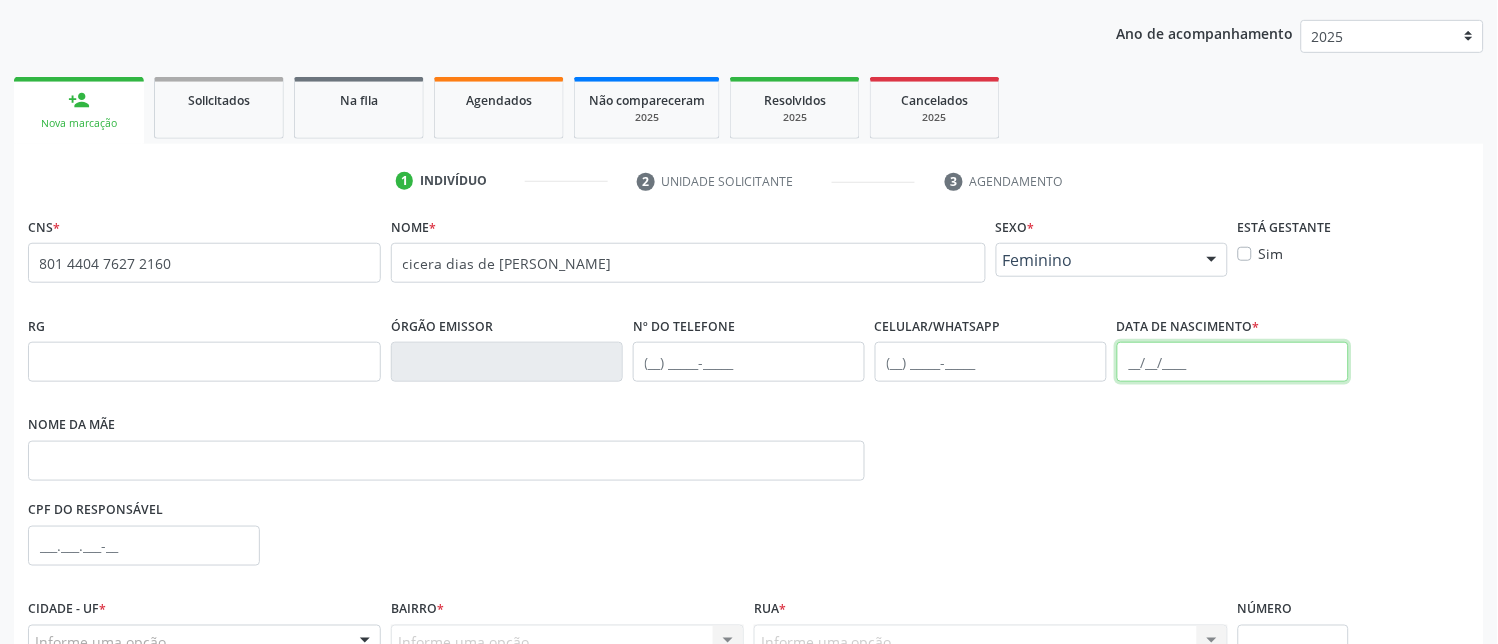 click at bounding box center (1233, 362) 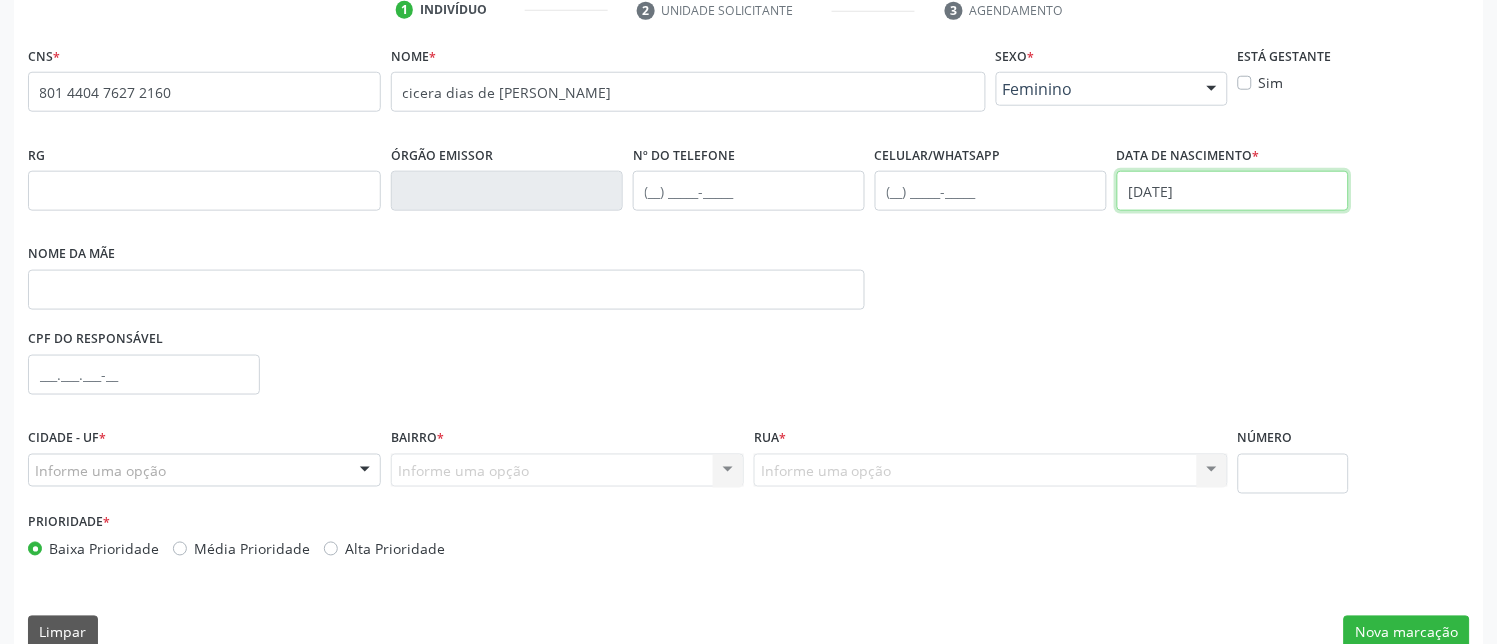 scroll, scrollTop: 425, scrollLeft: 0, axis: vertical 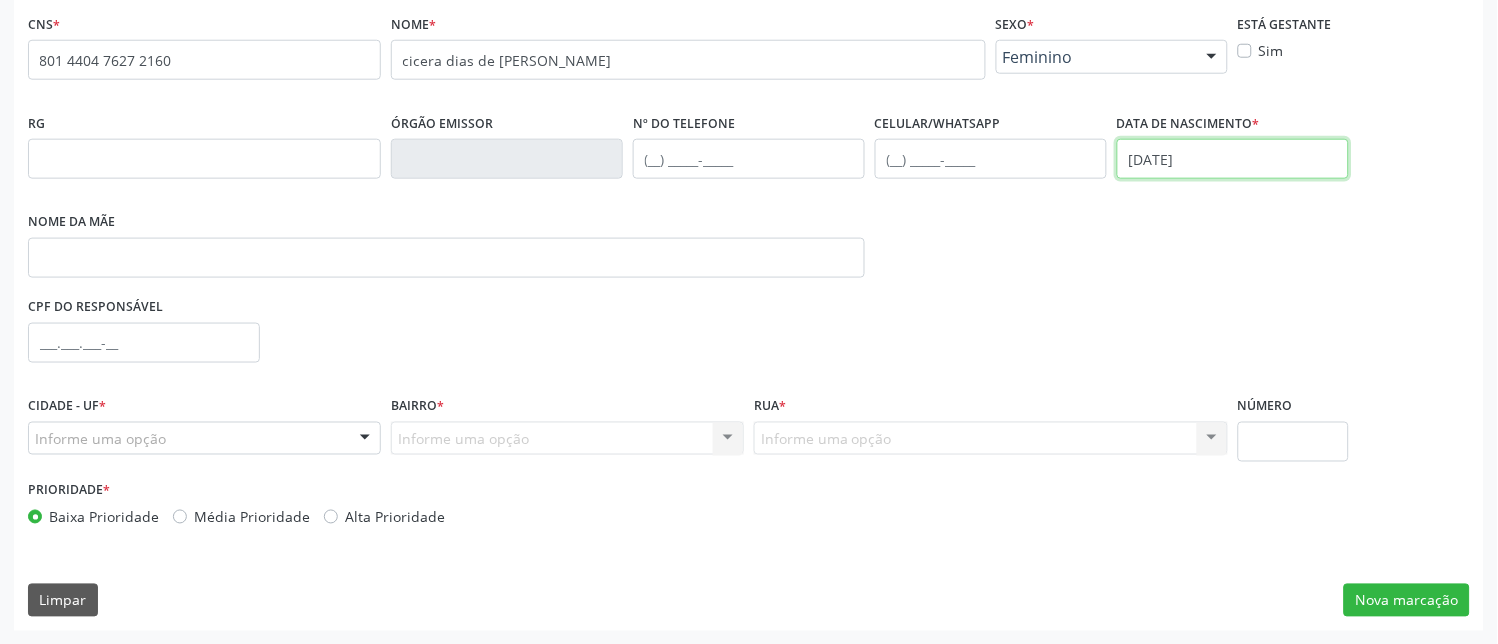 type on "06/08/1948" 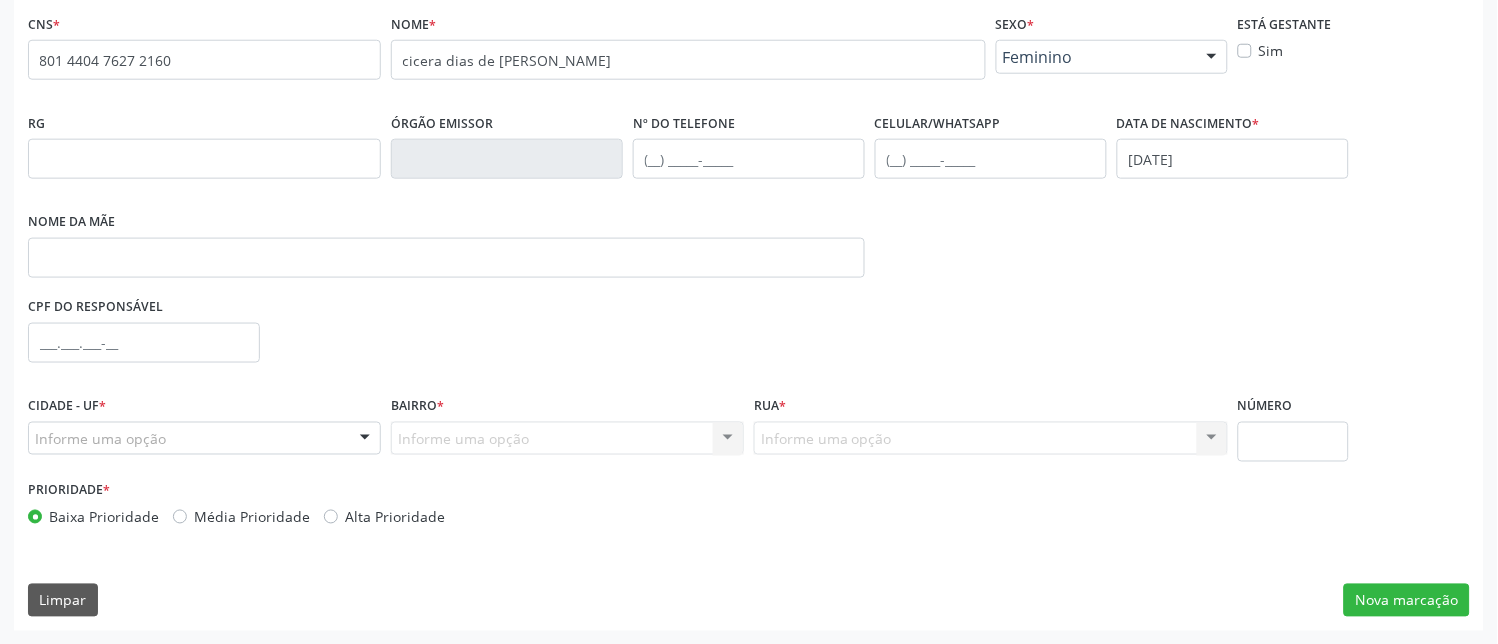 click on "Informe uma opção" at bounding box center (204, 439) 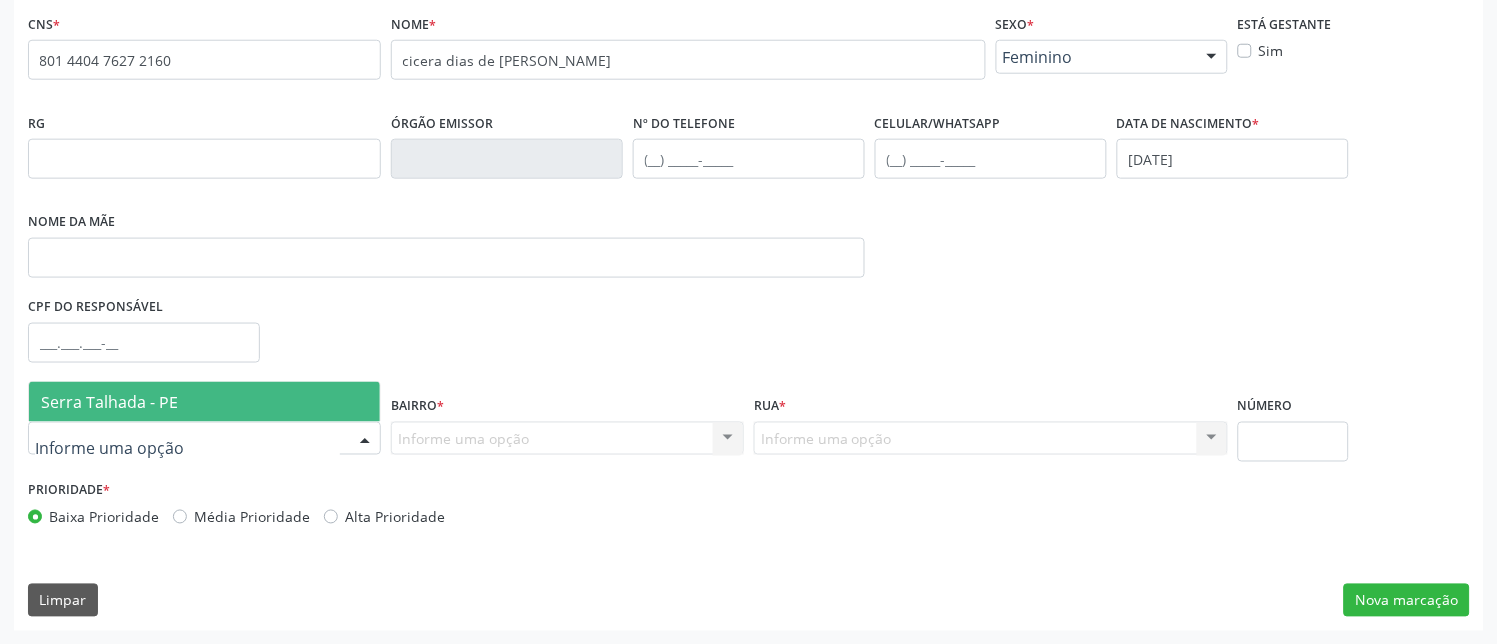click on "Serra Talhada - PE" at bounding box center [109, 402] 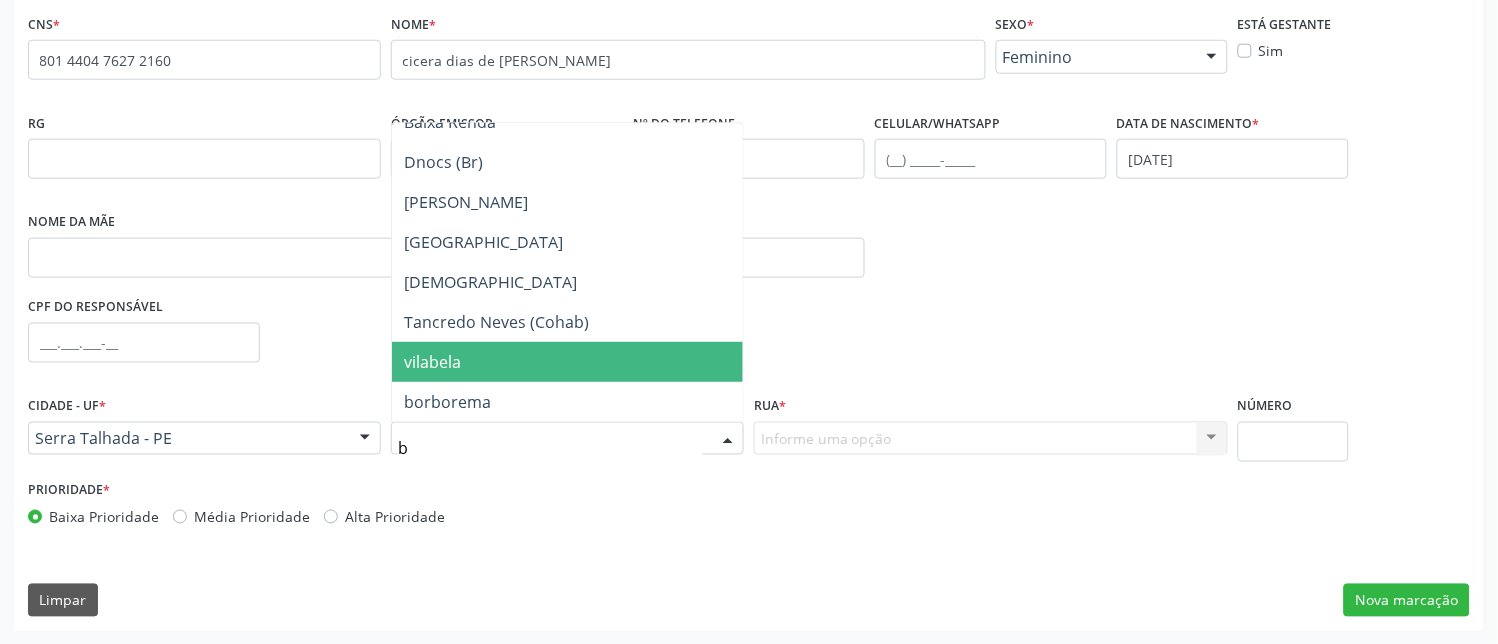 scroll, scrollTop: 141, scrollLeft: 0, axis: vertical 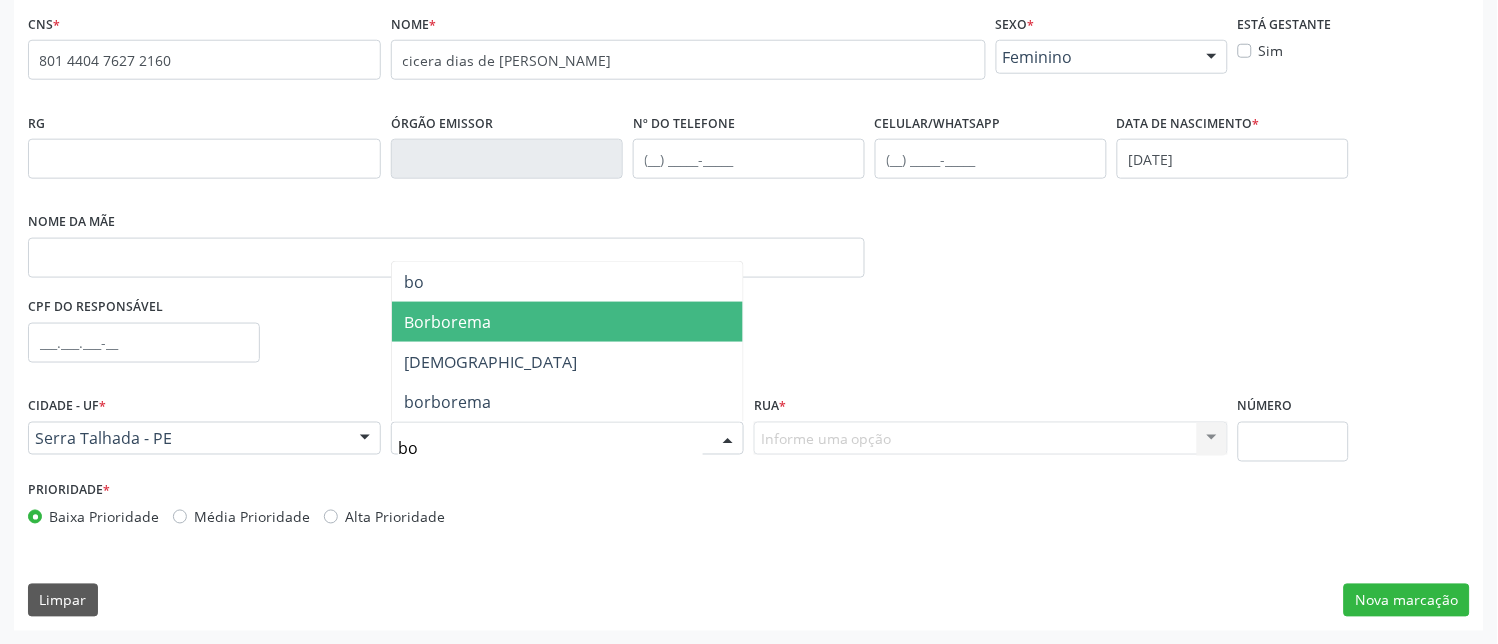 click on "Borborema" at bounding box center (567, 322) 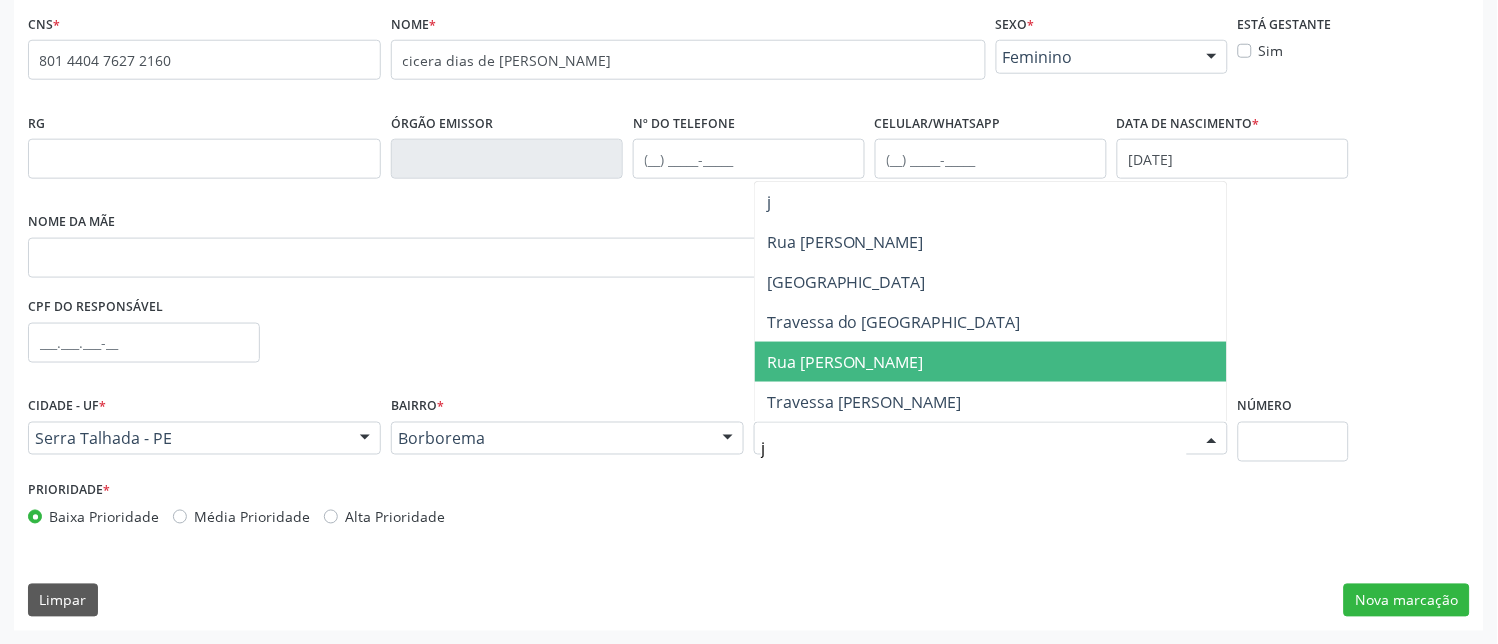 scroll, scrollTop: 0, scrollLeft: 0, axis: both 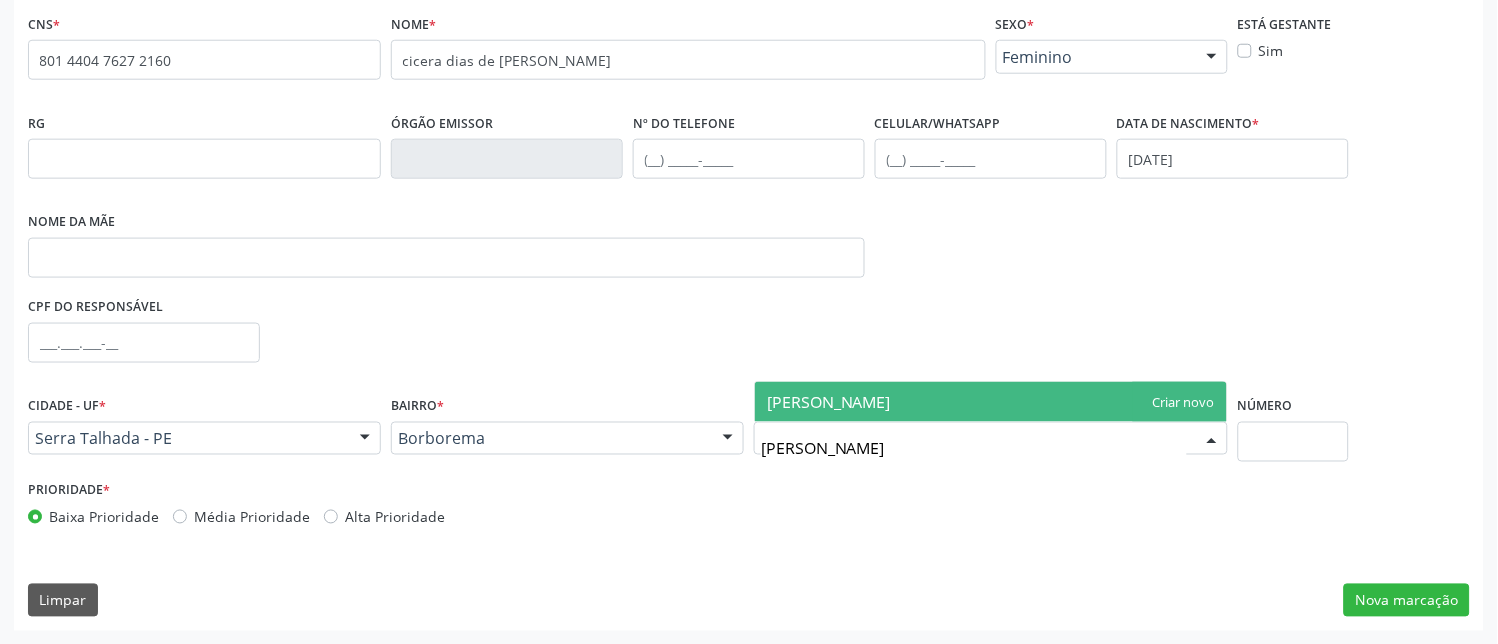 type on "joaquim alves de farias" 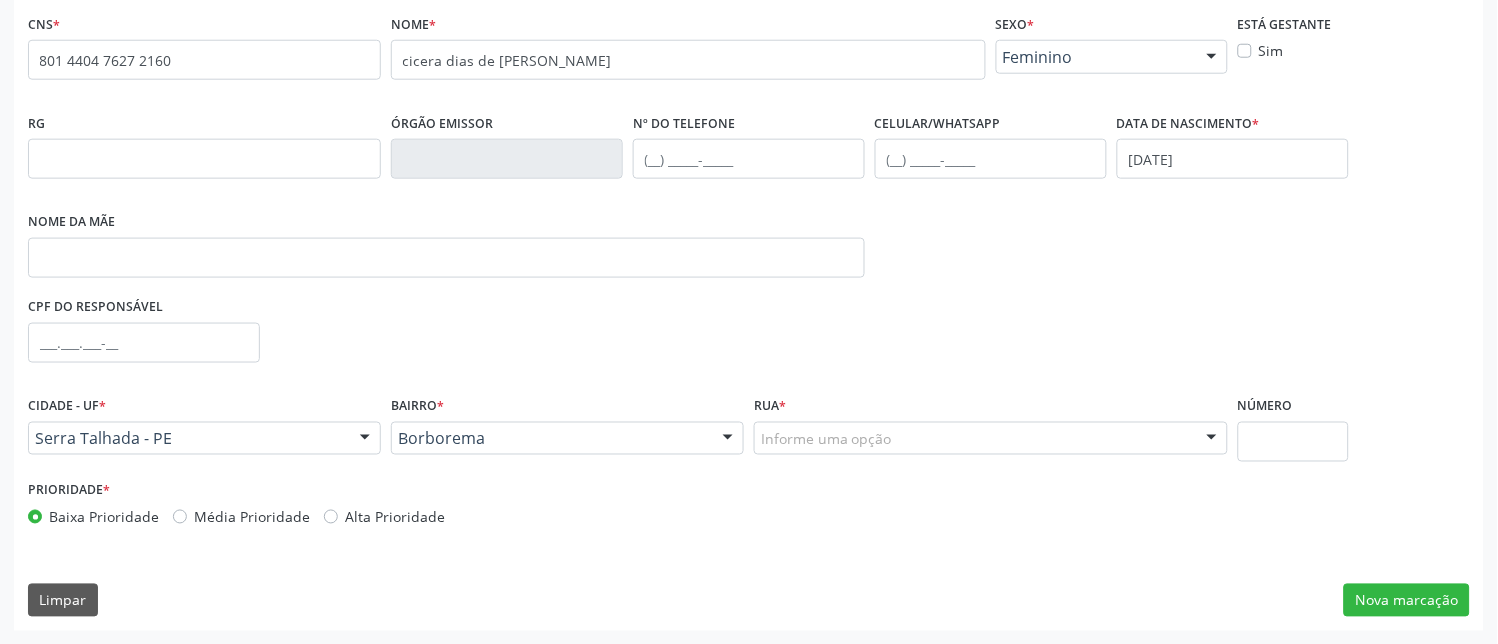 click on "CNS
*
801 4404 7627 2160       none
Nome
*
cicera dias de farias bezerra
Sexo
*
Feminino         Masculino   Feminino
Nenhum resultado encontrado para: "   "
Não há nenhuma opção para ser exibida.
Está gestante
Sim
RG
Órgão emissor
Nº do Telefone
Celular/WhatsApp
Data de nascimento
*
06/08/1948
Nome da mãe
CPF do responsável
Cidade - UF
*
Serra Talhada - PE         Serra Talhada - PE
Nenhum resultado encontrado para: "   "
Nenhuma opção encontrada
Bairro
*
Borborema         Zona Rural   Aabb   Alto da Conceição   Borborema   Cagep   Centro   Malhada   Baixa Renda   Dnocs (Br)   Bernardo Vieira   Santa Rita" at bounding box center [749, 320] 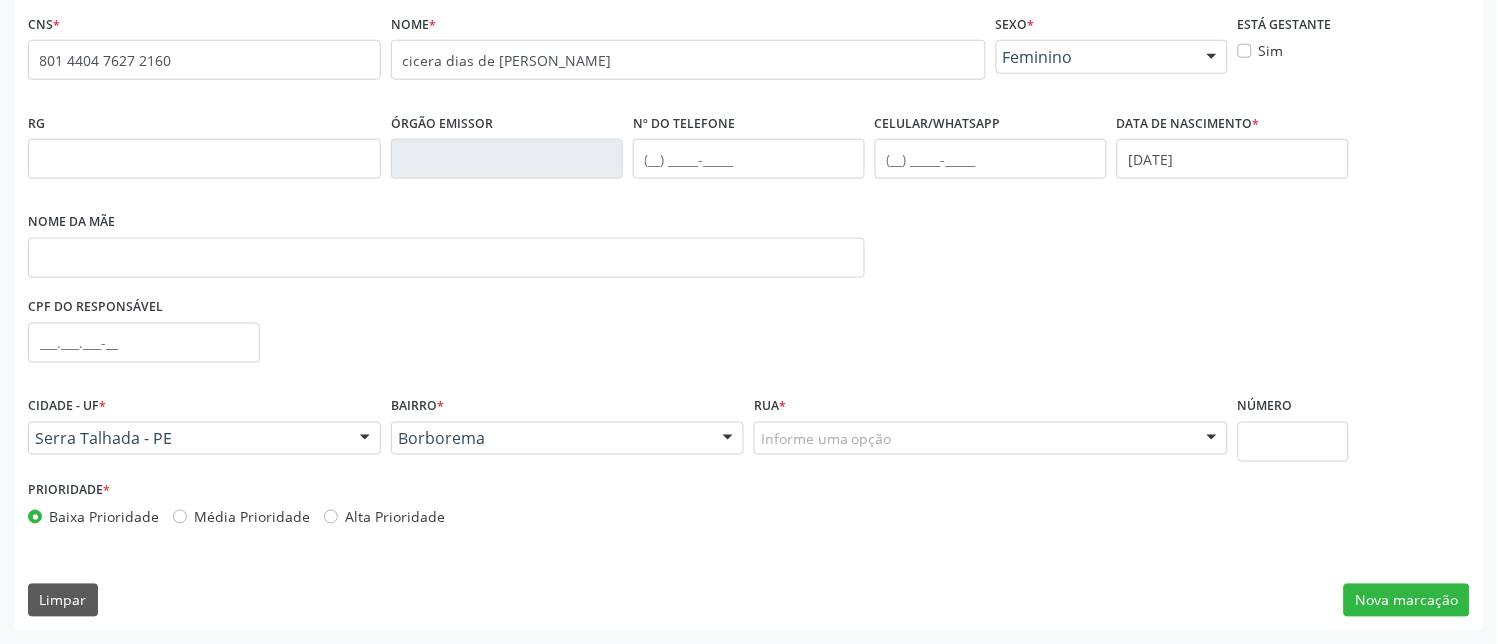 click on "Informe uma opção" at bounding box center (991, 439) 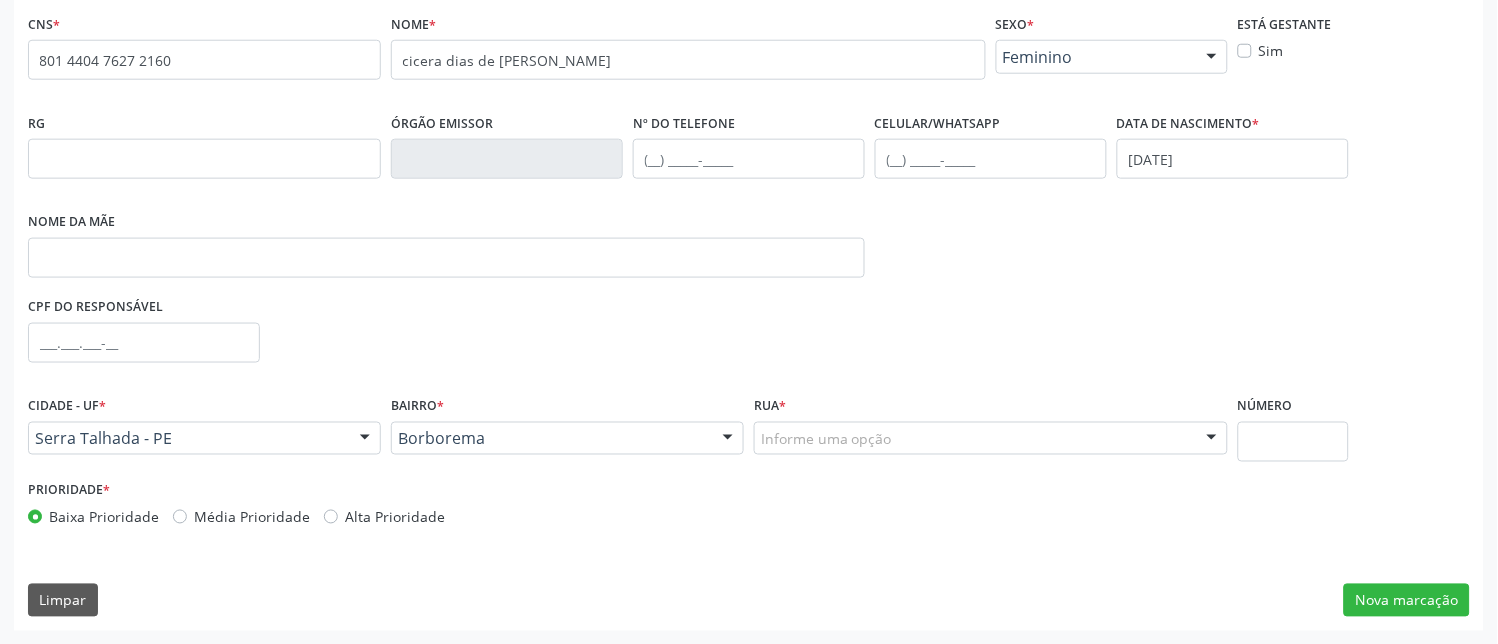 click on "Prioridade
*
Baixa Prioridade
Média Prioridade
Alta Prioridade" at bounding box center [749, 509] 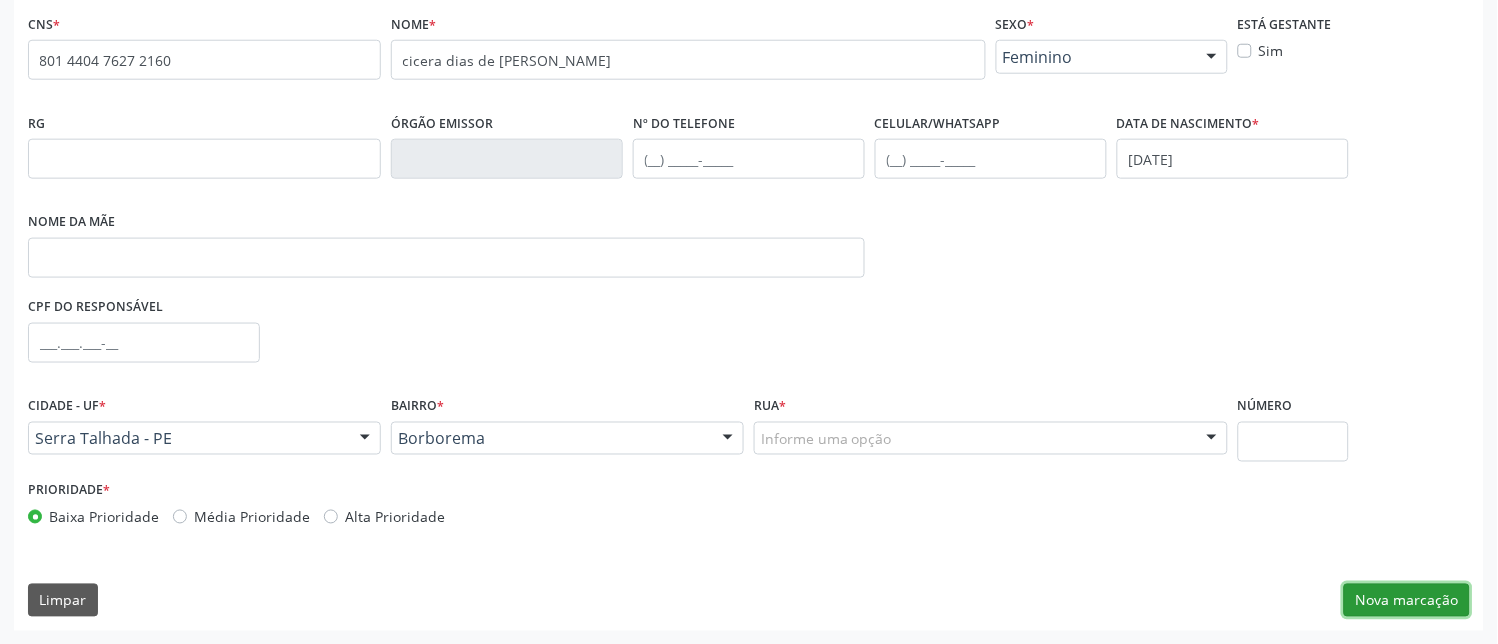 click on "Nova marcação" at bounding box center (1407, 601) 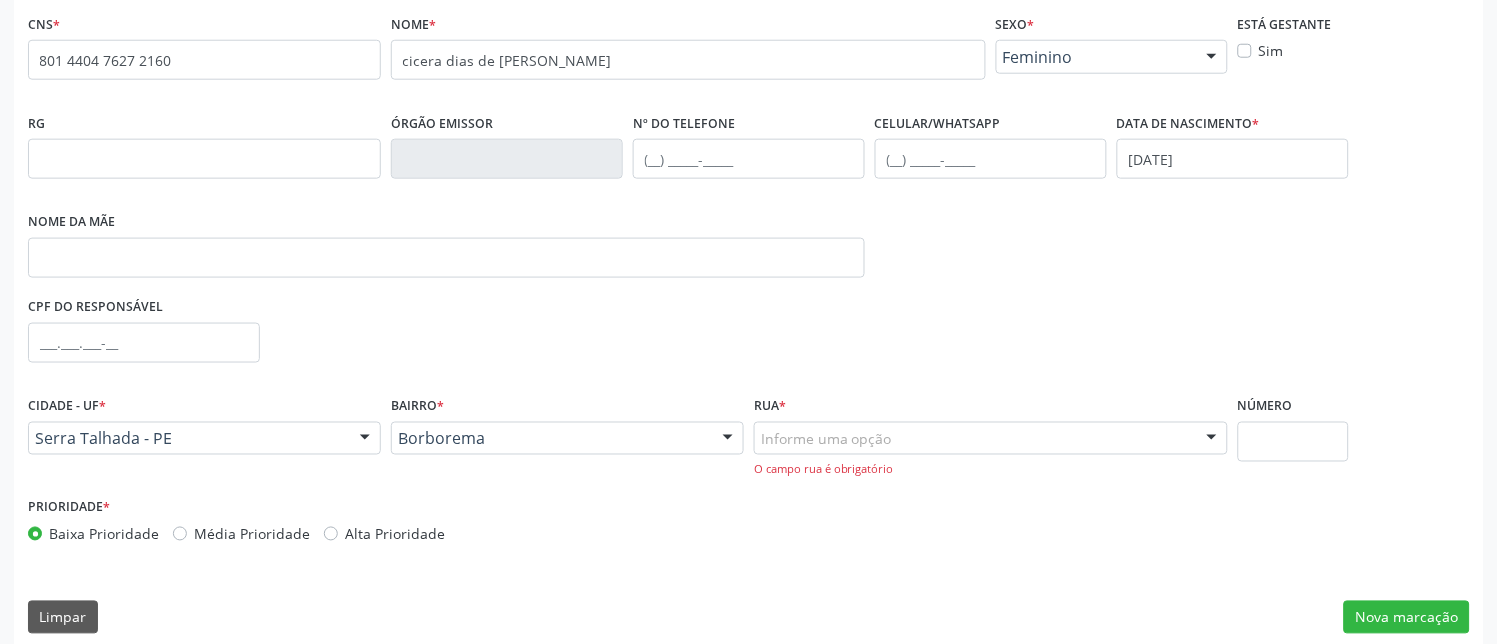 click on "Informe uma opção" at bounding box center [991, 439] 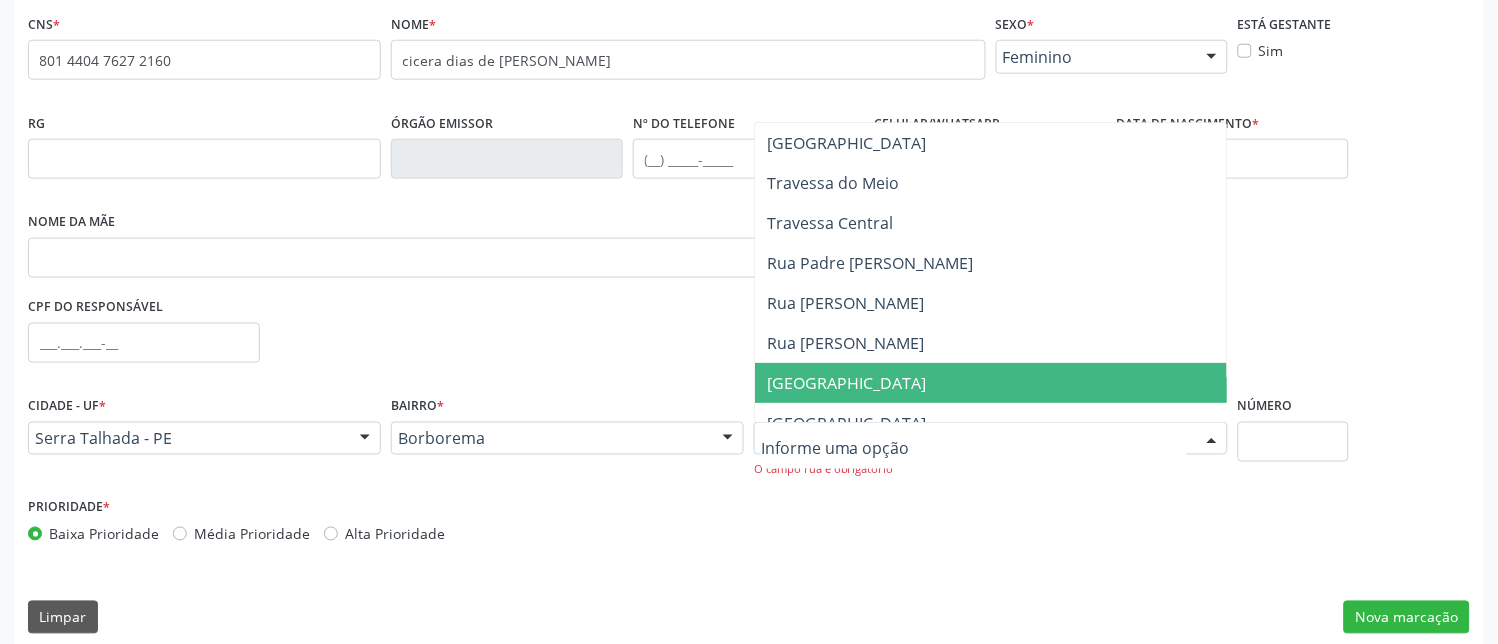 click on "Rua São Francisco" at bounding box center (846, 383) 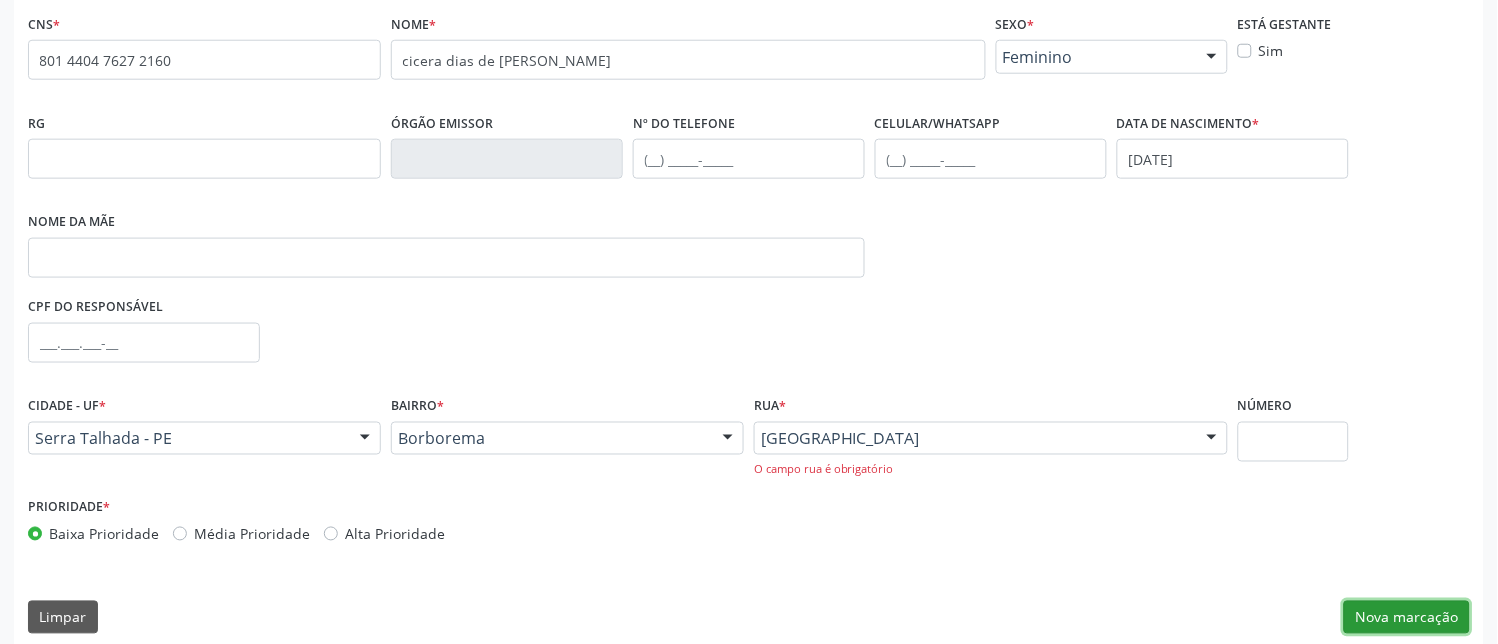 click on "Nova marcação" at bounding box center (1407, 618) 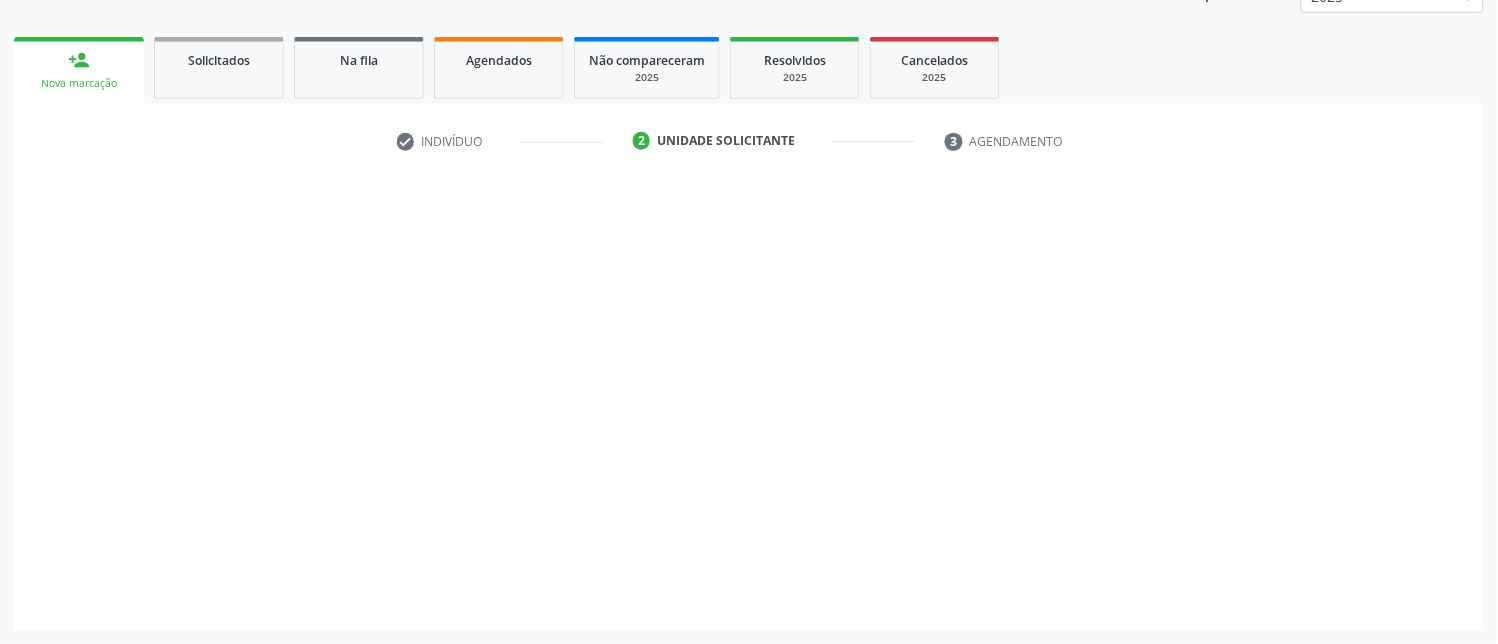 scroll, scrollTop: 261, scrollLeft: 0, axis: vertical 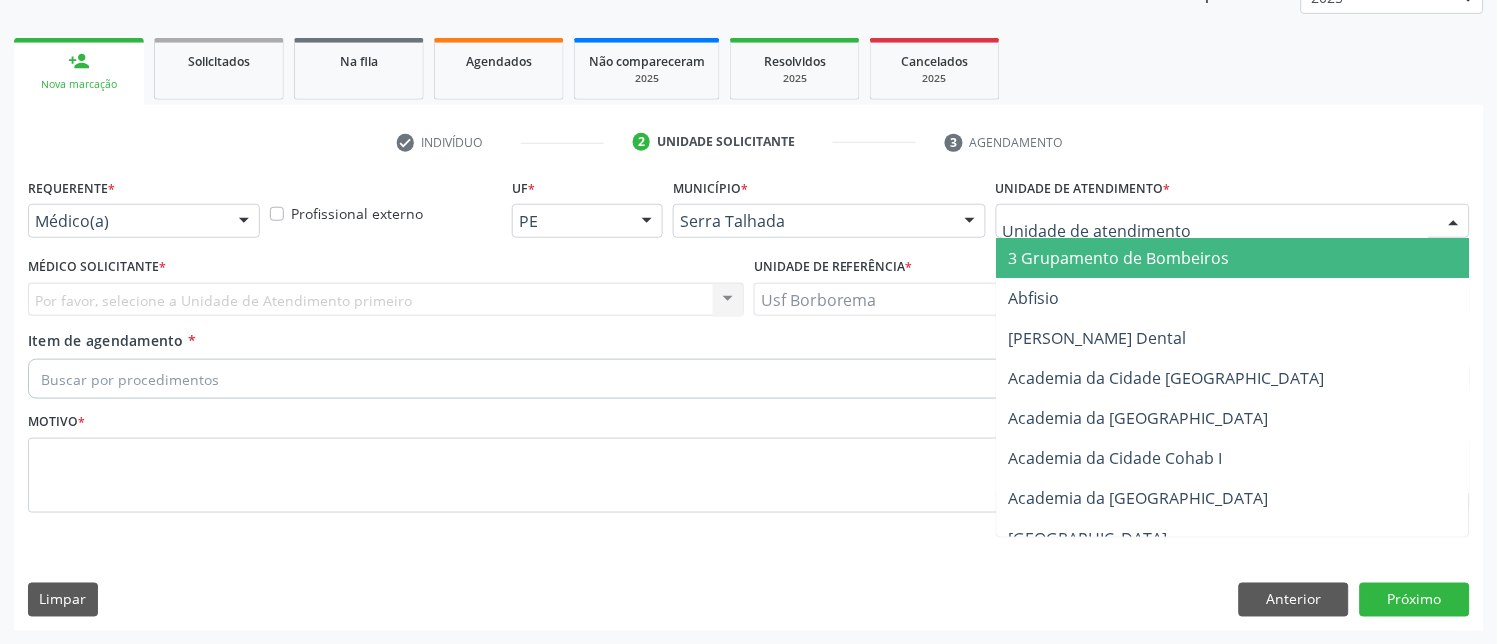 click at bounding box center [1233, 221] 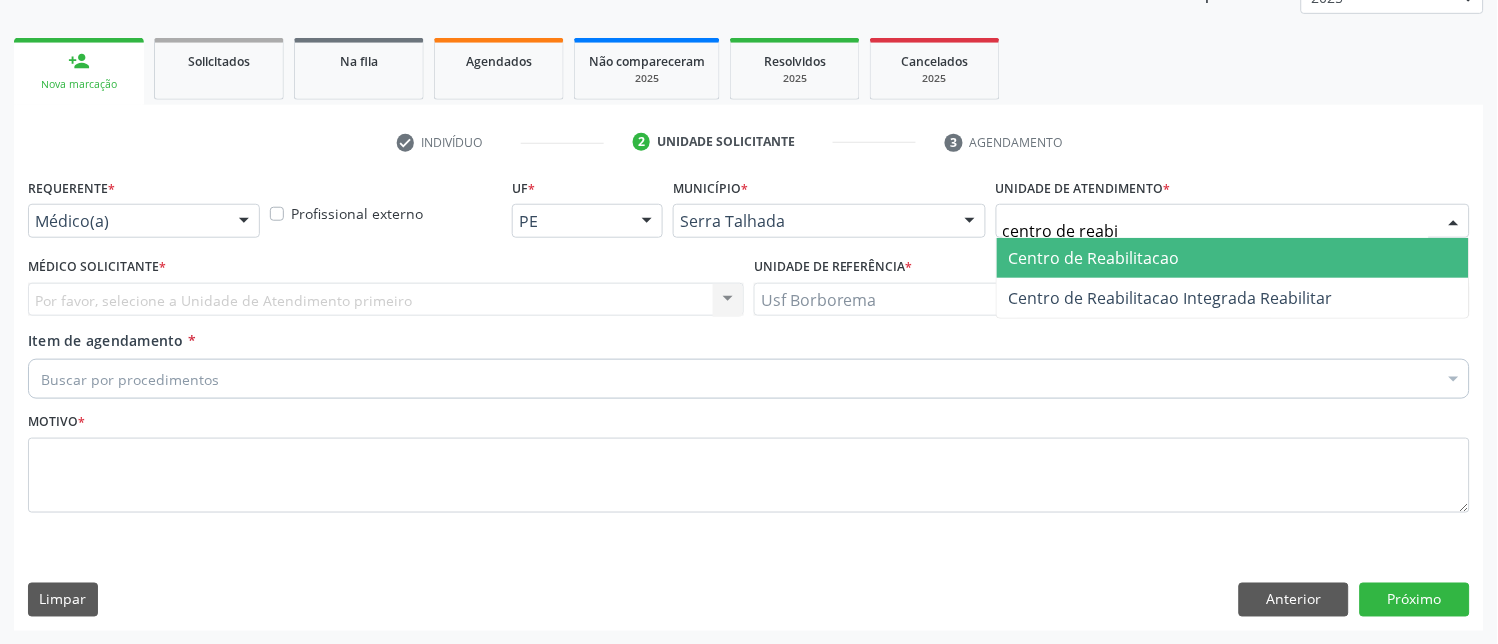 type on "centro de reab" 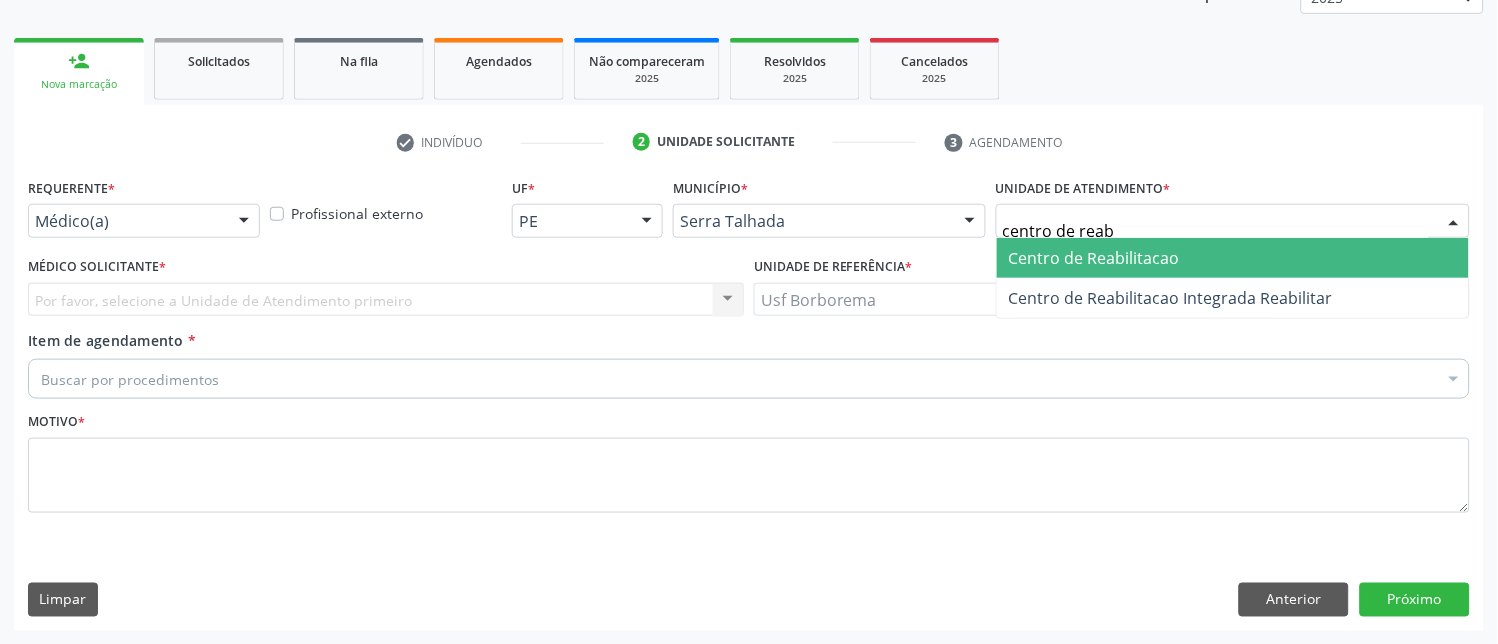 click on "Centro de Reabilitacao" at bounding box center (1094, 258) 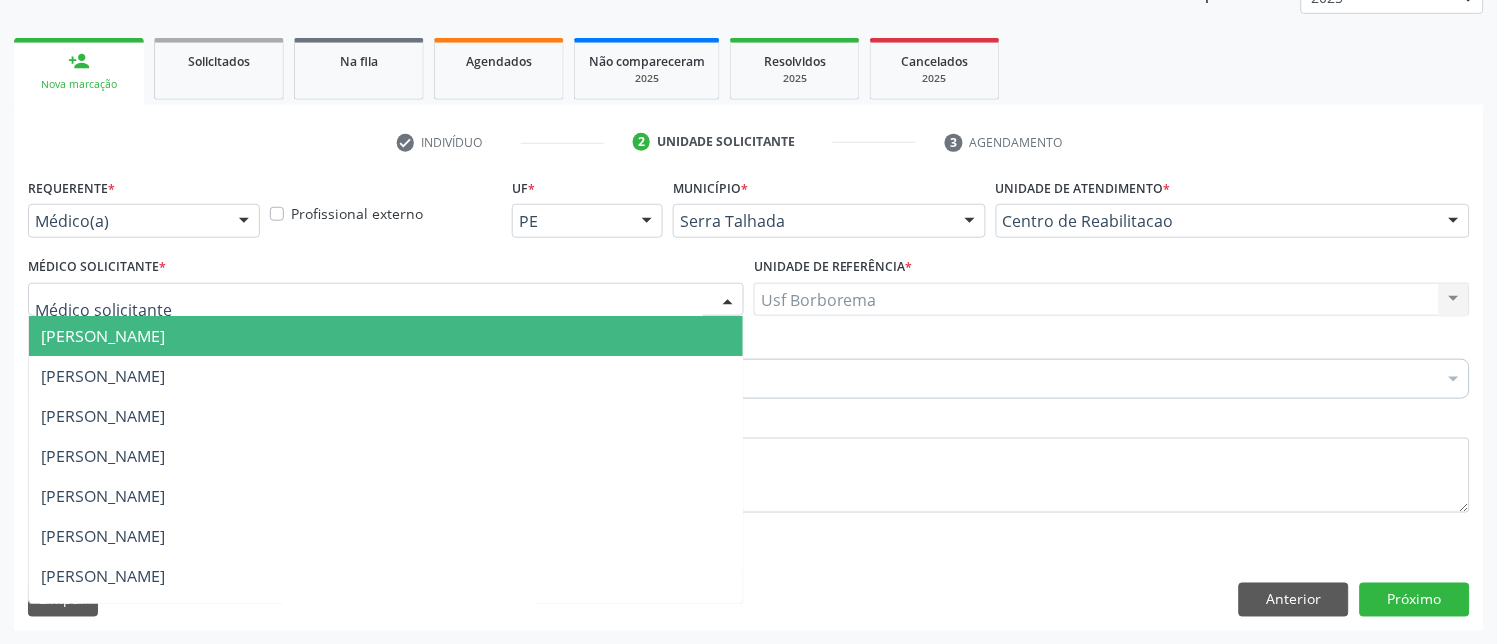 click at bounding box center (386, 300) 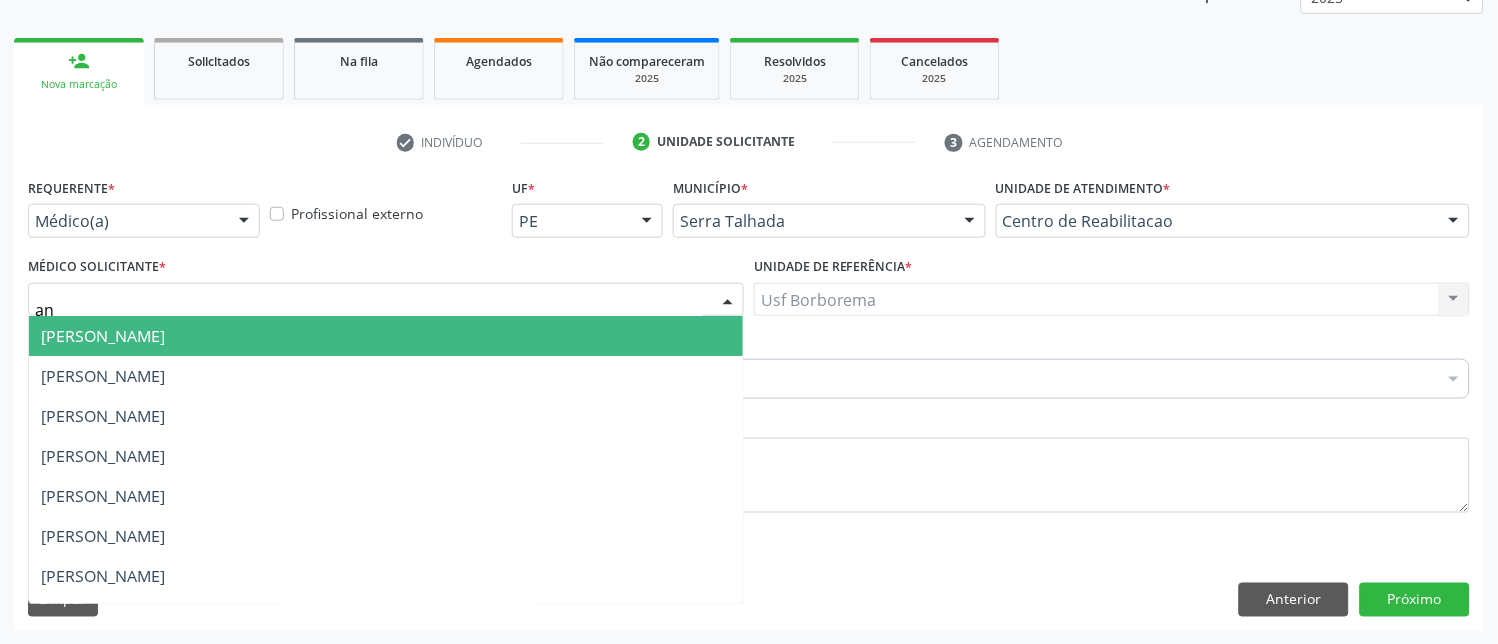 type on "ant" 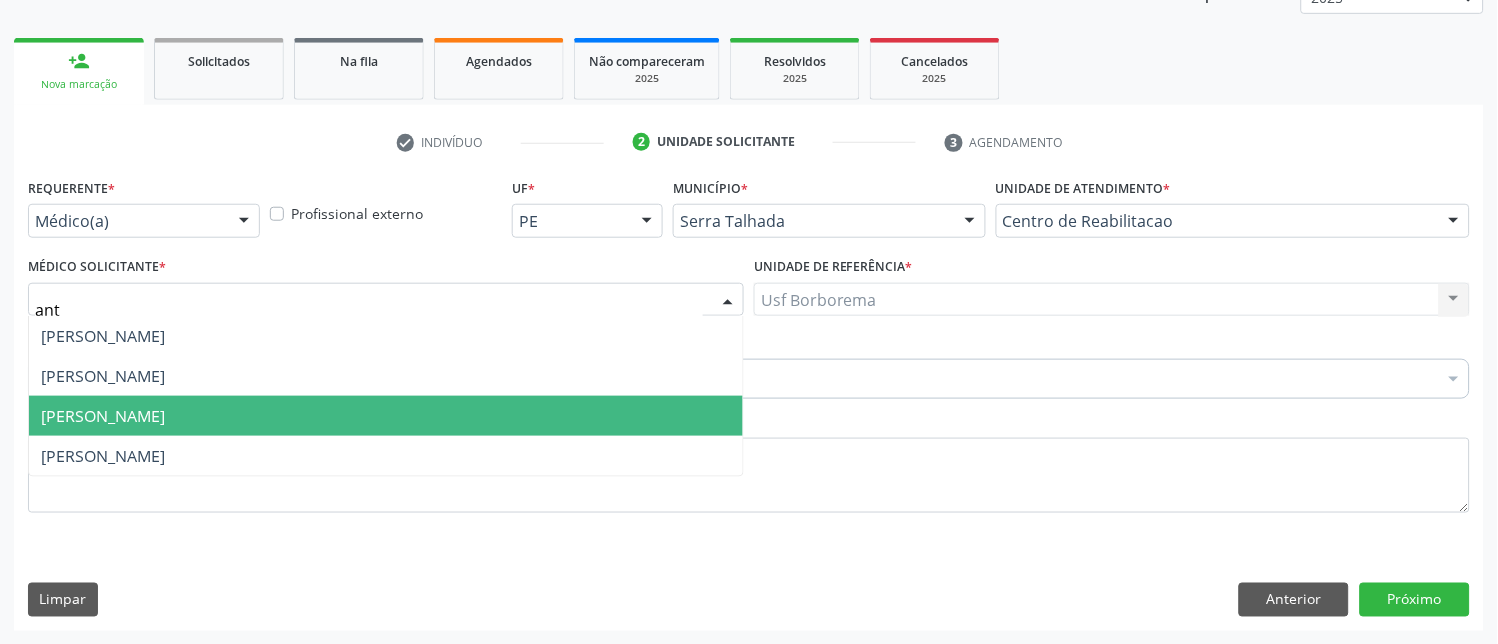 click on "[PERSON_NAME]" at bounding box center [386, 416] 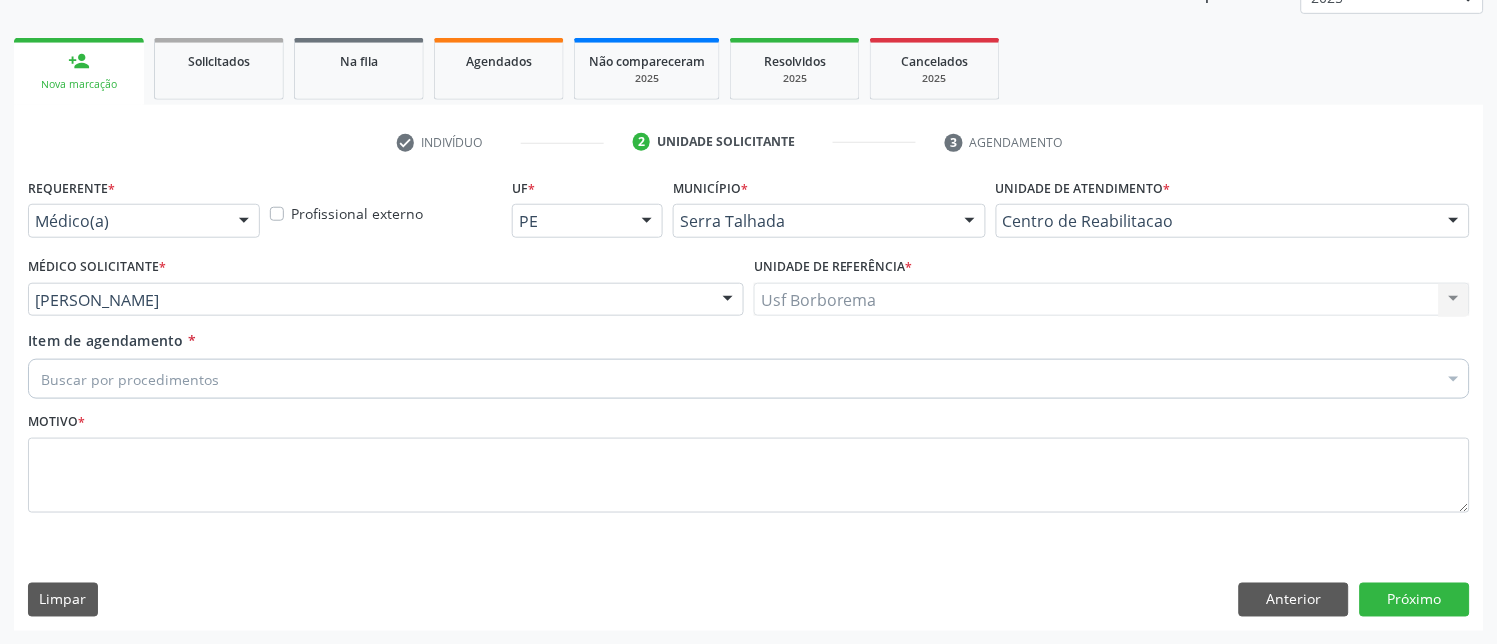 click on "Buscar por procedimentos" at bounding box center (749, 379) 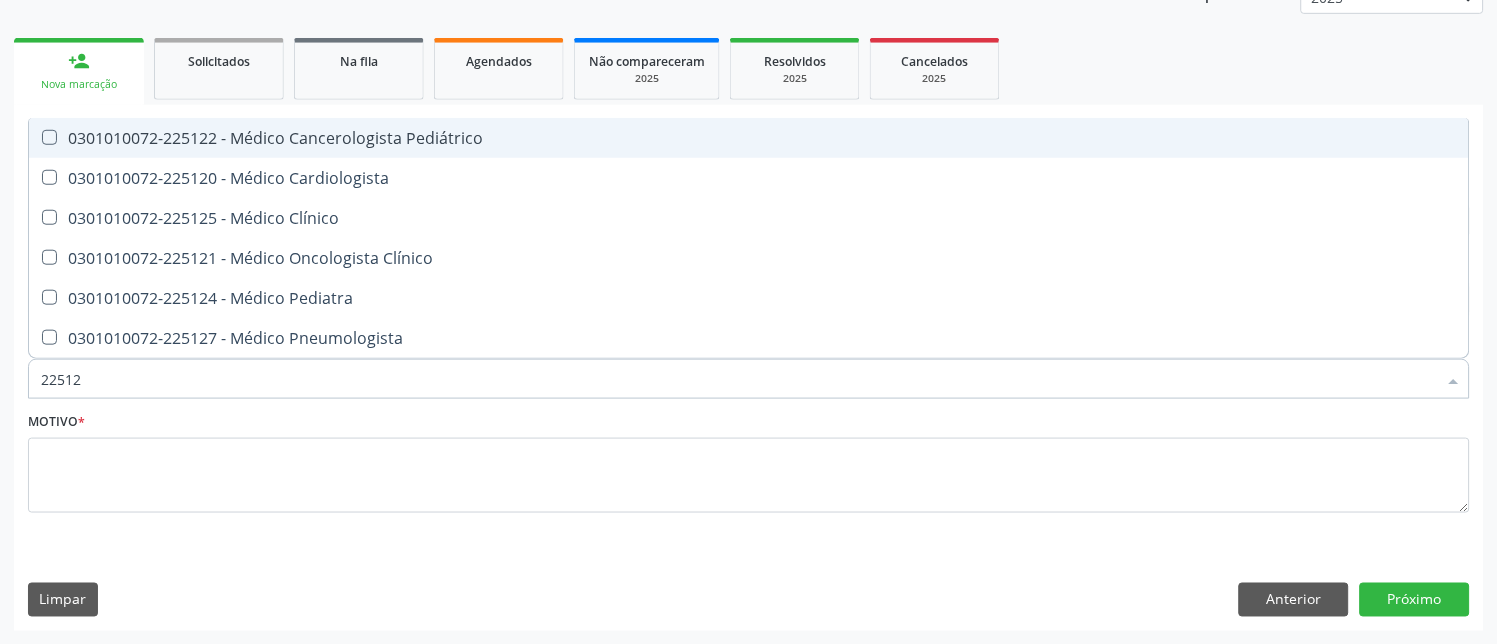 type on "225120" 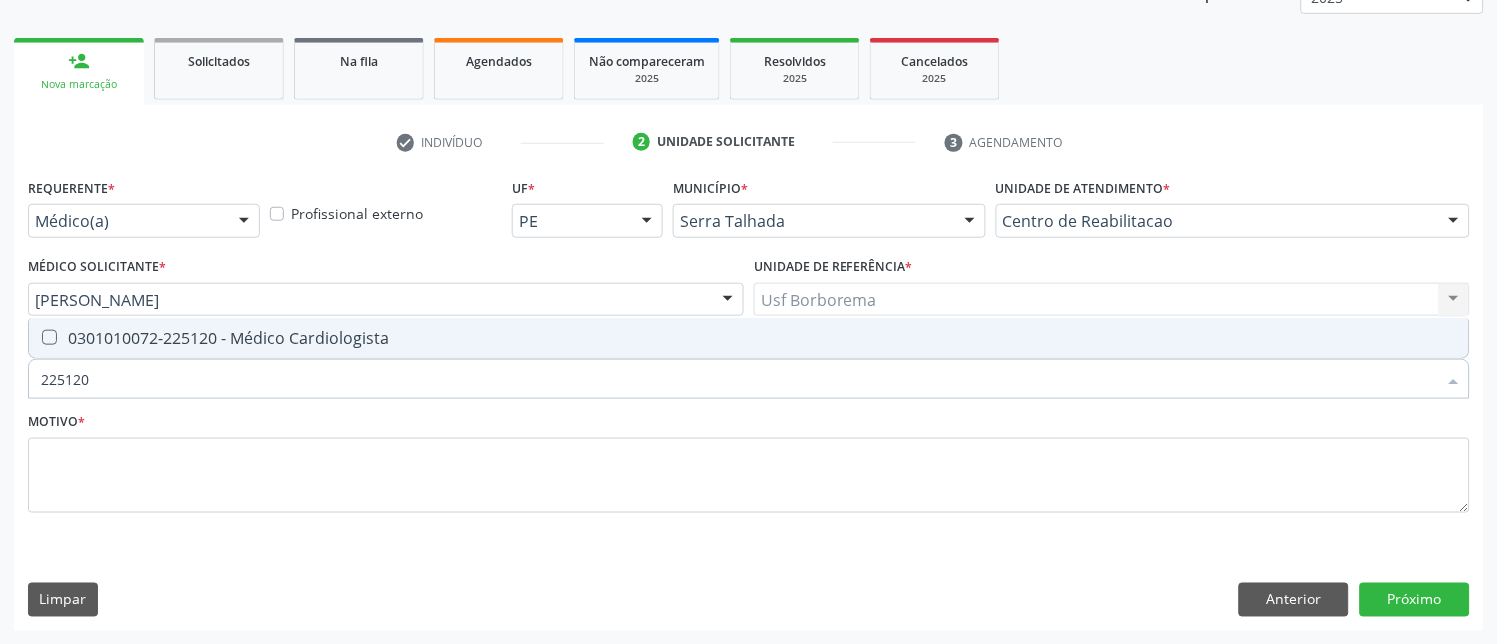 click at bounding box center [49, 337] 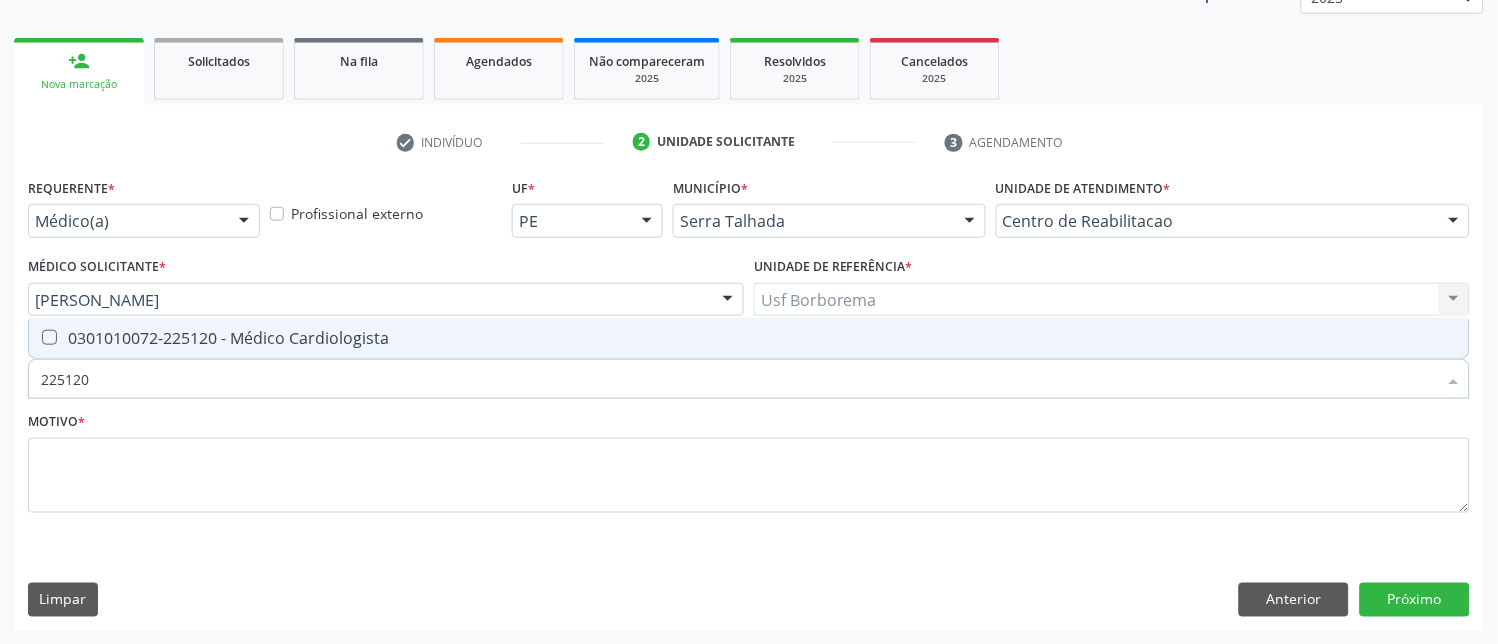 checkbox on "true" 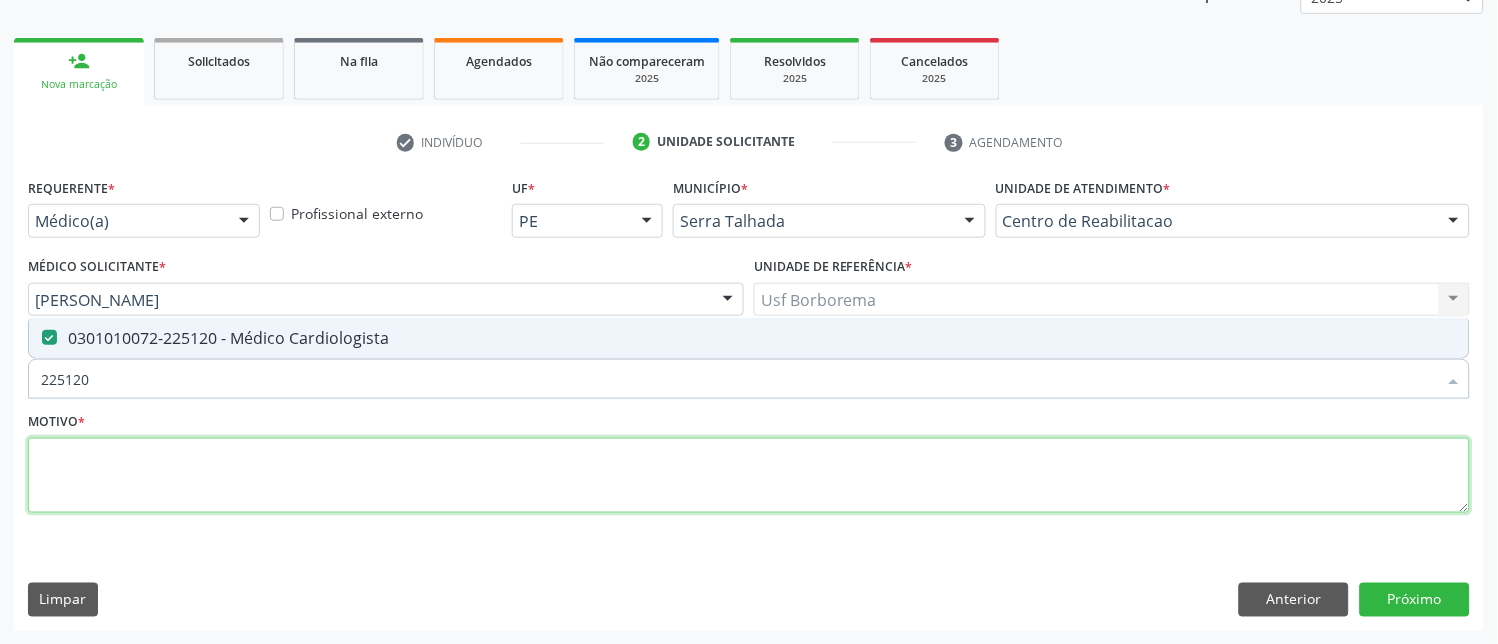 click at bounding box center (749, 476) 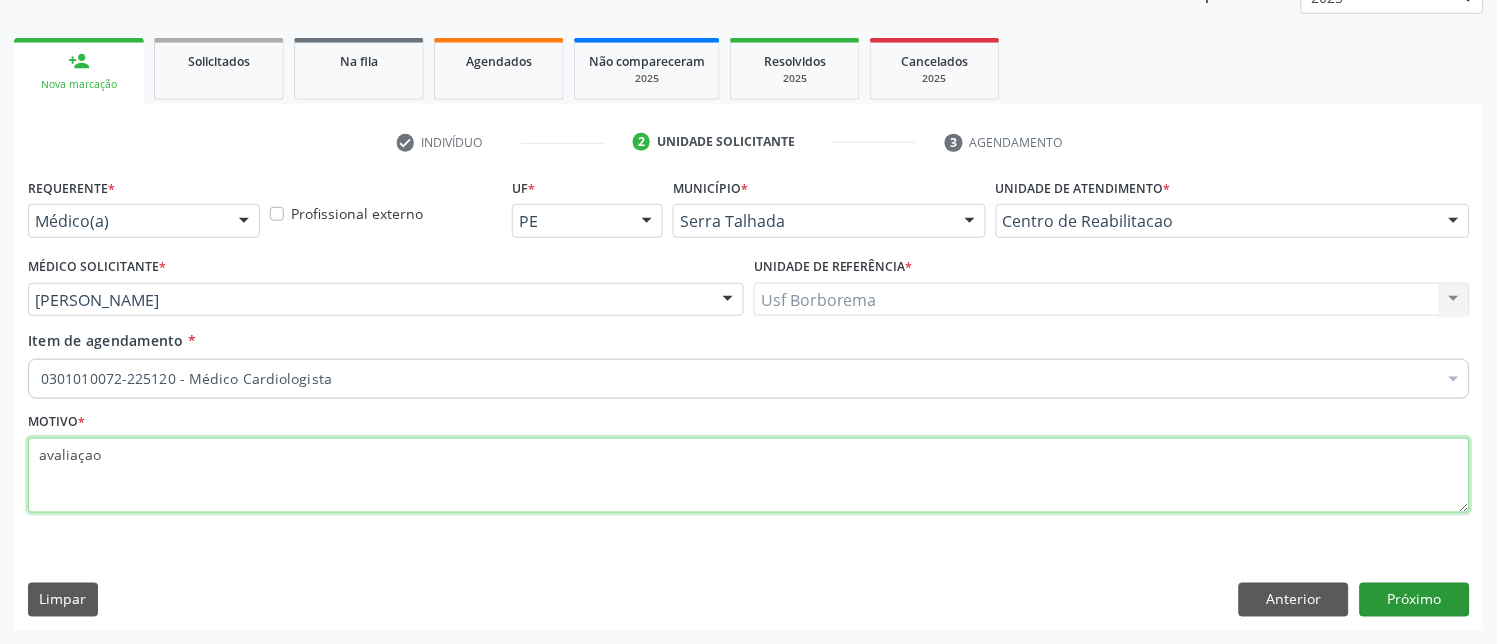 type on "avaliaçao" 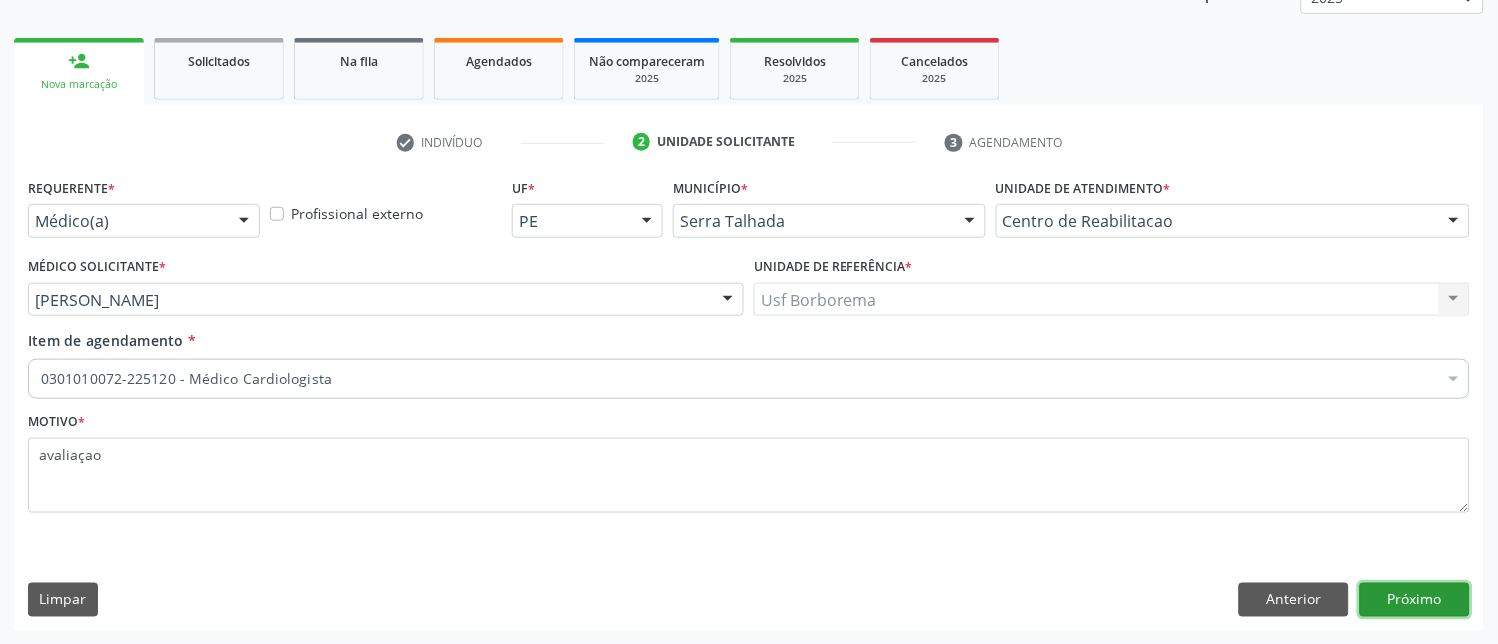 click on "Próximo" at bounding box center [1415, 600] 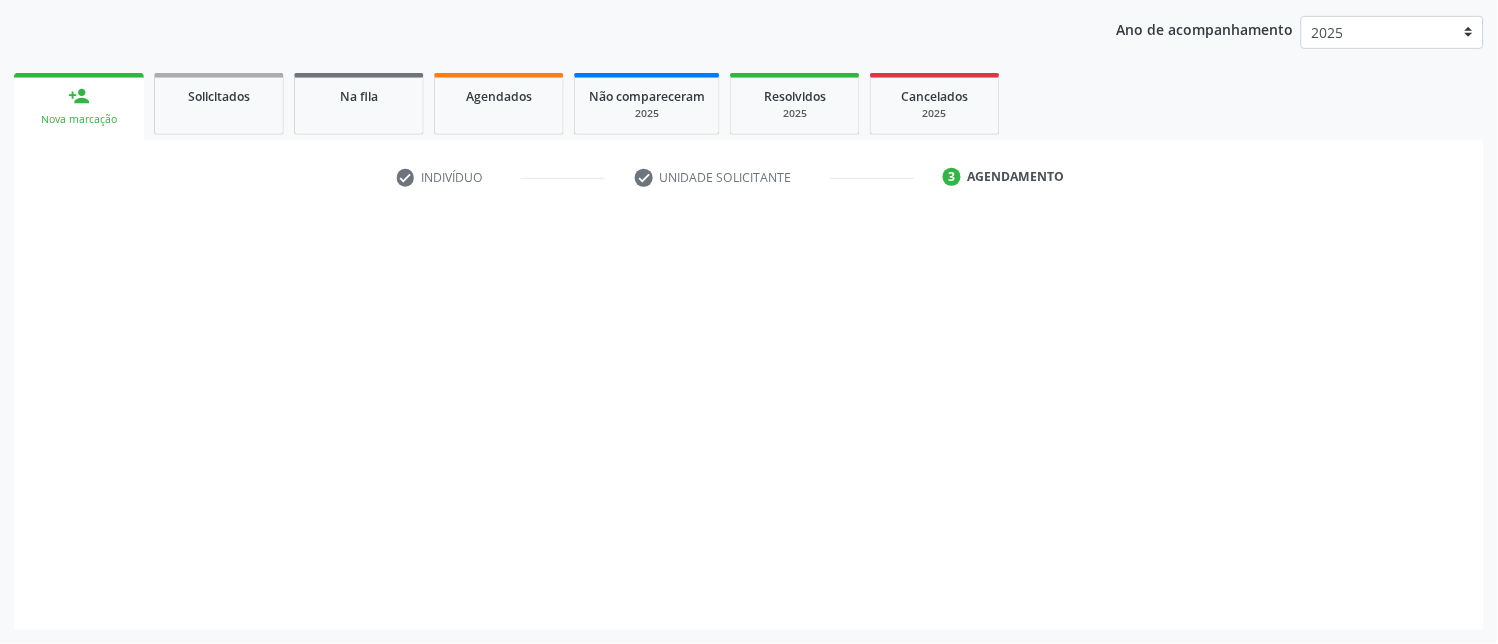 scroll, scrollTop: 225, scrollLeft: 0, axis: vertical 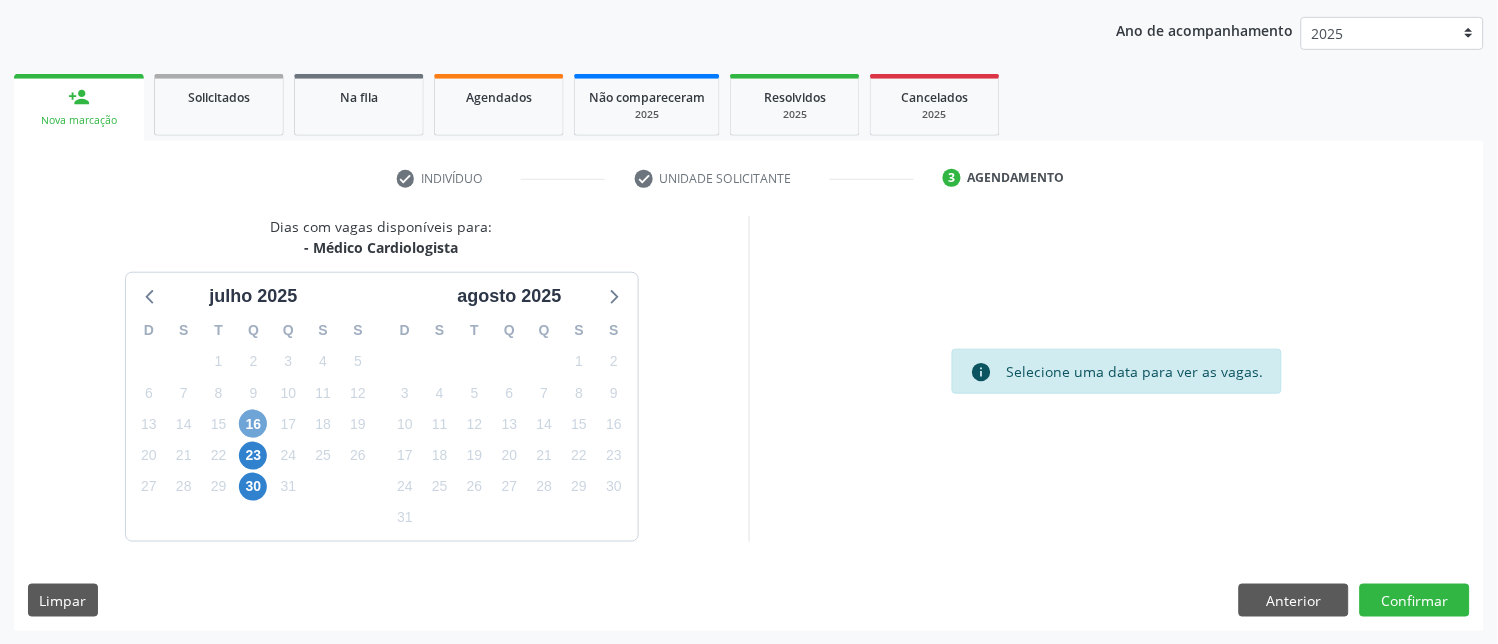 click on "16" at bounding box center [253, 424] 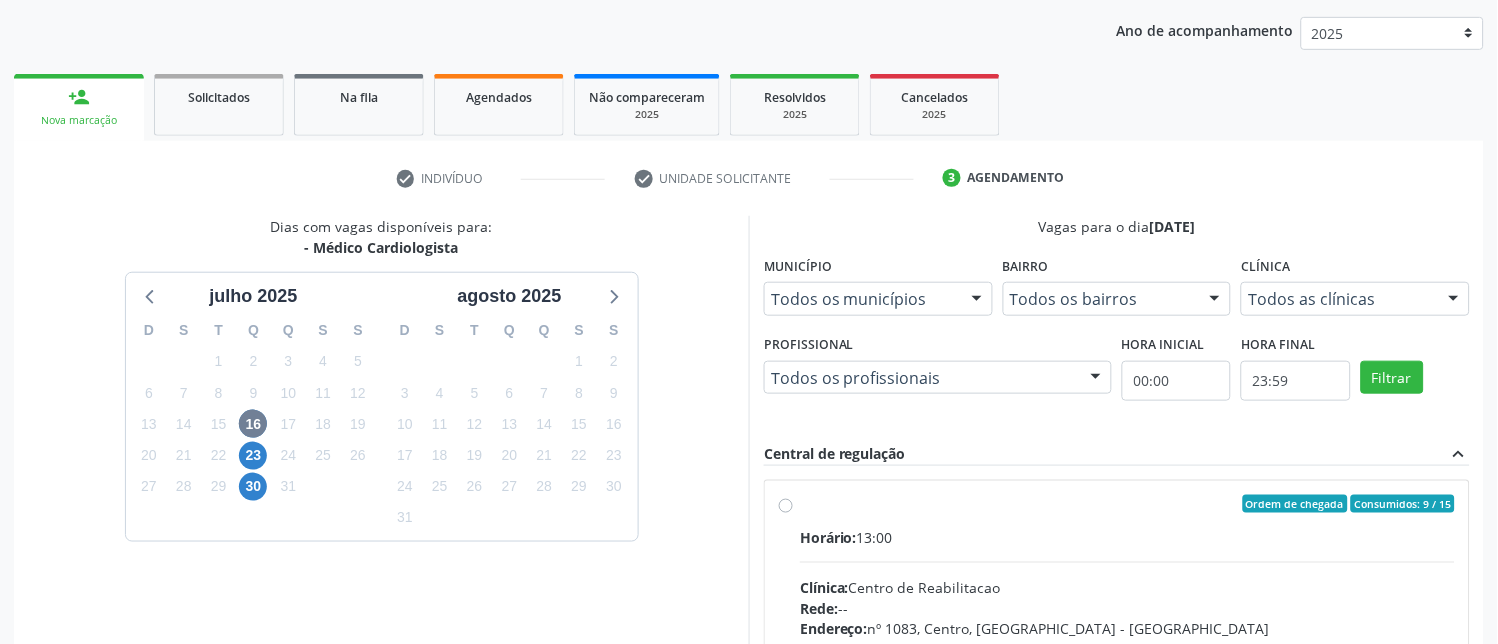 click on "Ordem de chegada
Consumidos: 9 / 15
Horário:   13:00
Clínica:  Centro de Reabilitacao
Rede:
--
Endereço:   nº 1083, Centro, Serra Talhada - PE
Telefone:   (81) 38313112
Profissional:
Antonio Eduardo de Melo Filho
Informações adicionais sobre o atendimento
Idade de atendimento:
de 0 a 120 anos
Gênero(s) atendido(s):
Masculino e Feminino
Informações adicionais:
--" at bounding box center (1127, 648) 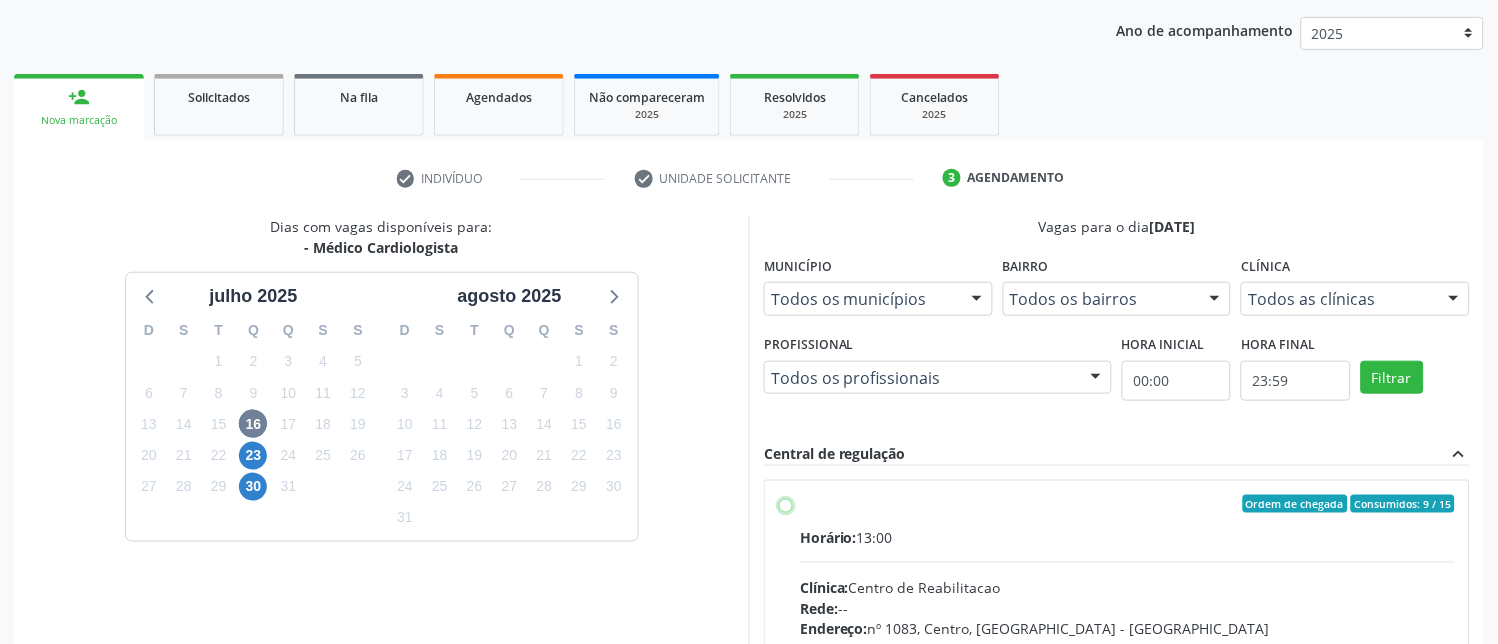 radio on "true" 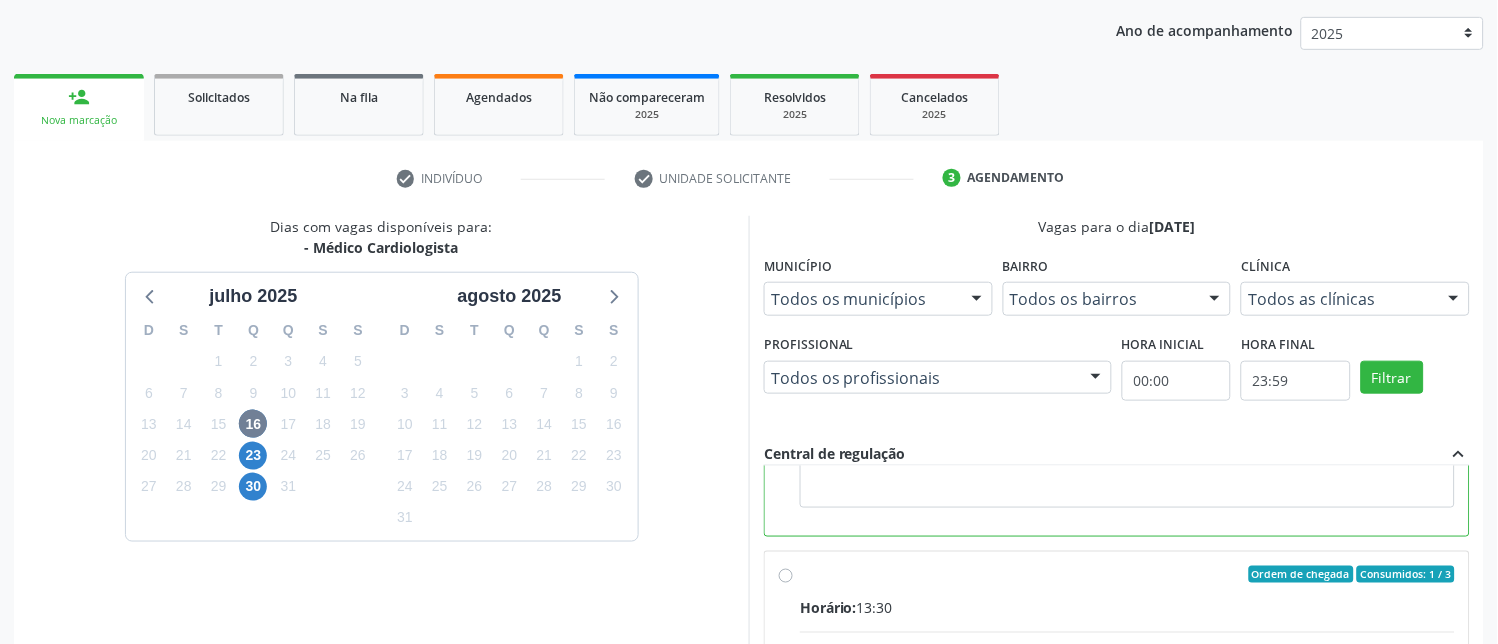 scroll, scrollTop: 450, scrollLeft: 0, axis: vertical 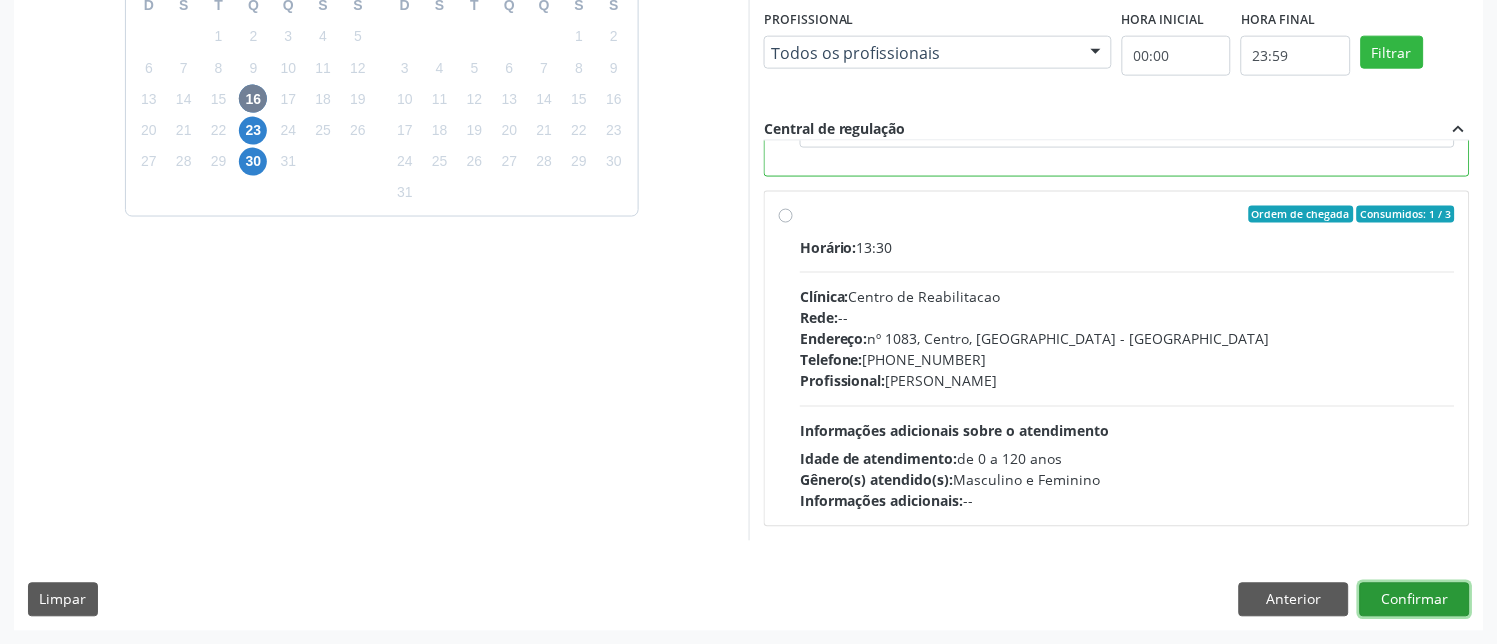click on "Confirmar" at bounding box center [1415, 600] 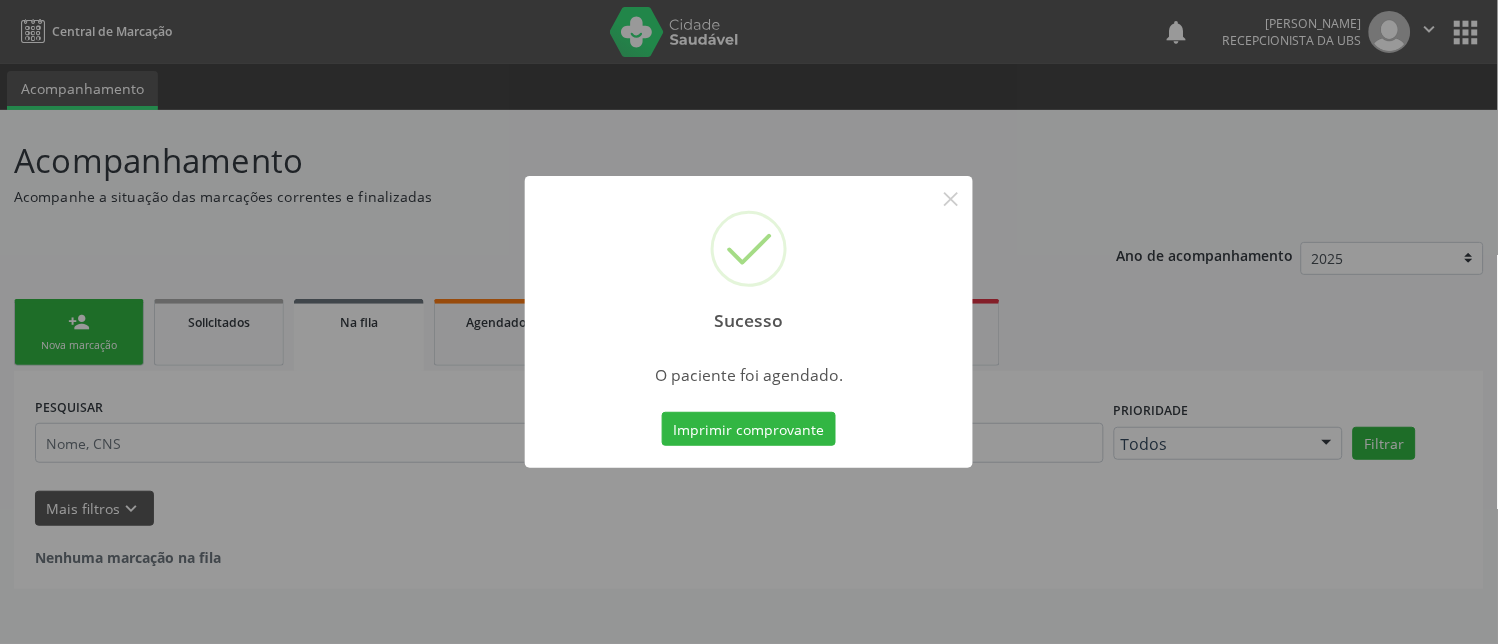 scroll, scrollTop: 0, scrollLeft: 0, axis: both 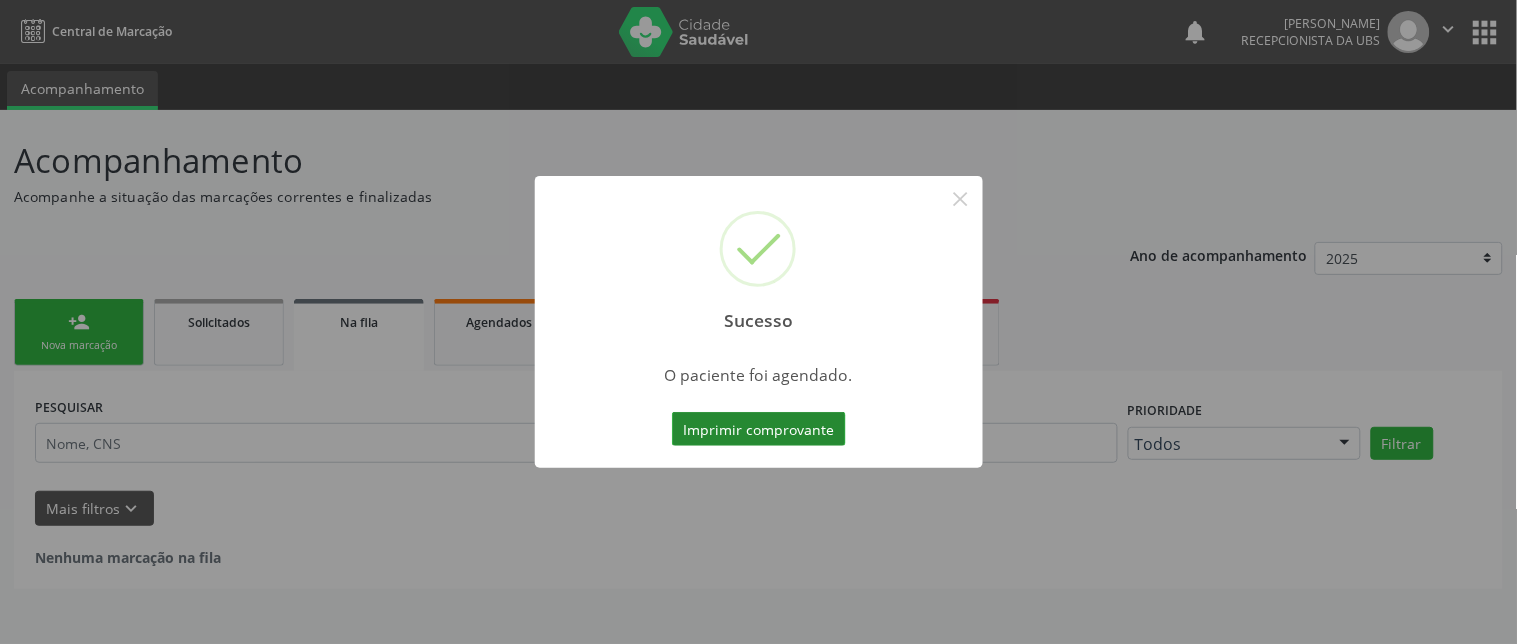 click on "Imprimir comprovante" at bounding box center (759, 429) 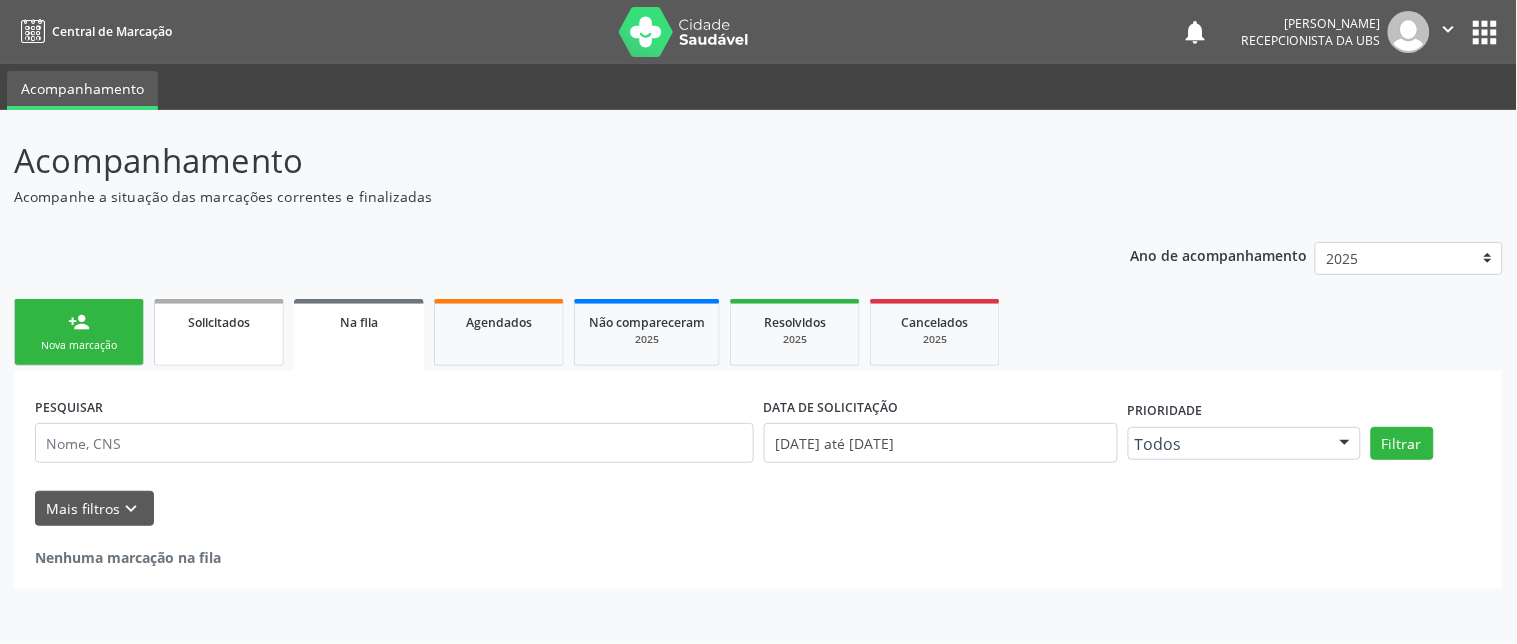 click on "Solicitados" at bounding box center (219, 332) 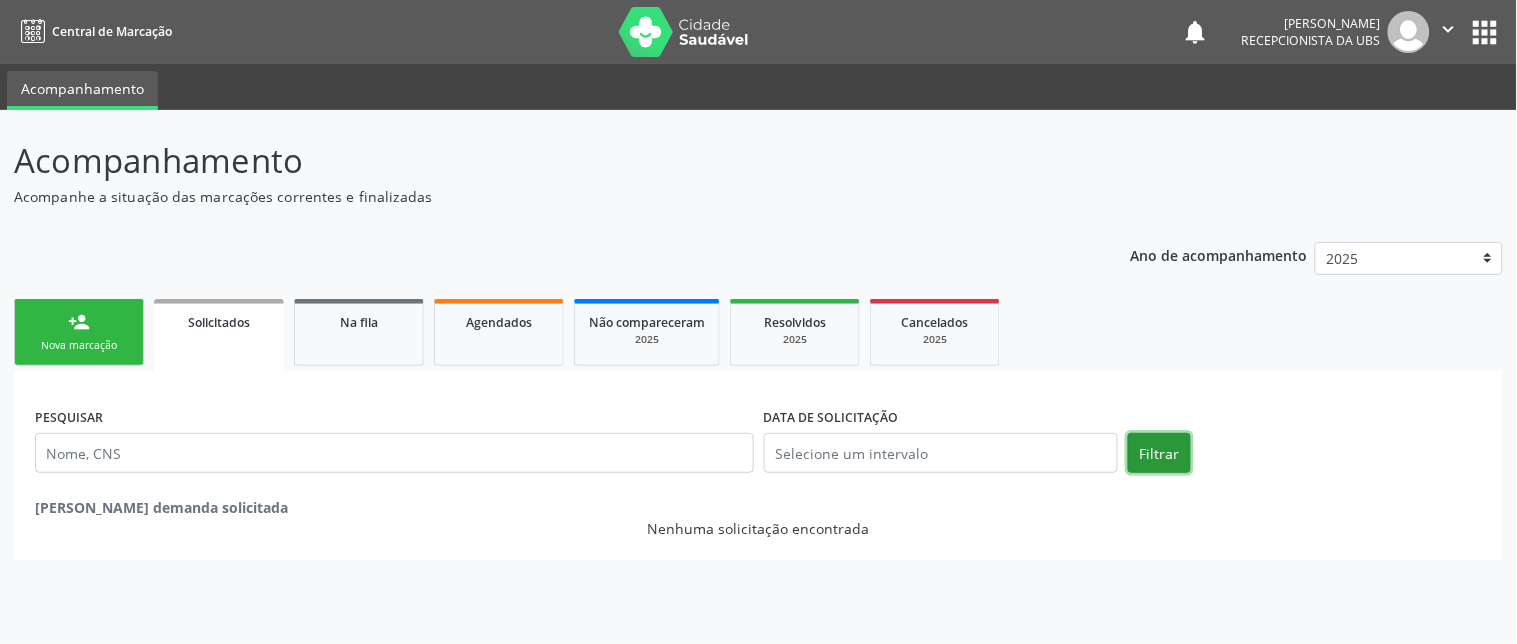 click on "Filtrar" at bounding box center (1159, 453) 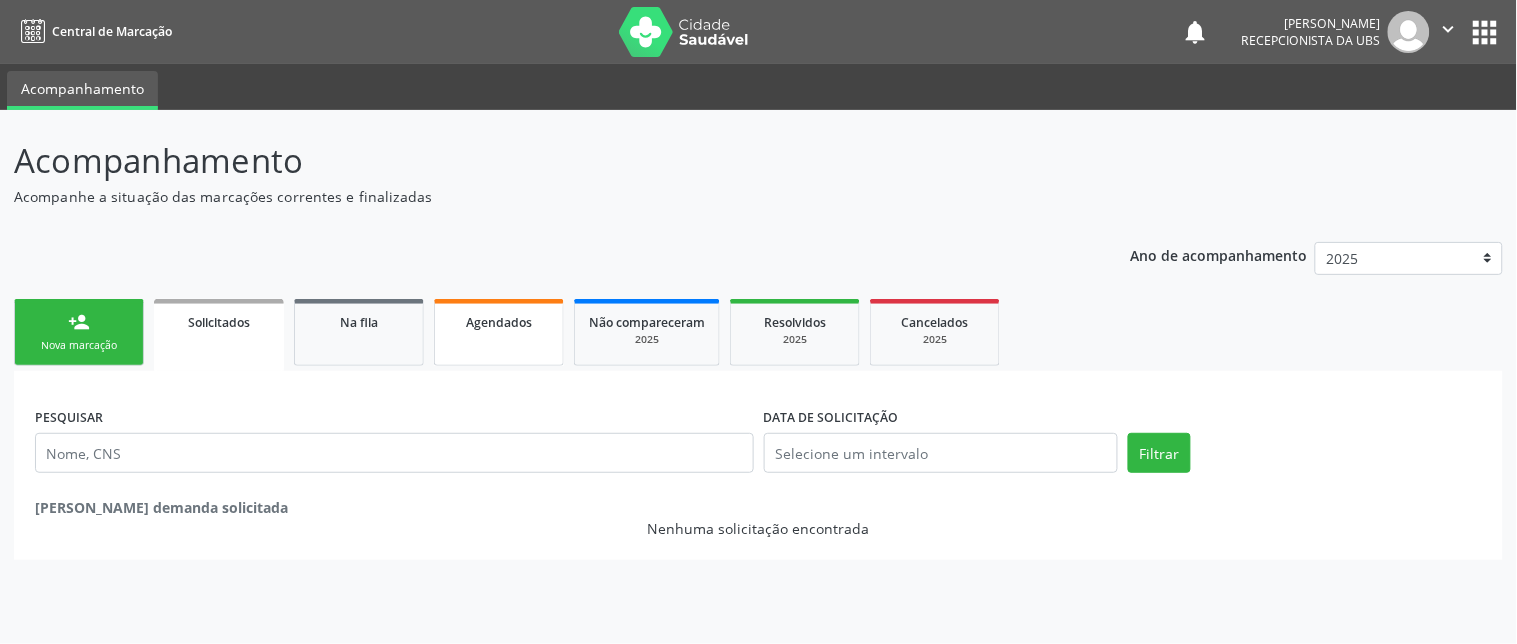 click on "Agendados" at bounding box center (499, 332) 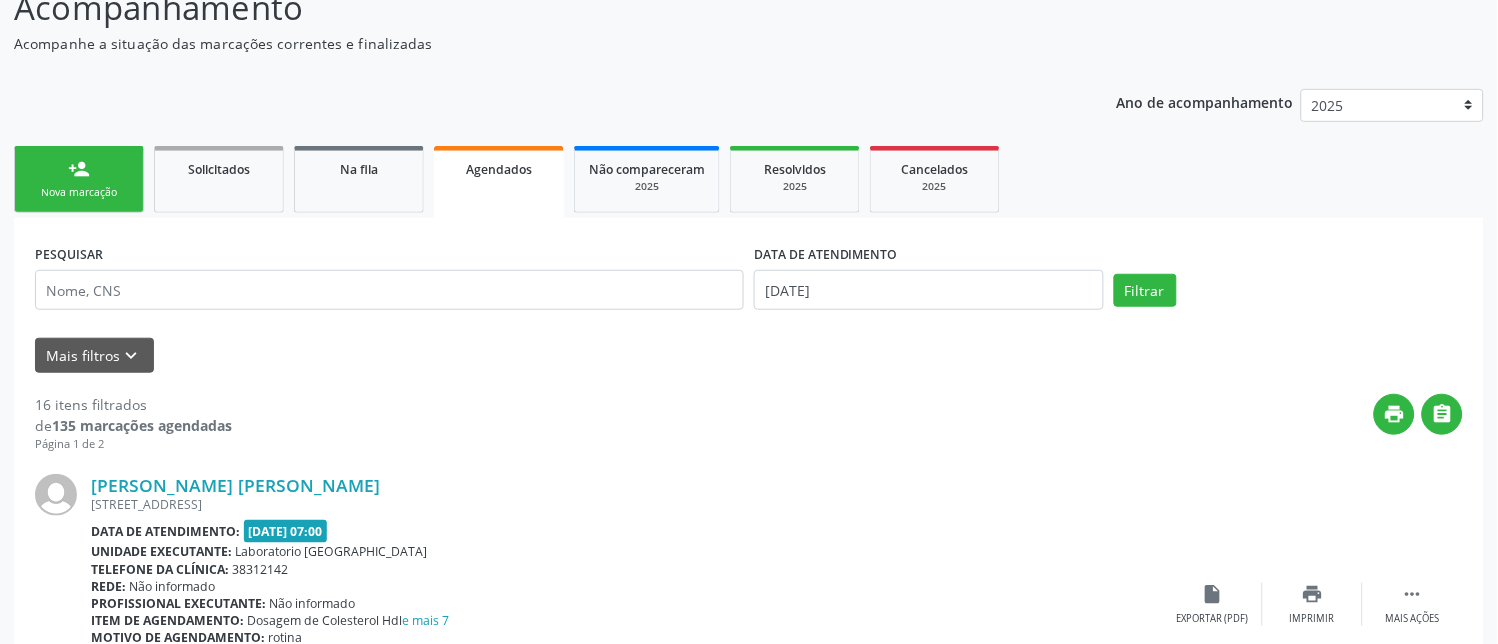 scroll, scrollTop: 154, scrollLeft: 0, axis: vertical 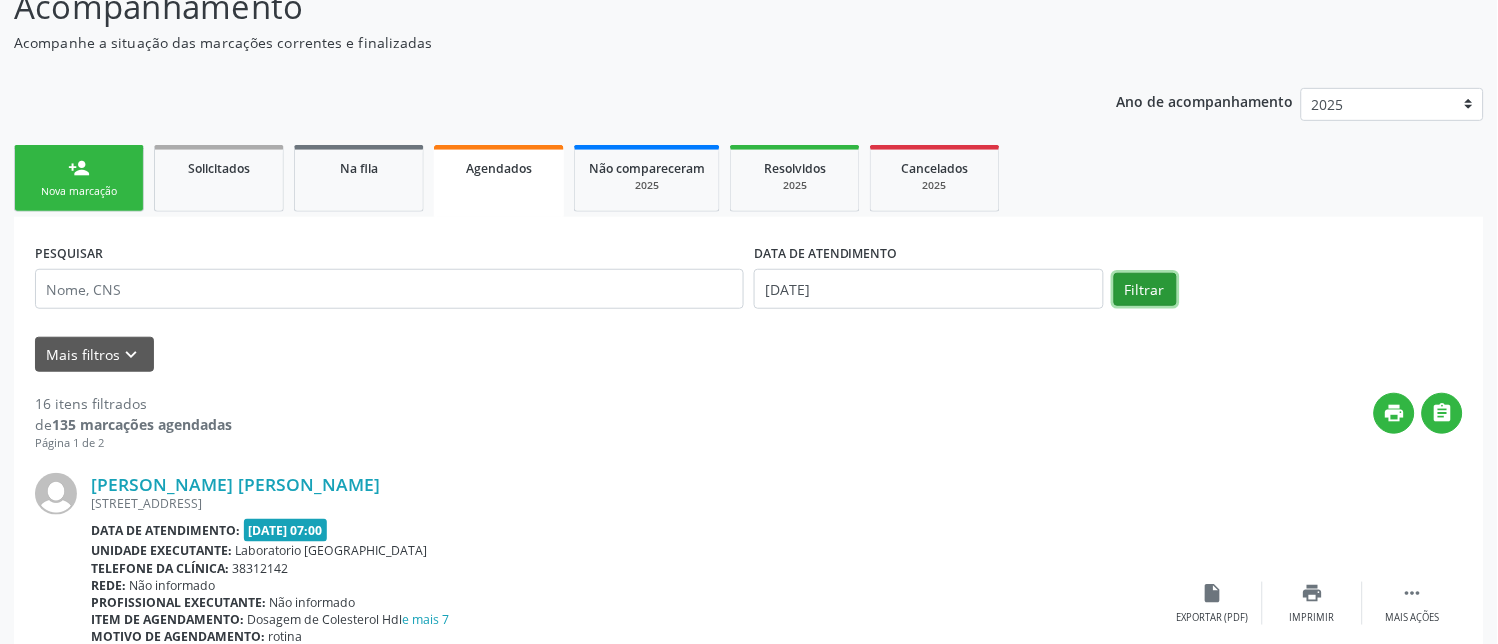 click on "Filtrar" at bounding box center [1145, 290] 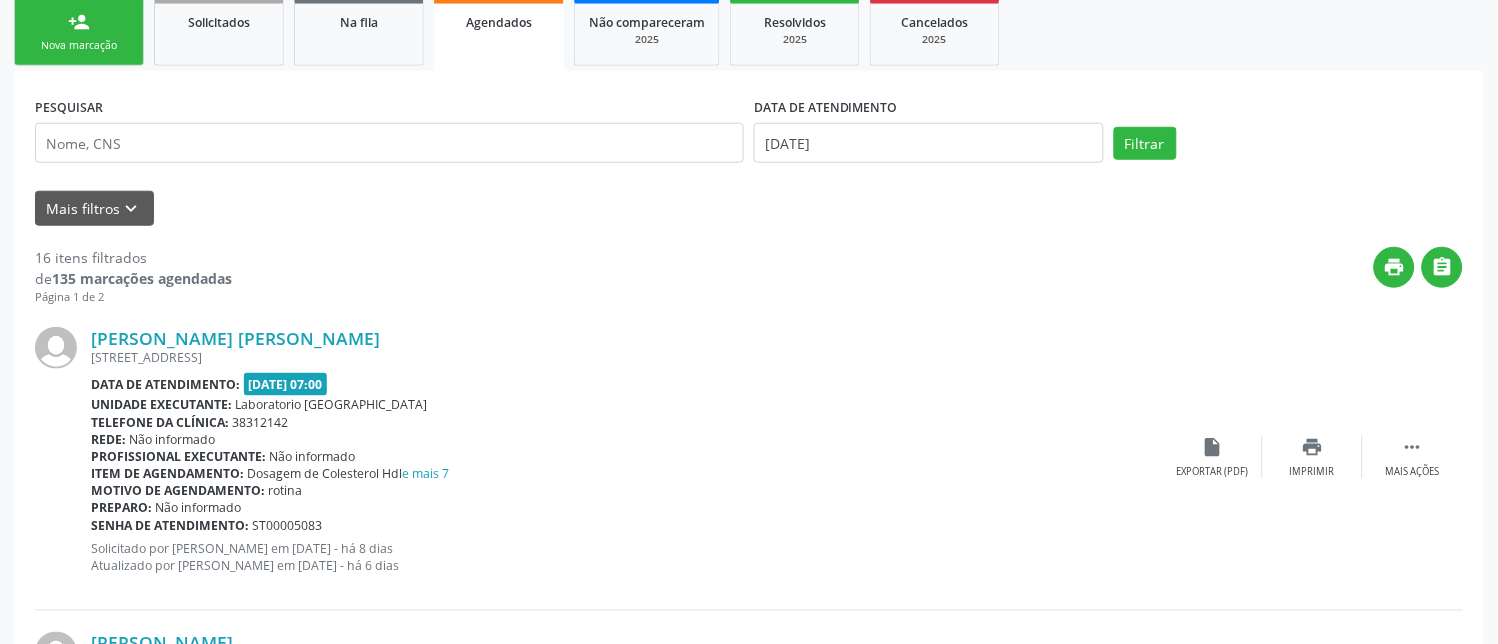 scroll, scrollTop: 0, scrollLeft: 0, axis: both 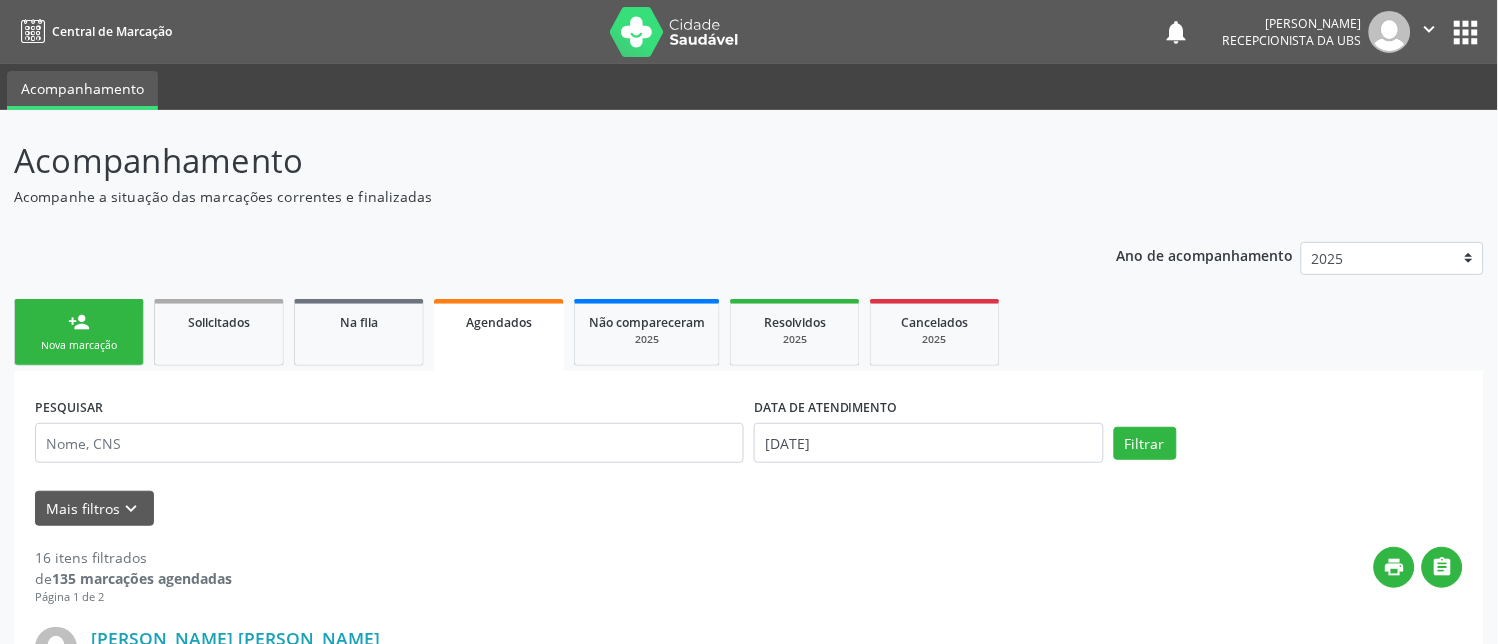 drag, startPoint x: 71, startPoint y: 342, endPoint x: 104, endPoint y: 324, distance: 37.589893 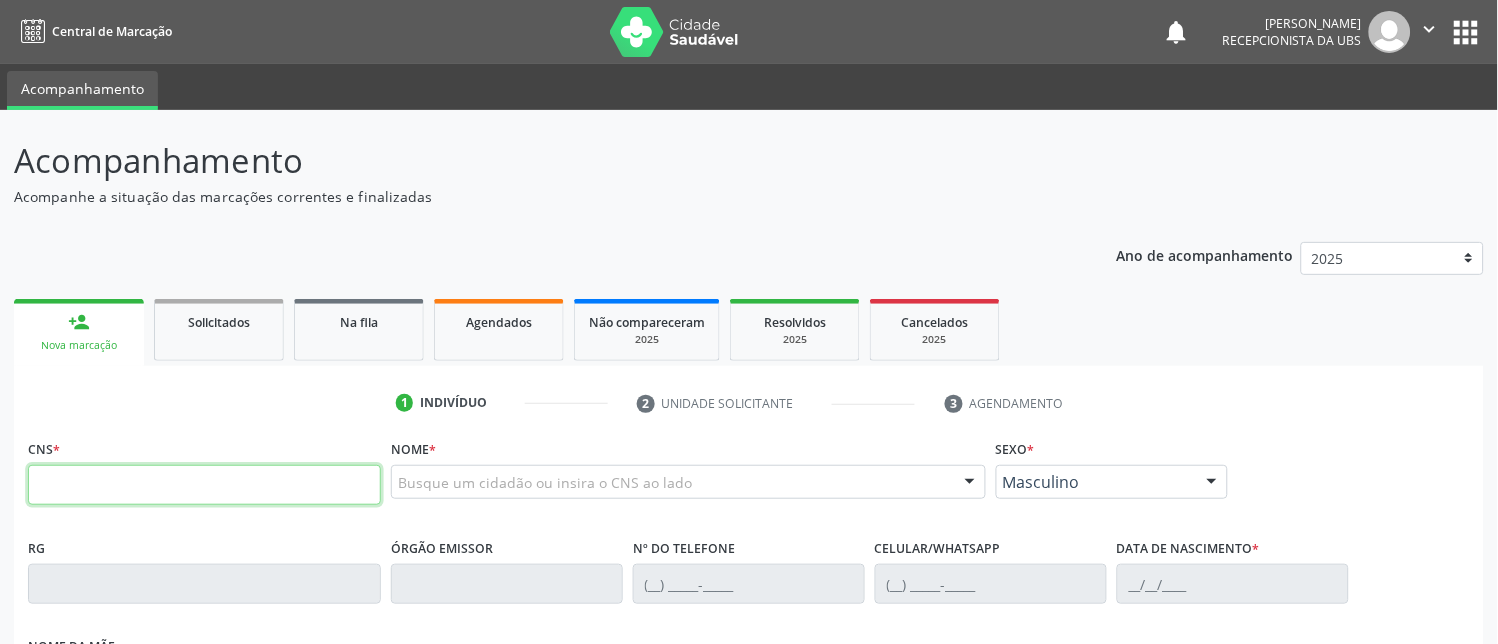 click at bounding box center [204, 485] 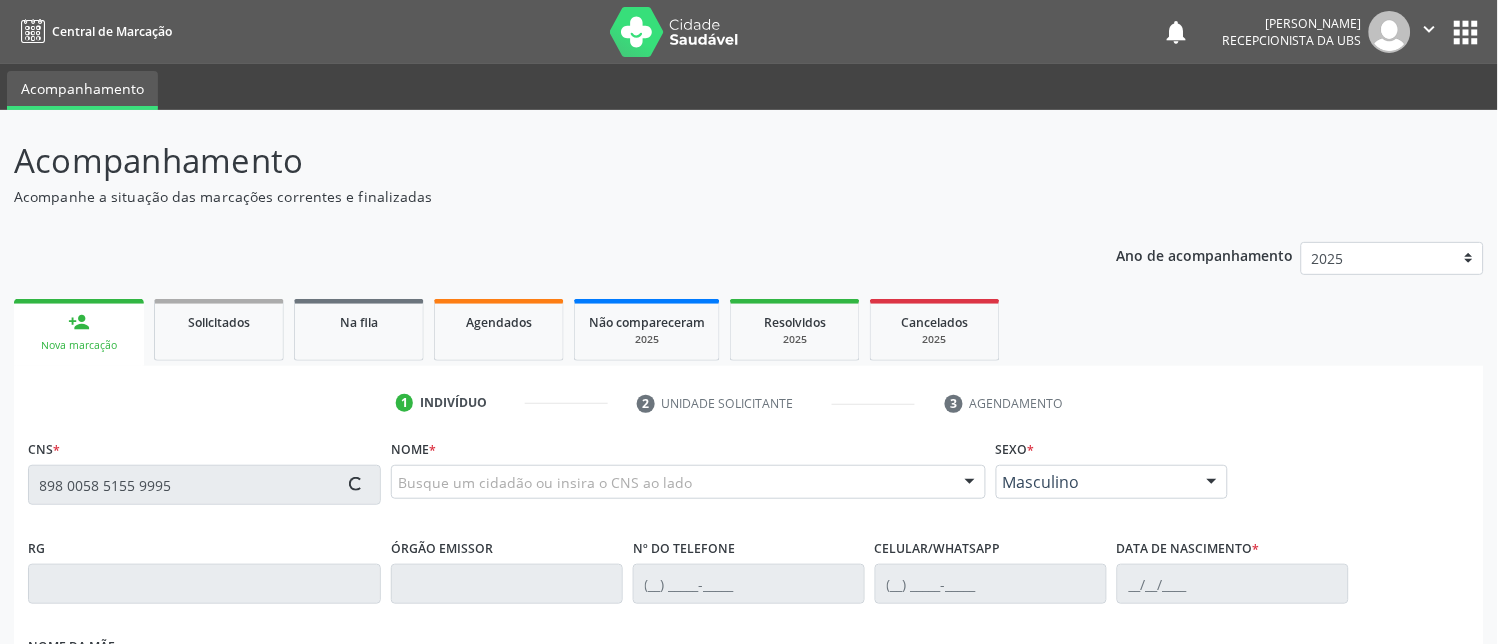 type on "898 0058 5155 9995" 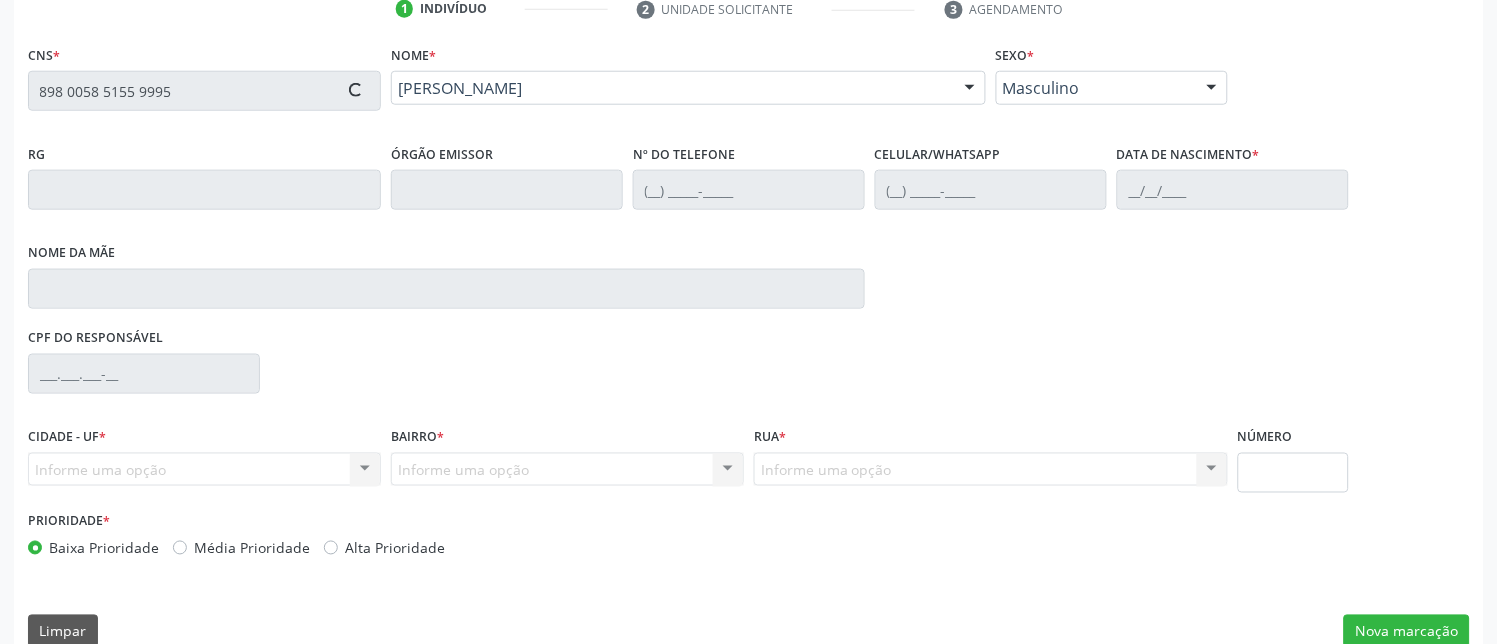 scroll, scrollTop: 425, scrollLeft: 0, axis: vertical 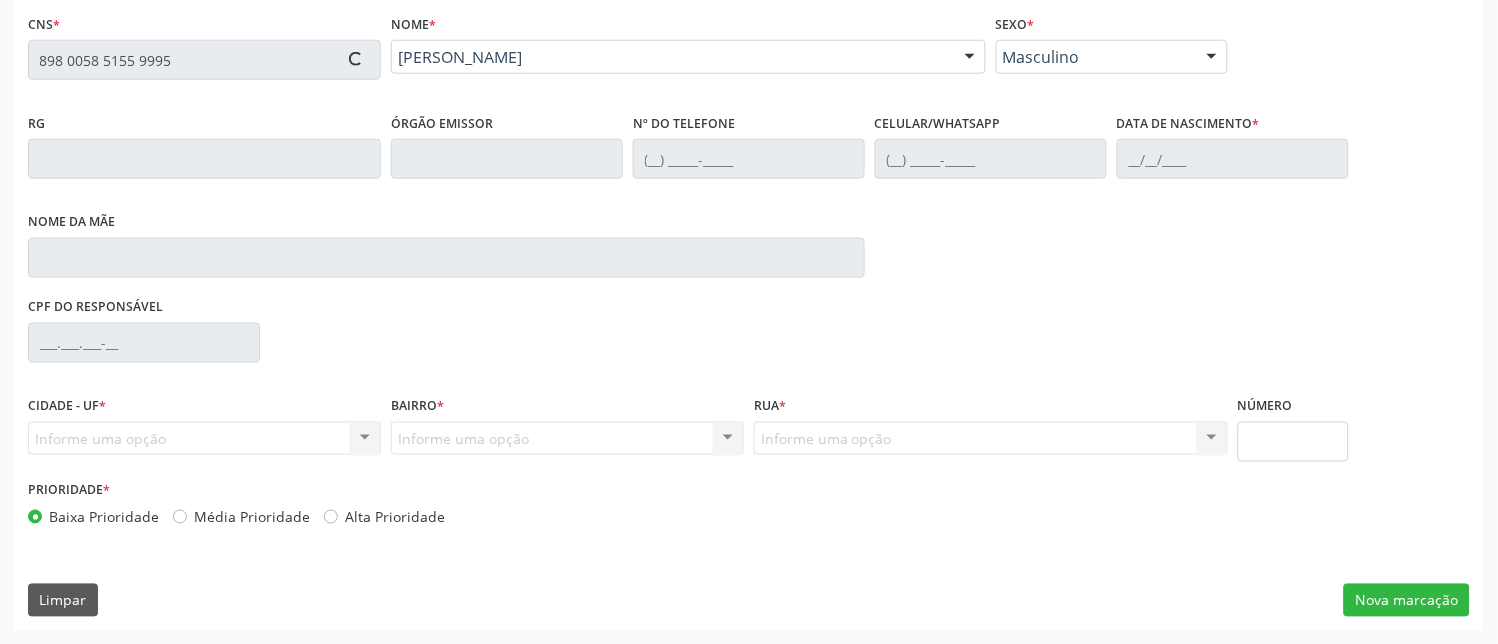 type on "(87) 99937-1898" 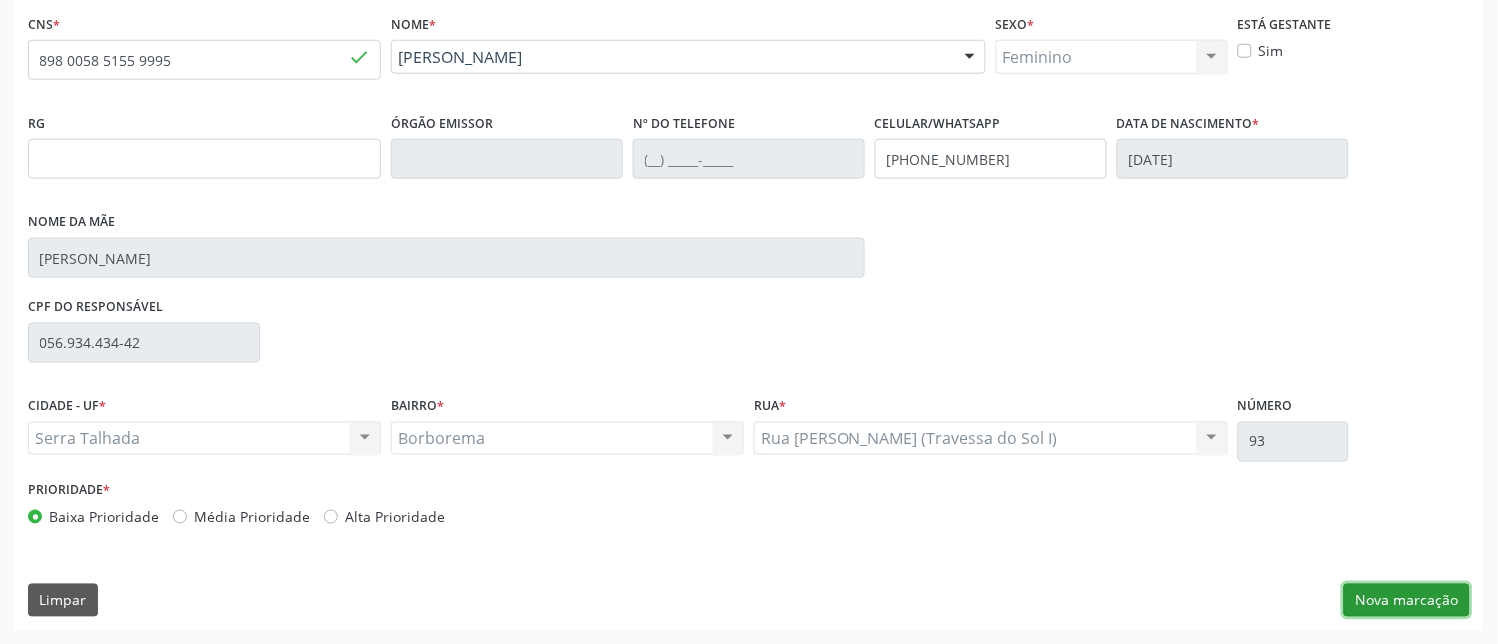 click on "Nova marcação" at bounding box center (1407, 601) 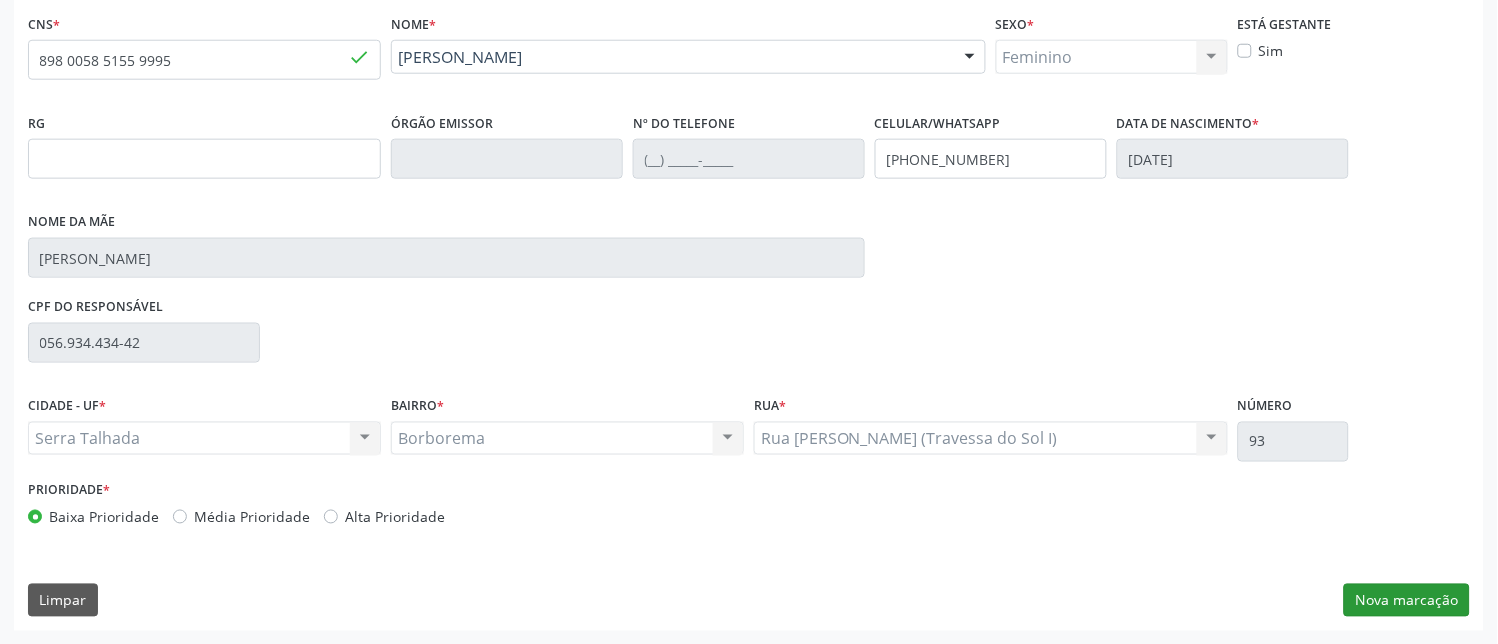 scroll, scrollTop: 261, scrollLeft: 0, axis: vertical 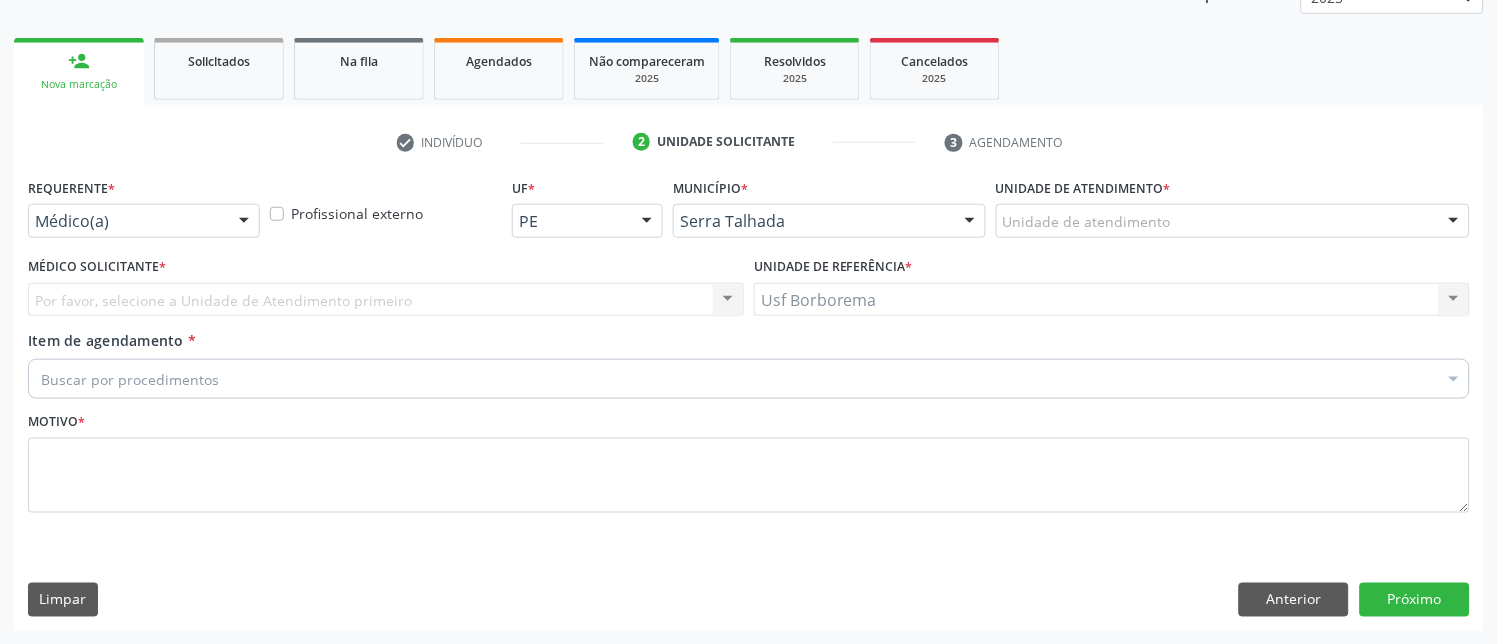 click on "Unidade de atendimento" at bounding box center (1233, 221) 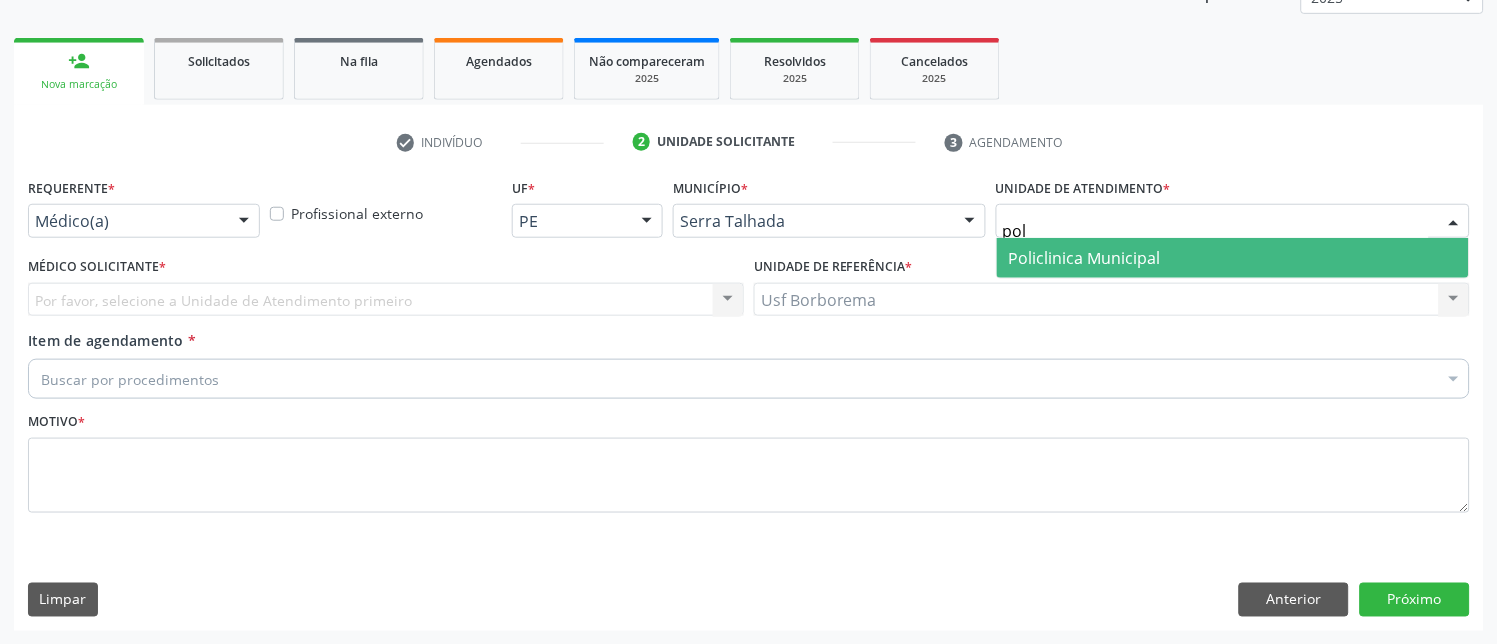 type on "poli" 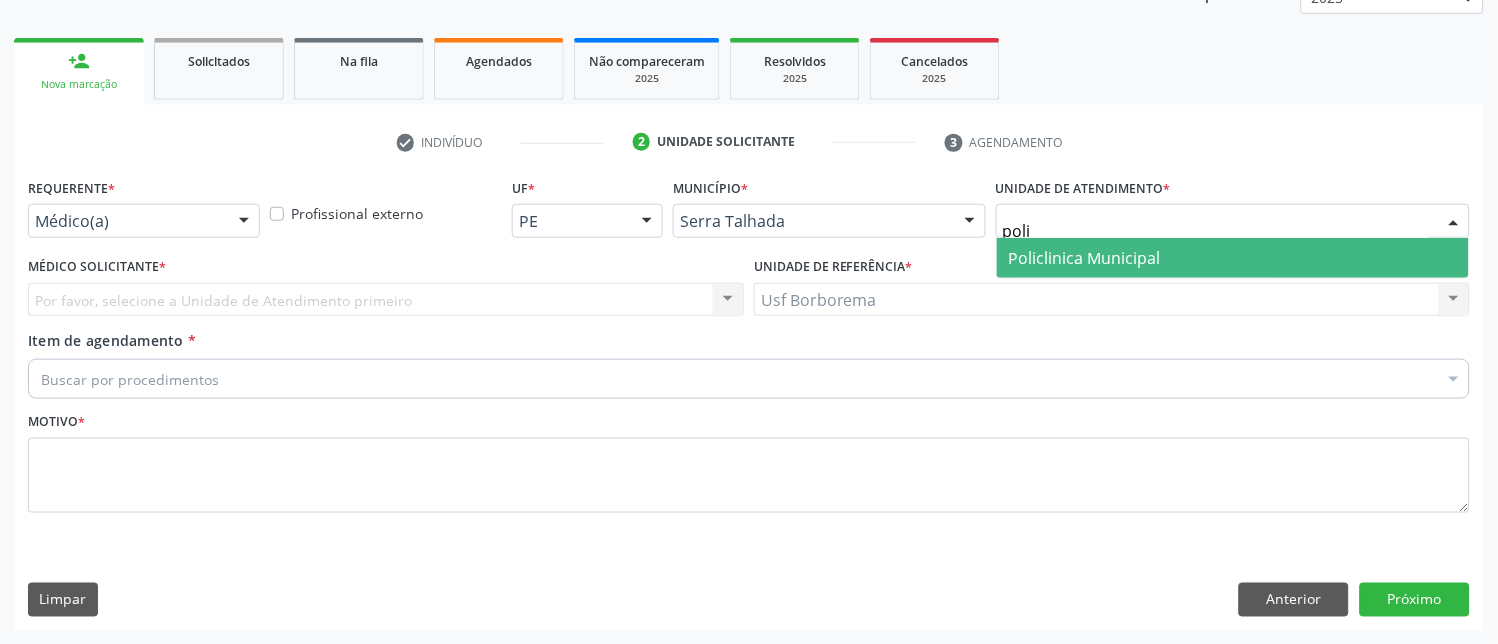 click on "Policlinica Municipal" at bounding box center [1233, 258] 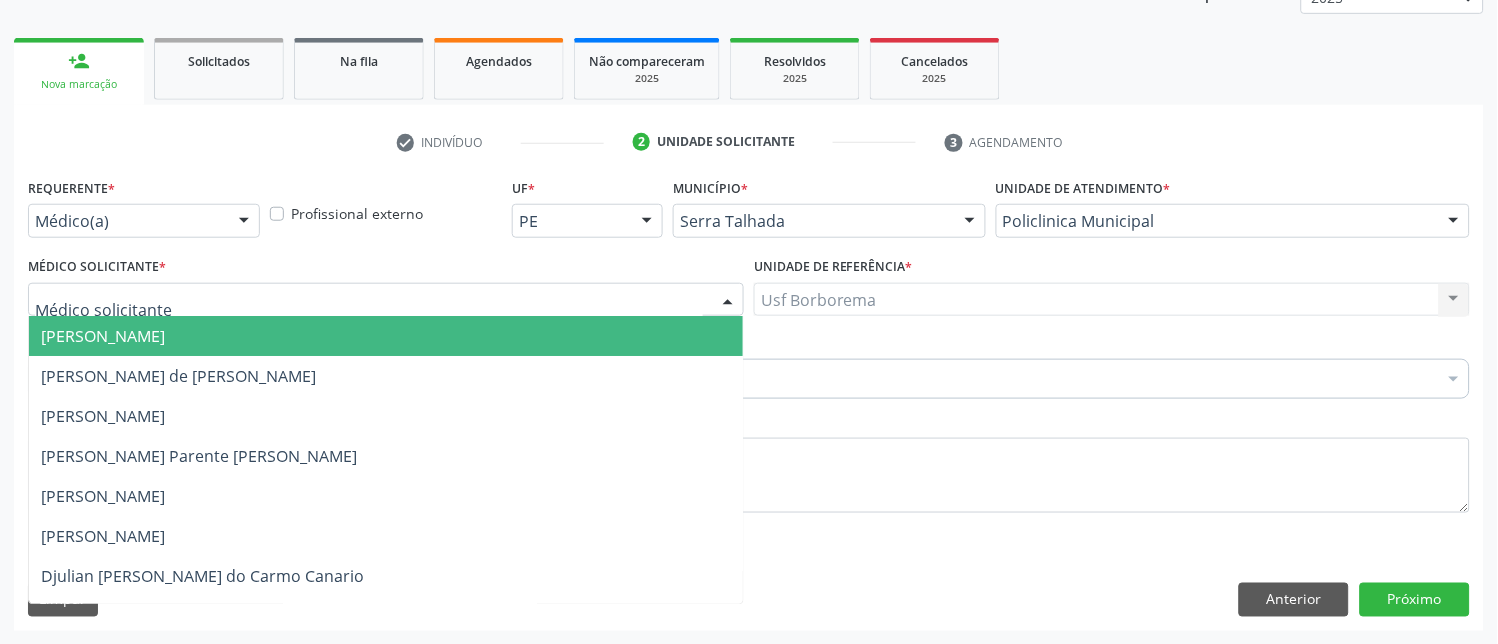 click at bounding box center (386, 300) 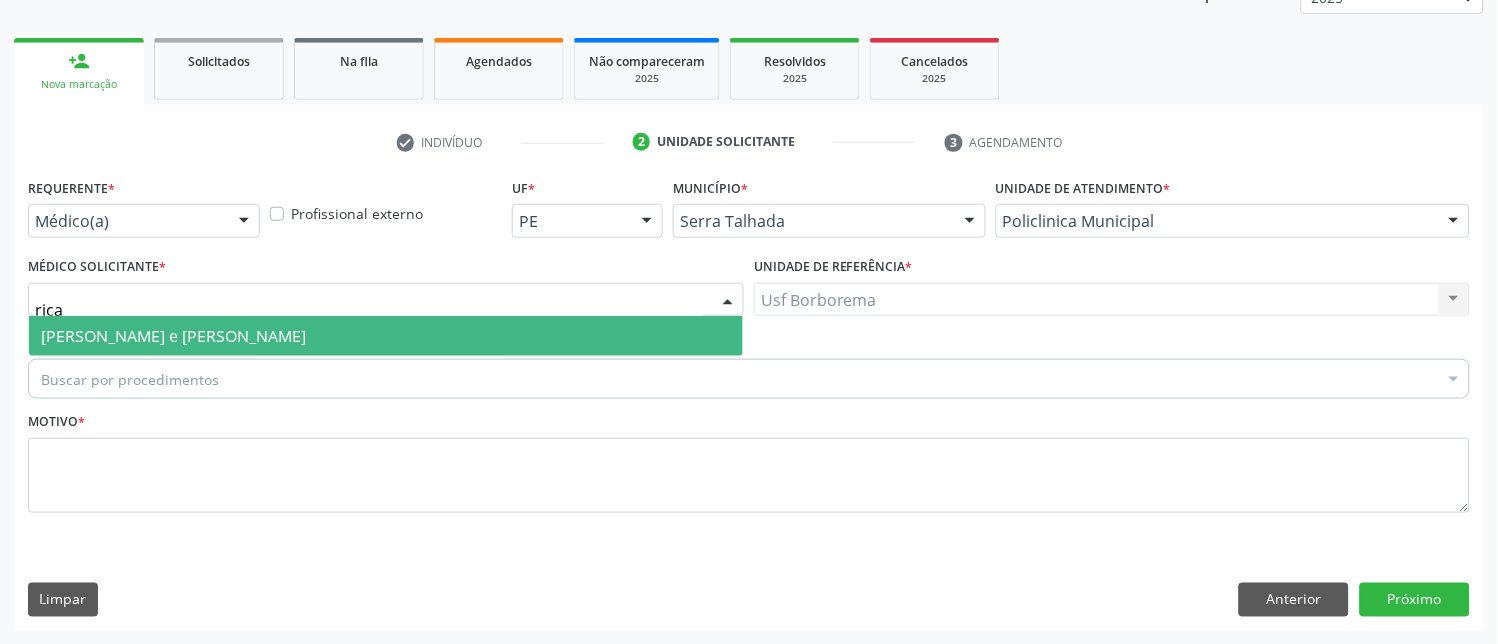 type on "ricar" 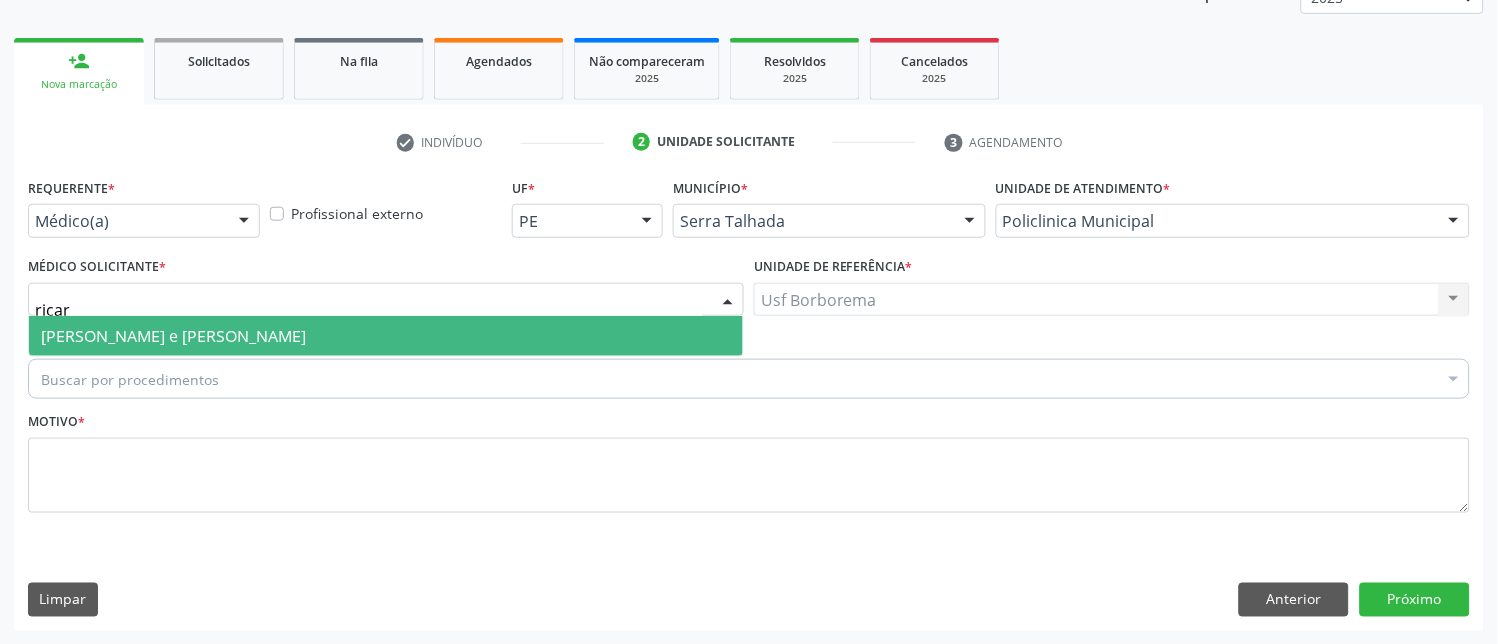 click on "[PERSON_NAME] e [PERSON_NAME]" at bounding box center [386, 336] 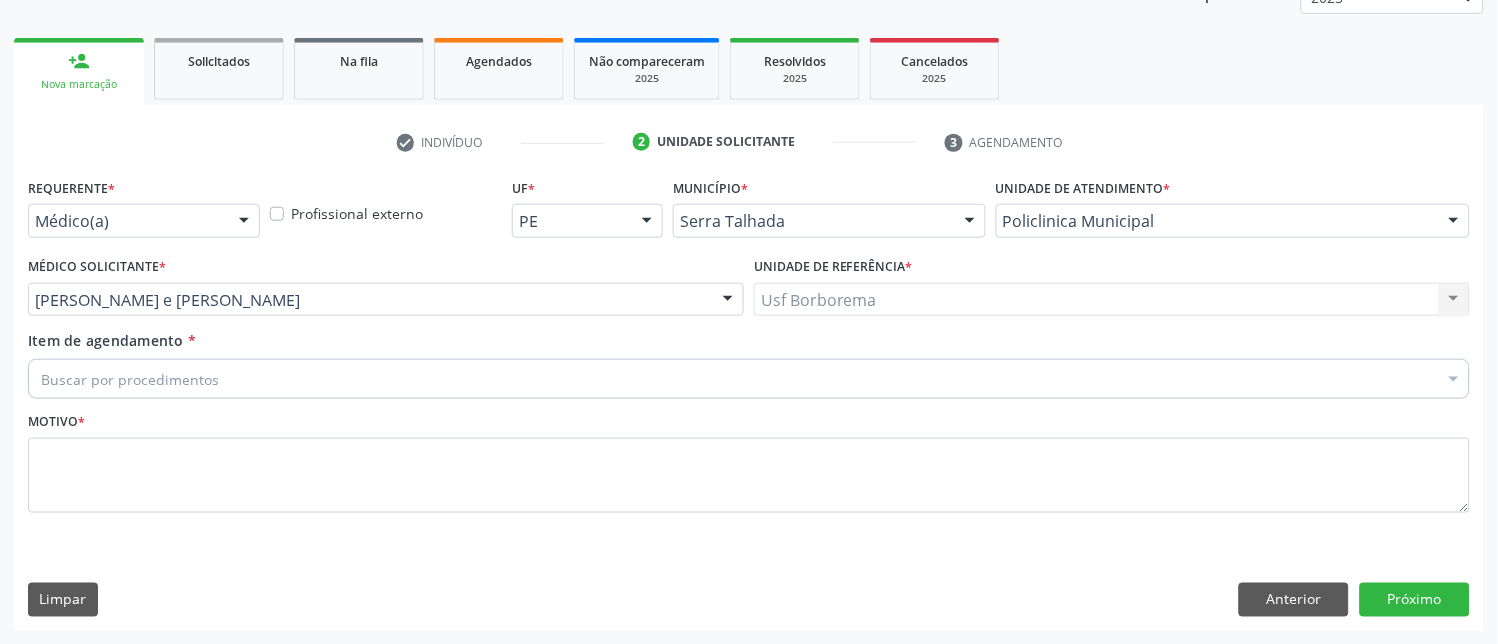 click on "Buscar por procedimentos" at bounding box center (749, 379) 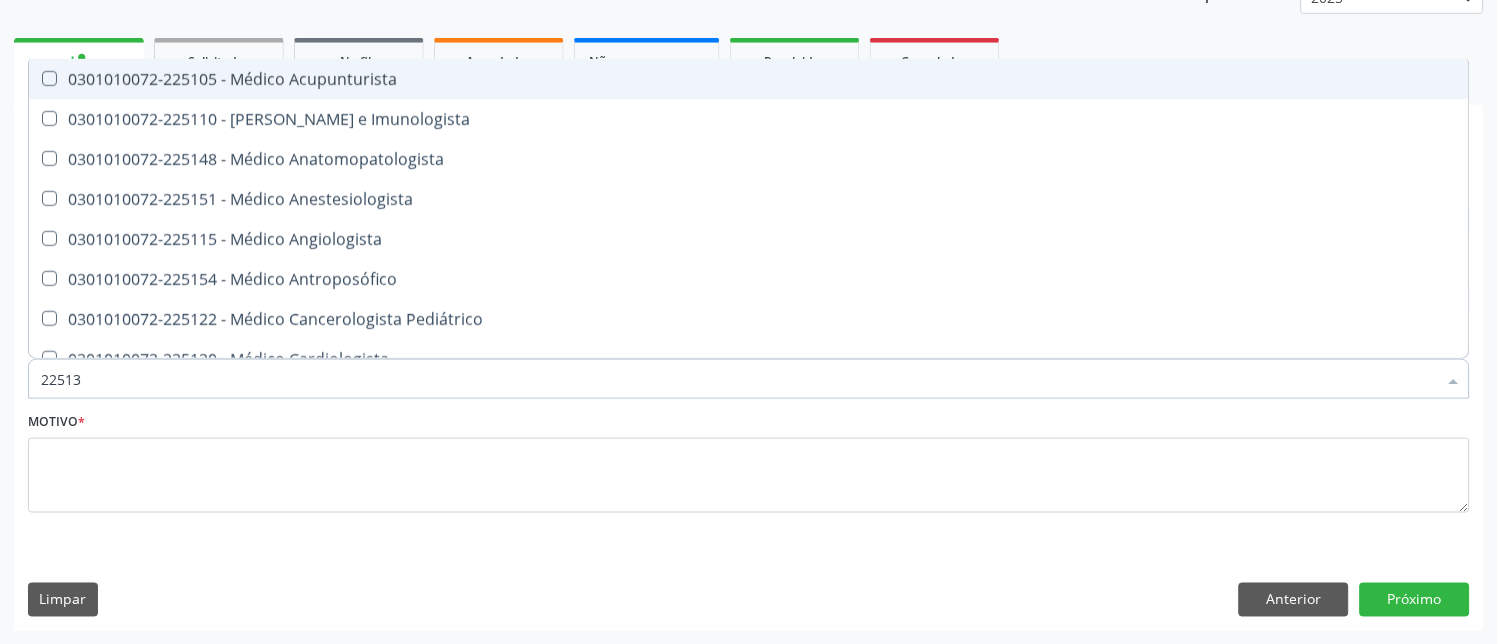 type on "225135" 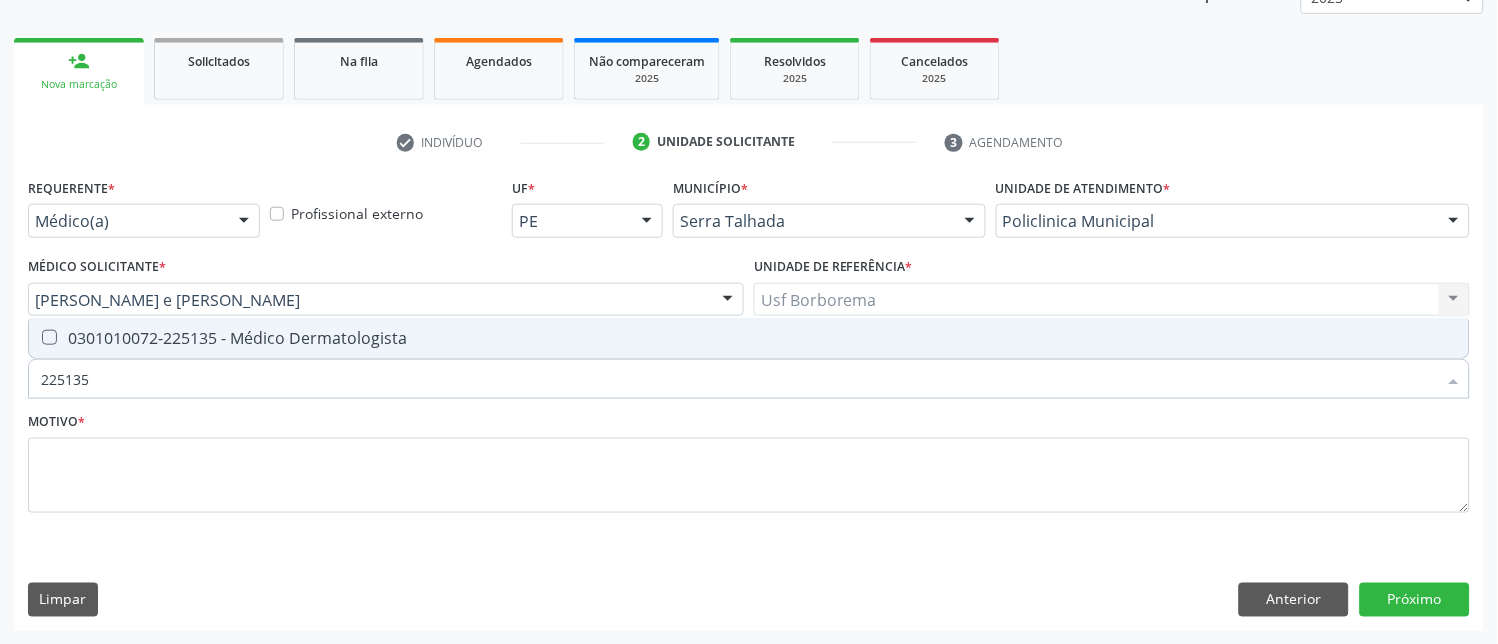 click at bounding box center [49, 337] 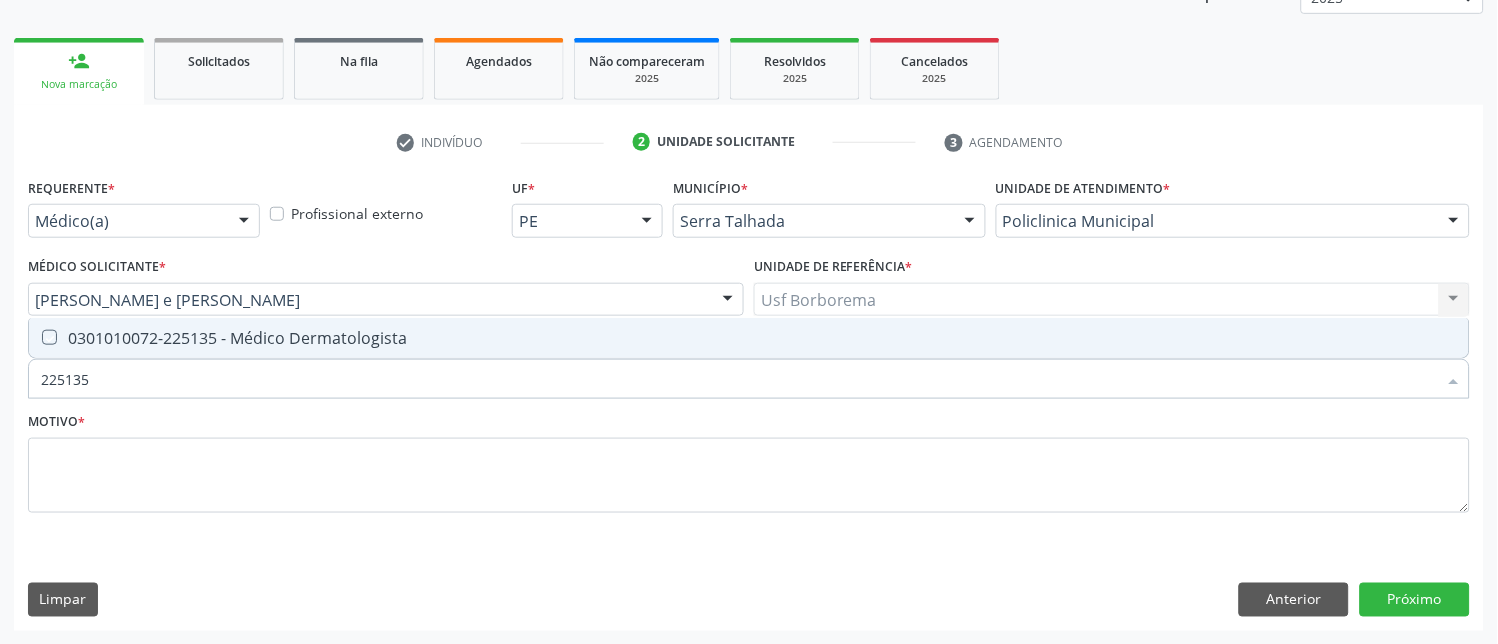 click at bounding box center [35, 337] 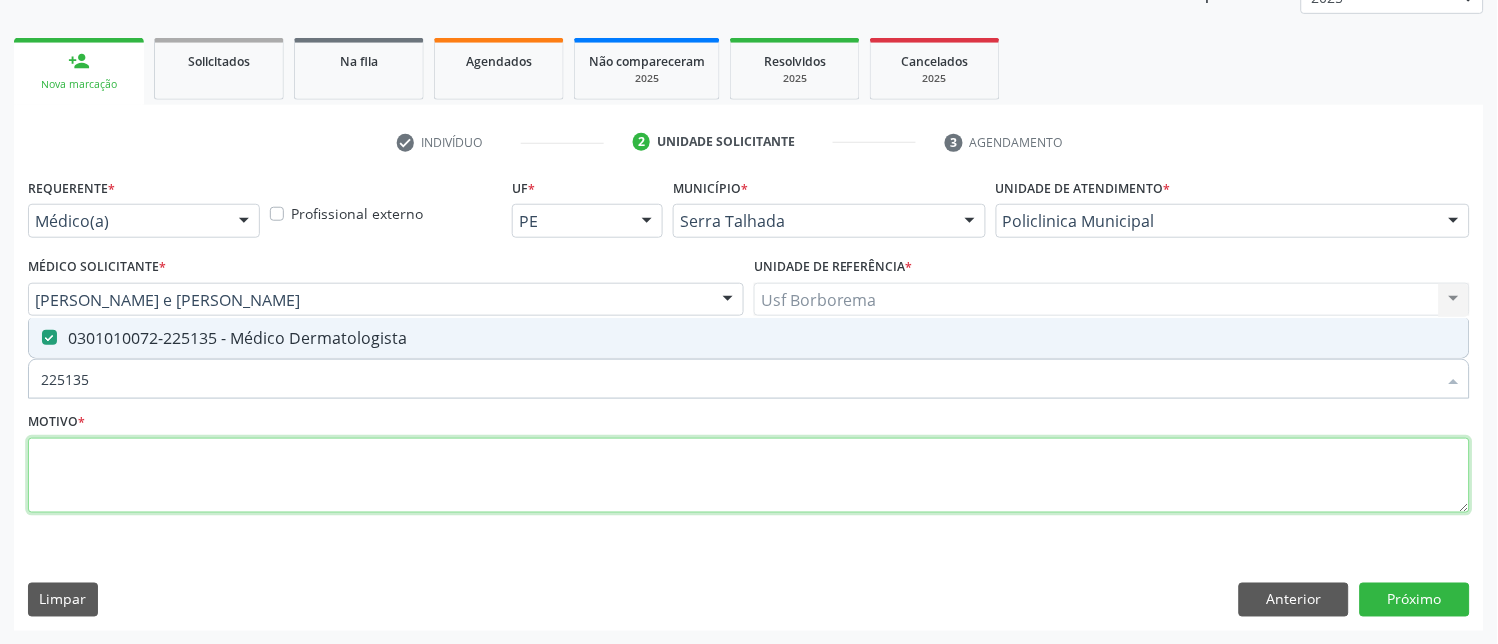 click at bounding box center (749, 476) 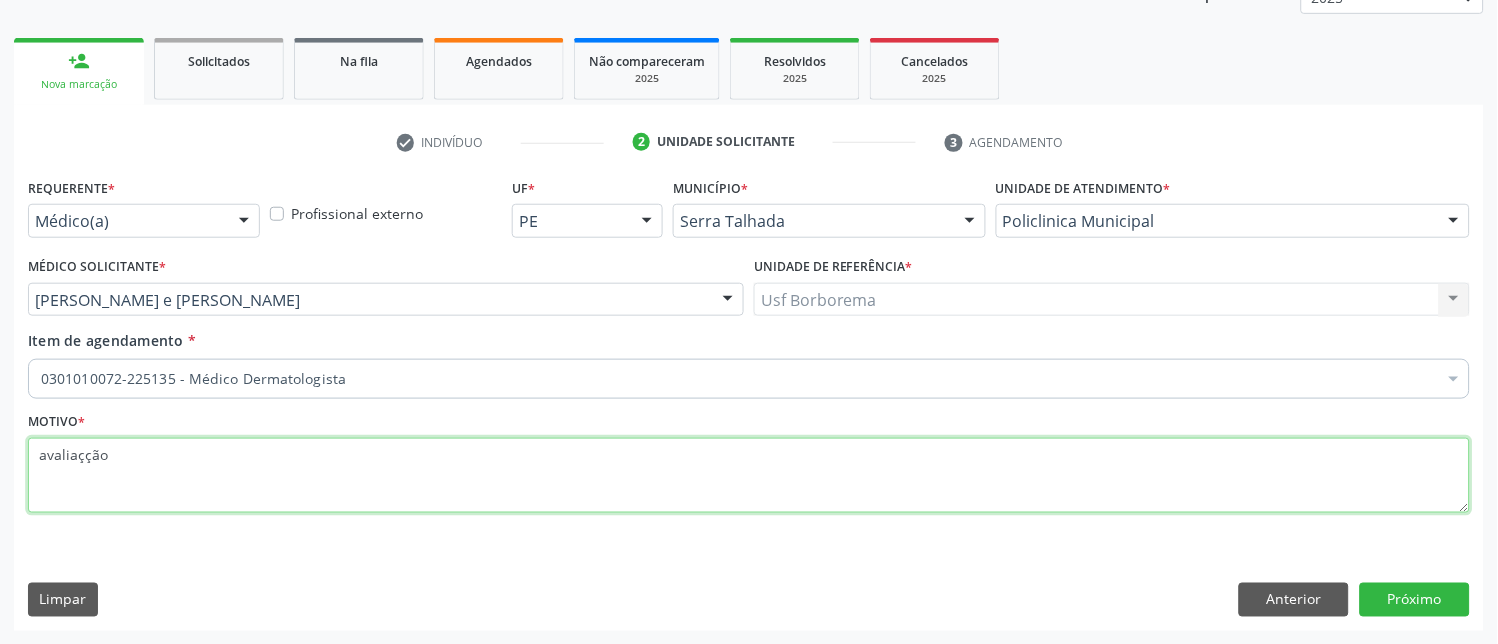 click on "avaliaçção" at bounding box center (749, 476) 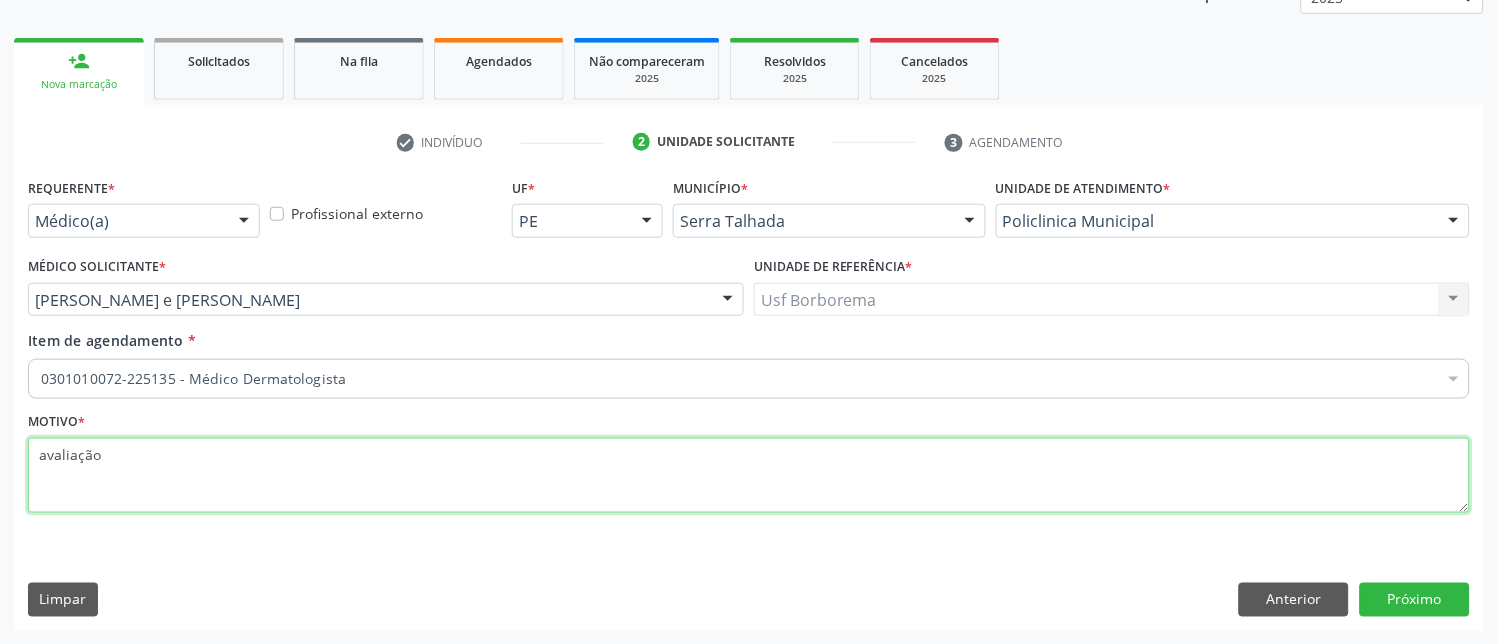 drag, startPoint x: 130, startPoint y: 454, endPoint x: 30, endPoint y: 456, distance: 100.02 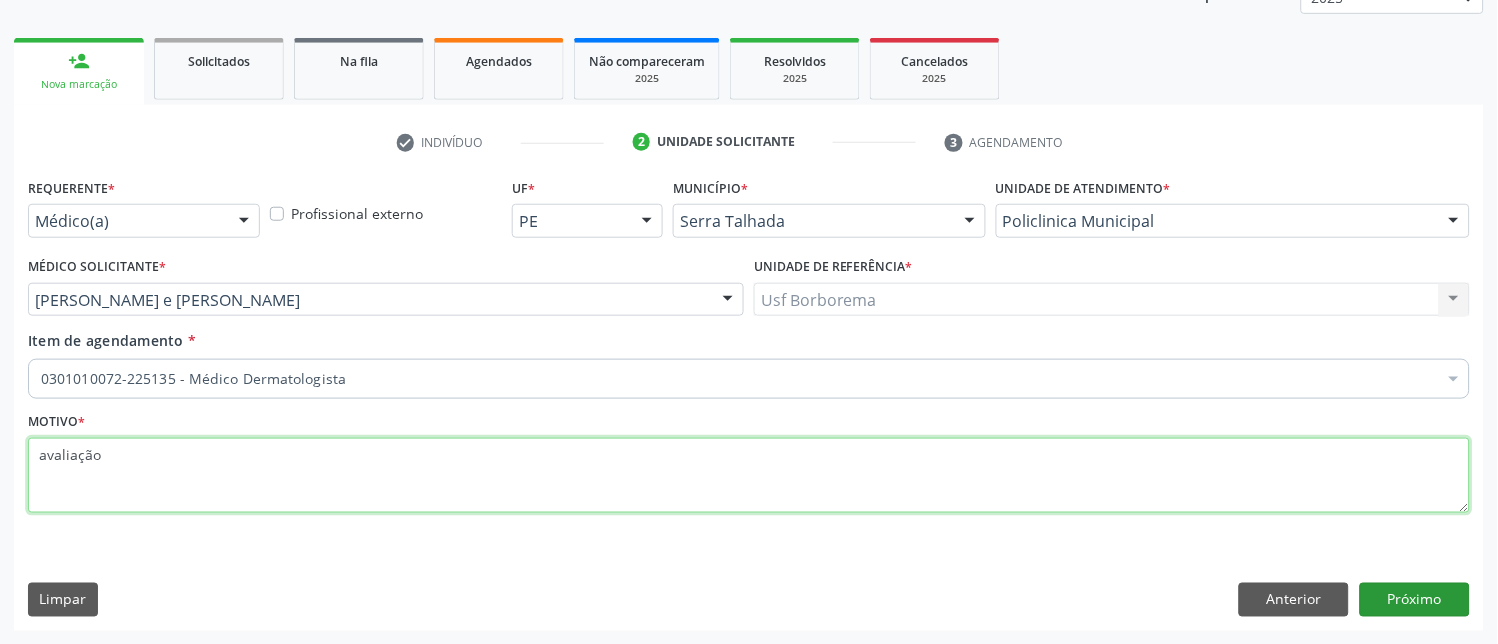 type on "avaliação" 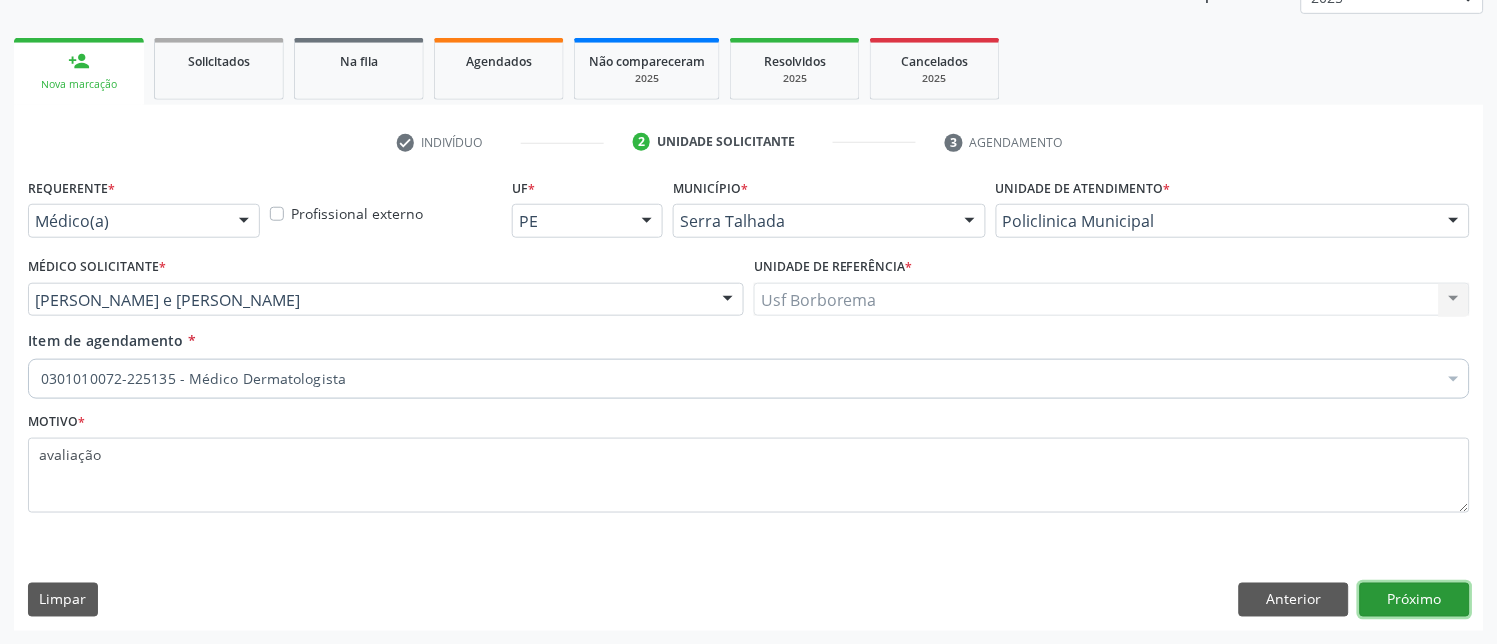 click on "Próximo" at bounding box center (1415, 600) 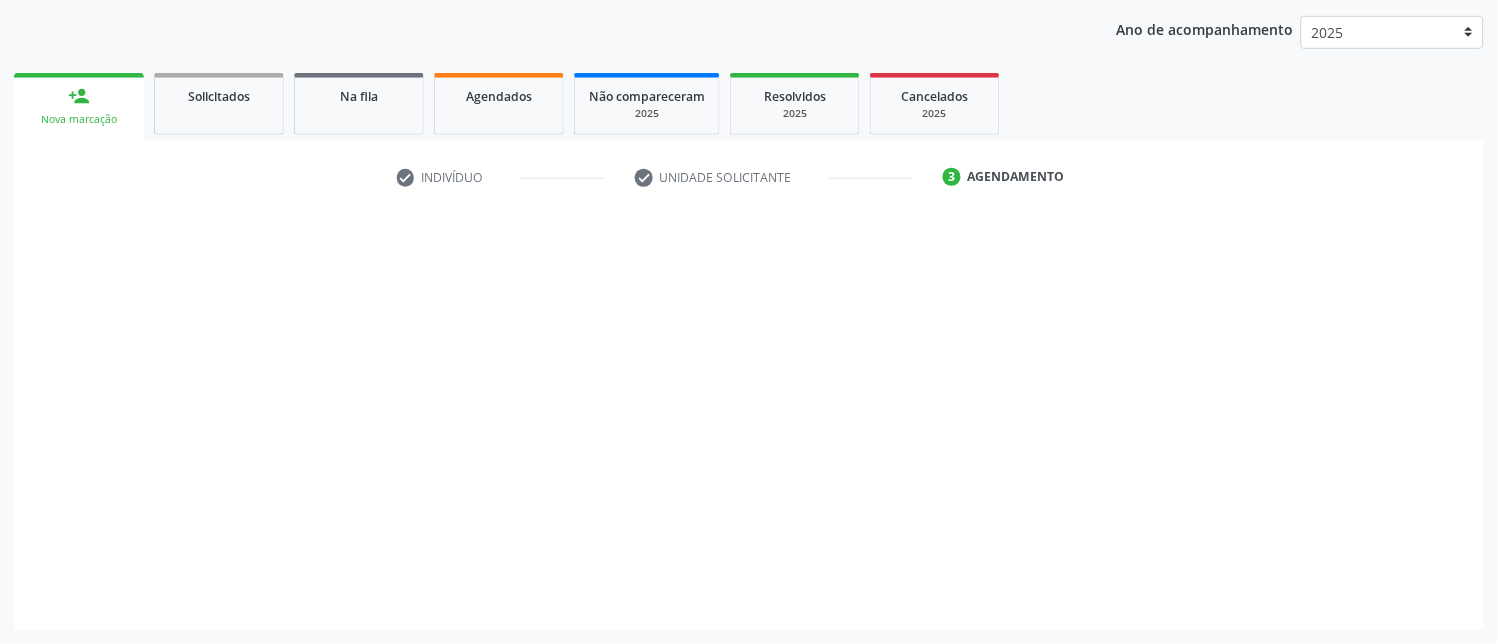 scroll, scrollTop: 225, scrollLeft: 0, axis: vertical 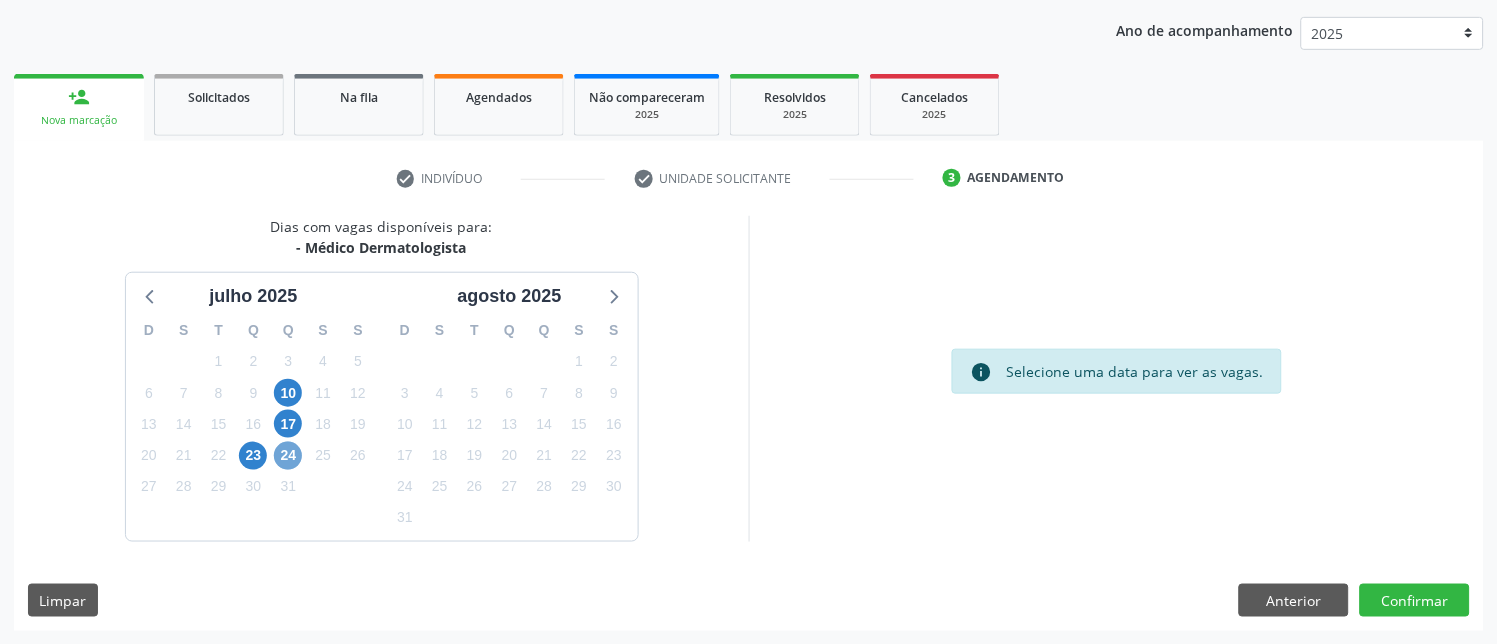 click on "24" at bounding box center [288, 456] 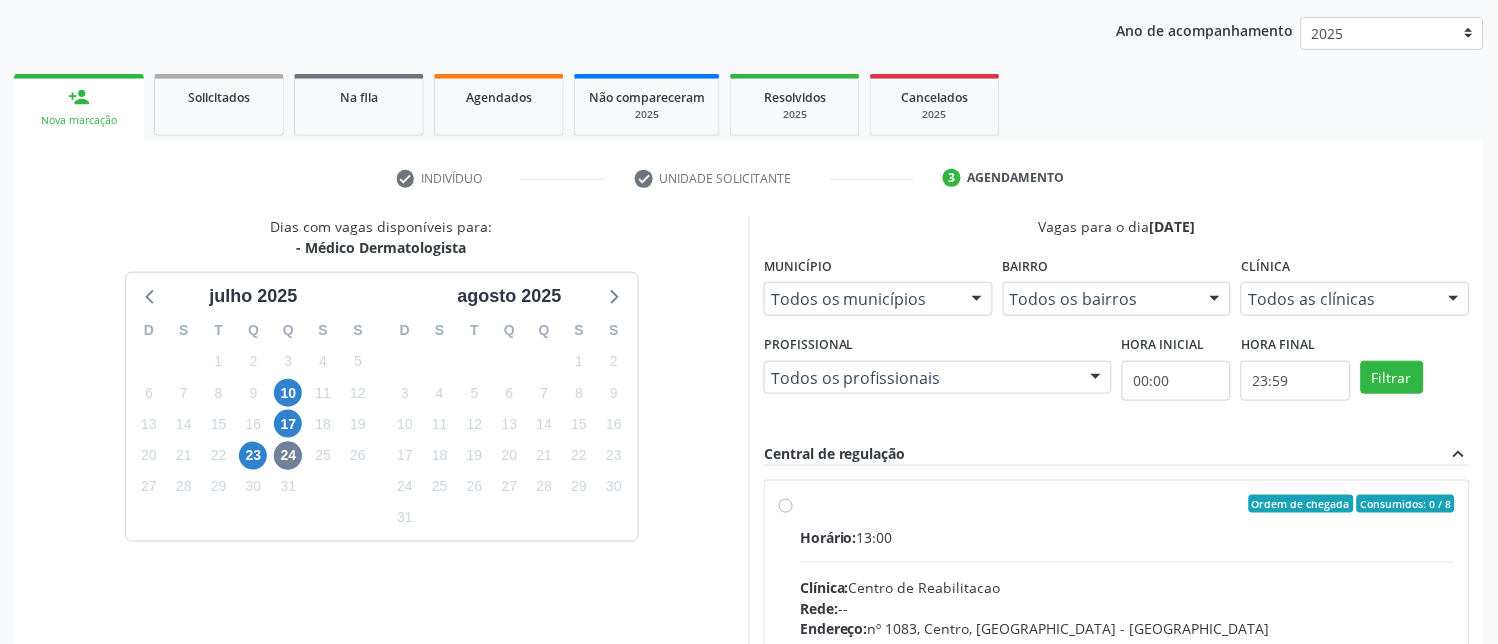 click on "Ordem de chegada
Consumidos: 0 / 8
Horário:   13:00
Clínica:  Centro de Reabilitacao
Rede:
--
Endereço:   nº 1083, Centro, Serra Talhada - PE
Telefone:   (81) 38313112
Profissional:
Catharina Maria Freire de Lucena Pousa
Informações adicionais sobre o atendimento
Idade de atendimento:
de 0 a 120 anos
Gênero(s) atendido(s):
Masculino e Feminino
Informações adicionais:
--" at bounding box center [1127, 648] 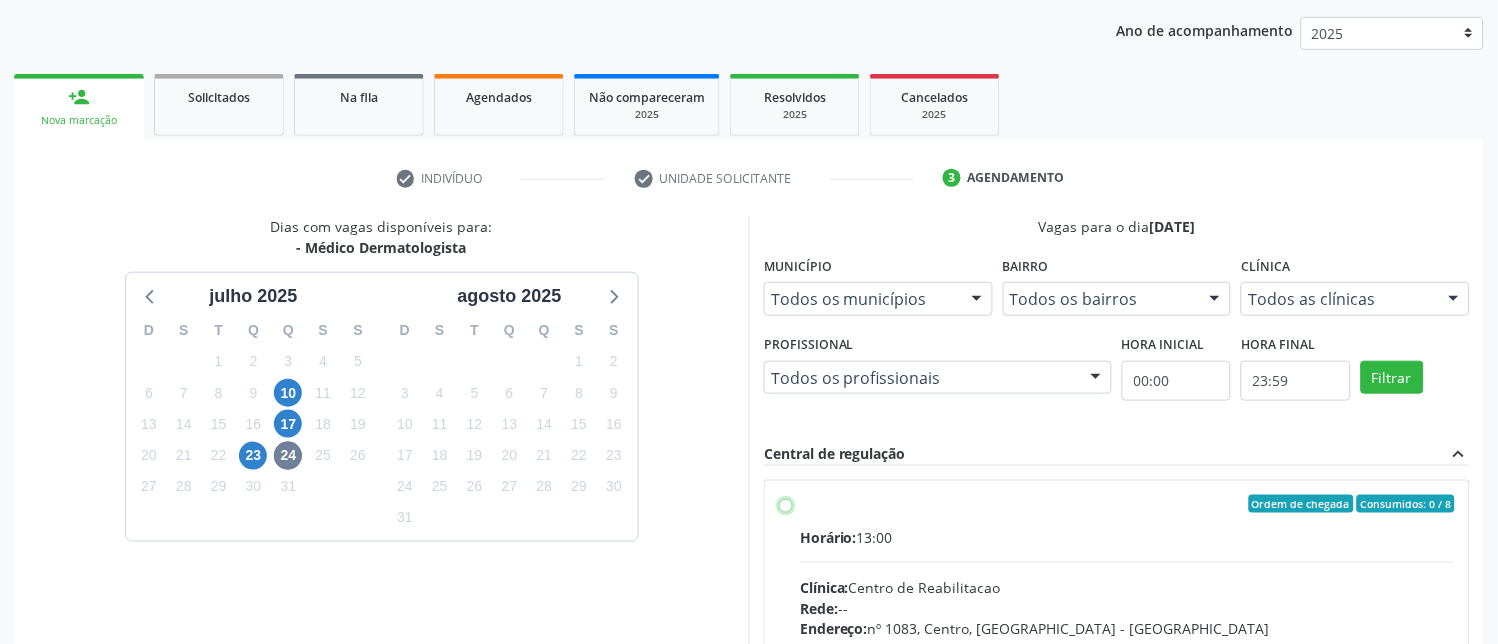 radio on "true" 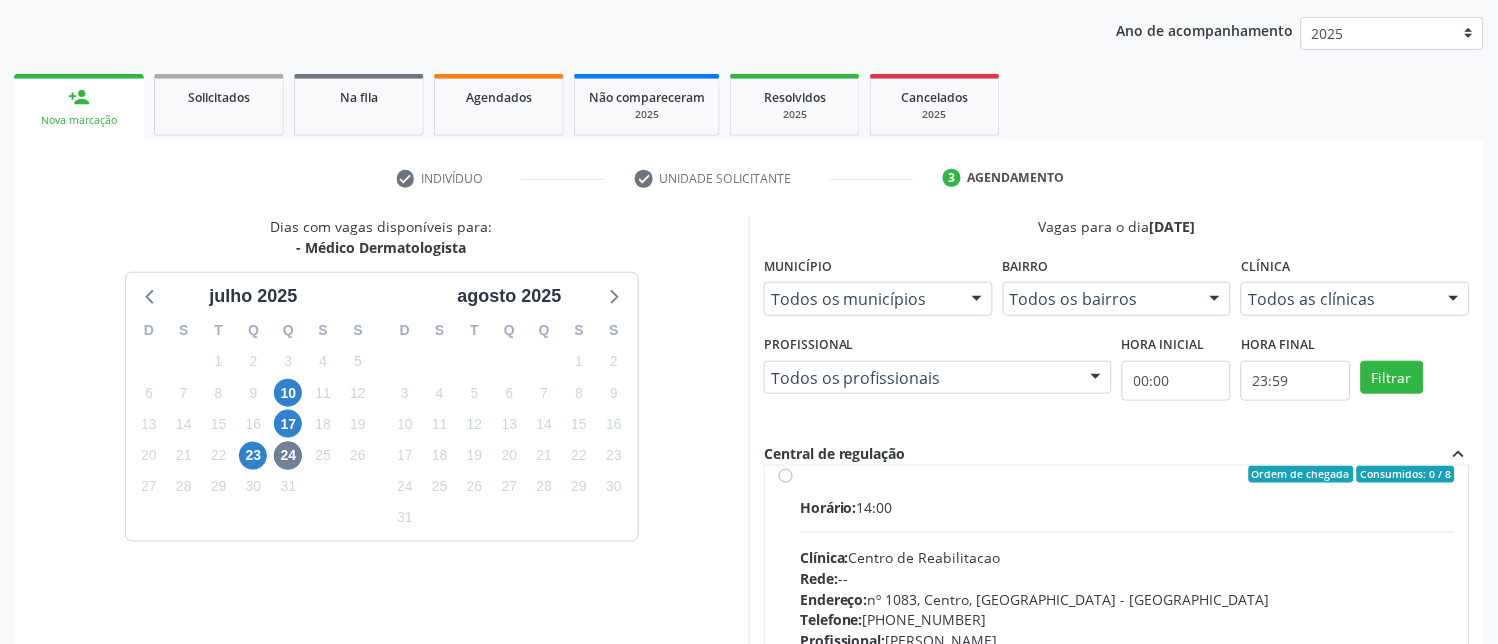 scroll, scrollTop: 666, scrollLeft: 0, axis: vertical 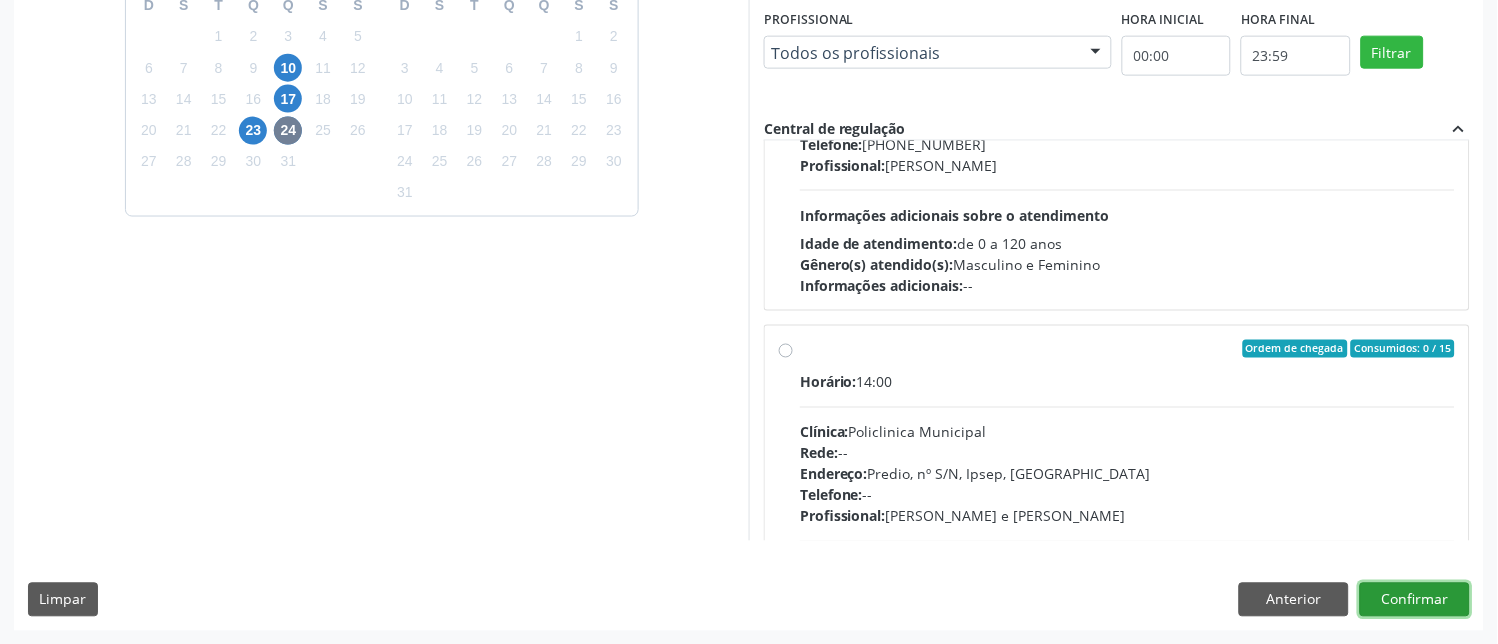 click on "Confirmar" at bounding box center [1415, 600] 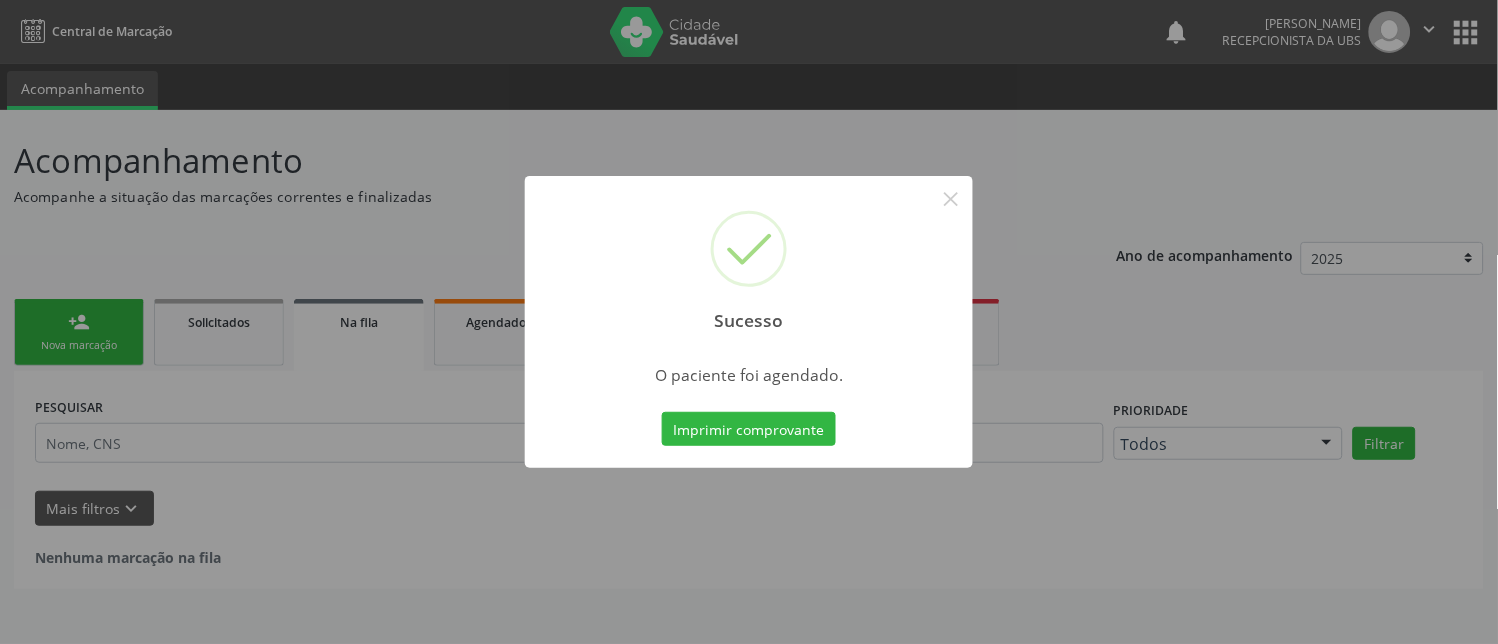 scroll, scrollTop: 0, scrollLeft: 0, axis: both 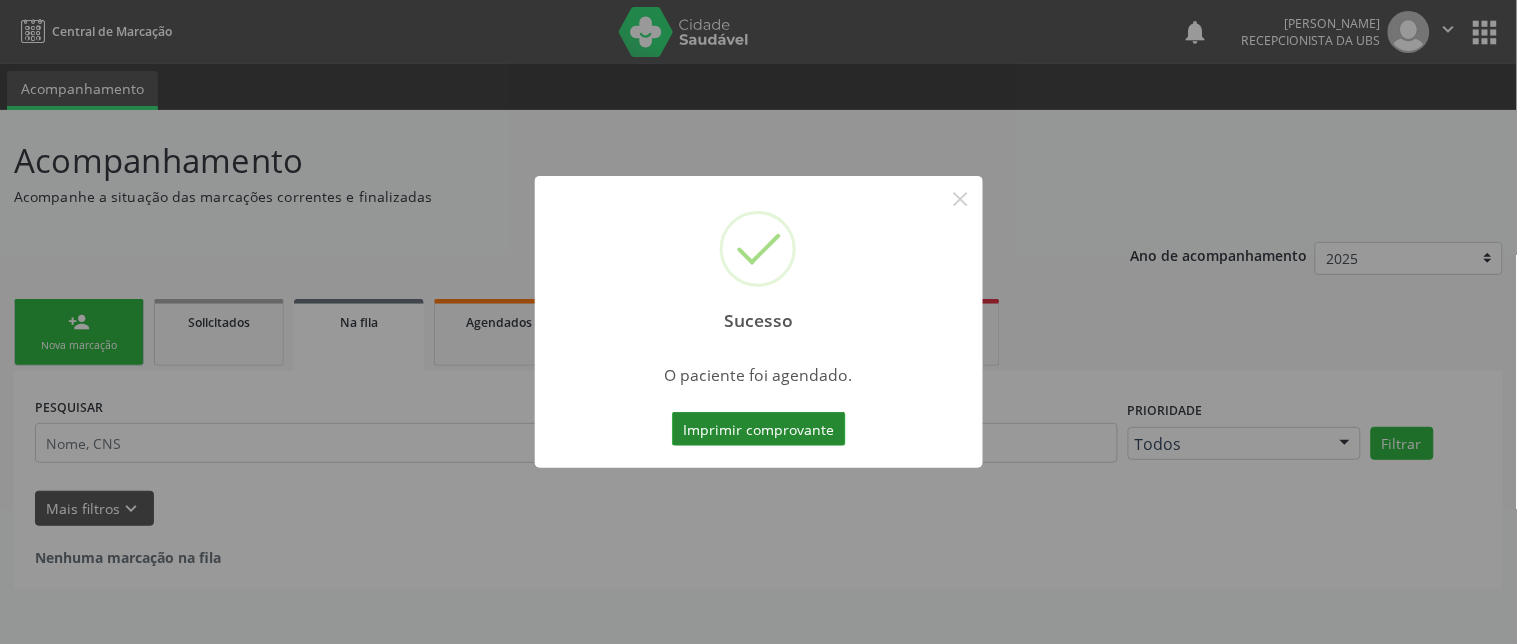click on "Imprimir comprovante" at bounding box center (759, 429) 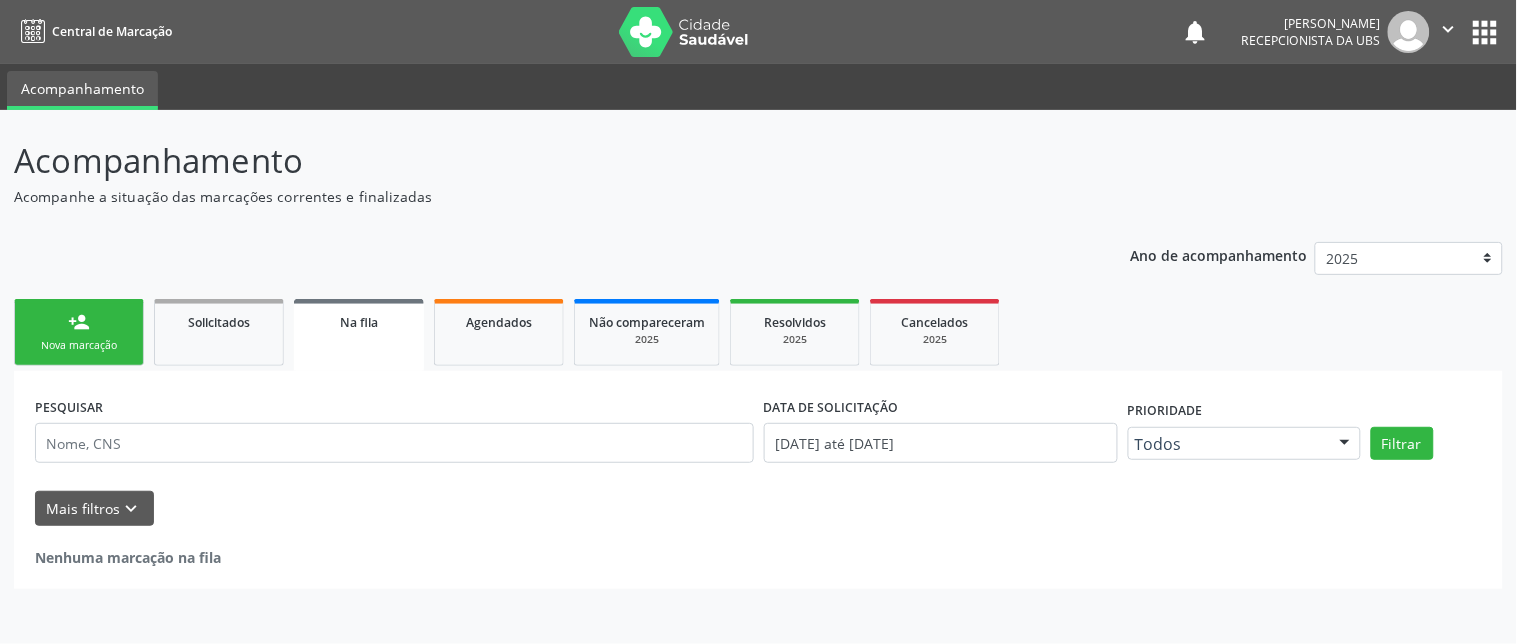 click on "person_add
Nova marcação" at bounding box center [79, 332] 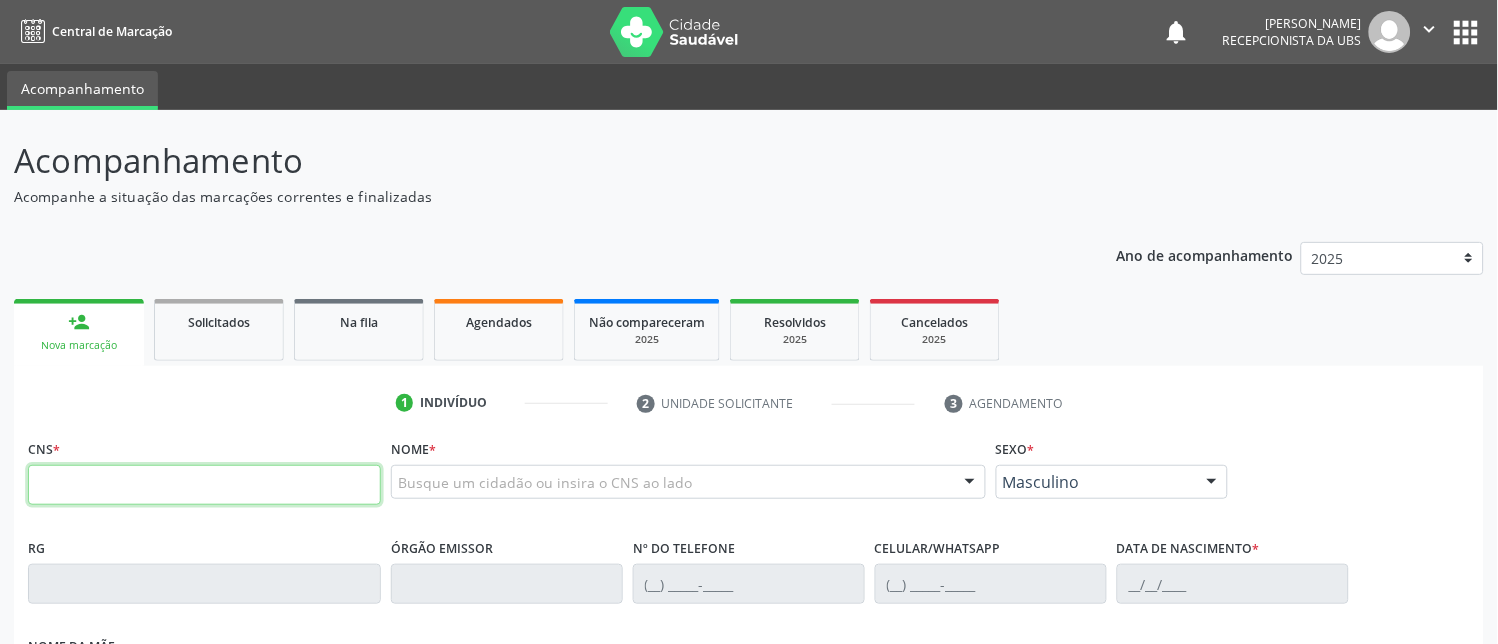 click at bounding box center (204, 485) 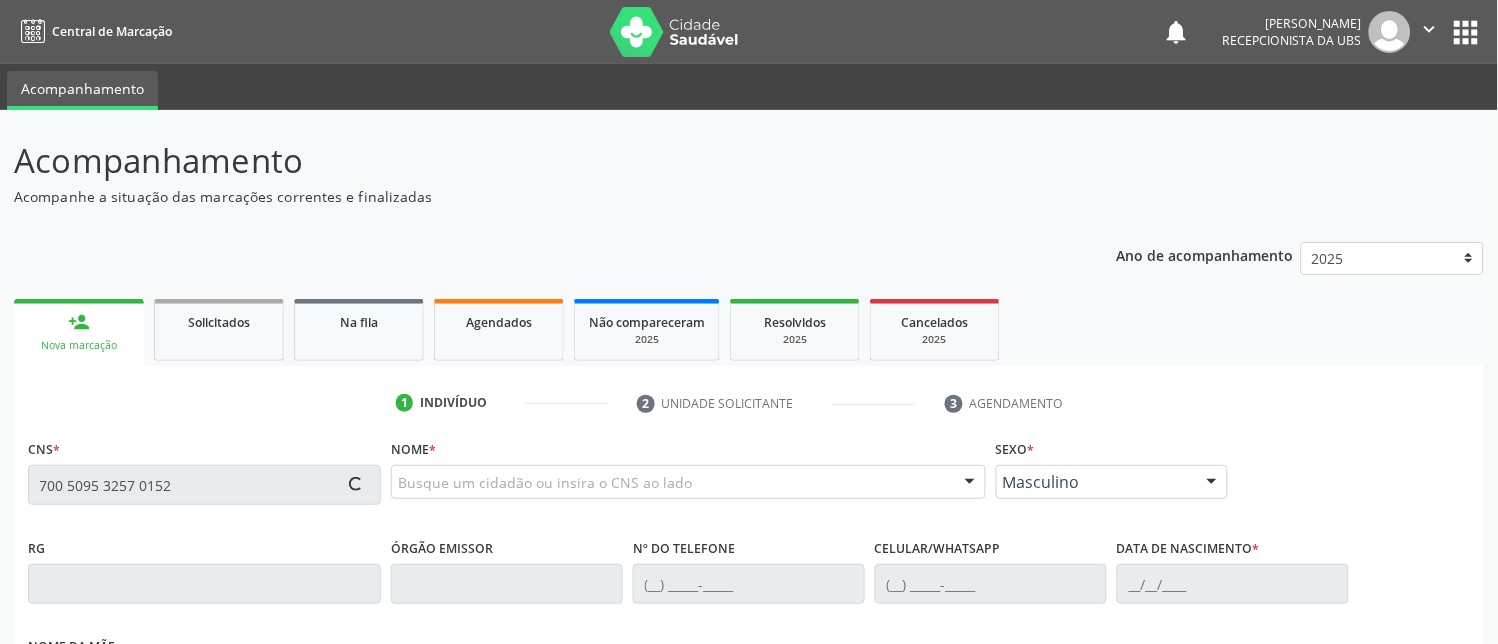 type on "700 5095 3257 0152" 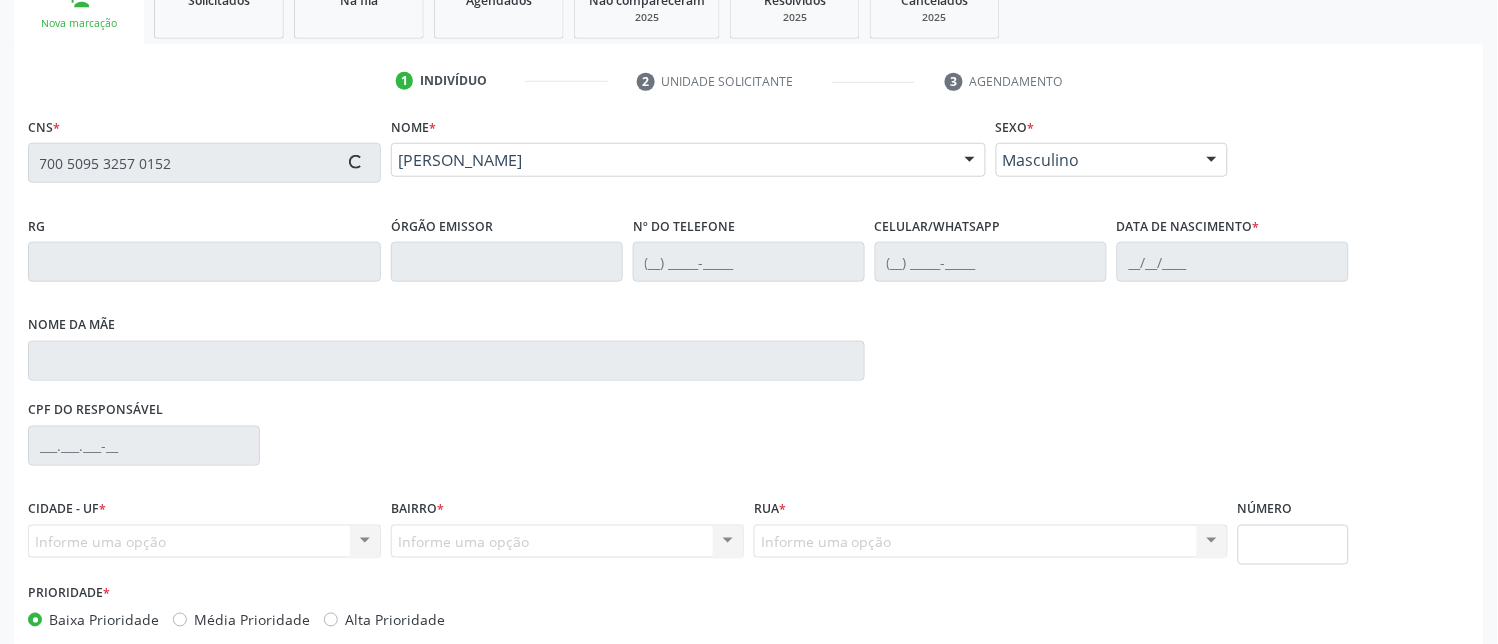 scroll, scrollTop: 333, scrollLeft: 0, axis: vertical 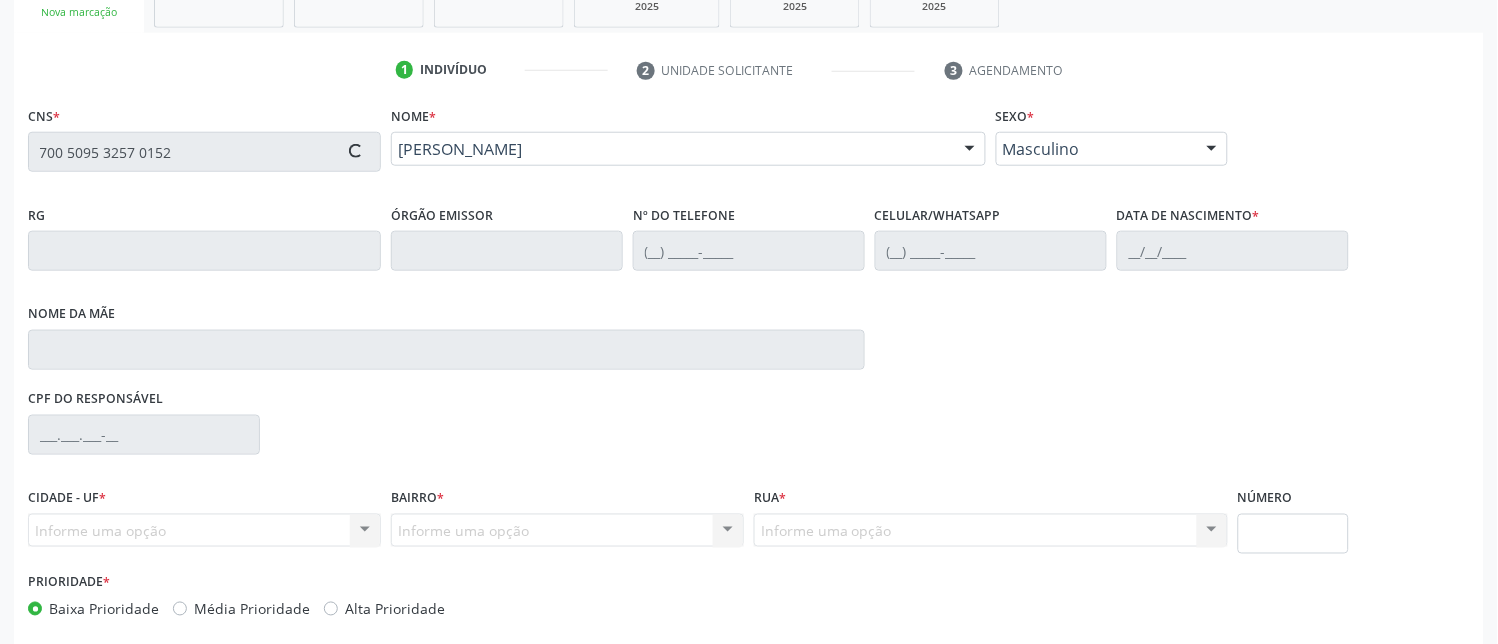 type on "(87) 99907-9775" 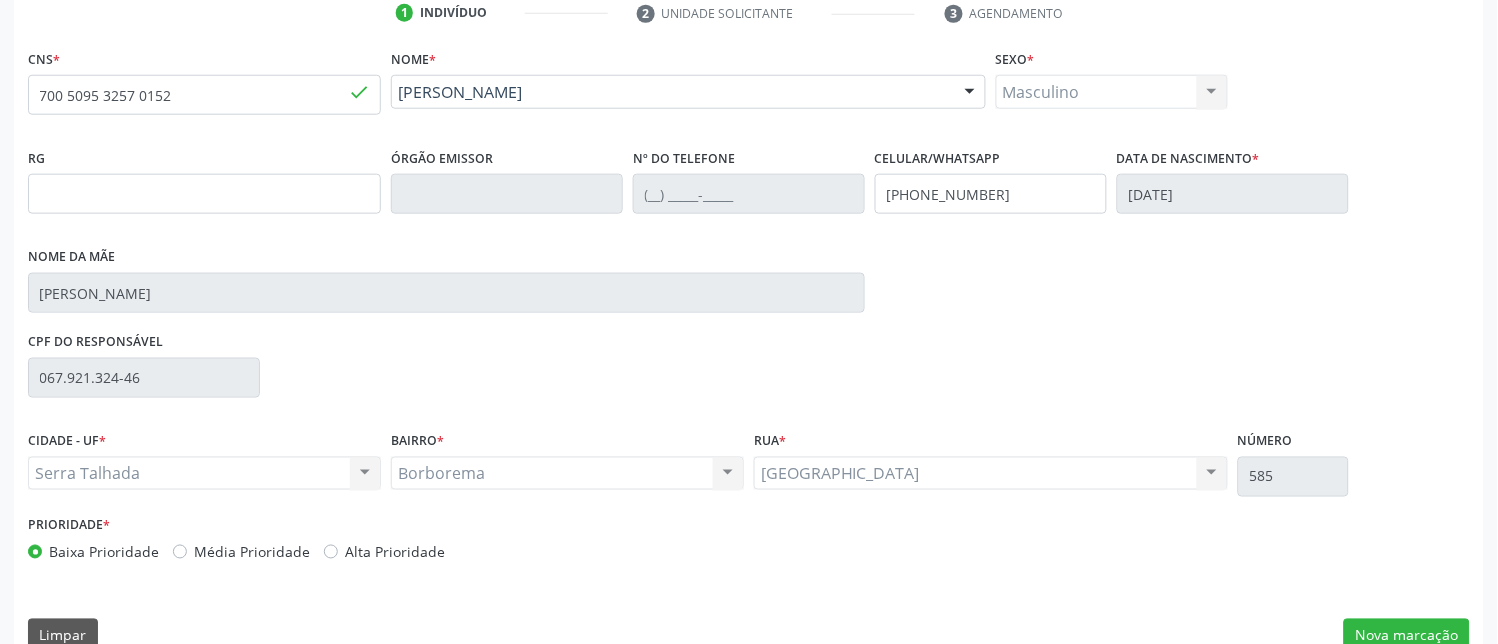 scroll, scrollTop: 425, scrollLeft: 0, axis: vertical 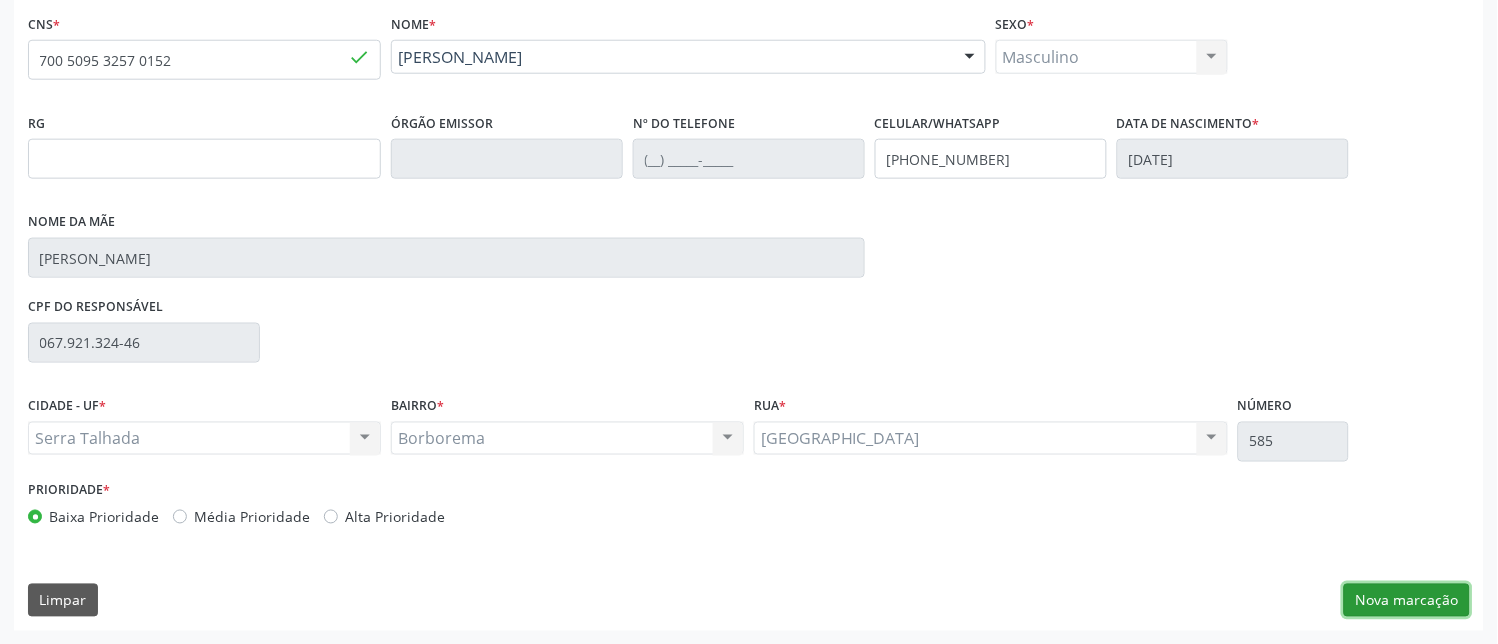 click on "Nova marcação" at bounding box center (1407, 601) 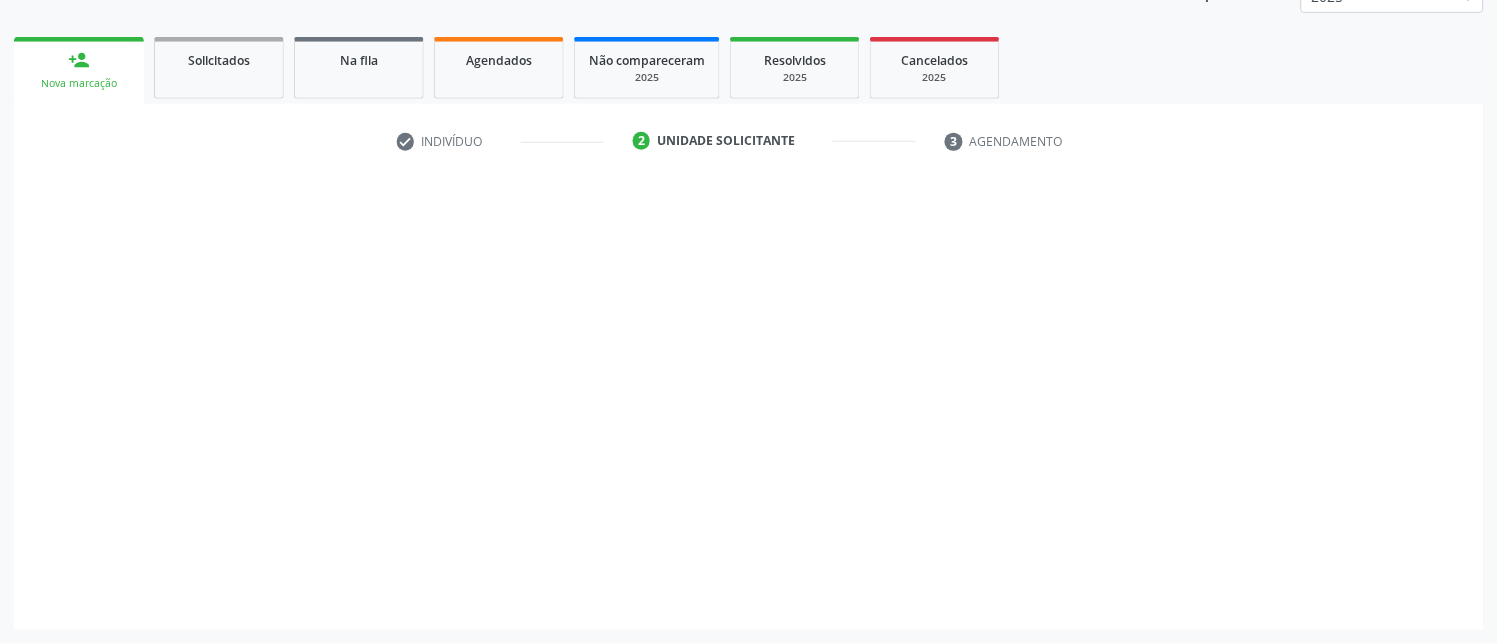 scroll, scrollTop: 261, scrollLeft: 0, axis: vertical 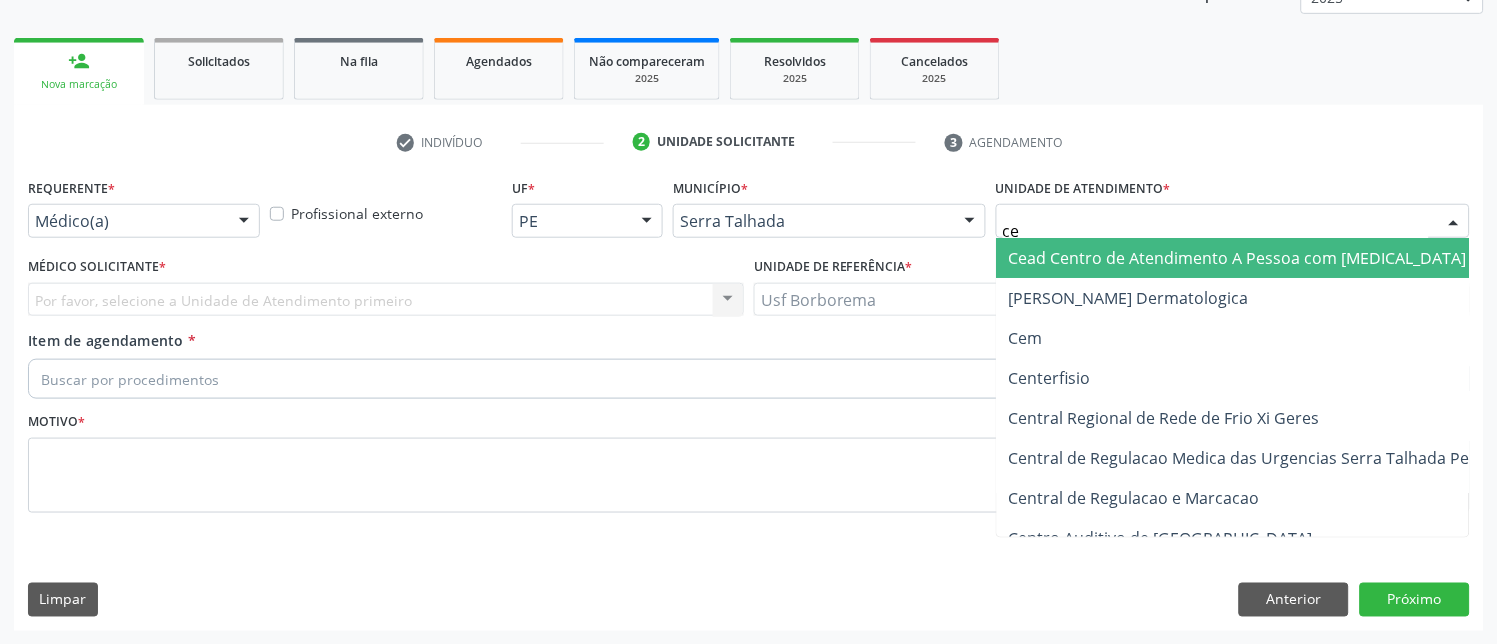 type on "cem" 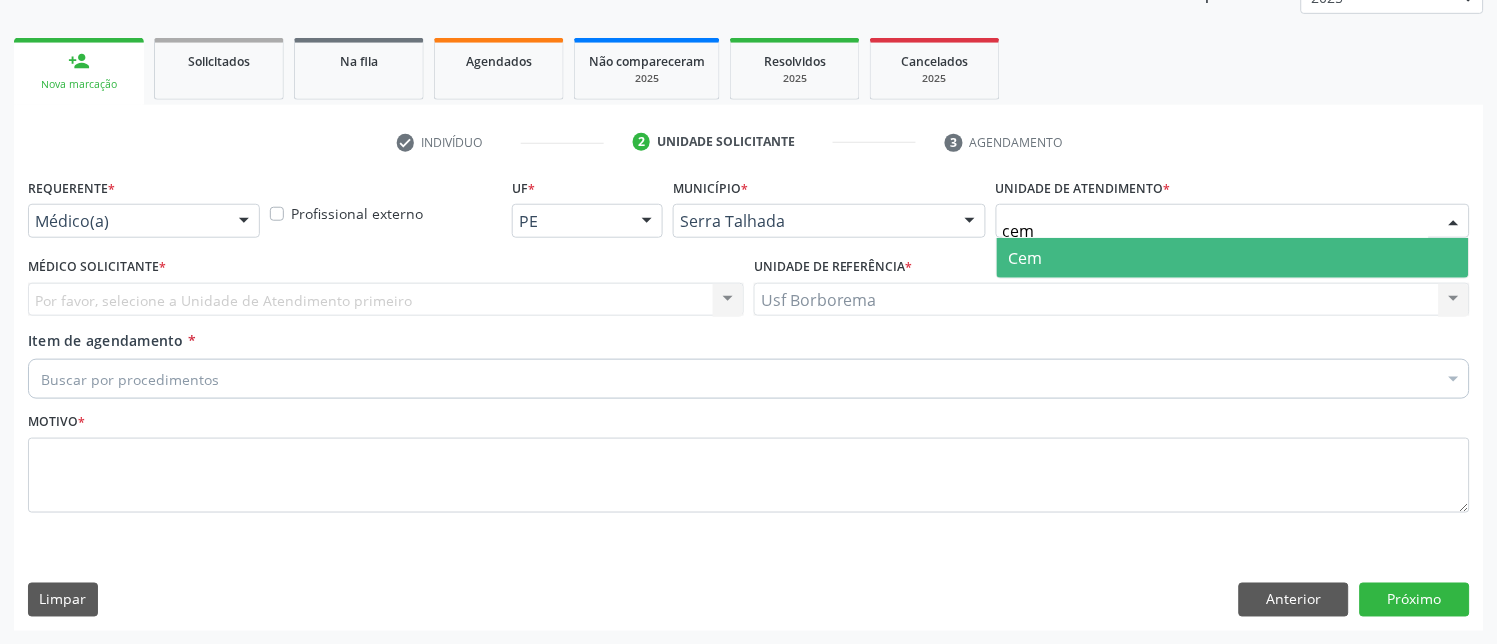 click on "Cem" at bounding box center (1233, 258) 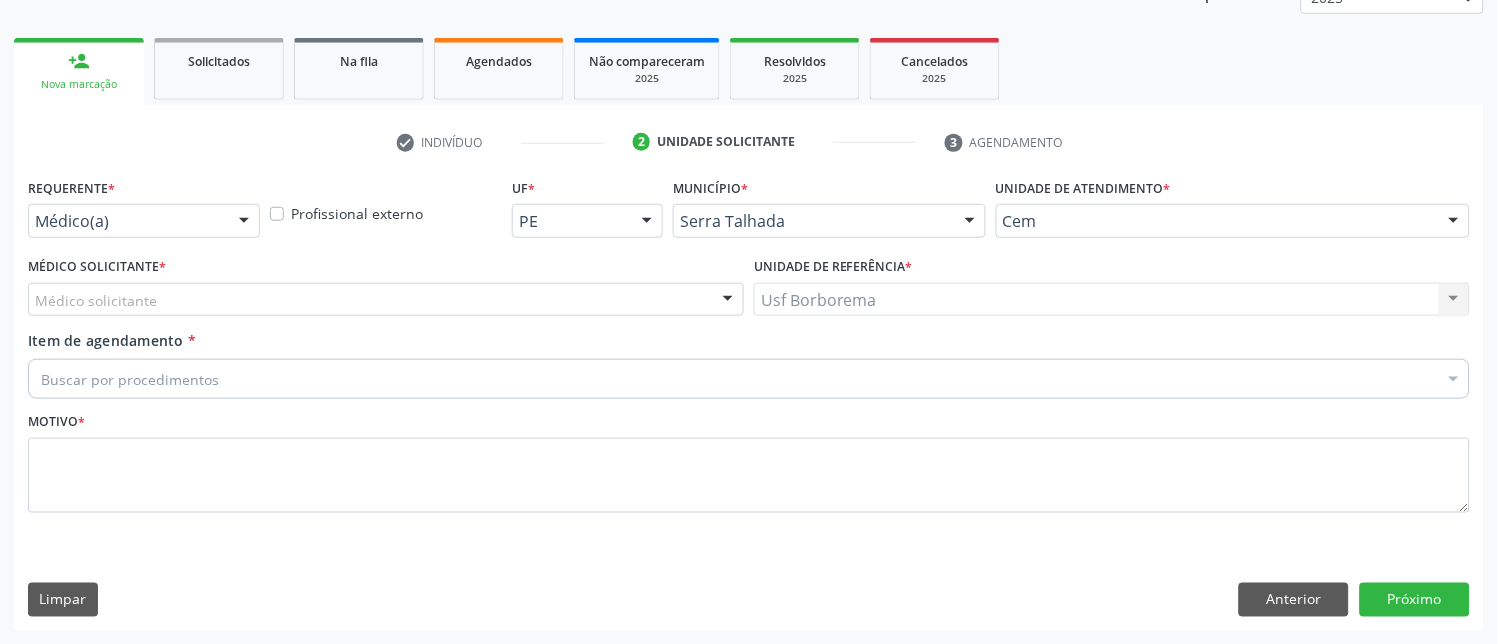 click on "Médico solicitante" at bounding box center (386, 300) 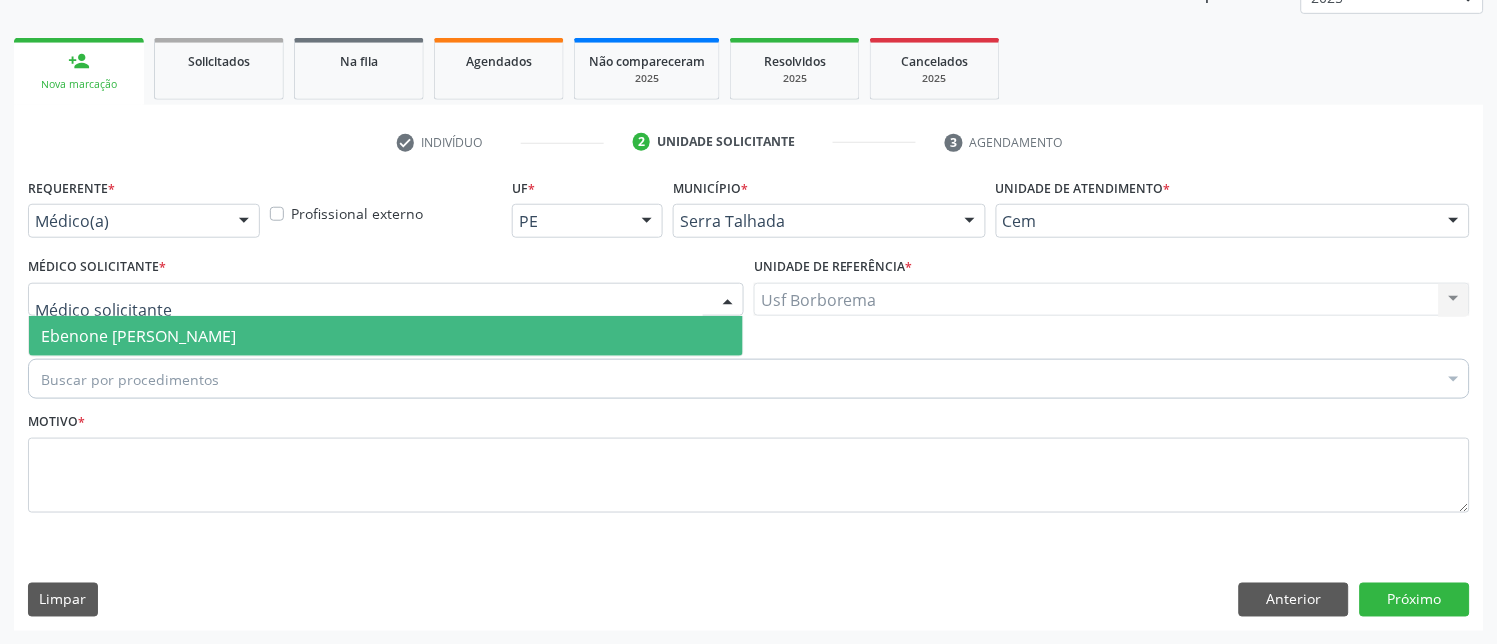 click on "Ebenone Antonio da Silva" at bounding box center [386, 336] 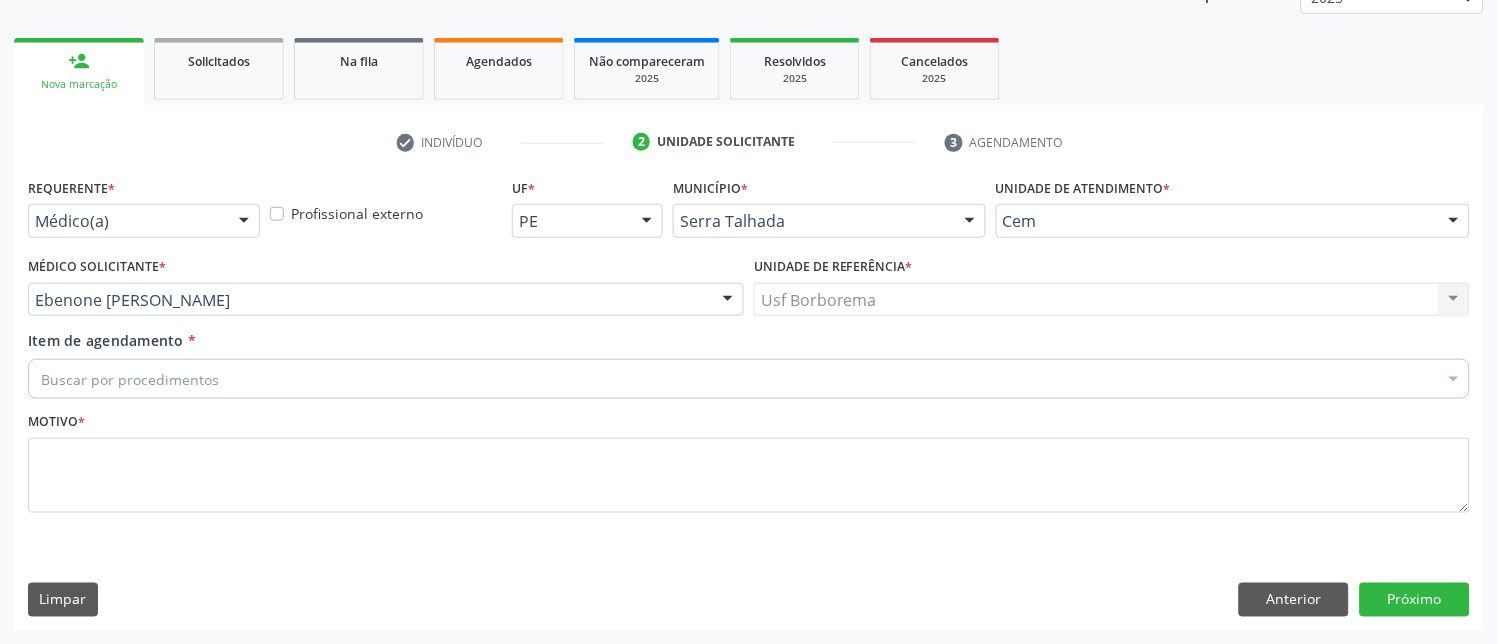 click on "Buscar por procedimentos" at bounding box center (749, 379) 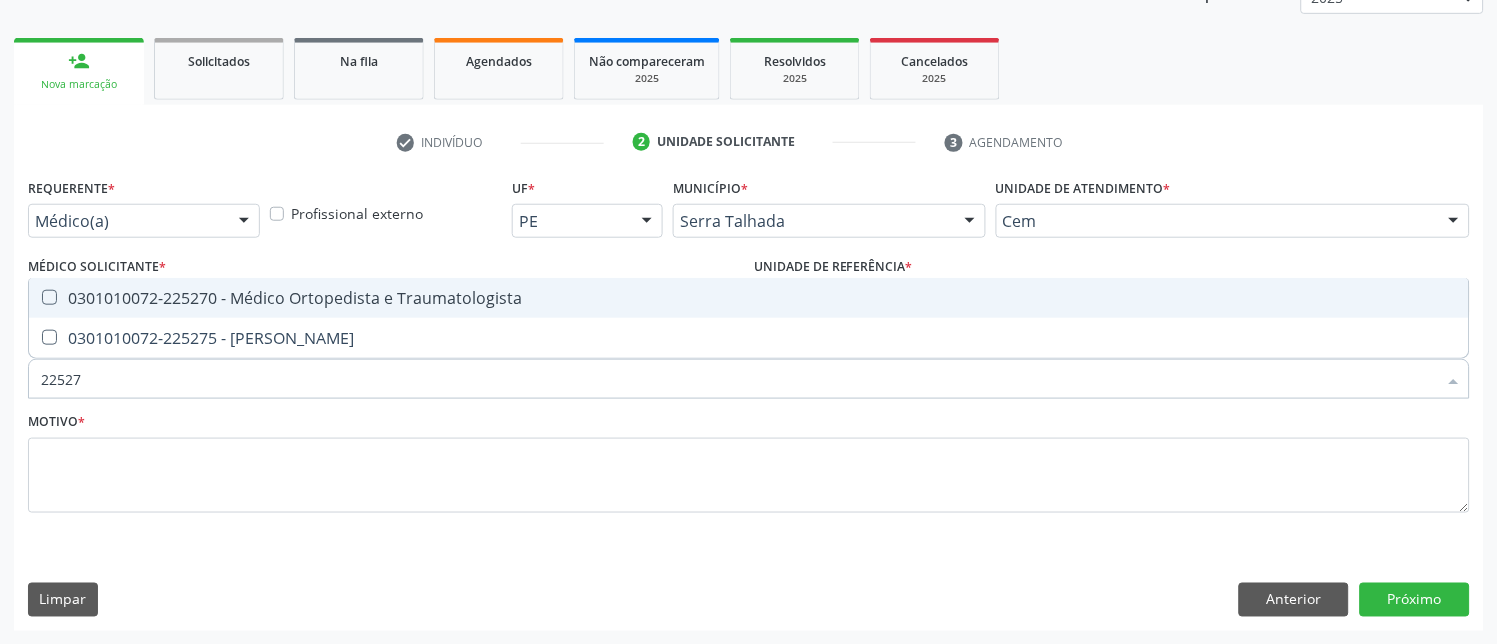 type on "225270" 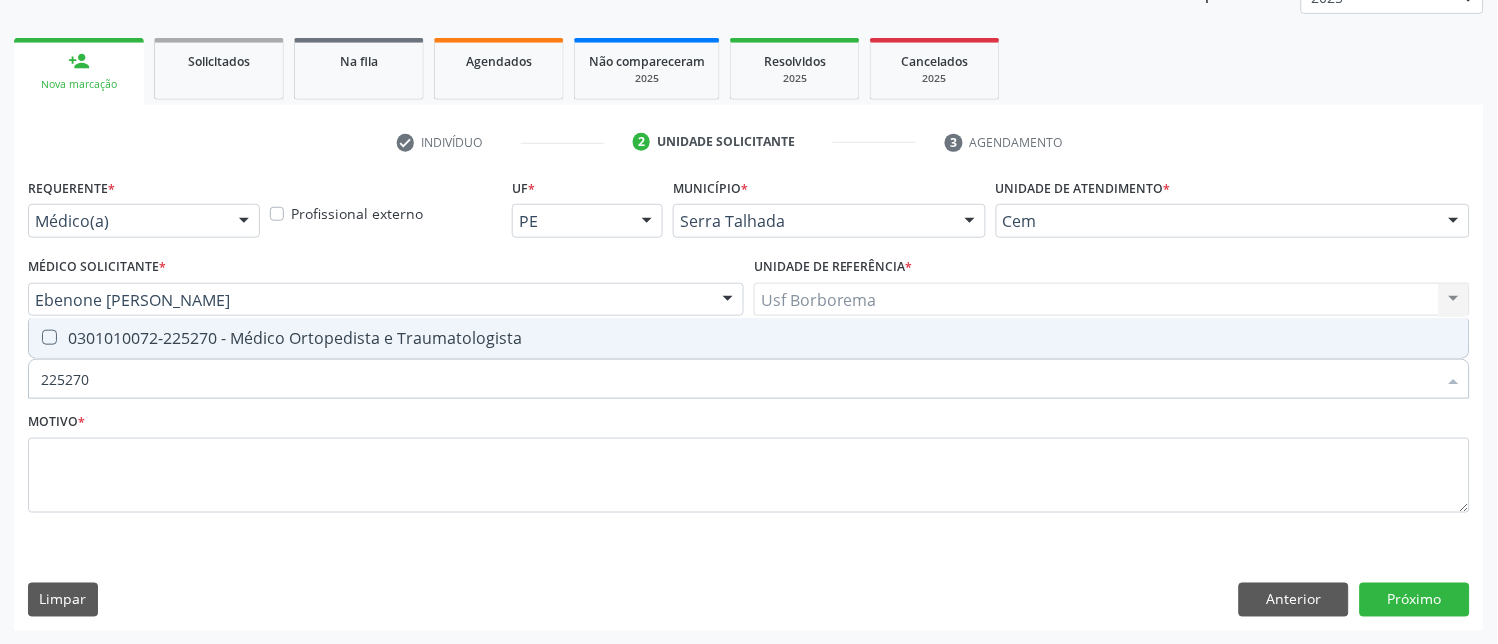 click at bounding box center [49, 337] 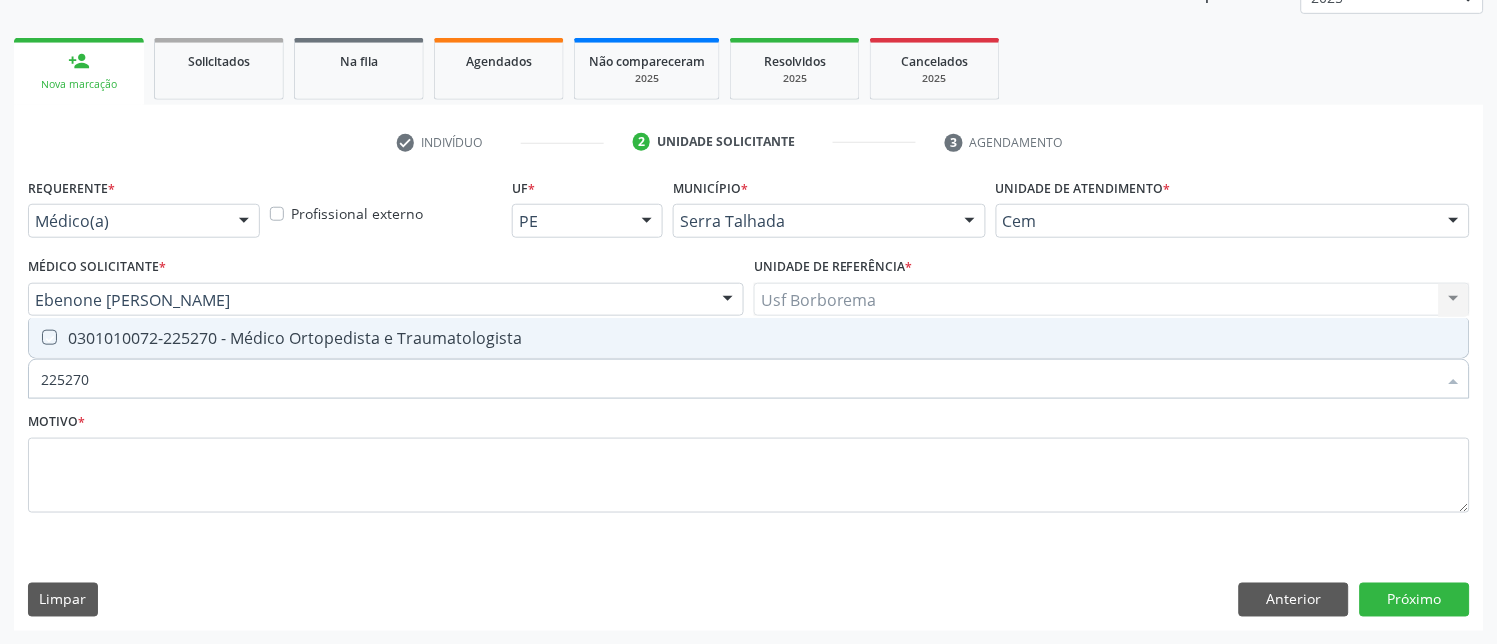 click at bounding box center [35, 337] 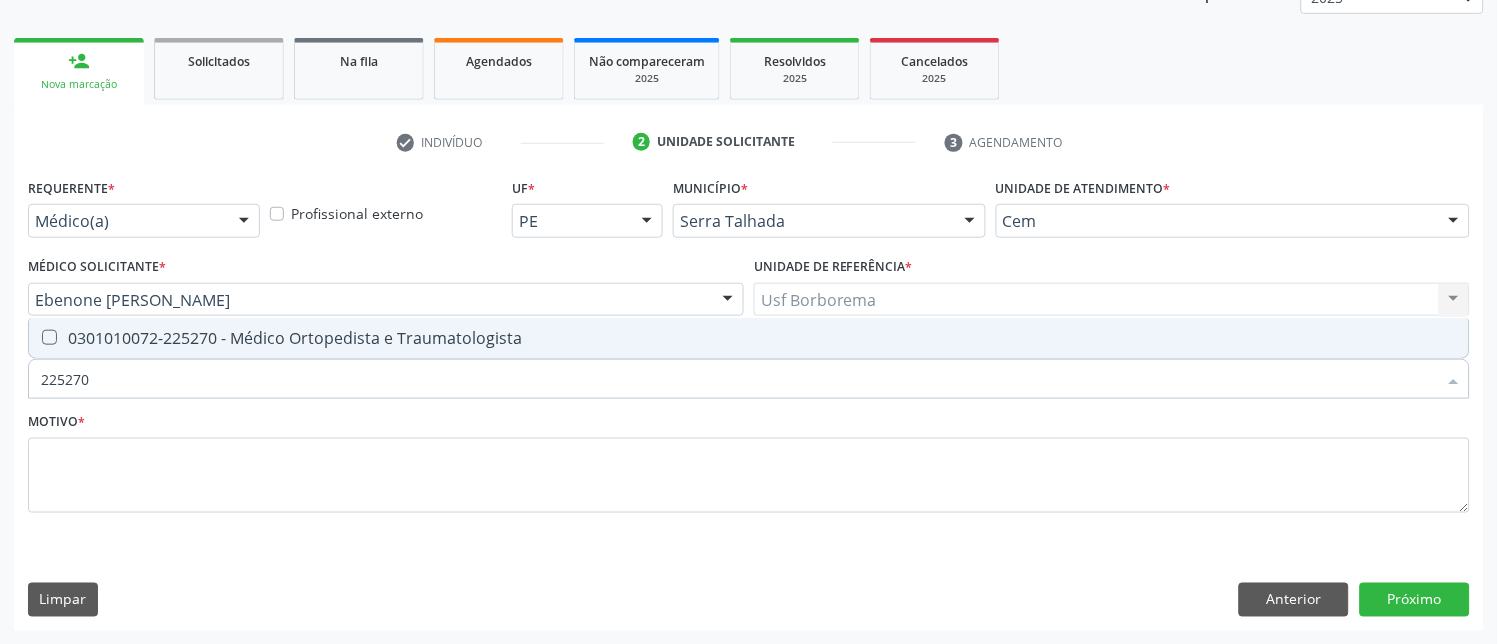 checkbox on "true" 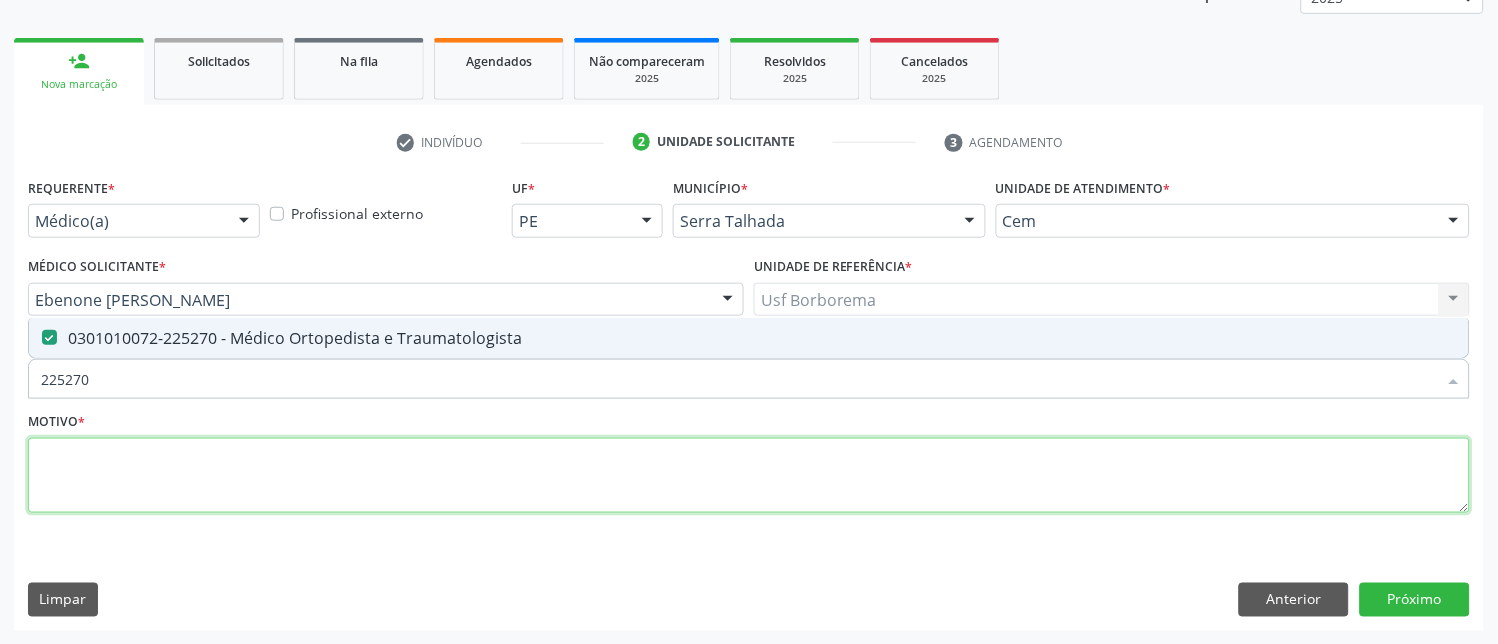 click at bounding box center [749, 476] 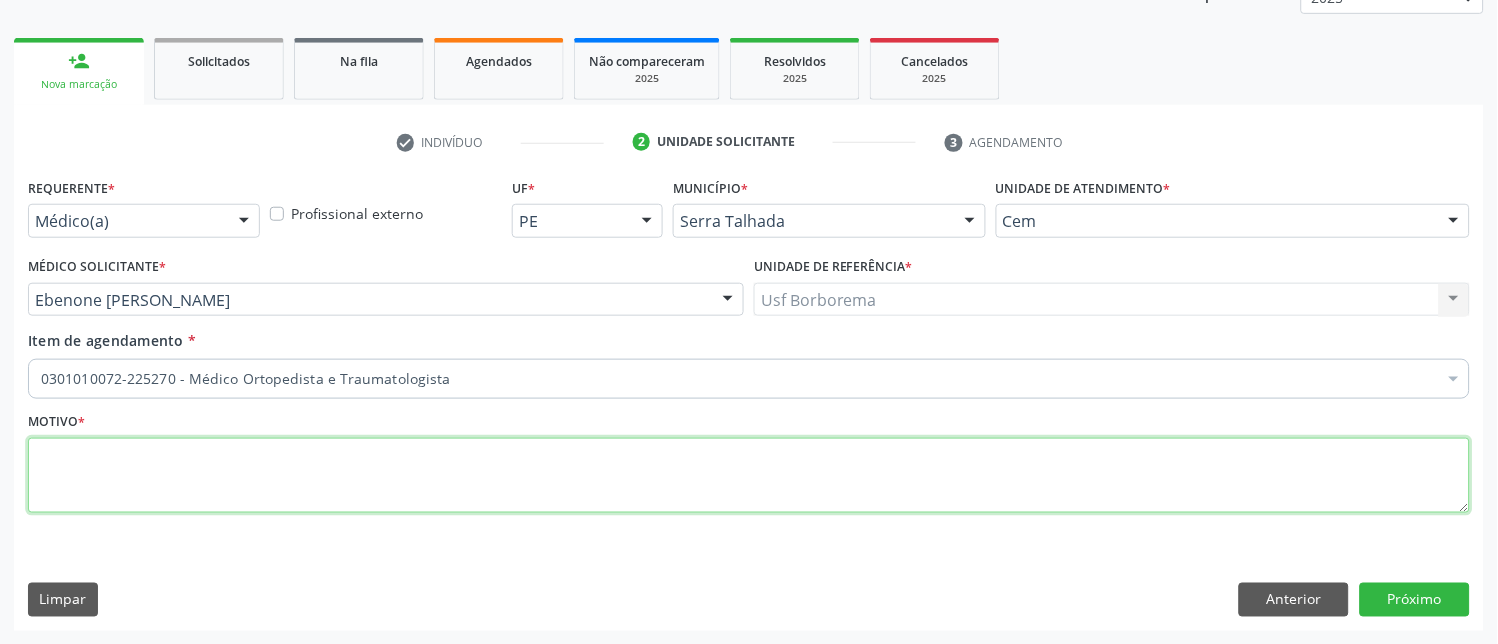 paste on "avaliação" 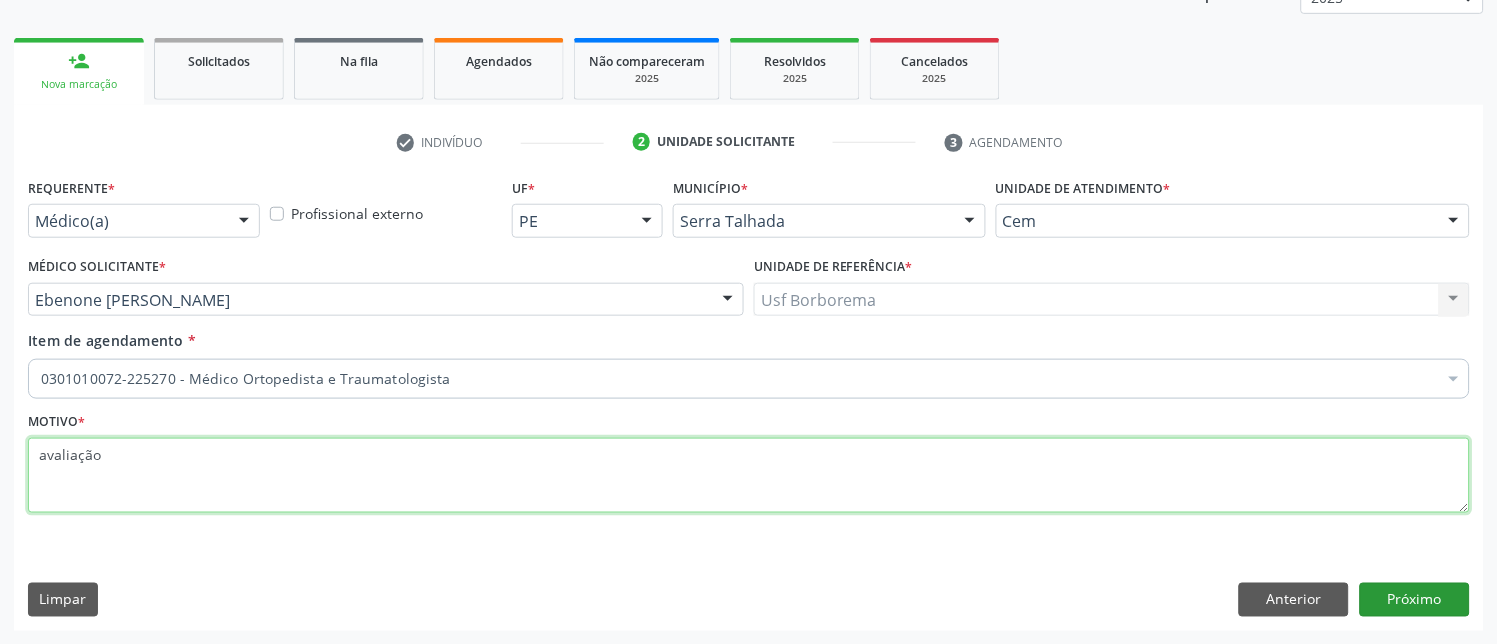 type on "avaliação" 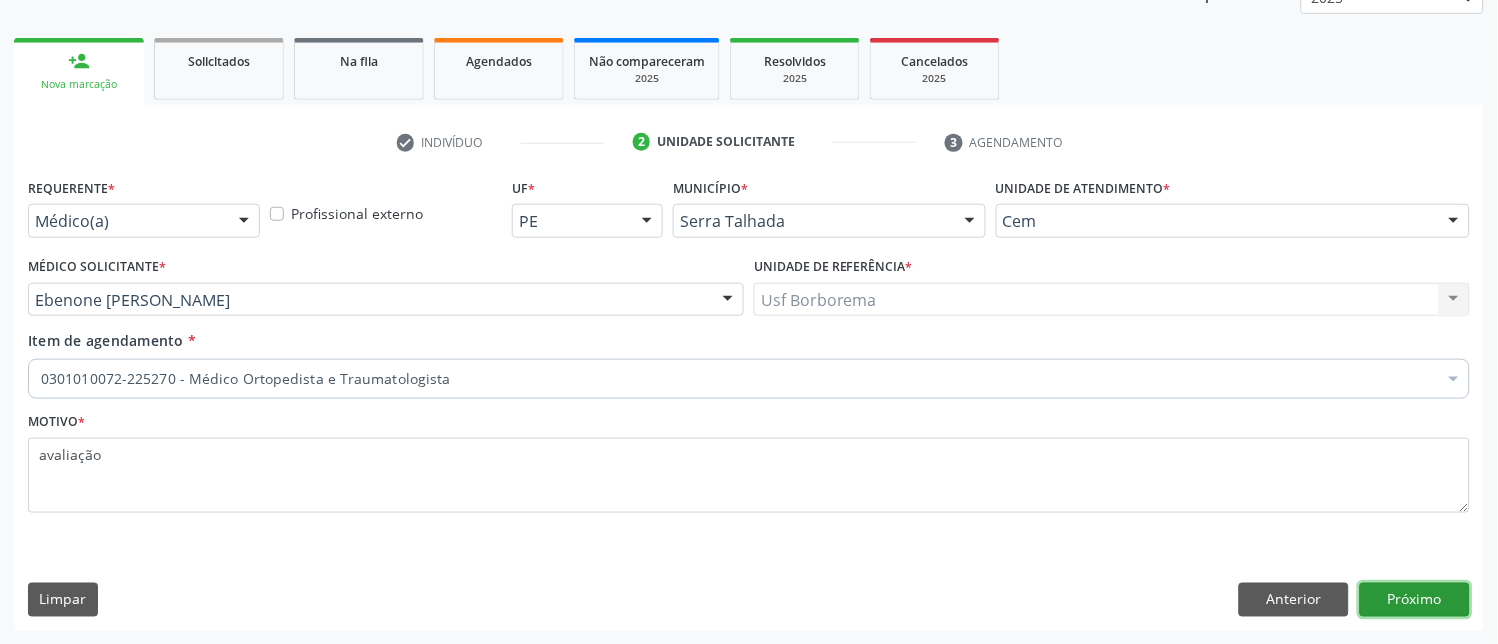 click on "Próximo" at bounding box center [1415, 600] 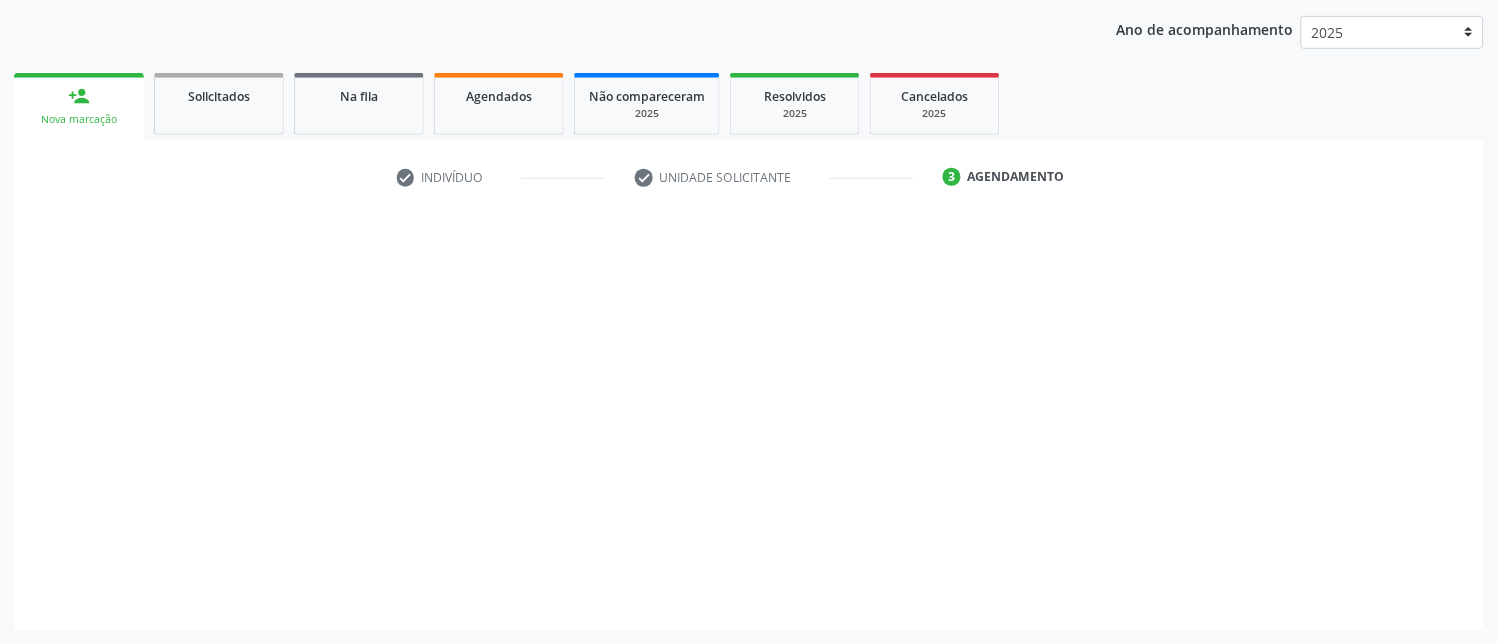 scroll, scrollTop: 225, scrollLeft: 0, axis: vertical 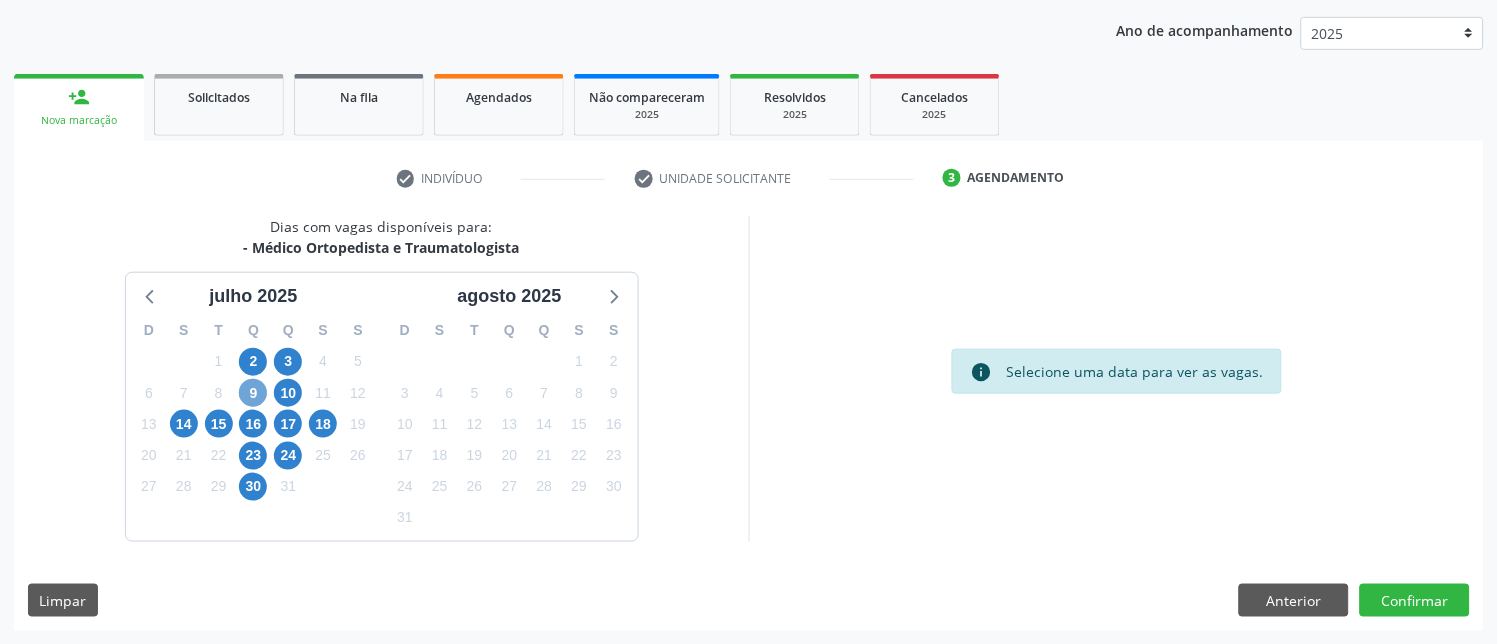 click on "9" at bounding box center [253, 393] 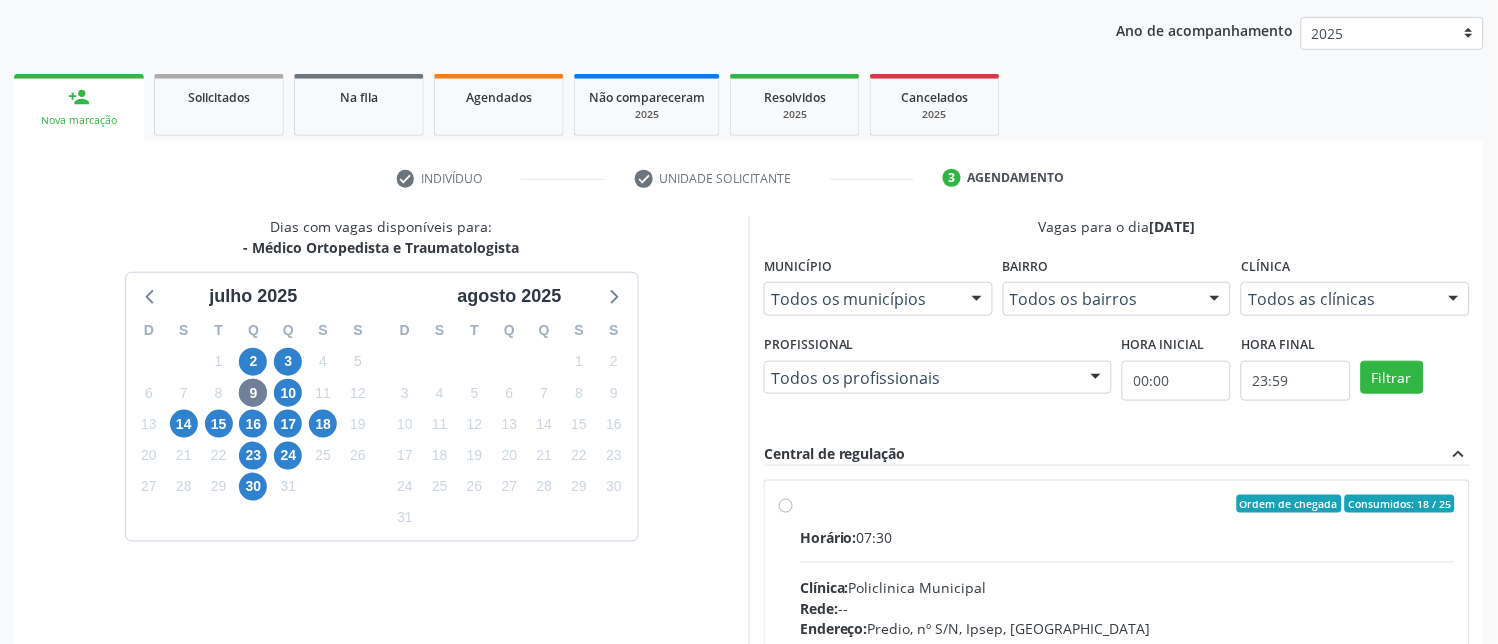 click on "Ordem de chegada
Consumidos: 18 / 25
Horário:   07:30
Clínica:  Policlinica Municipal
Rede:
--
Endereço:   Predio, nº S/N, Ipsep, Serra Talhada - PE
Telefone:   --
Profissional:
Joao Bosco Barreto Couto Neto
Informações adicionais sobre o atendimento
Idade de atendimento:
de 0 a 120 anos
Gênero(s) atendido(s):
Masculino e Feminino
Informações adicionais:
--" at bounding box center (1127, 648) 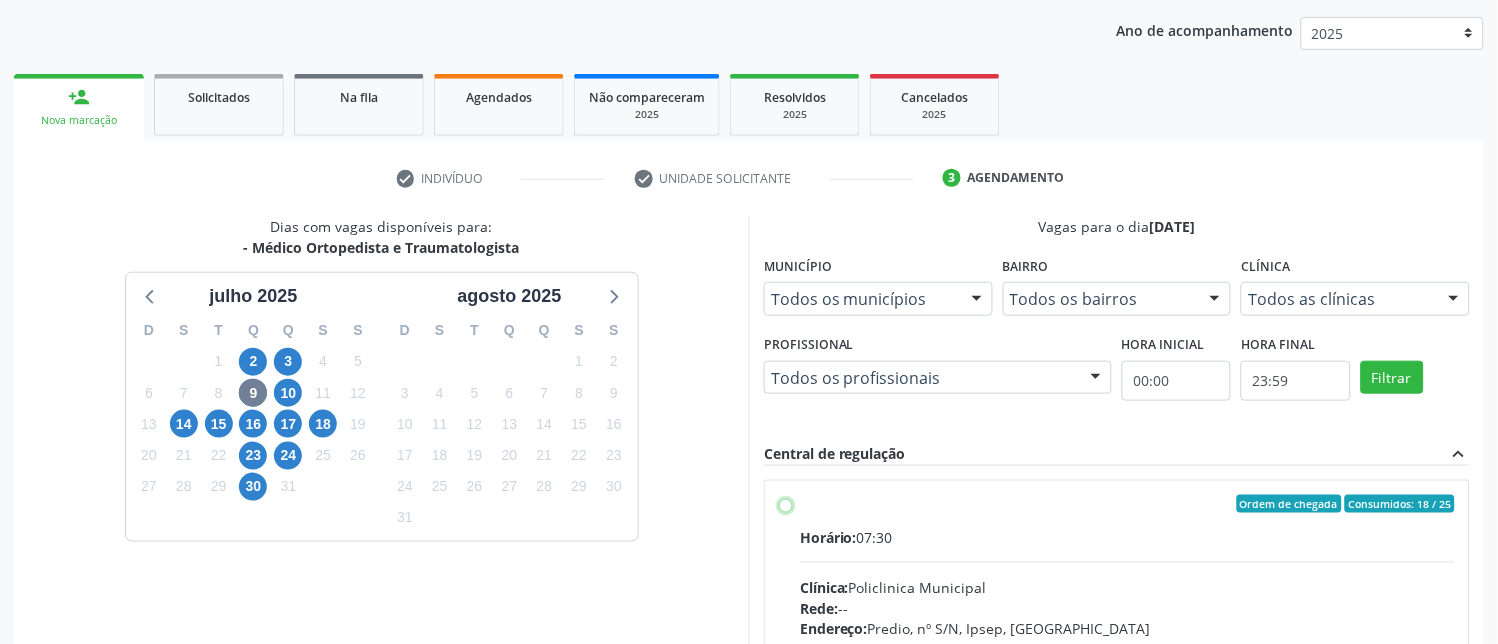 radio on "true" 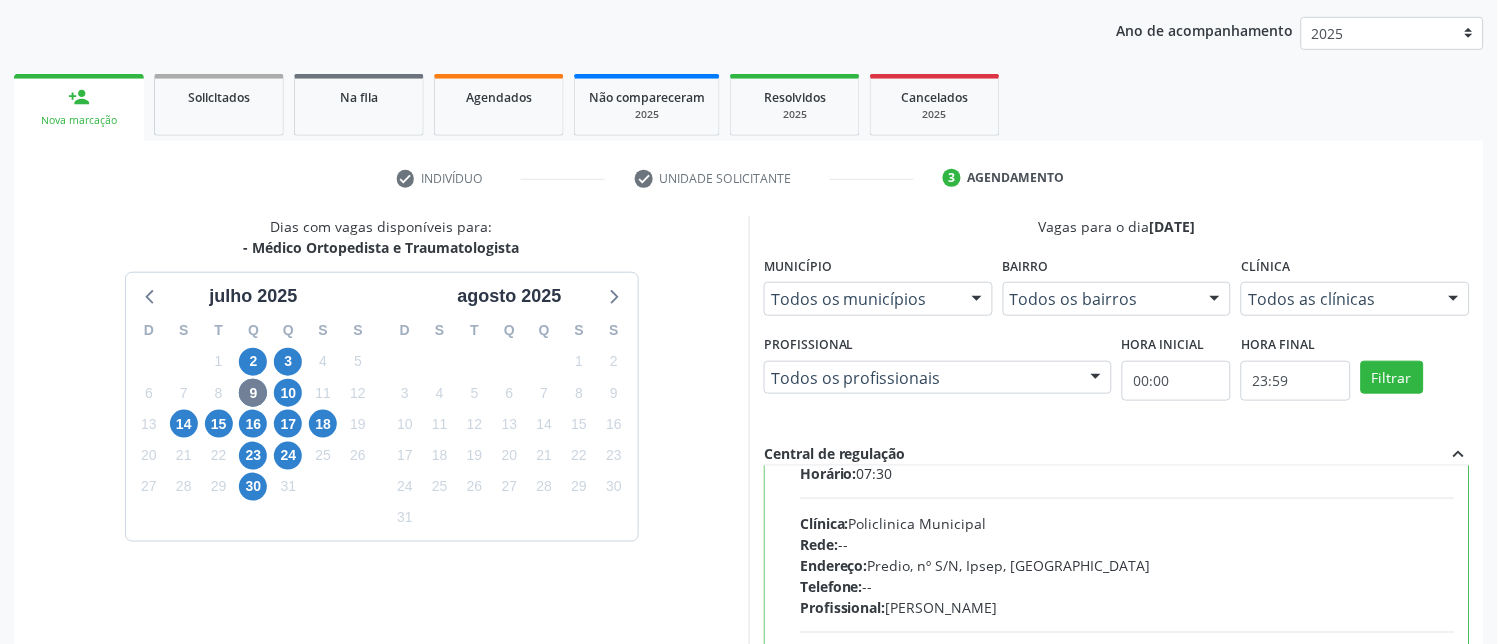 scroll, scrollTop: 98, scrollLeft: 0, axis: vertical 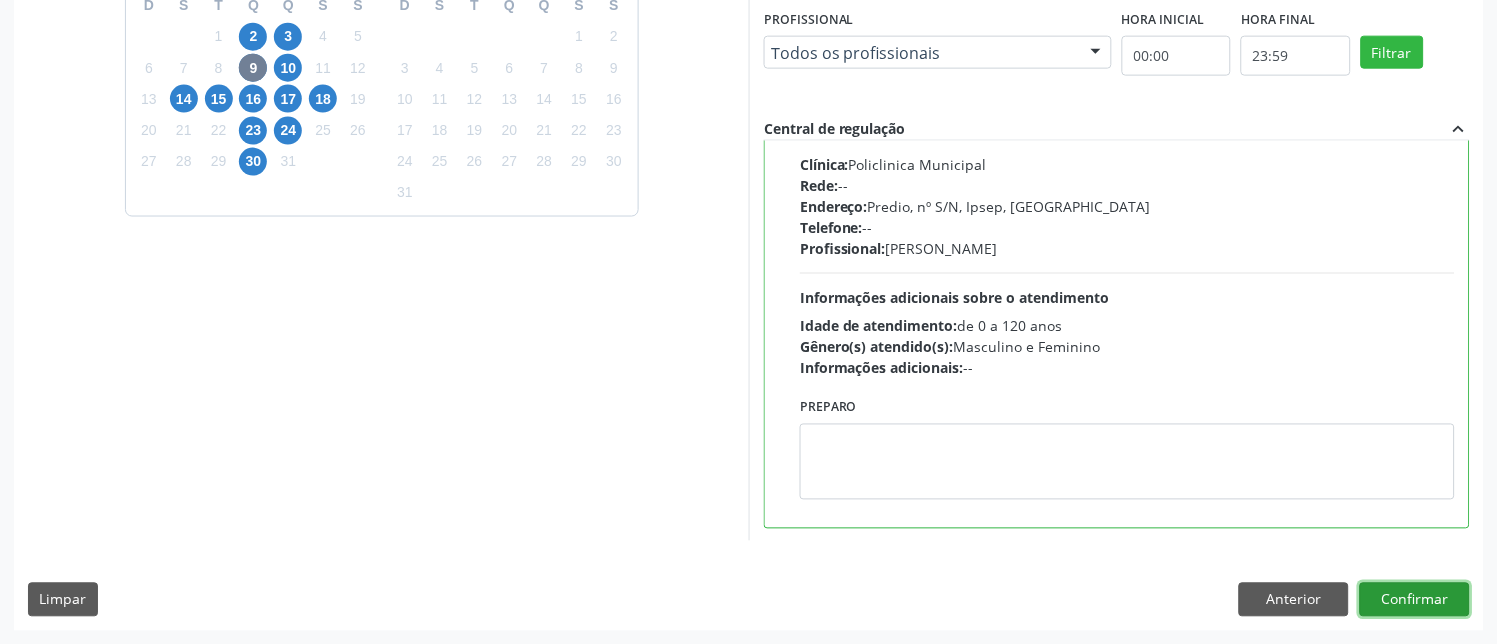 click on "Confirmar" at bounding box center [1415, 600] 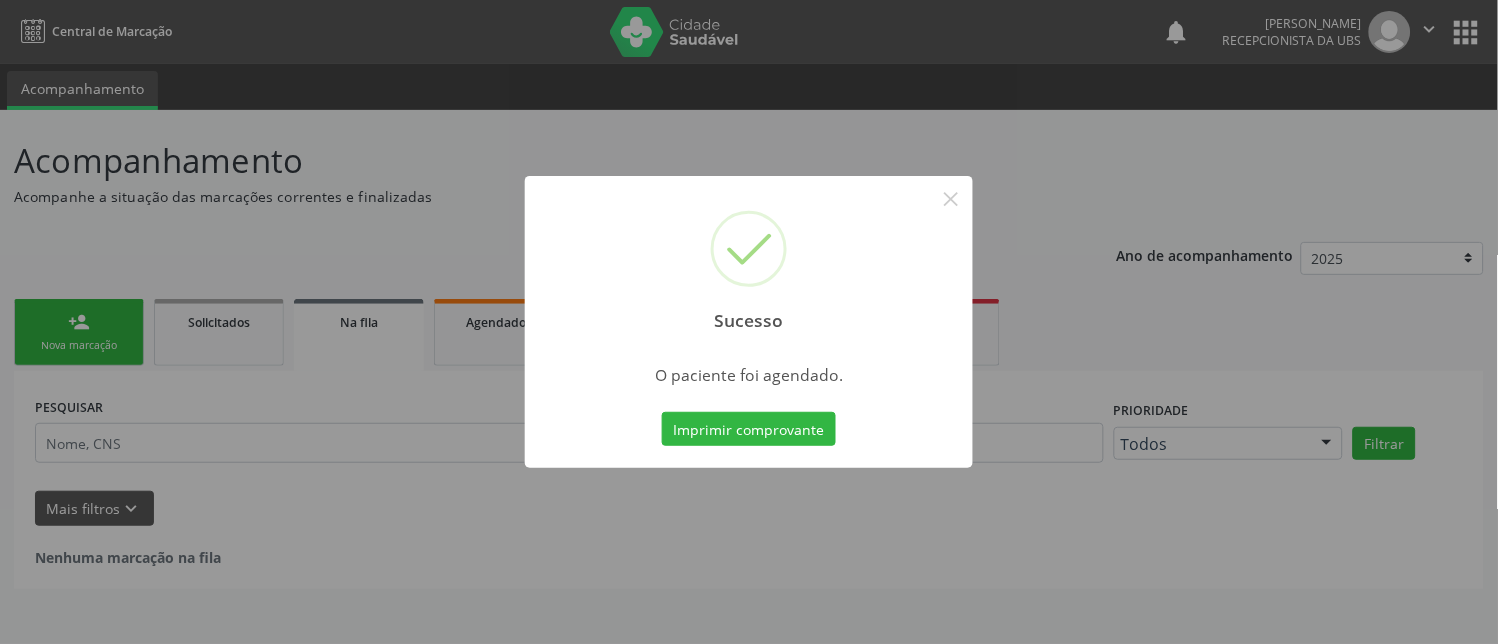 scroll, scrollTop: 0, scrollLeft: 0, axis: both 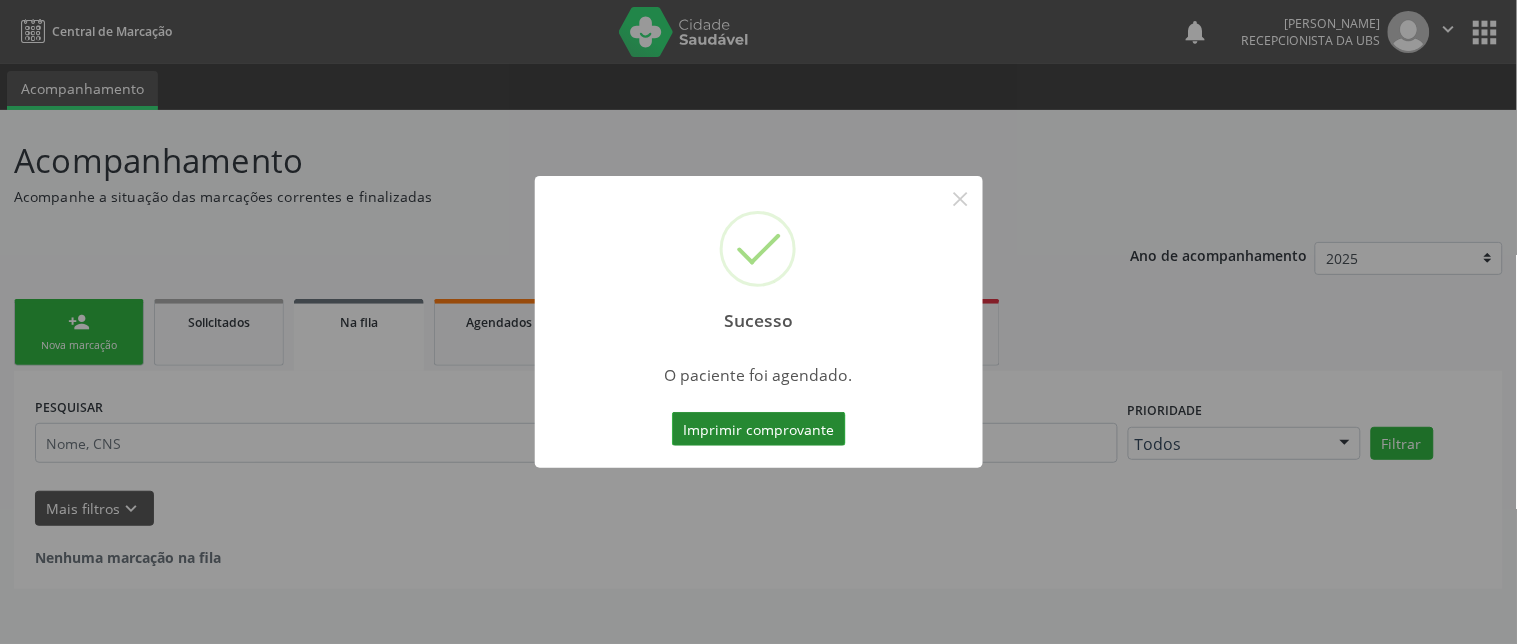 click on "Imprimir comprovante" at bounding box center [759, 429] 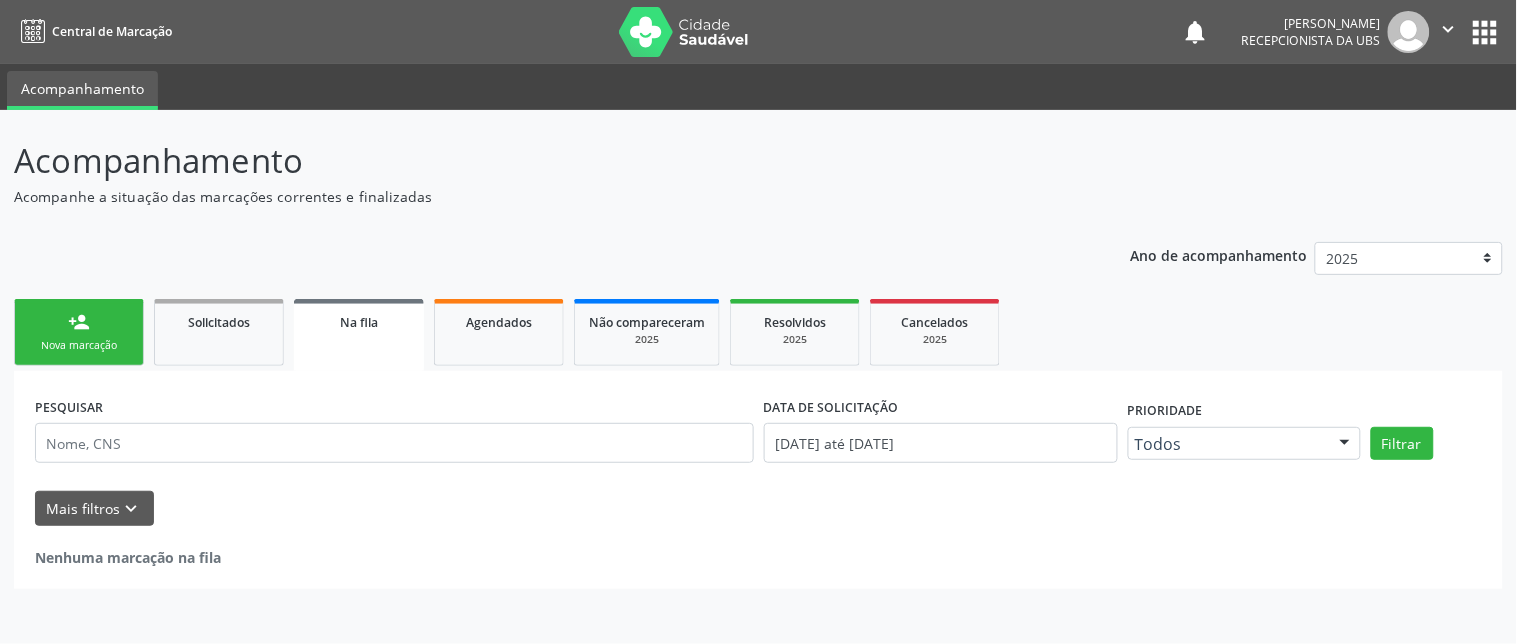 click on "person_add
Nova marcação" at bounding box center [79, 332] 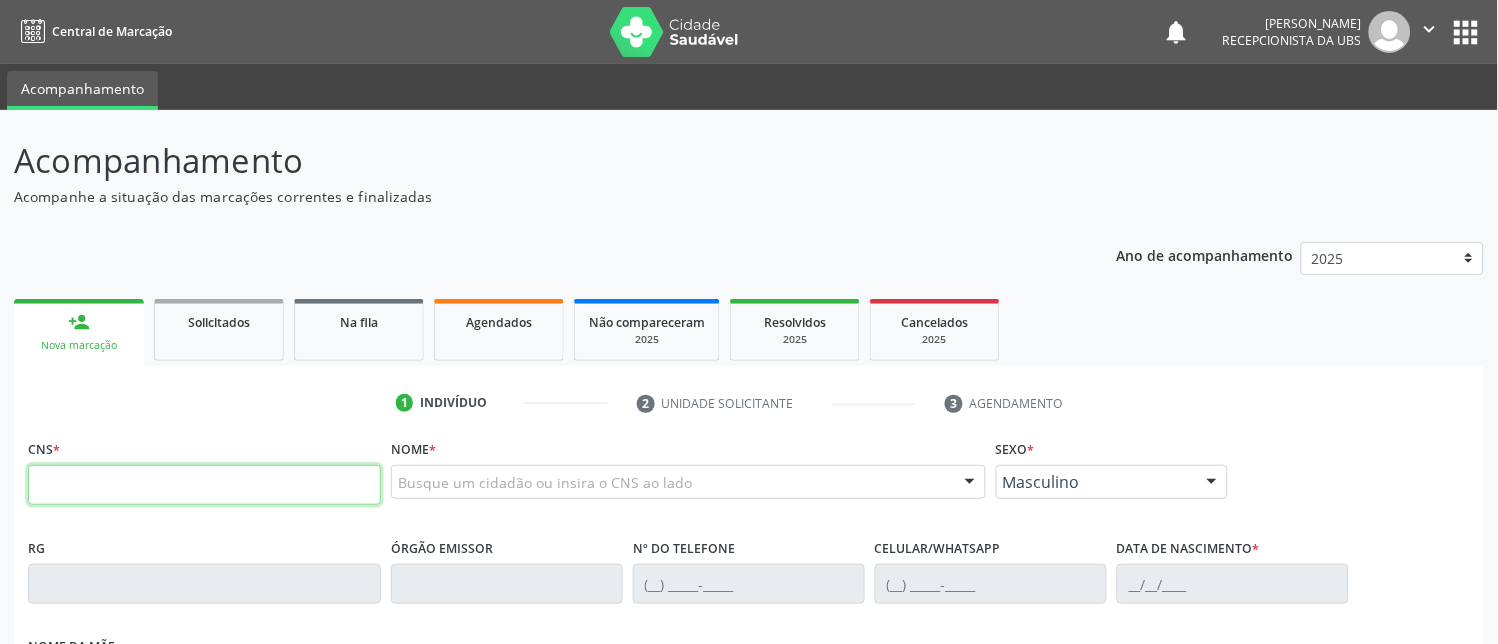 click at bounding box center (204, 485) 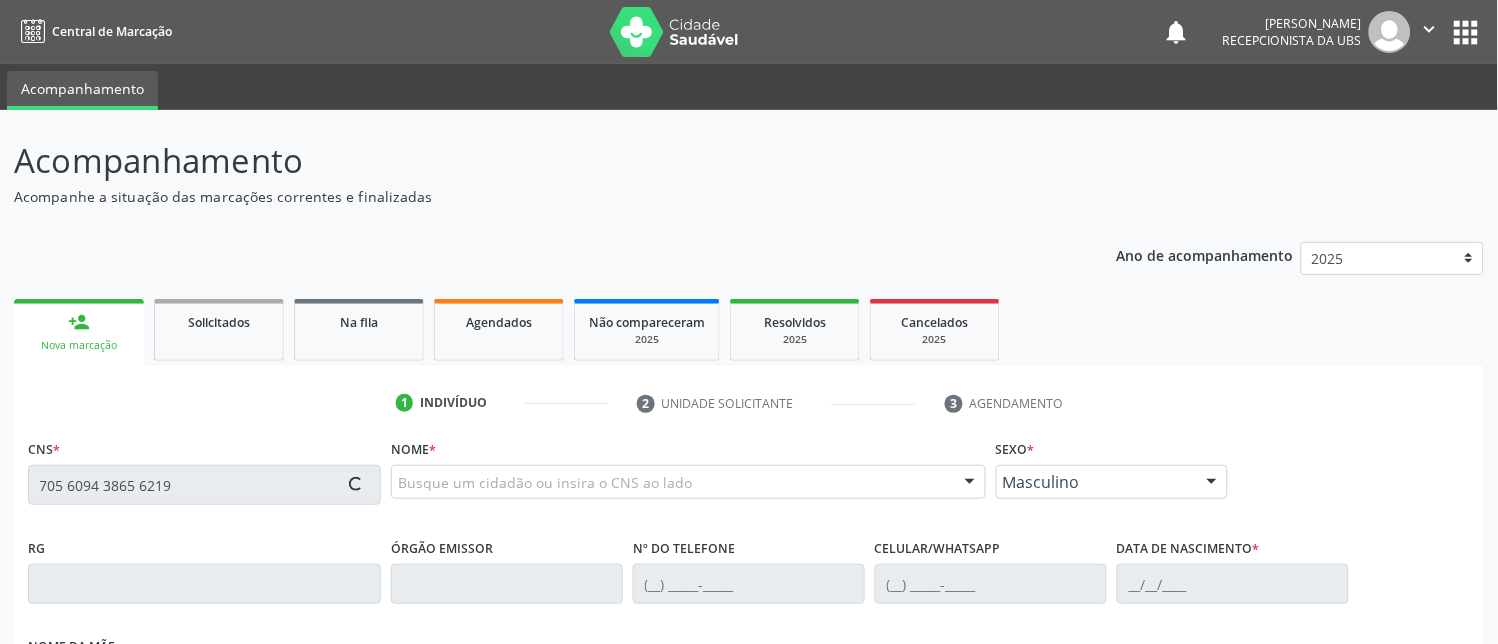 type on "705 6094 3865 6219" 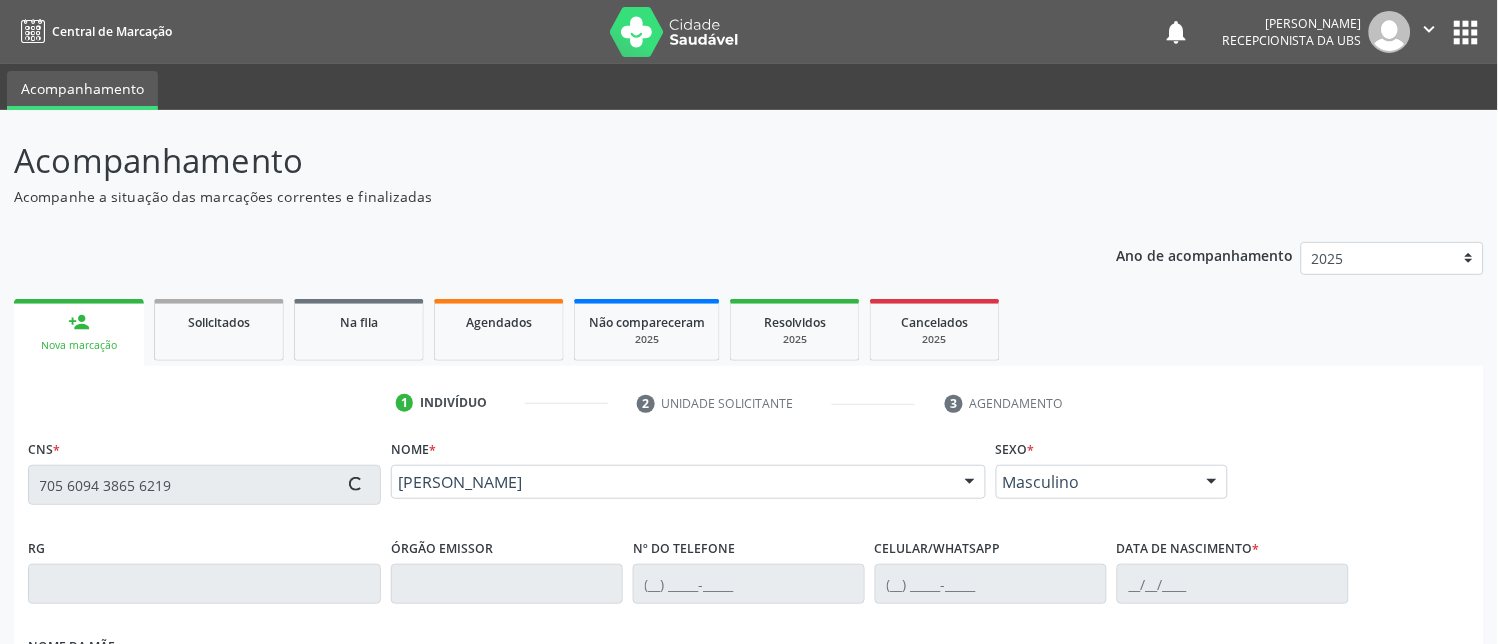 type on "(87) 99927-7976" 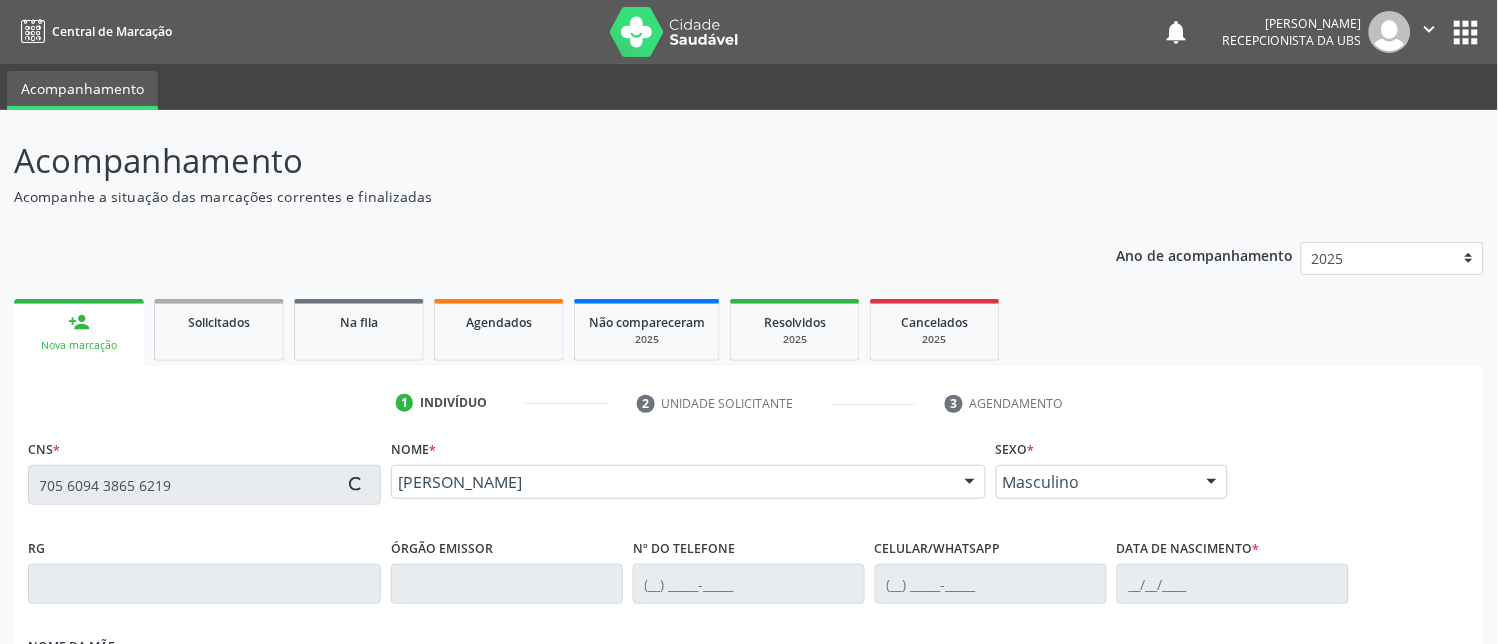 type on "(87) 99927-7976" 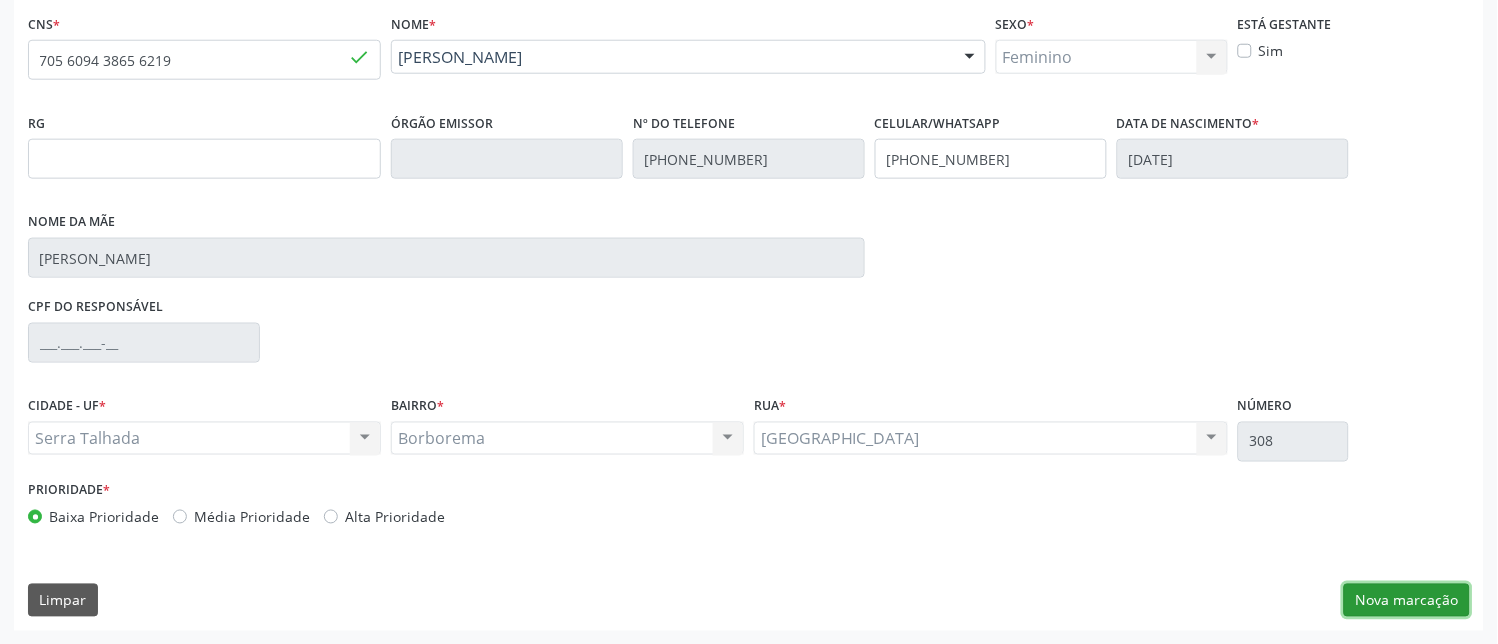 click on "Nova marcação" at bounding box center [1407, 601] 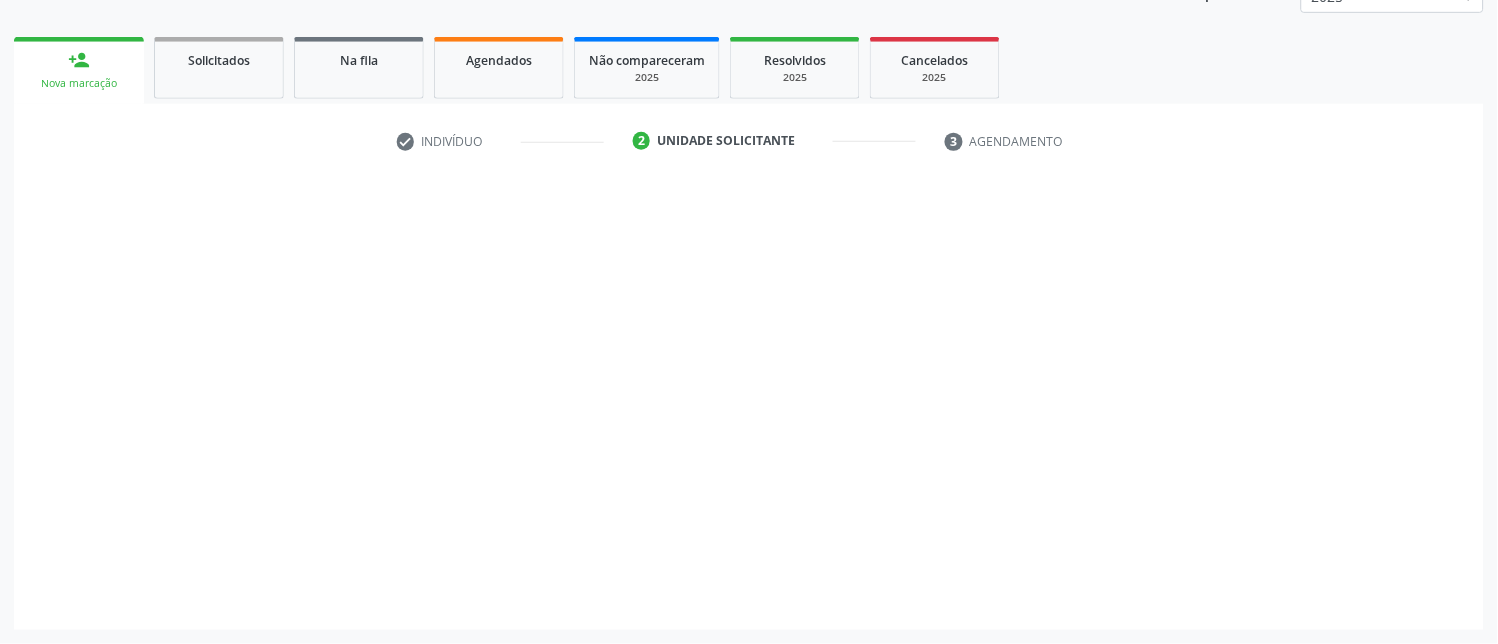 scroll, scrollTop: 261, scrollLeft: 0, axis: vertical 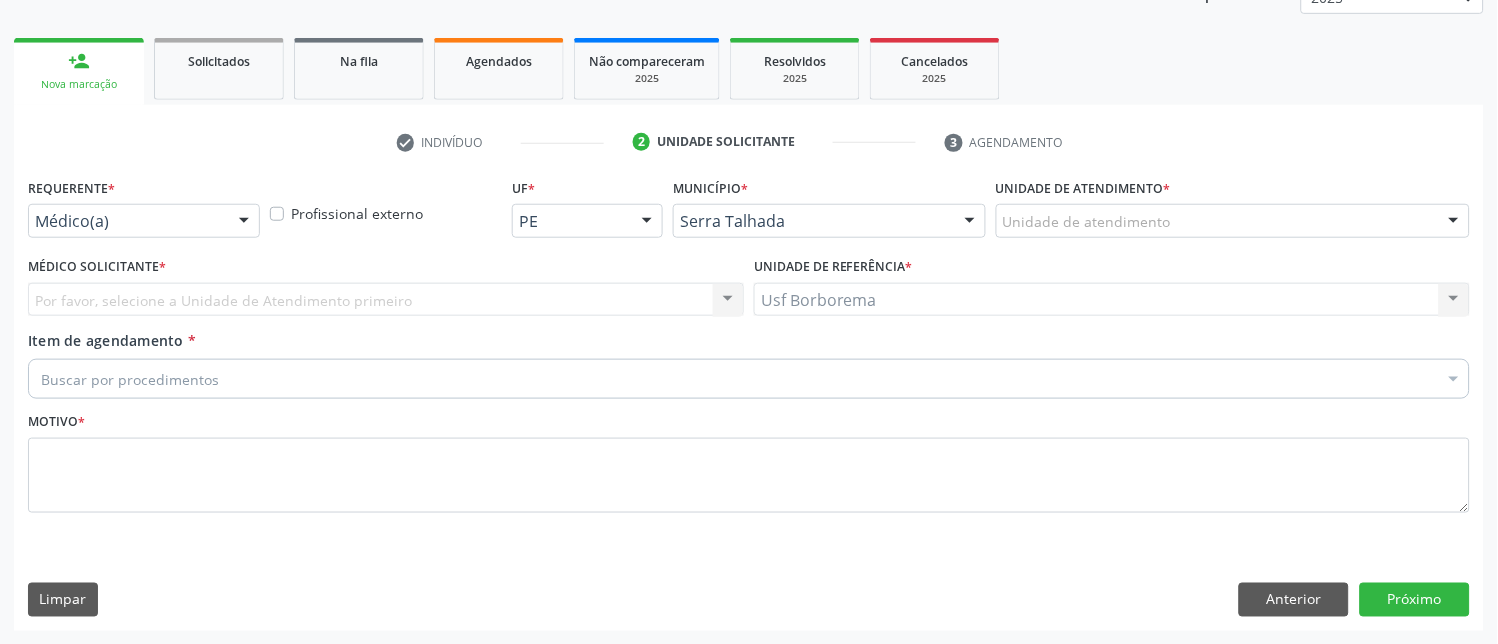 click on "Unidade de atendimento" at bounding box center [1233, 221] 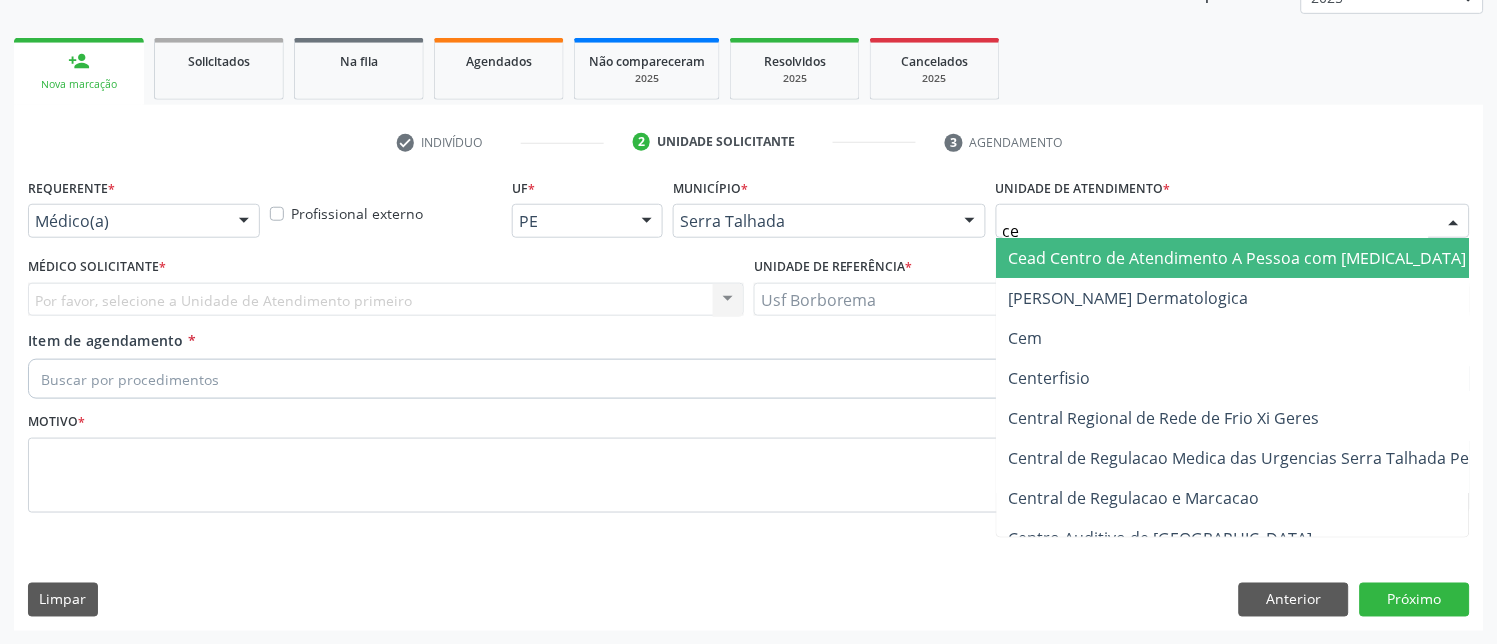 type on "cem" 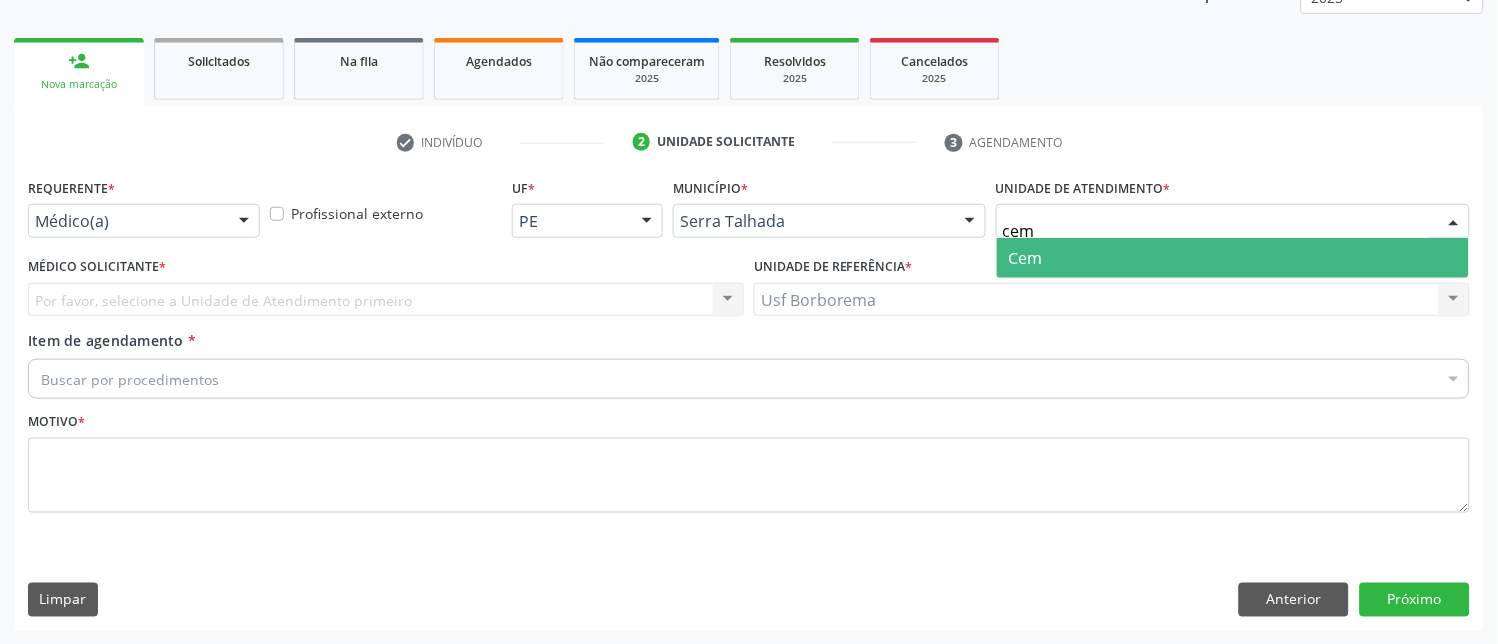 click on "Cem" at bounding box center [1233, 258] 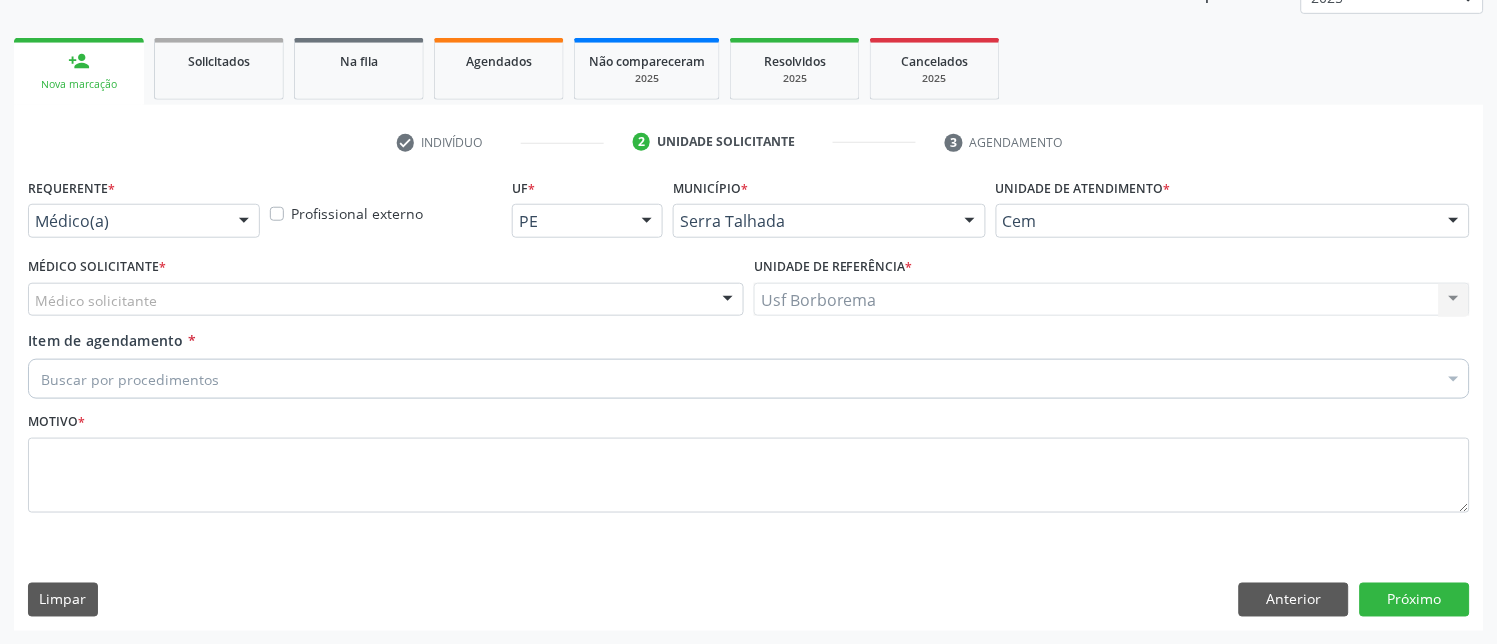 click on "Médico solicitante" at bounding box center [386, 300] 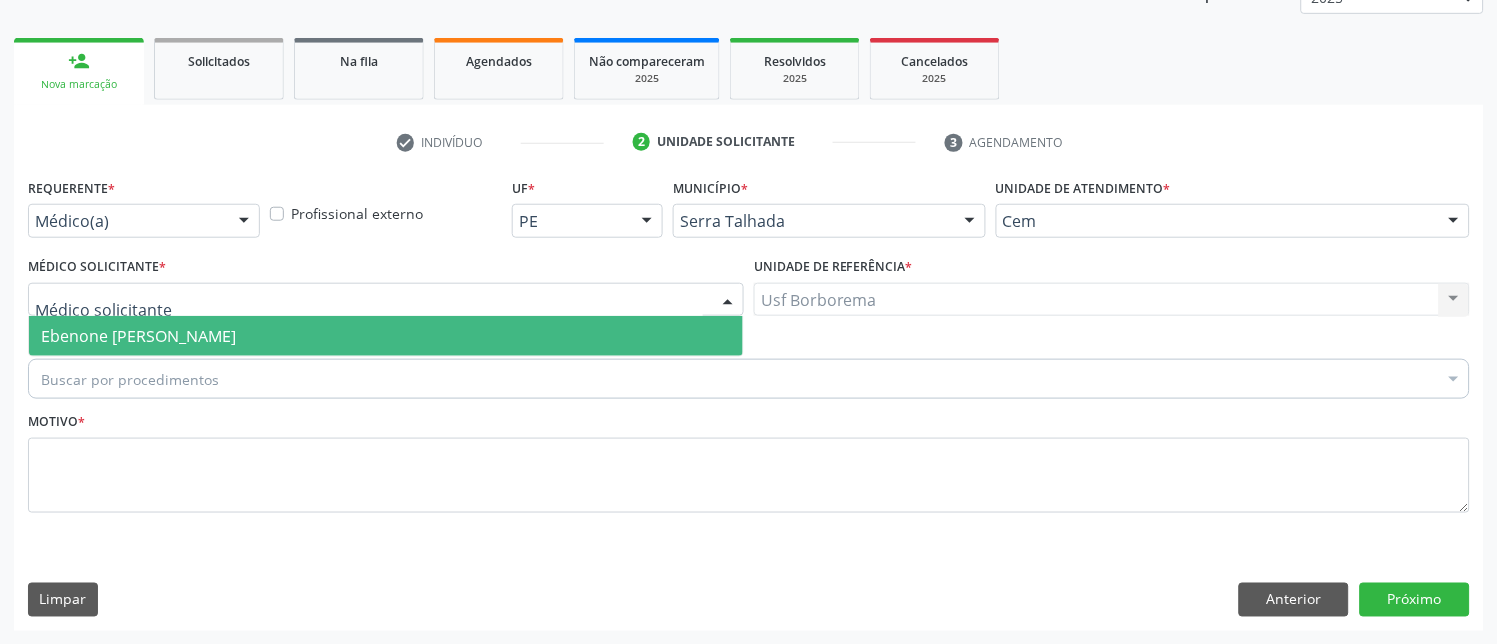 click on "Ebenone Antonio da Silva" at bounding box center [386, 336] 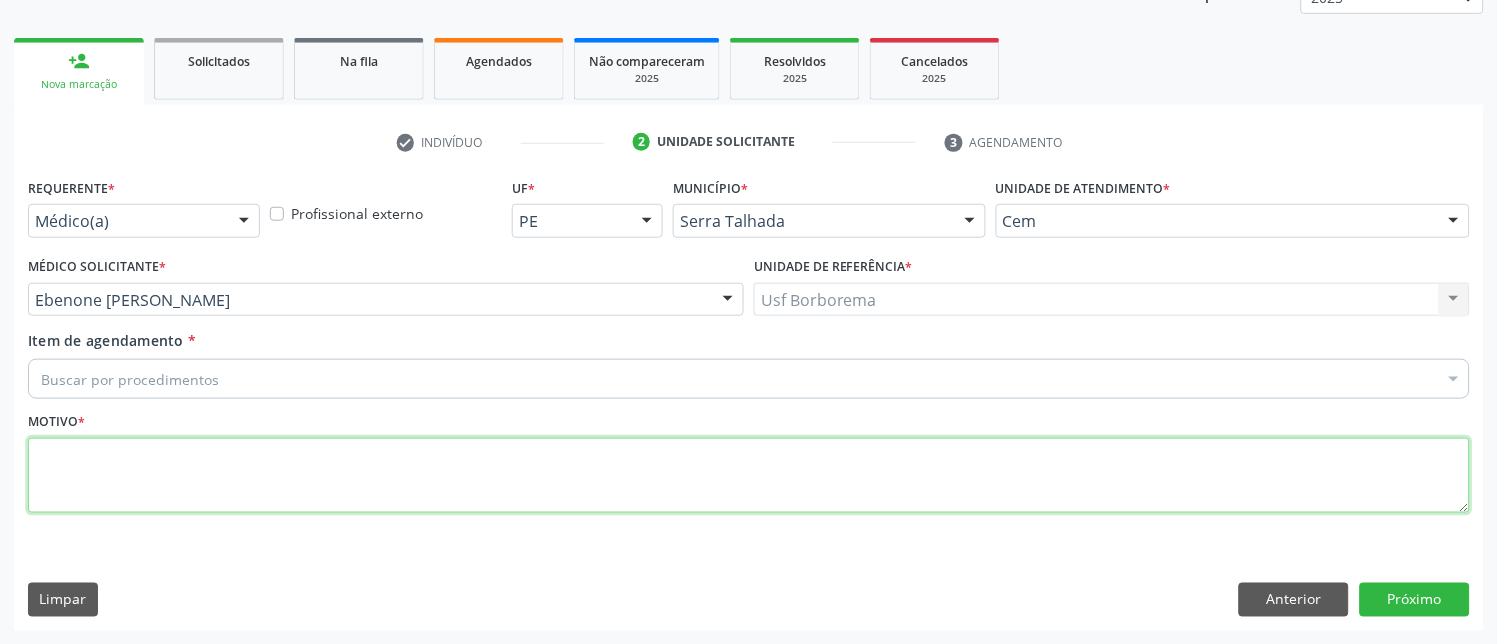 click at bounding box center (749, 476) 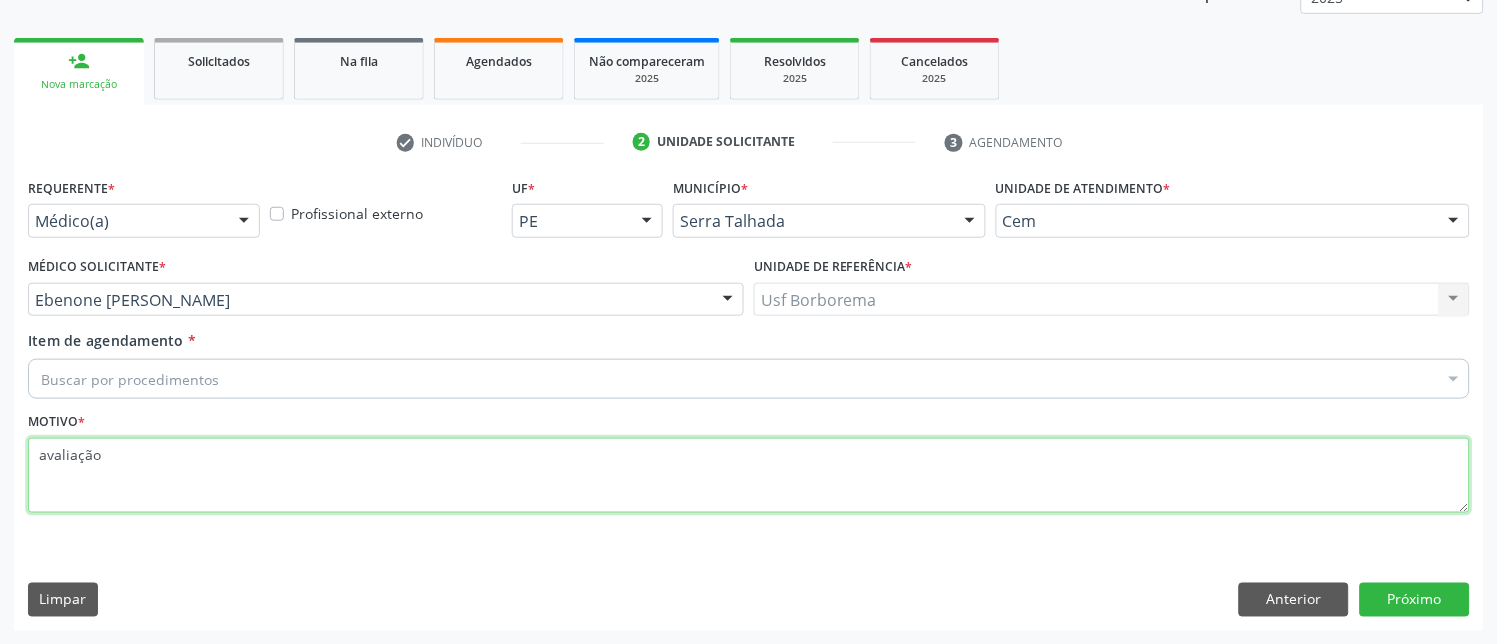 type on "avaliação" 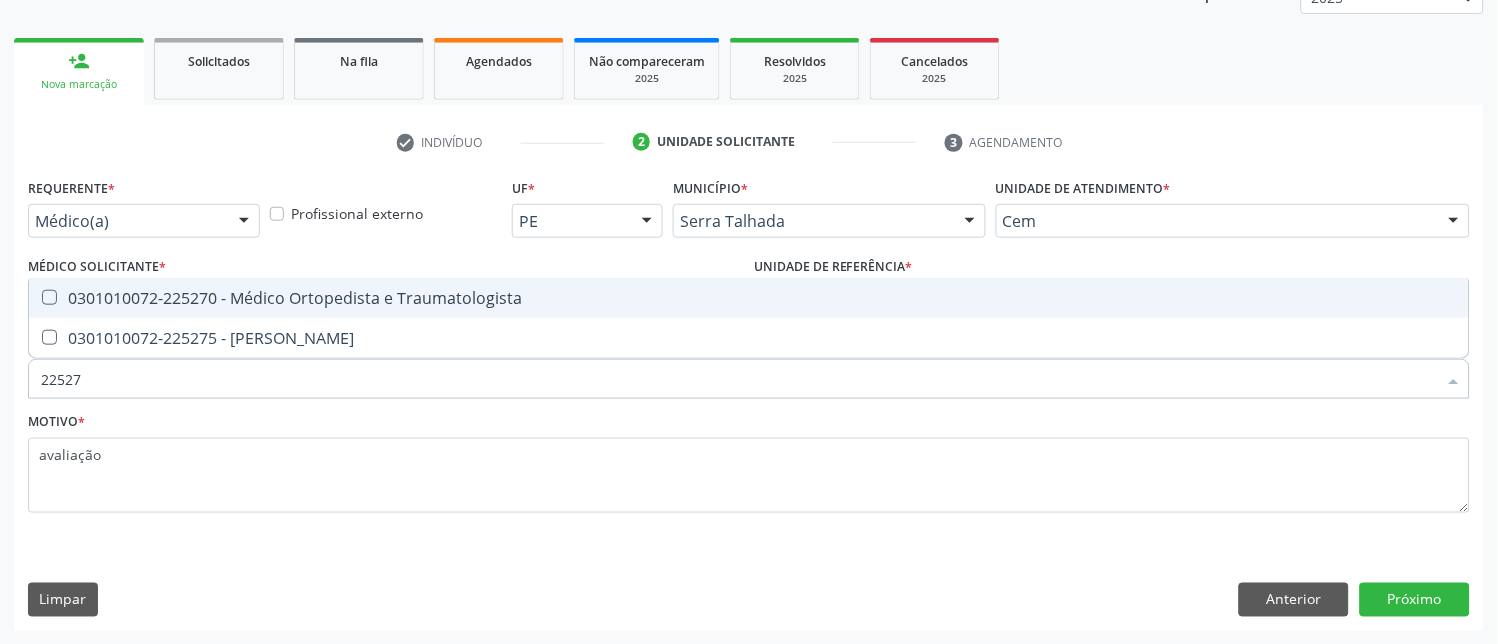 type on "225270" 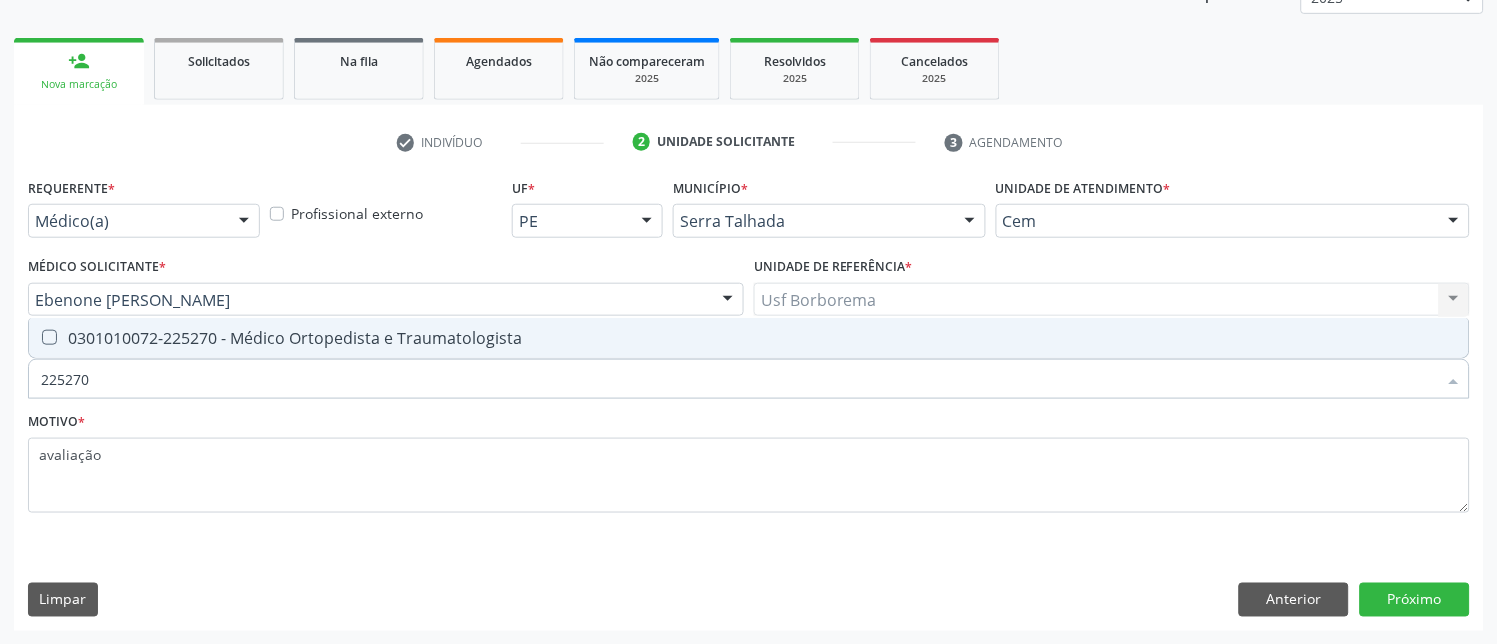click at bounding box center [49, 337] 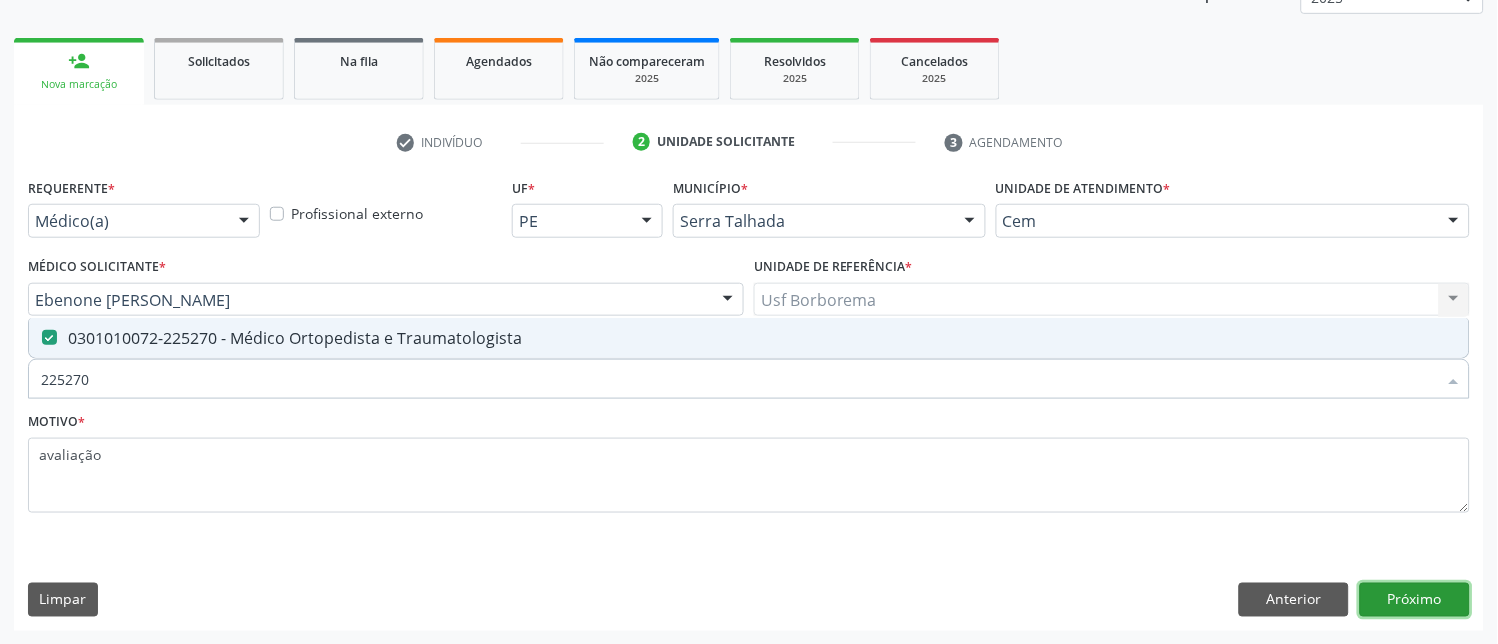 click on "Próximo" at bounding box center (1415, 600) 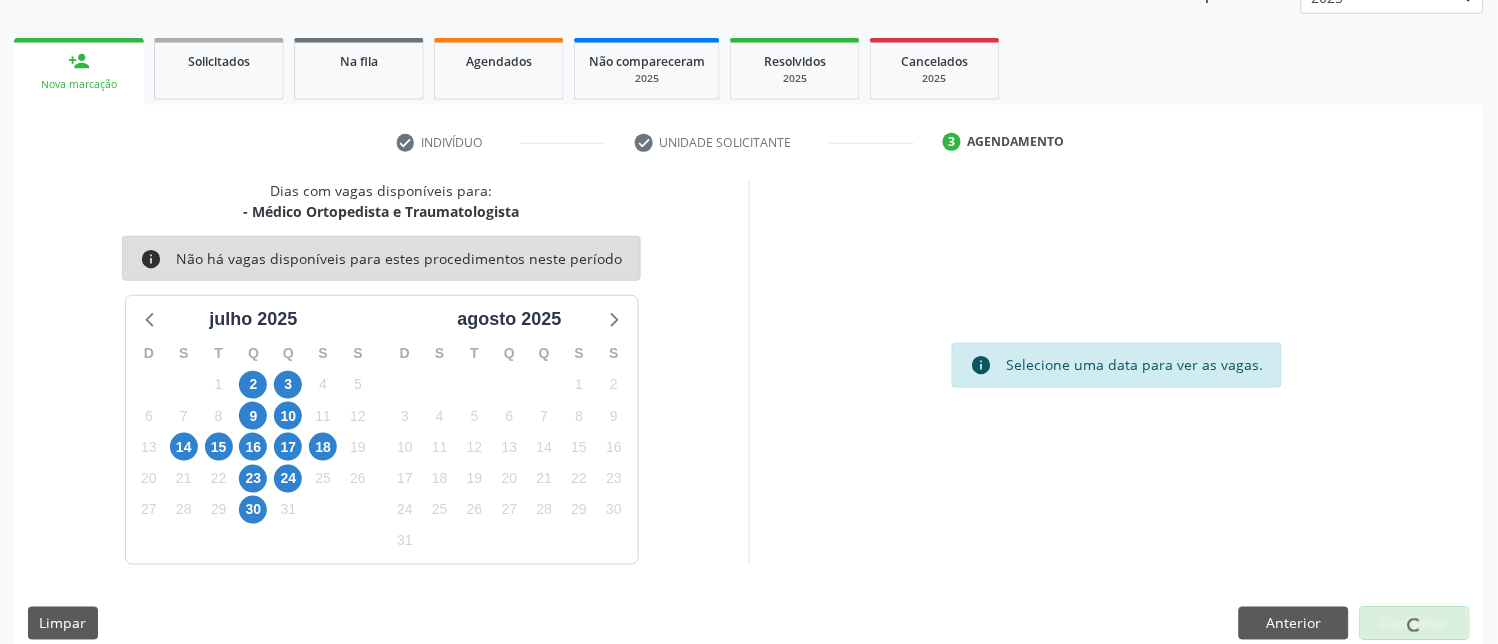 scroll, scrollTop: 225, scrollLeft: 0, axis: vertical 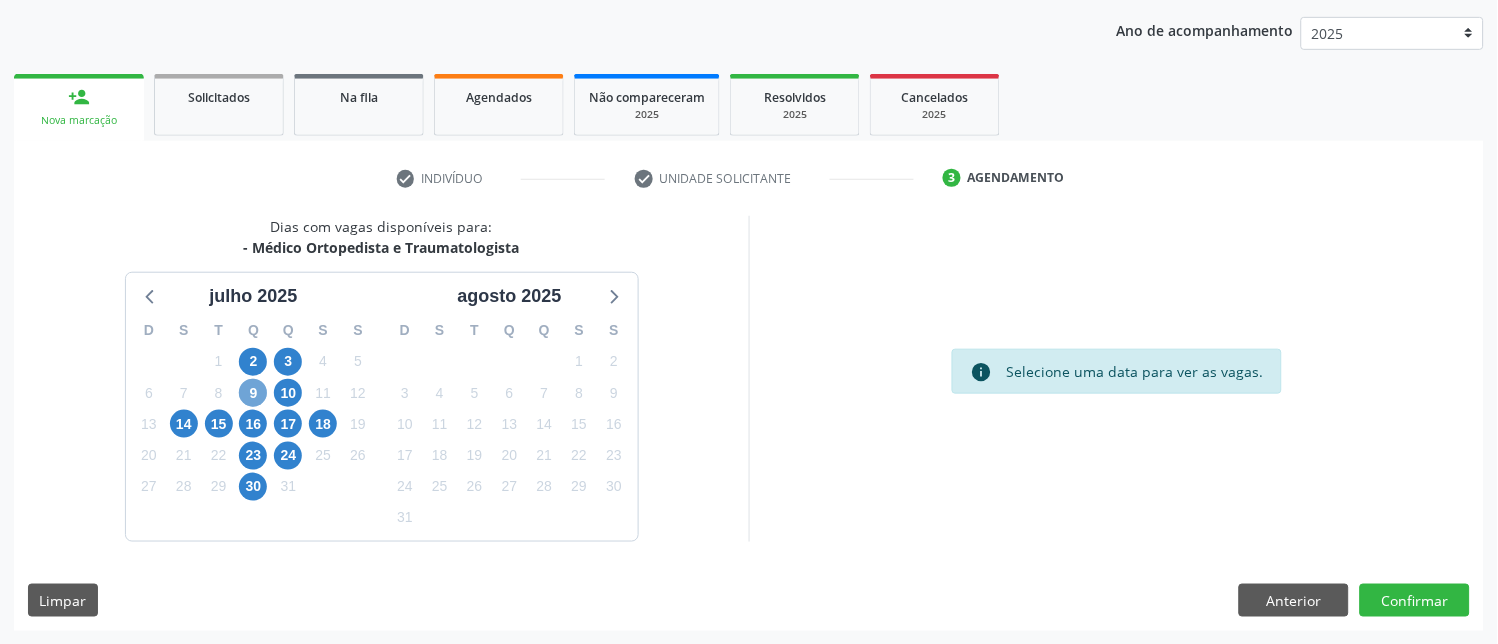 click on "9" at bounding box center [253, 393] 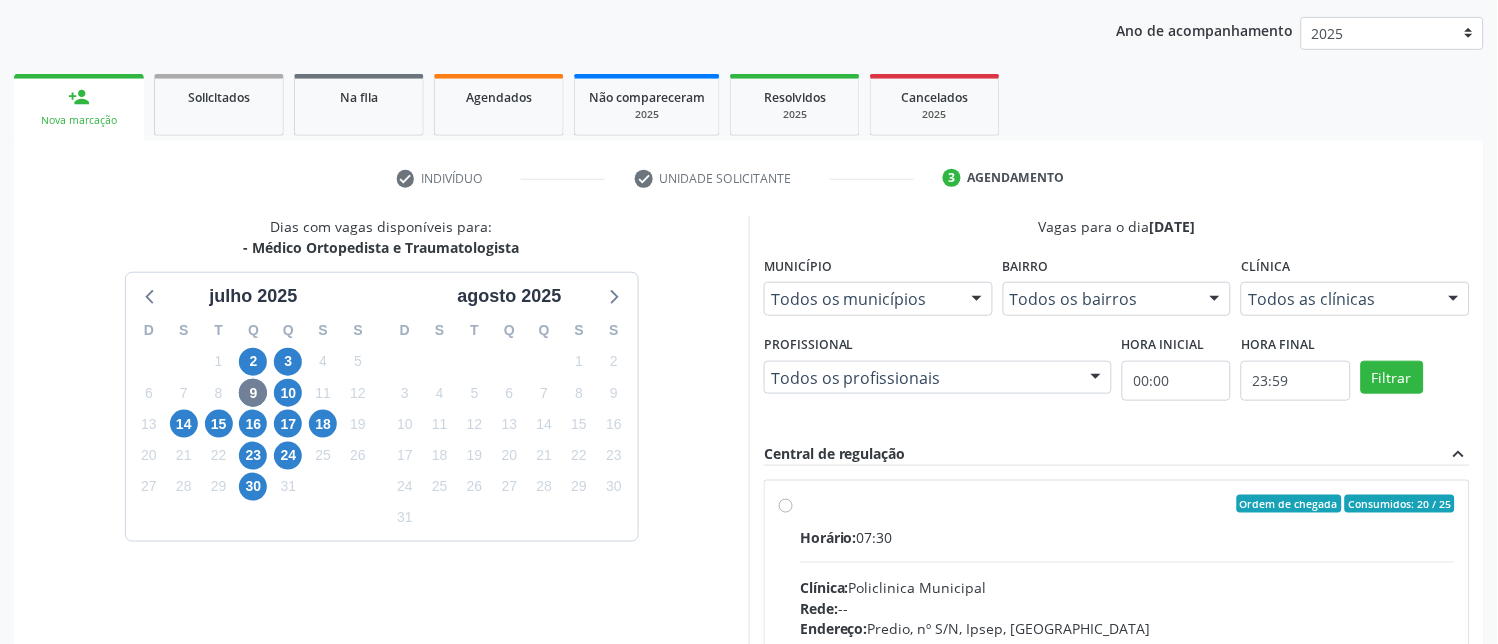 click on "Ordem de chegada
Consumidos: 20 / 25
Horário:   07:30
Clínica:  Policlinica Municipal
Rede:
--
Endereço:   Predio, nº S/N, Ipsep, Serra Talhada - PE
Telefone:   --
Profissional:
Joao Bosco Barreto Couto Neto
Informações adicionais sobre o atendimento
Idade de atendimento:
de 0 a 120 anos
Gênero(s) atendido(s):
Masculino e Feminino
Informações adicionais:
--" at bounding box center (1127, 648) 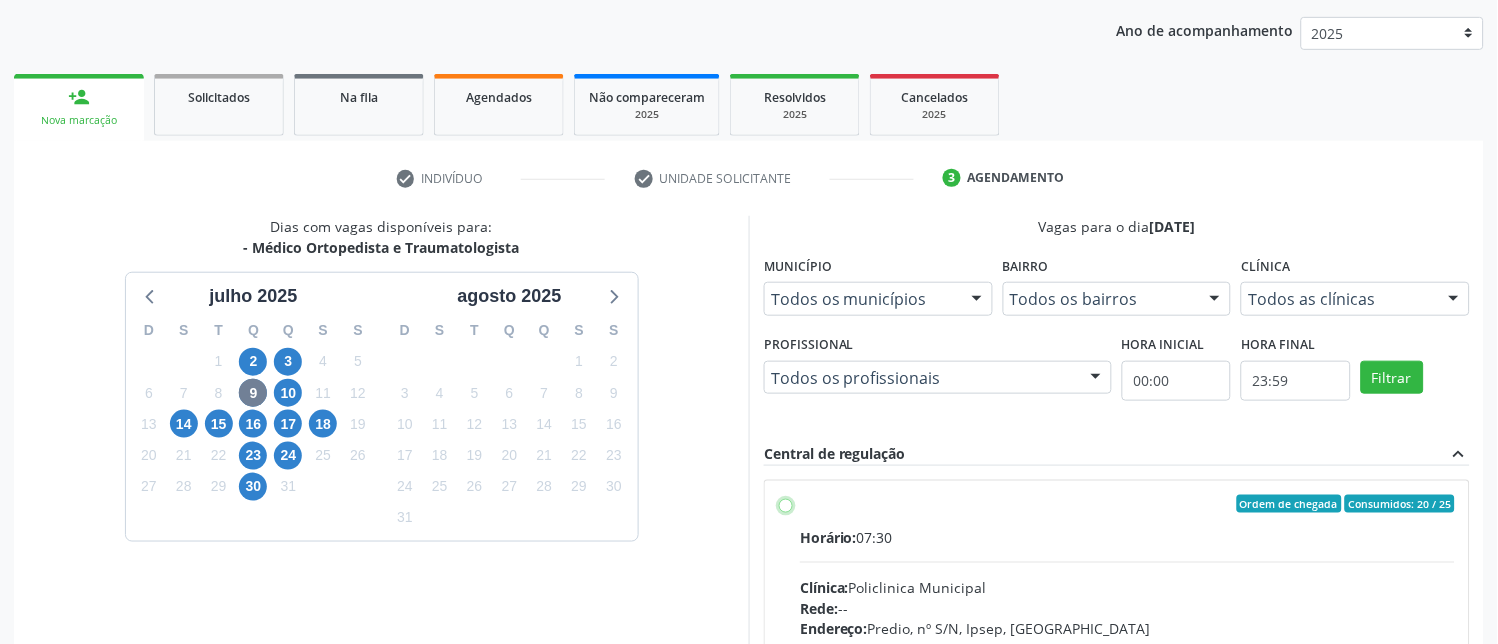 radio on "true" 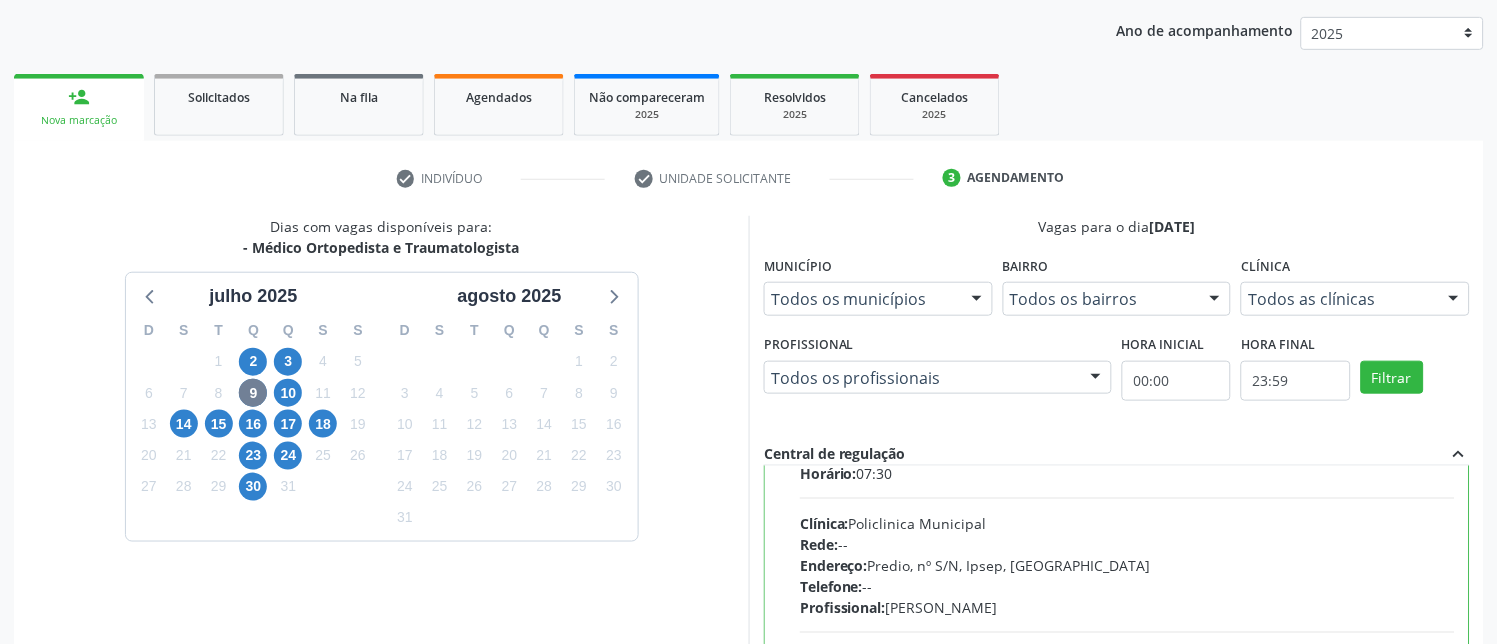 scroll, scrollTop: 98, scrollLeft: 0, axis: vertical 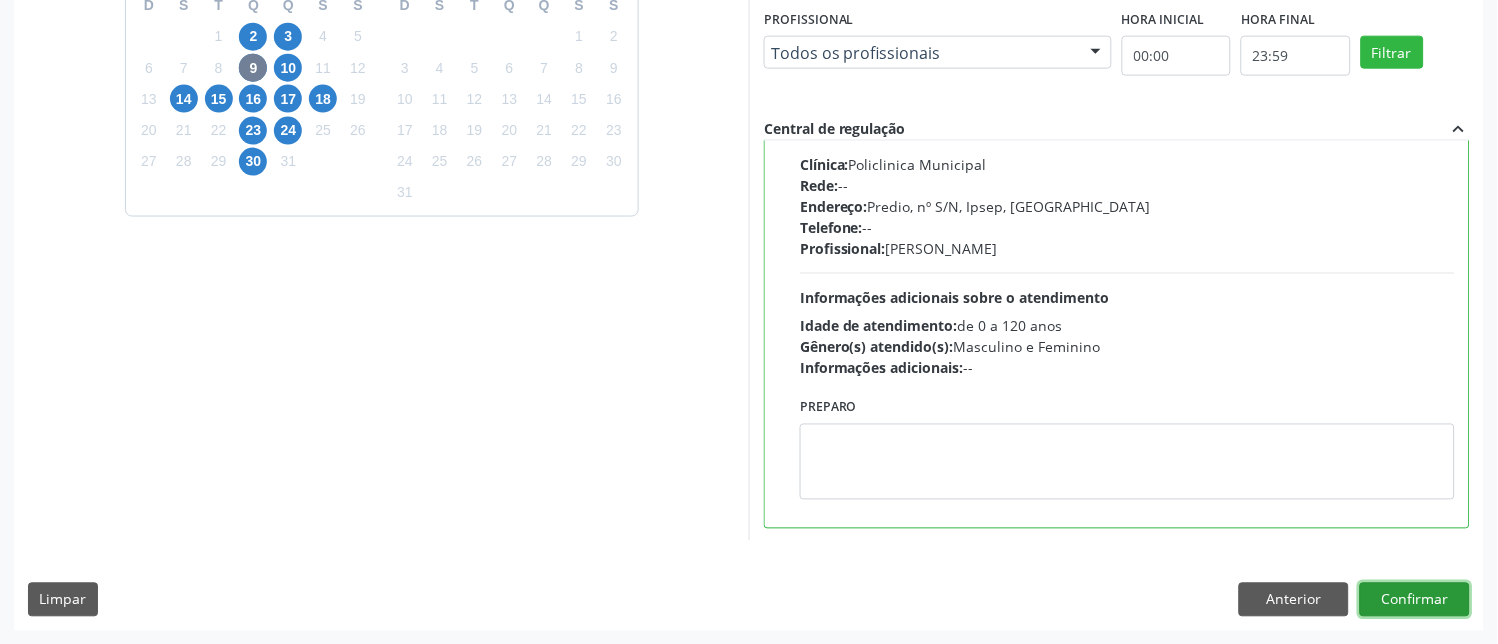 click on "Confirmar" at bounding box center [1415, 600] 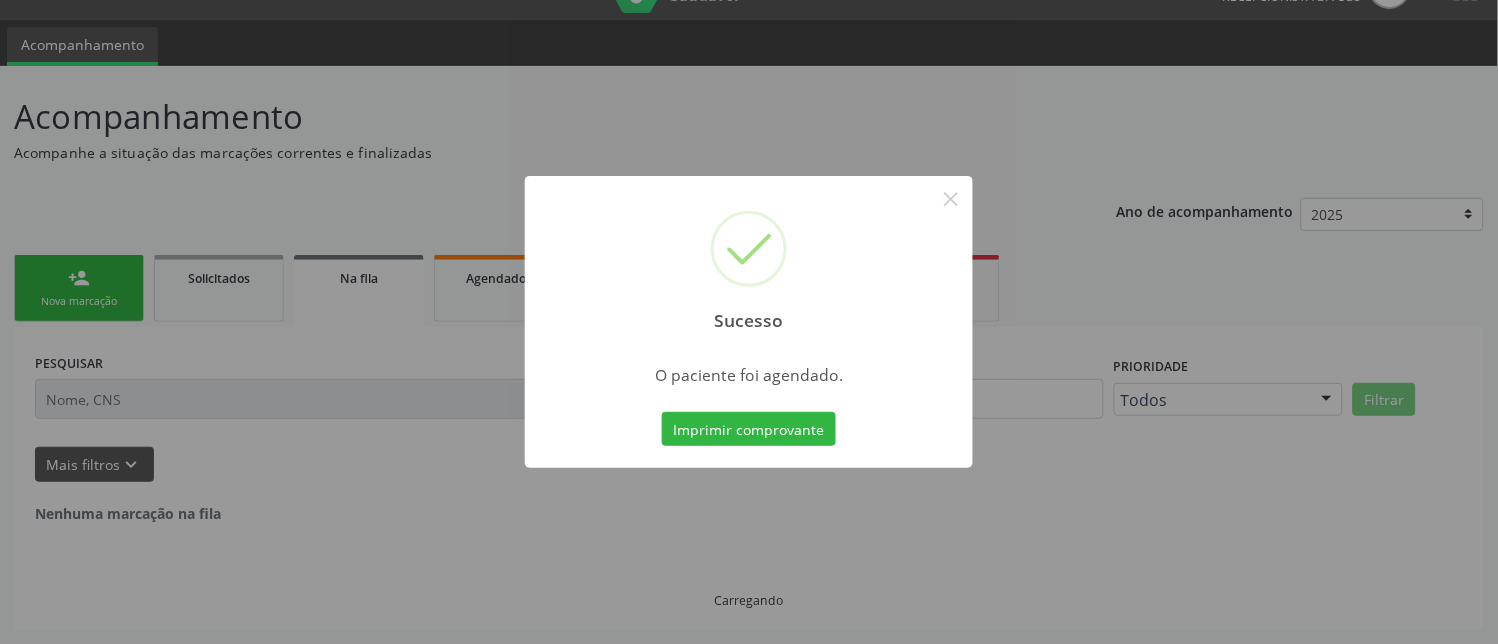scroll, scrollTop: 0, scrollLeft: 0, axis: both 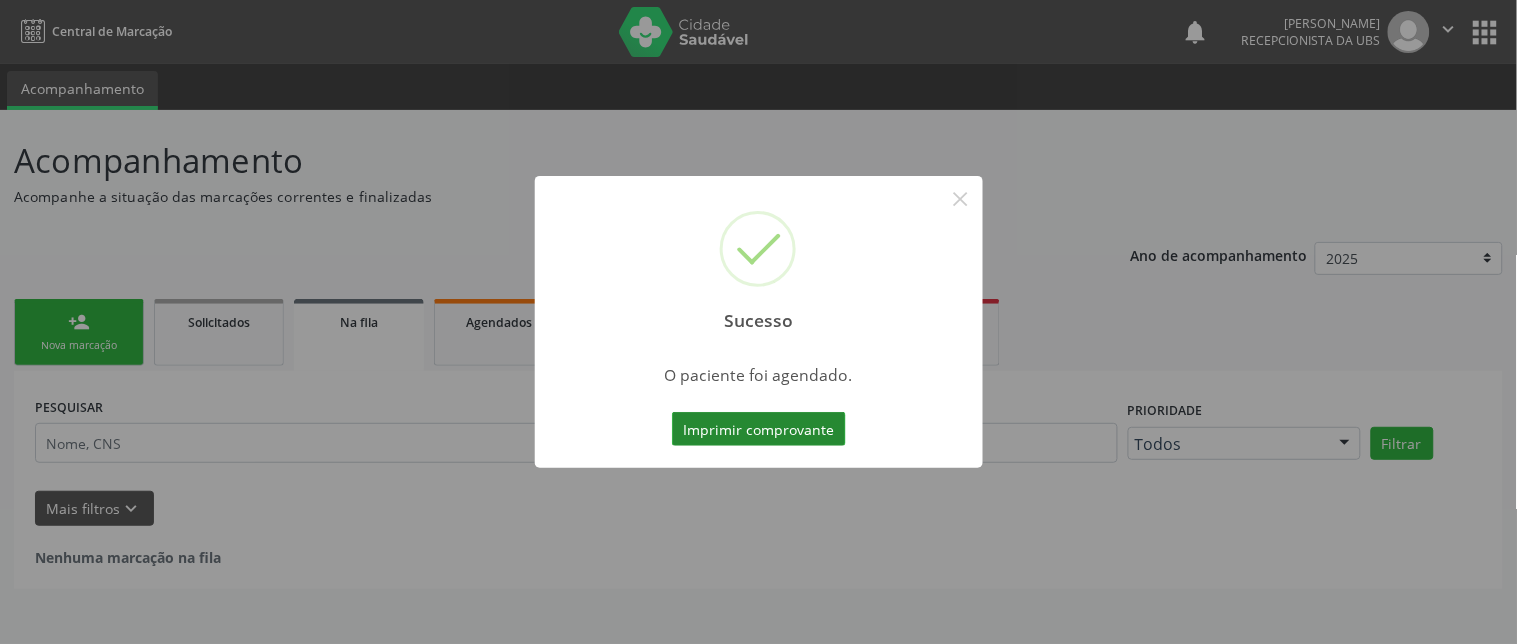 click on "Imprimir comprovante" at bounding box center [759, 429] 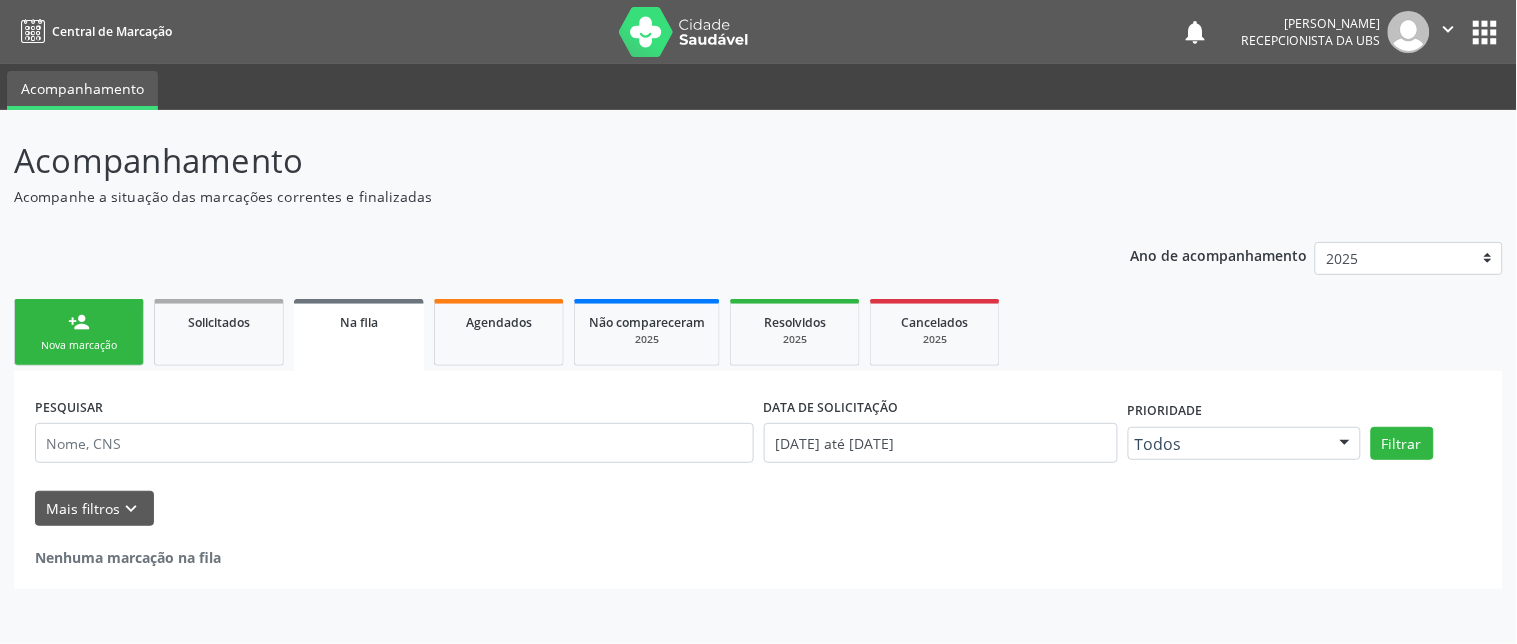 click on "Nova marcação" at bounding box center (79, 345) 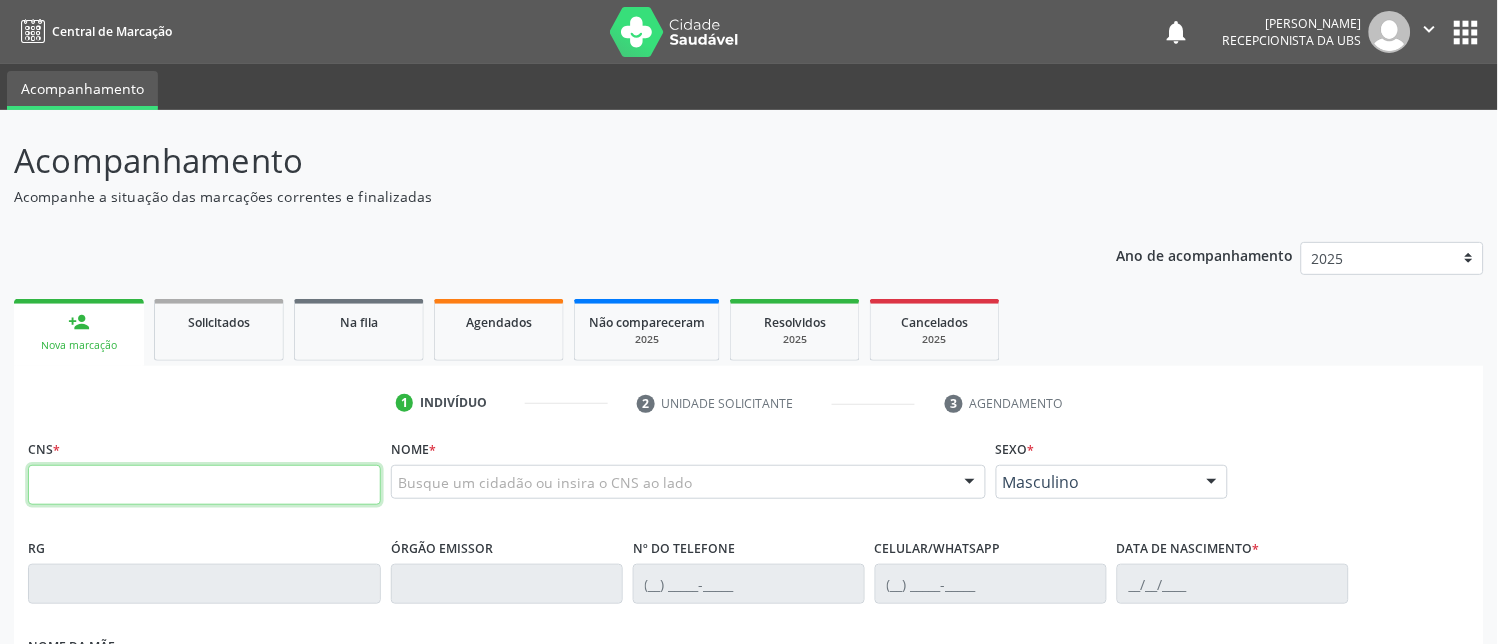 click at bounding box center [204, 485] 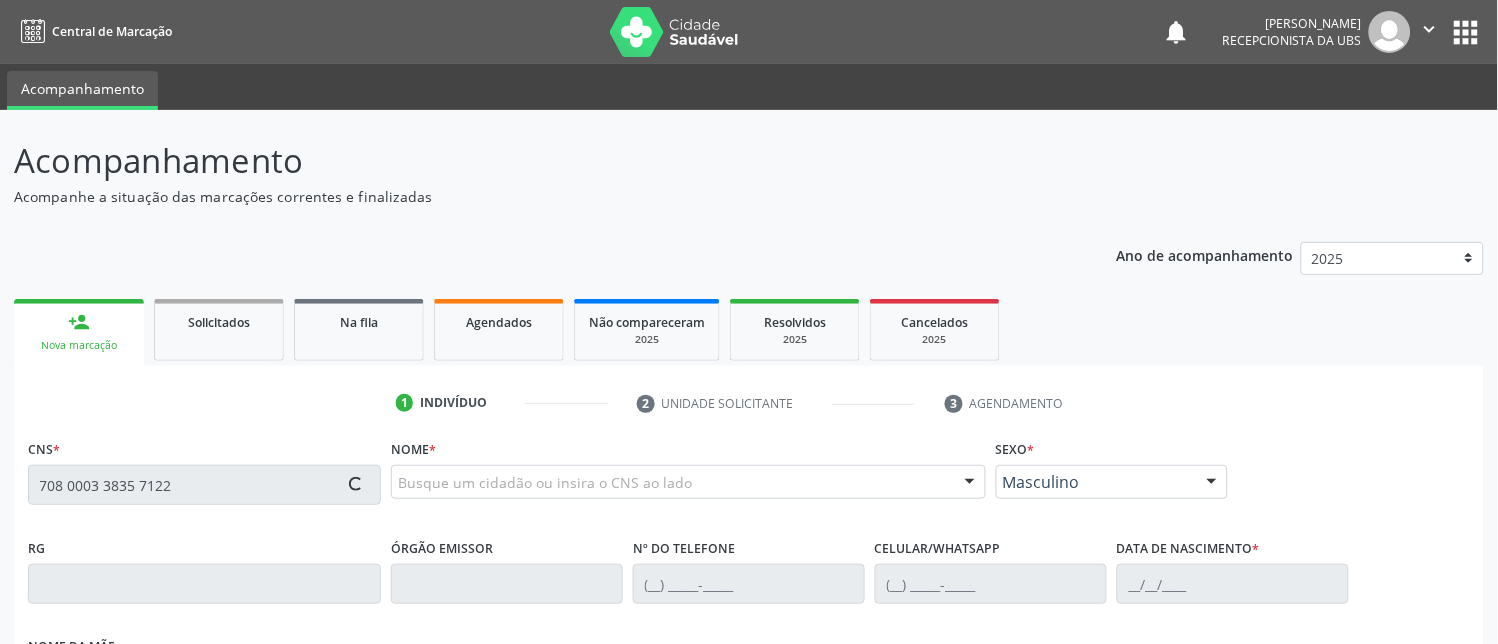 type on "708 0003 3835 7122" 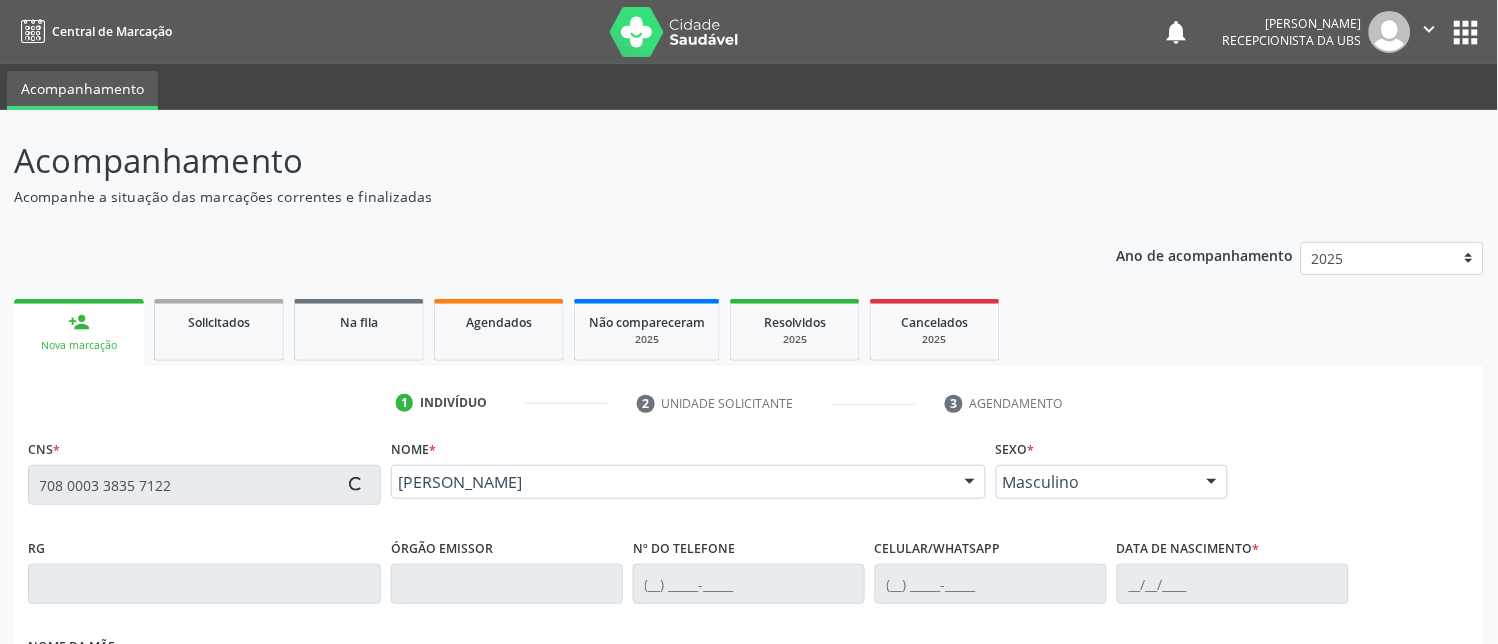 type on "(87) 99916-3301" 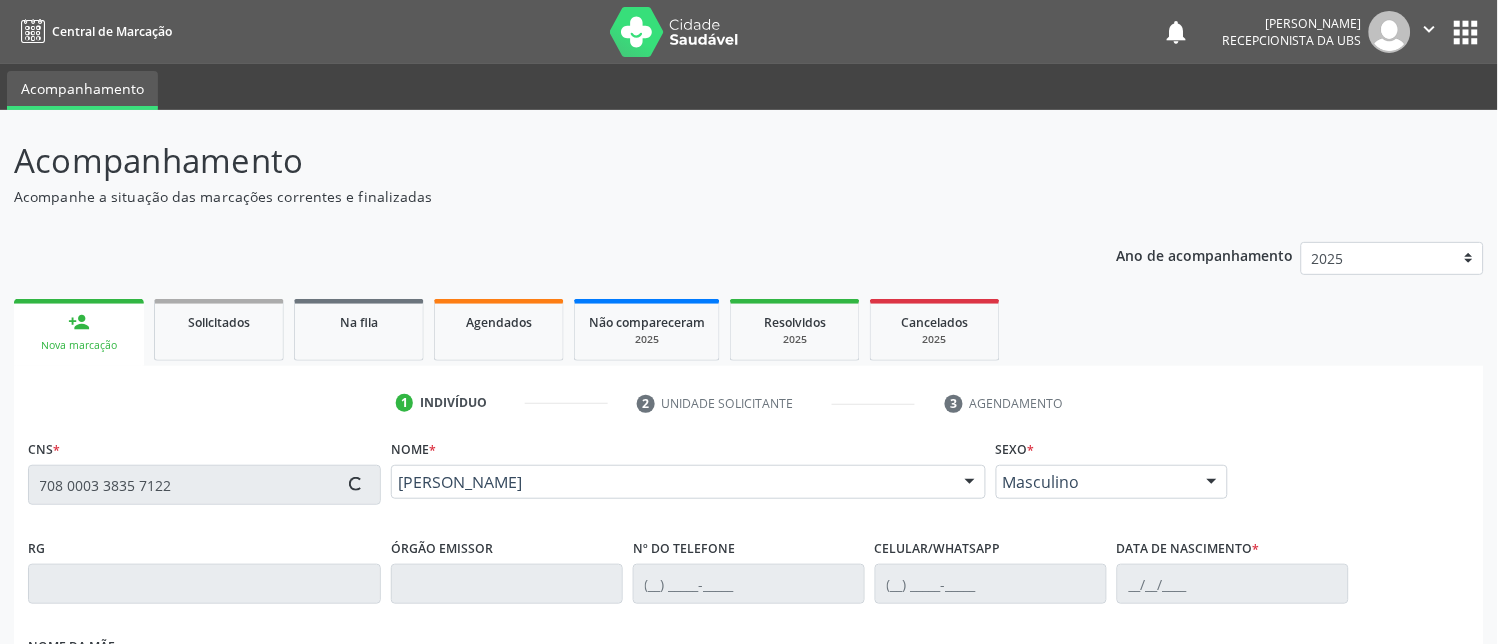 type on "(87) 99916-3301" 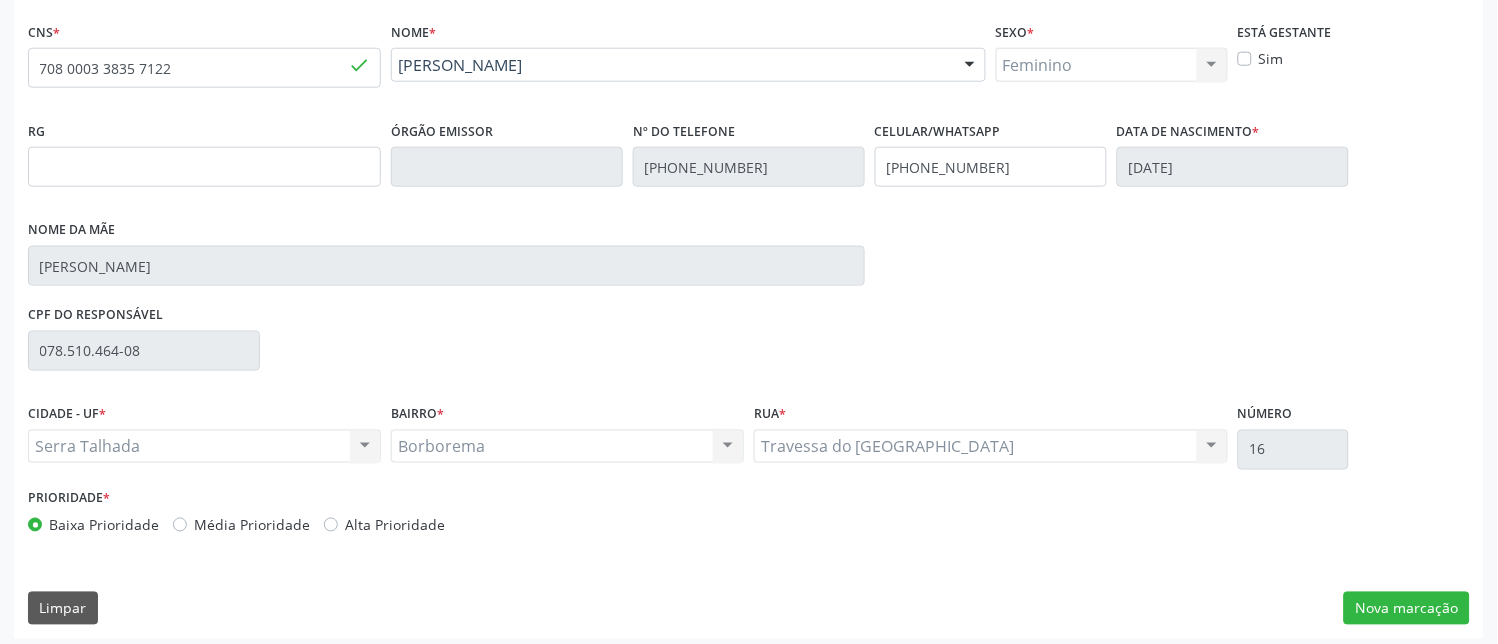 scroll, scrollTop: 425, scrollLeft: 0, axis: vertical 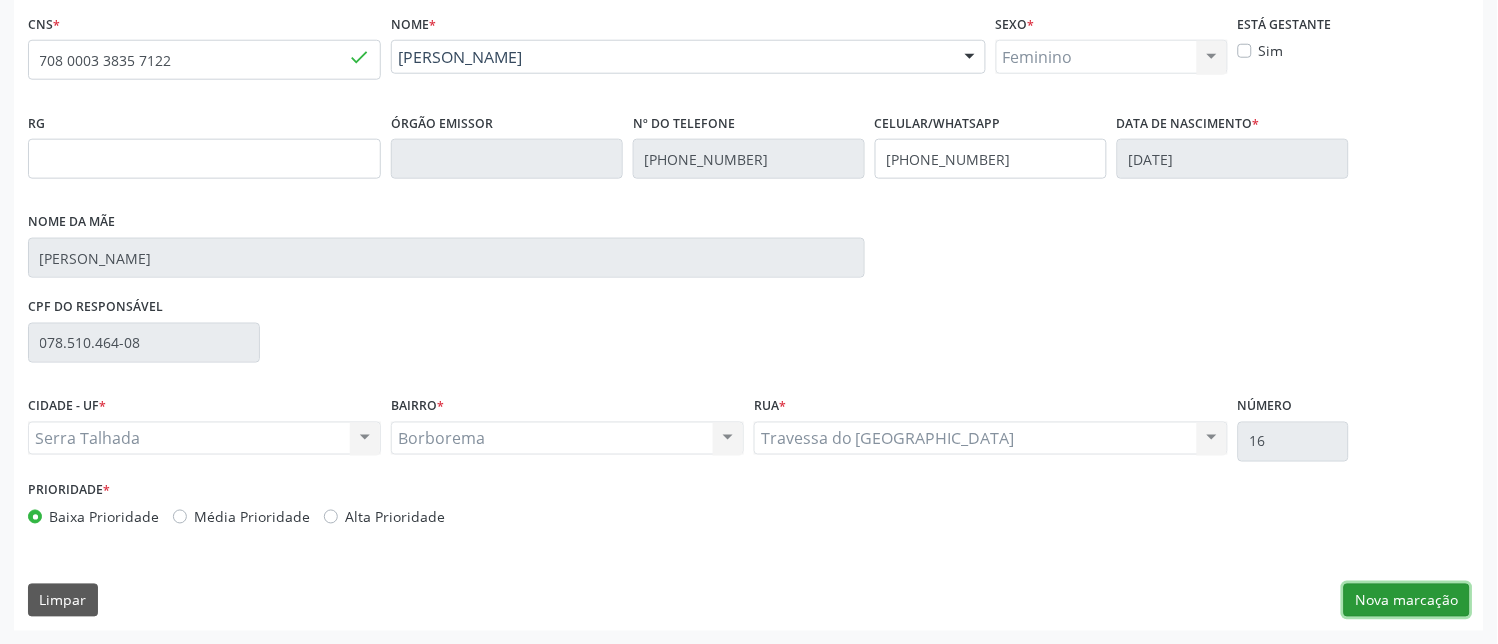 click on "Nova marcação" at bounding box center (1407, 601) 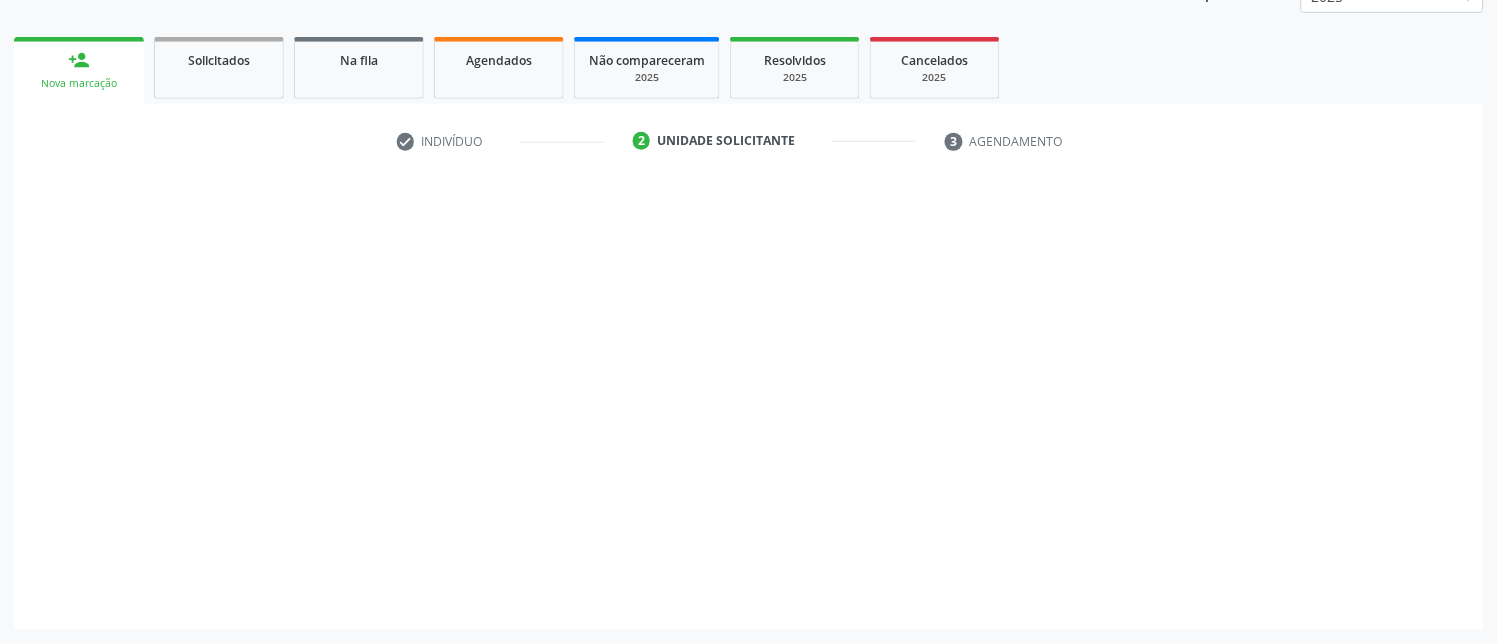 scroll, scrollTop: 261, scrollLeft: 0, axis: vertical 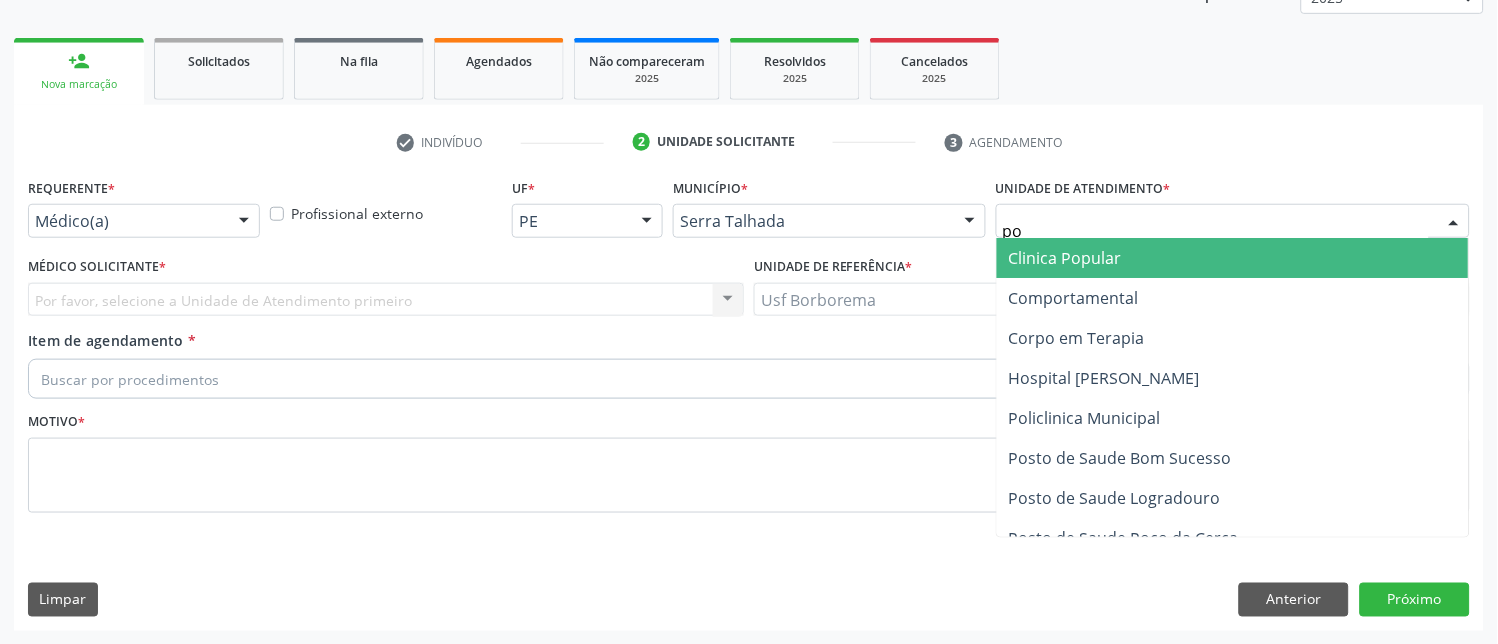 type on "pol" 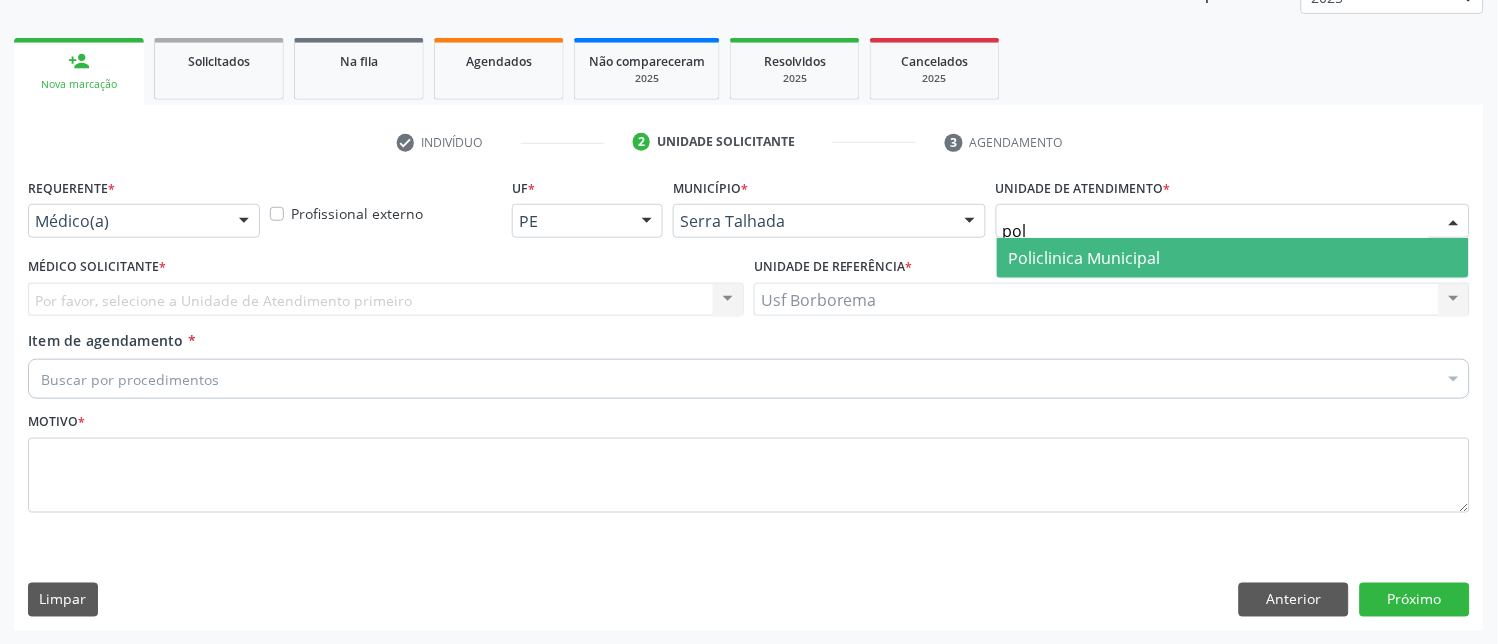 click on "Policlinica Municipal" at bounding box center [1085, 258] 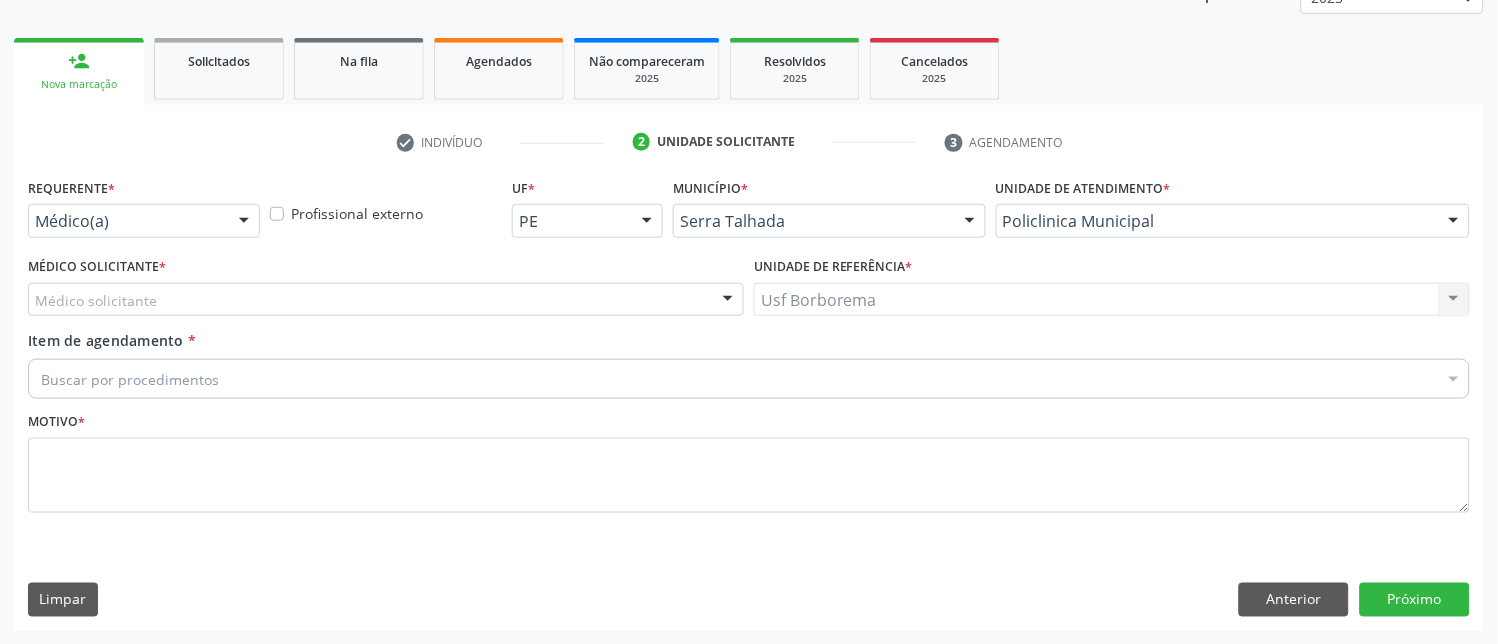 click on "Médico solicitante" at bounding box center (386, 300) 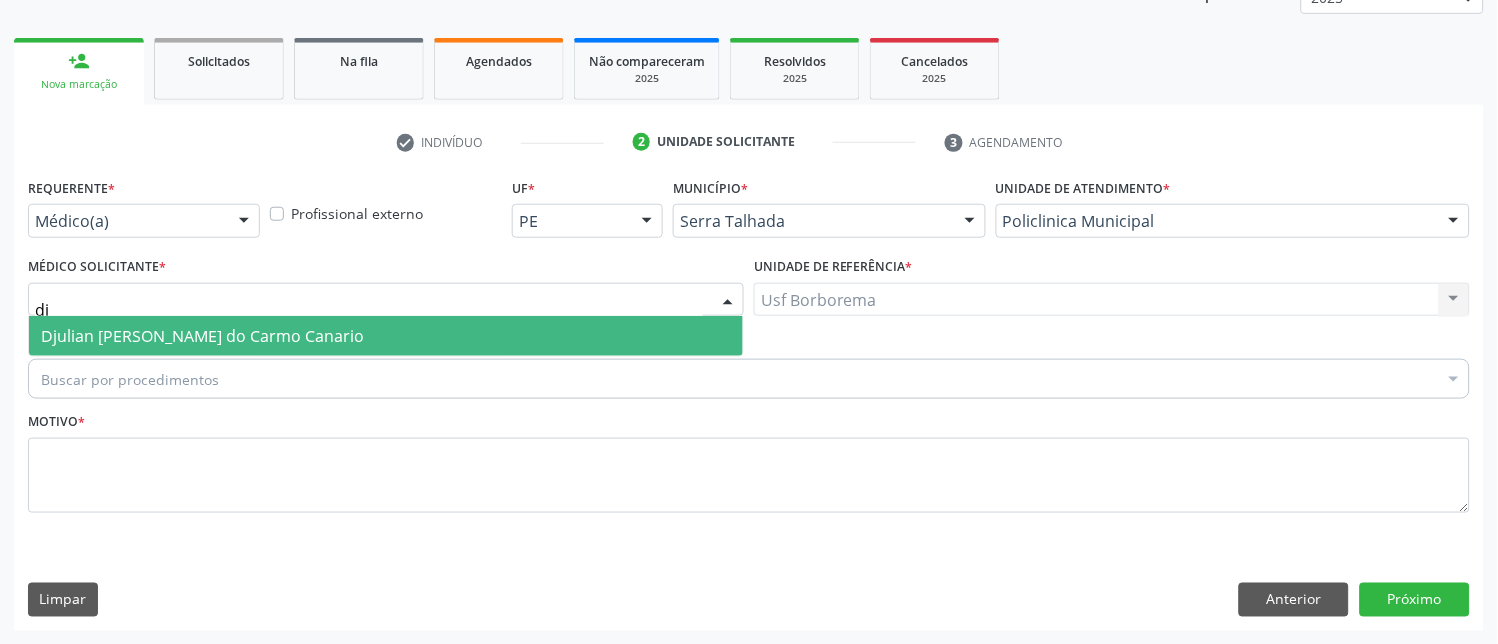 type on "dju" 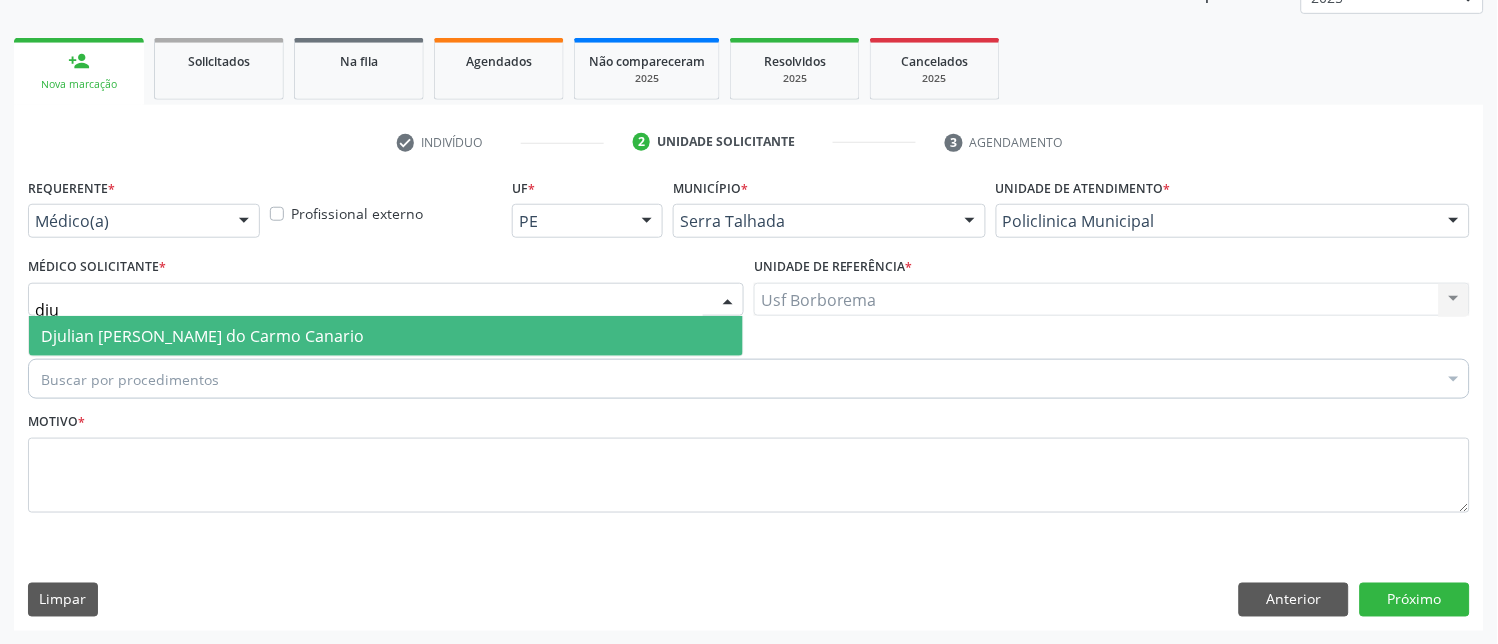 click on "Djulian [PERSON_NAME] do Carmo Canario" at bounding box center [202, 336] 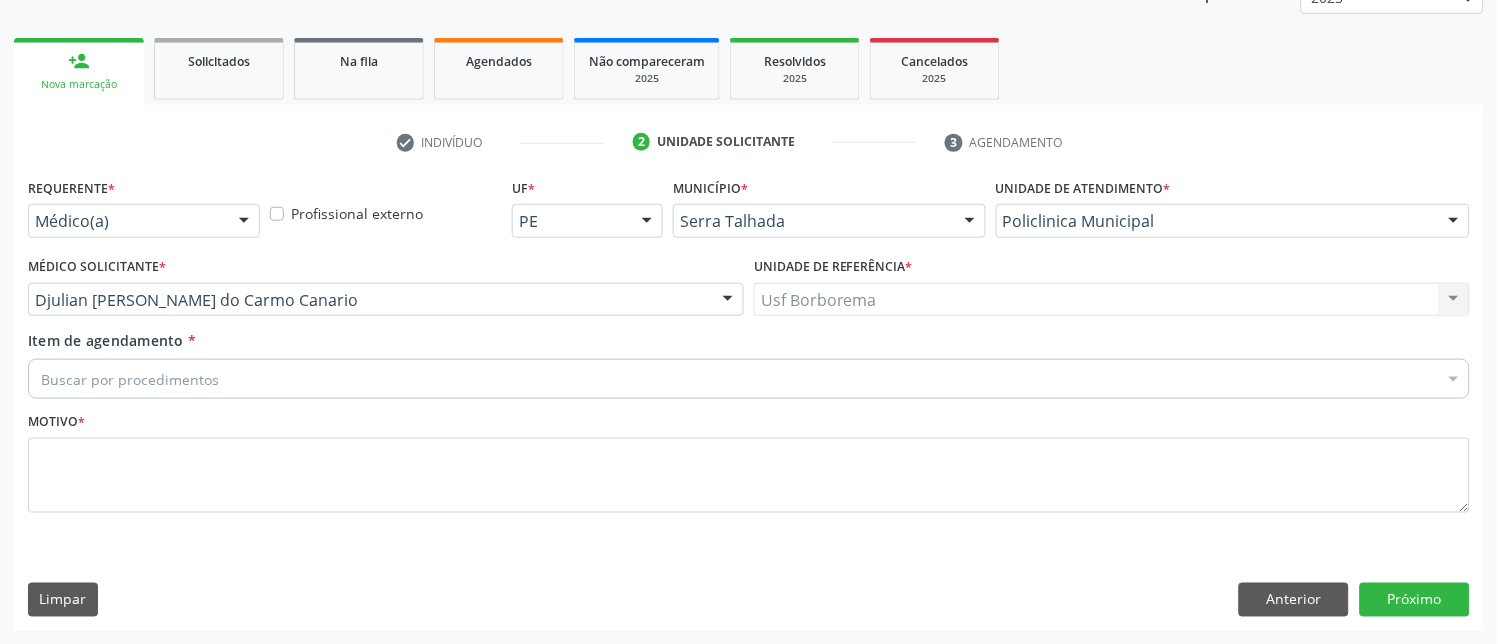 click on "Buscar por procedimentos" at bounding box center (749, 379) 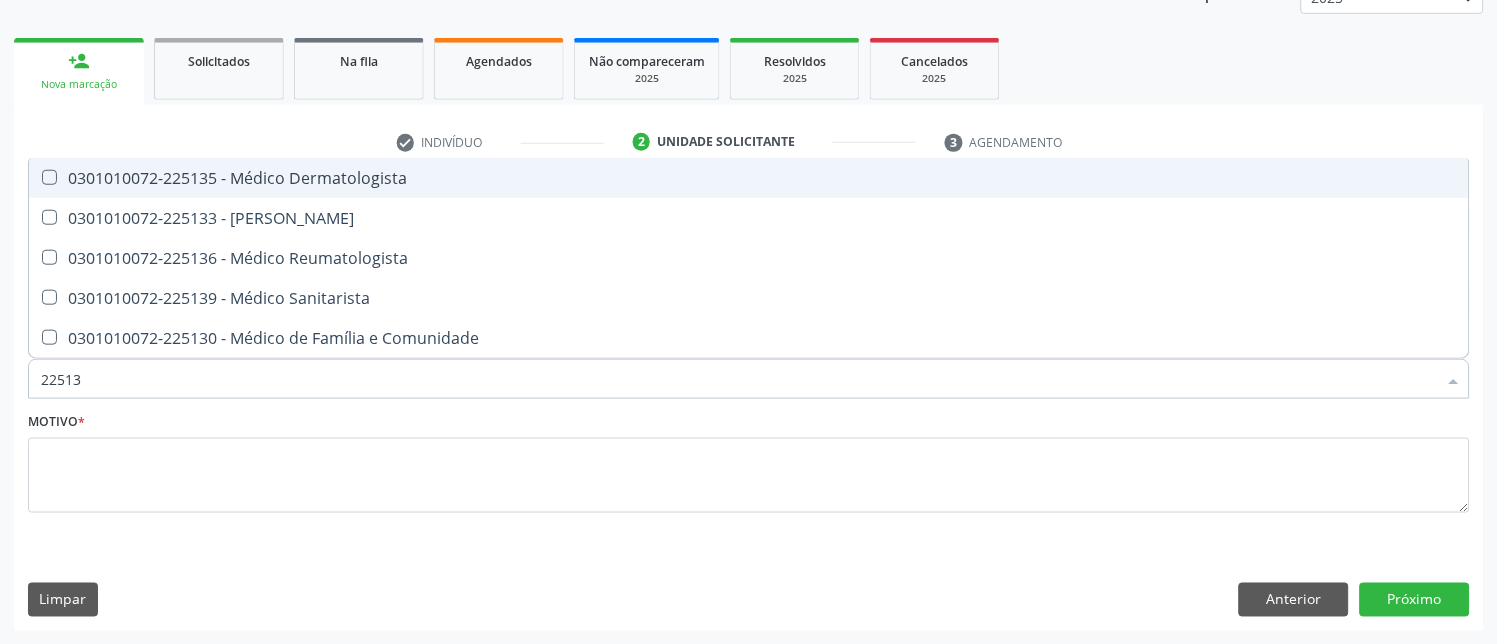 type on "225133" 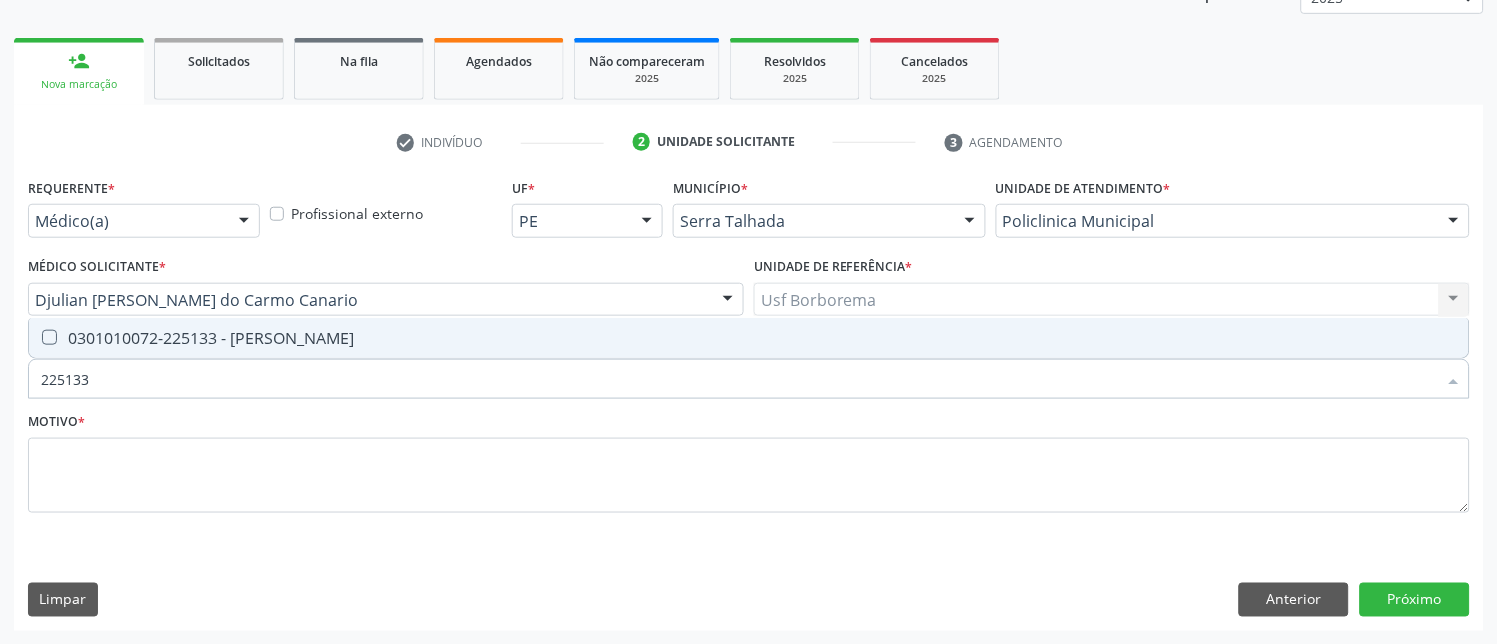 click at bounding box center (49, 337) 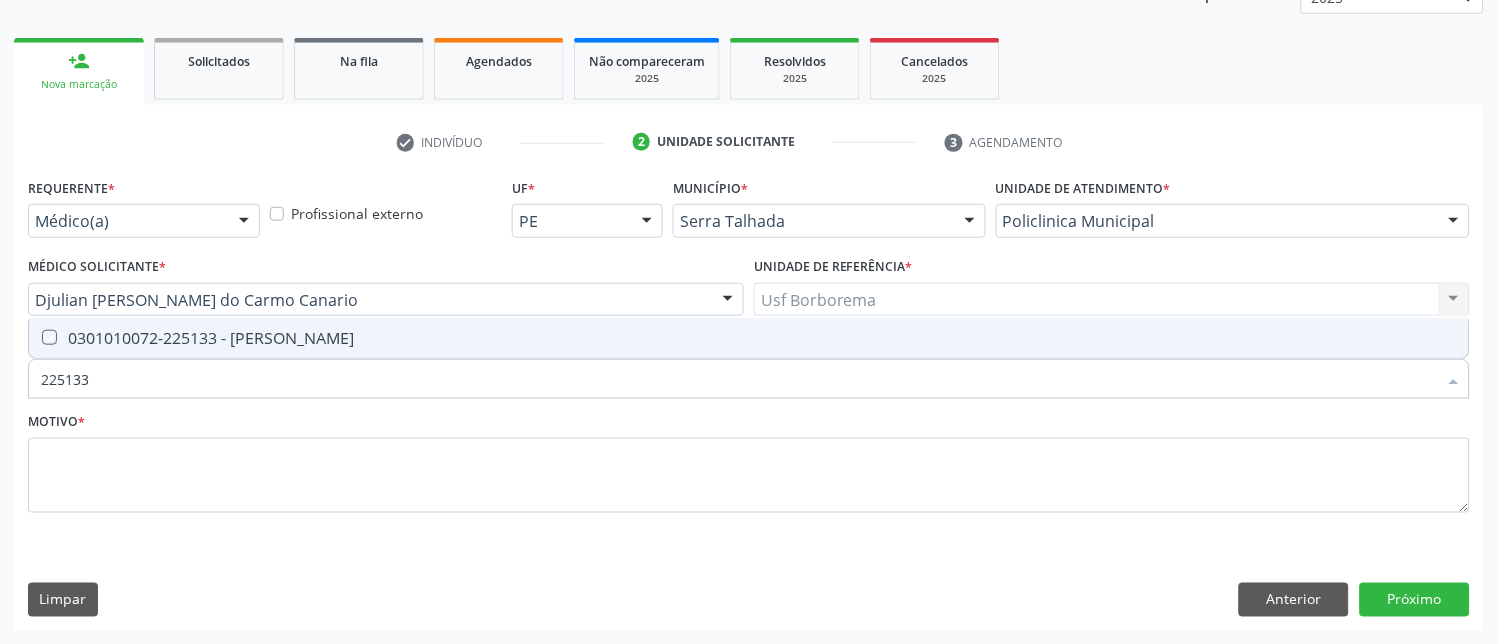 click at bounding box center [35, 337] 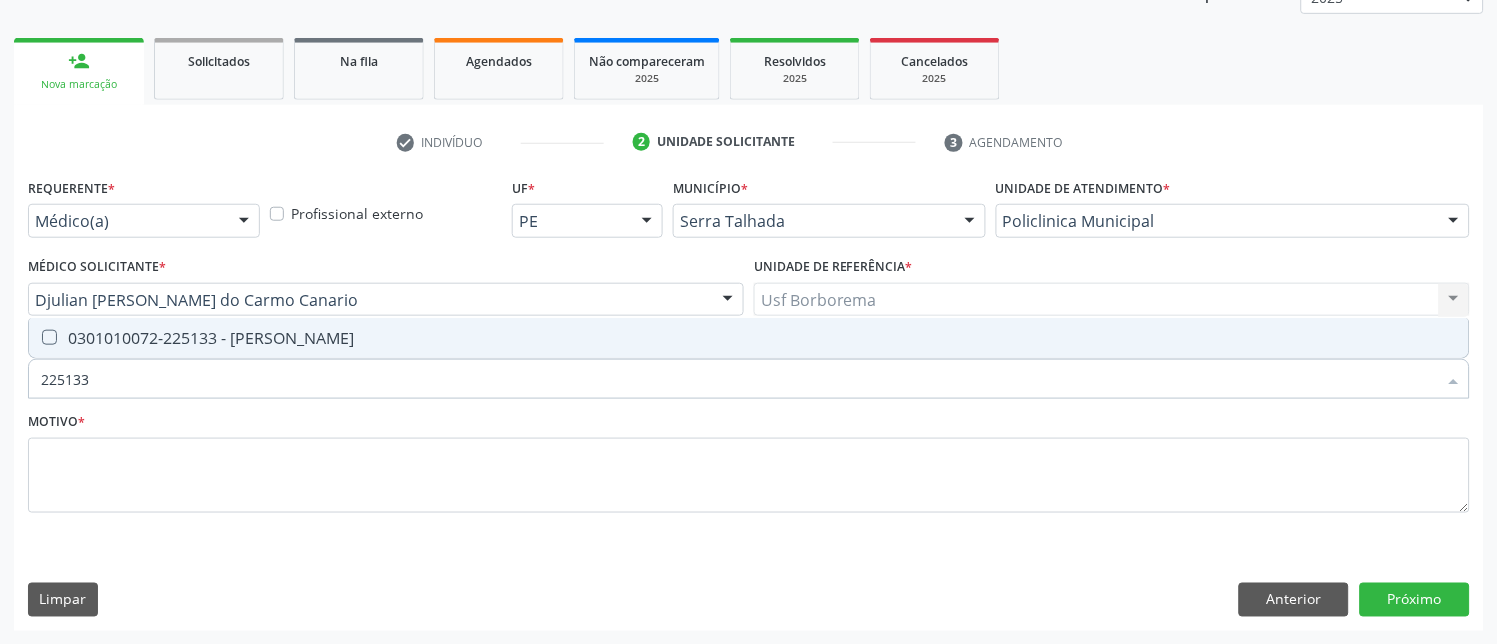 click at bounding box center (35, 337) 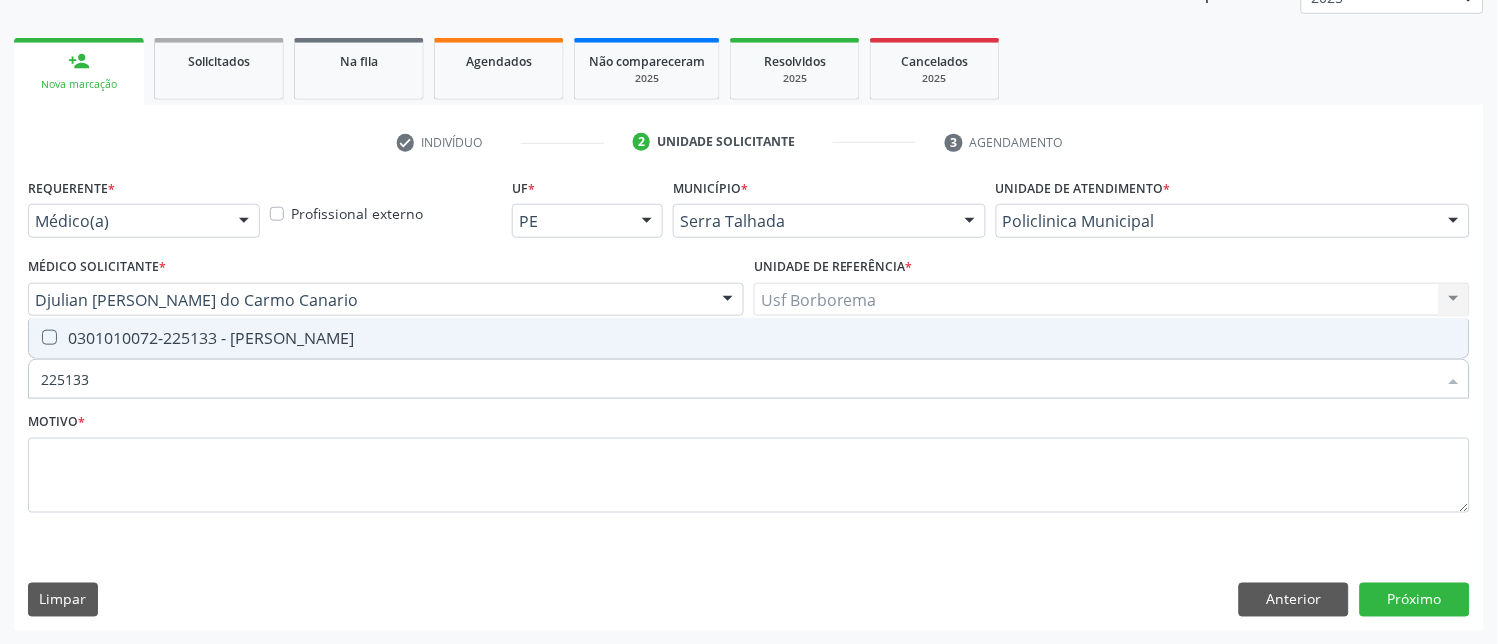 click at bounding box center [49, 337] 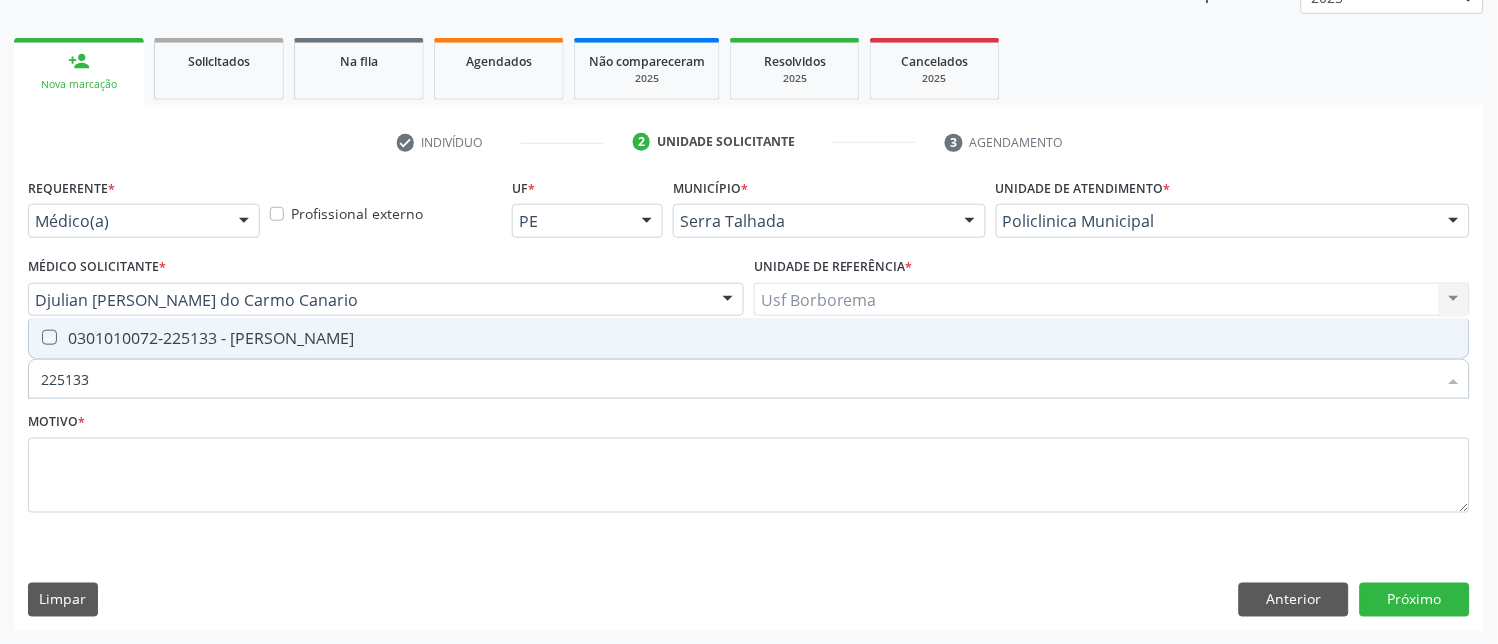 click at bounding box center [35, 337] 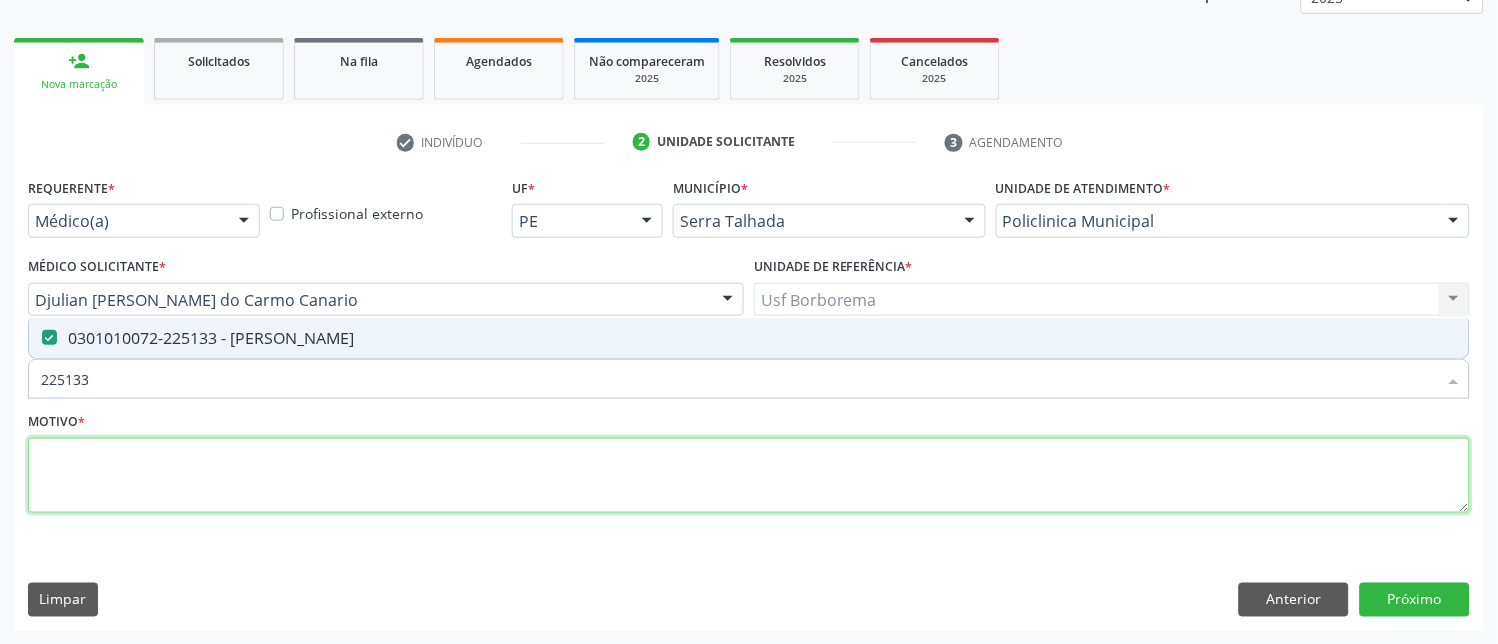 click at bounding box center [749, 476] 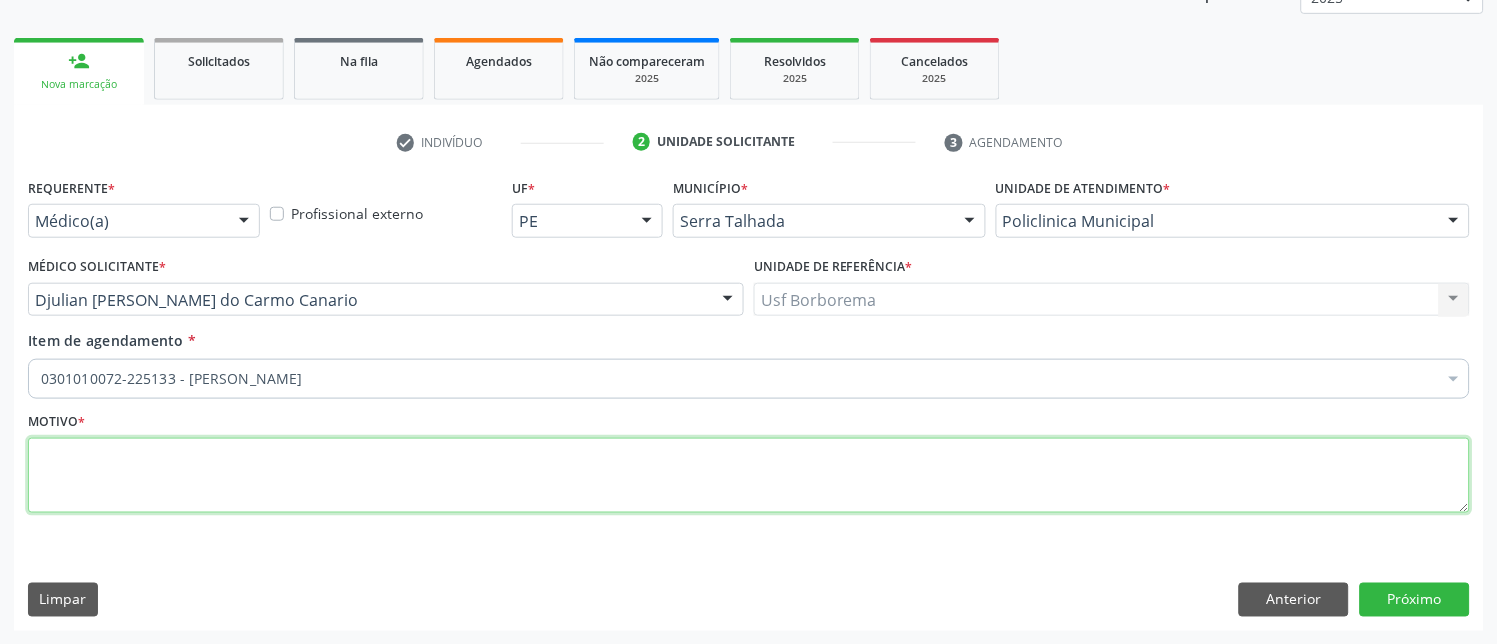 paste on "avaliação" 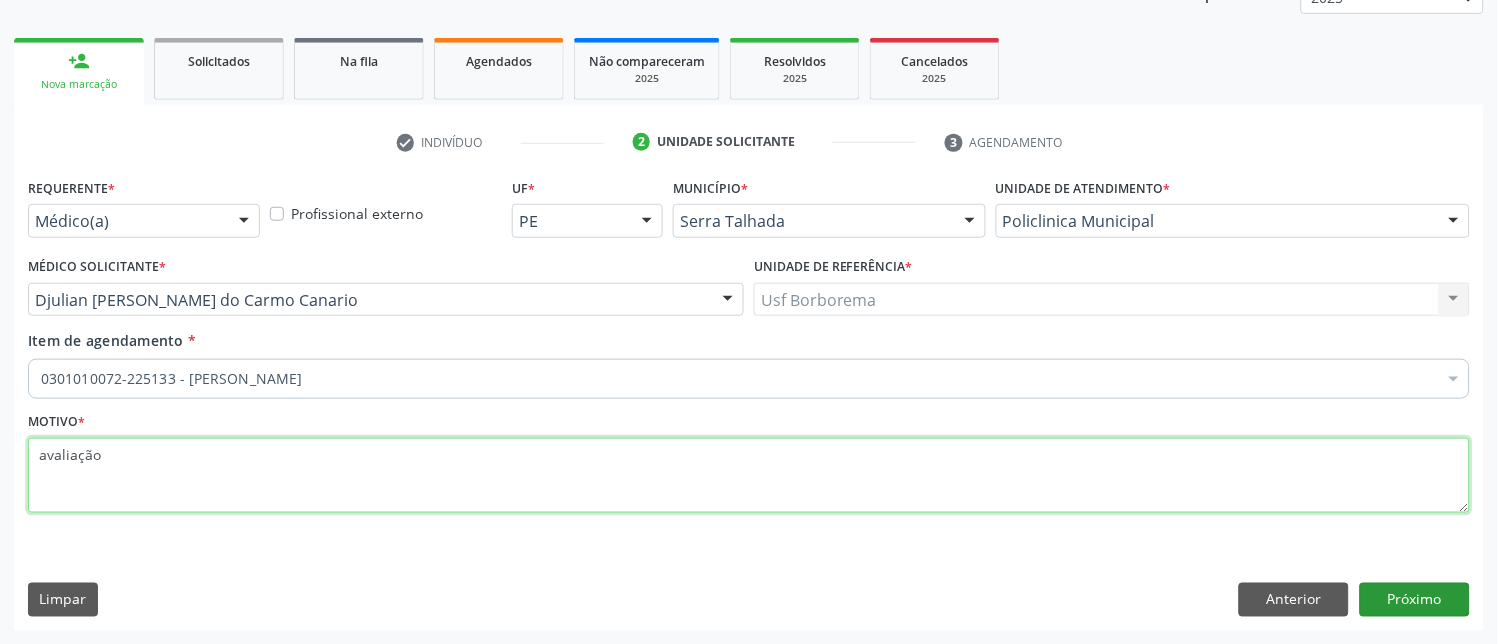 type on "avaliação" 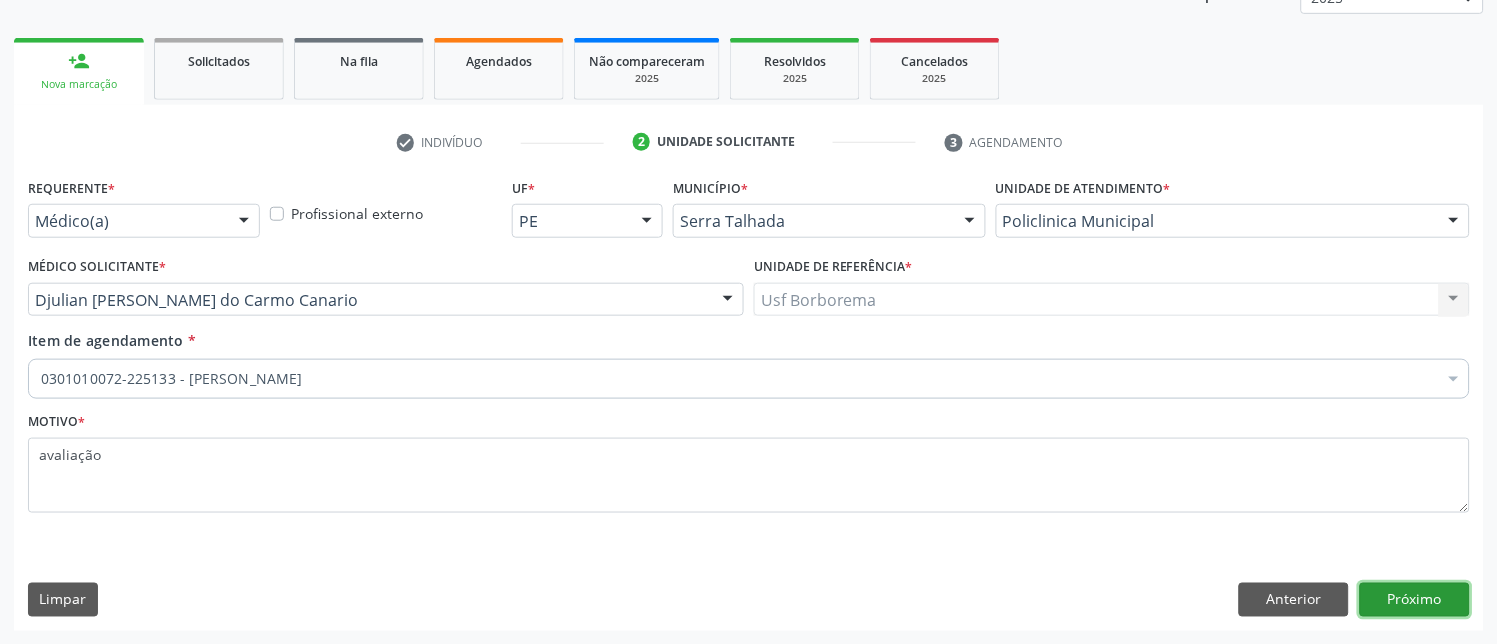 click on "Próximo" at bounding box center [1415, 600] 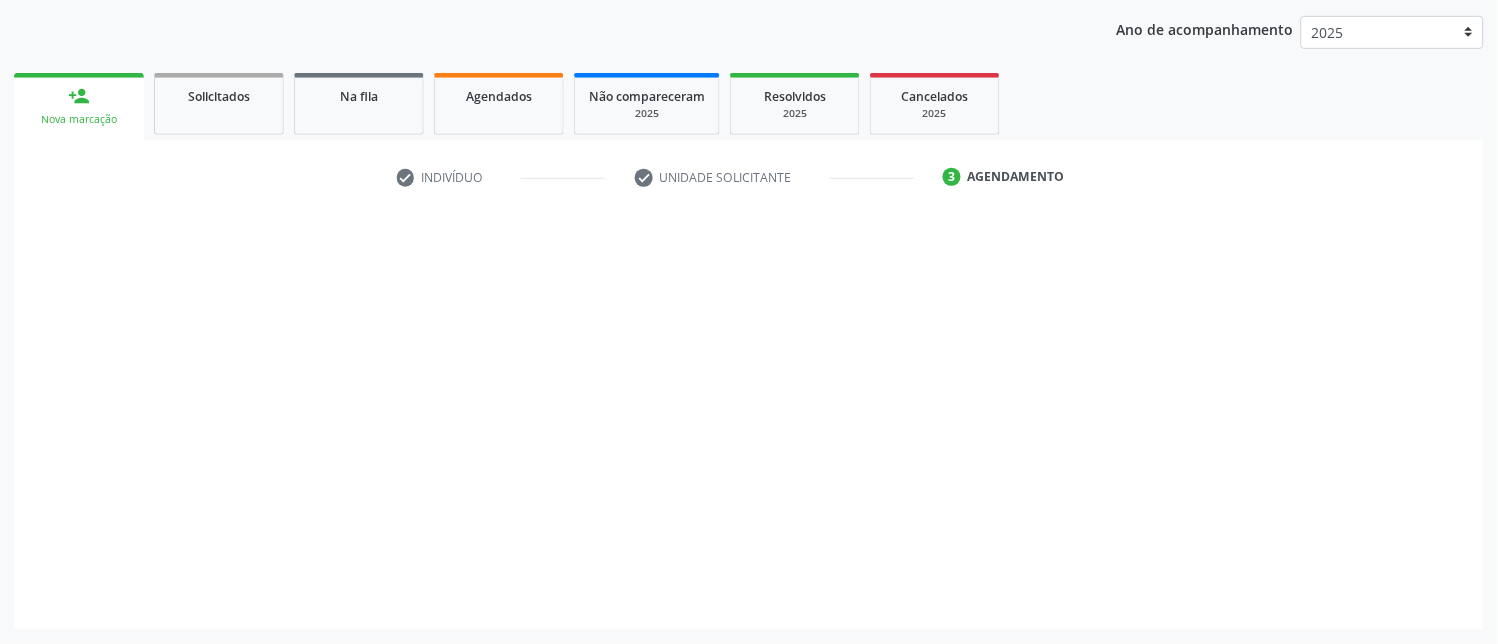 scroll, scrollTop: 225, scrollLeft: 0, axis: vertical 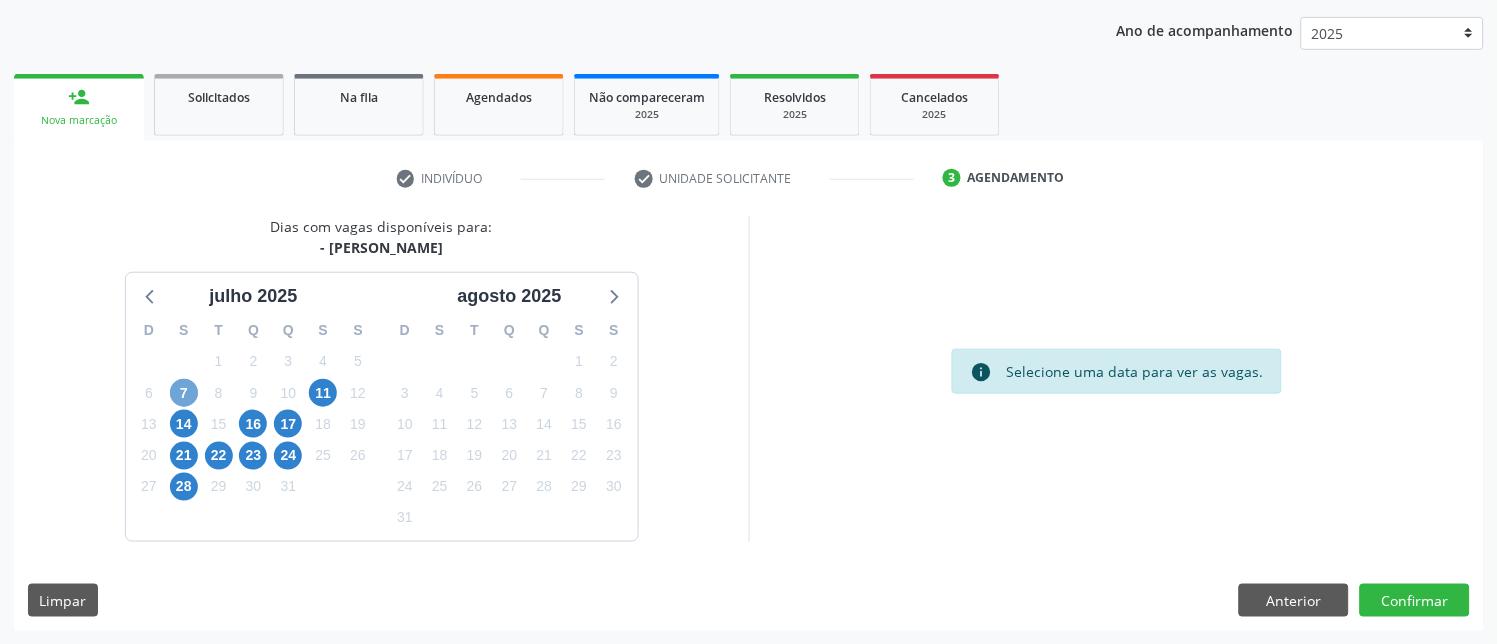 click on "7" at bounding box center (184, 393) 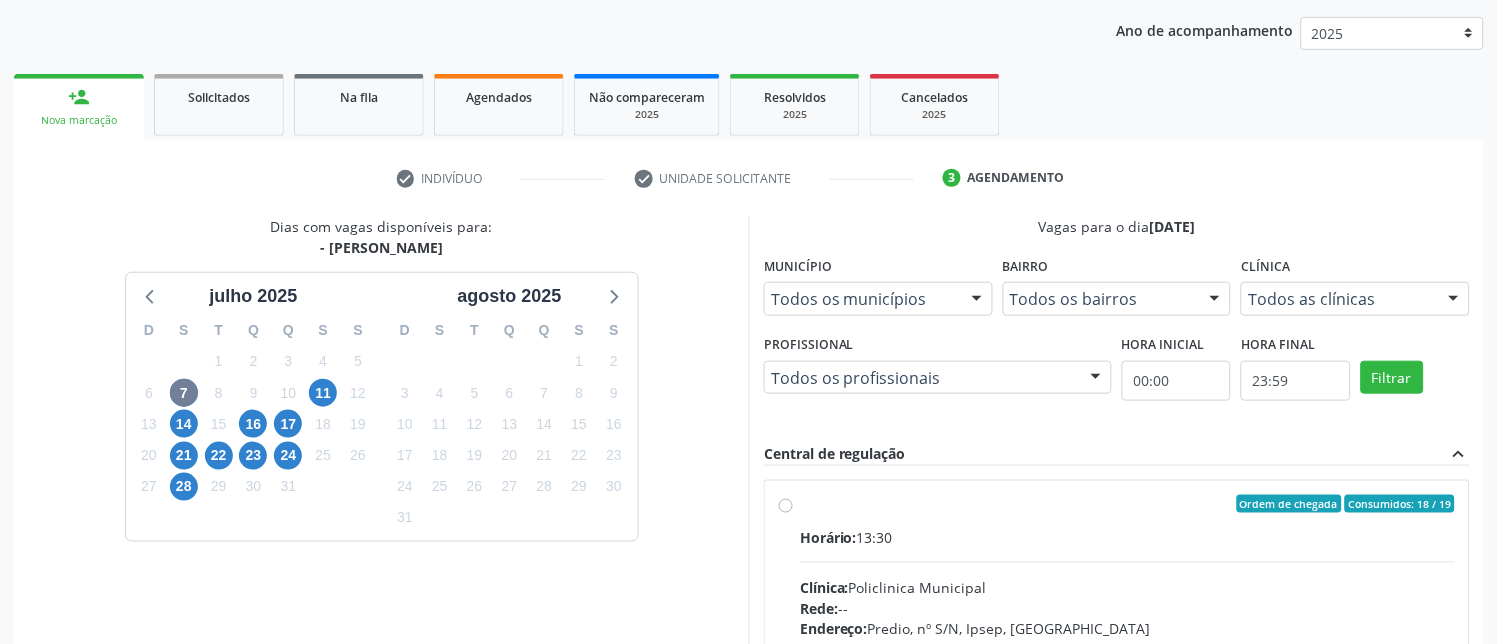 click on "Ordem de chegada
Consumidos: 18 / 19
Horário:   13:30
Clínica:  Policlinica Municipal
Rede:
--
Endereço:   Predio, nº S/N, Ipsep, Serra Talhada - PE
Telefone:   --
Profissional:
Djulian Diego Ribeiro do Carmo Canario
Informações adicionais sobre o atendimento
Idade de atendimento:
de 0 a 120 anos
Gênero(s) atendido(s):
Masculino e Feminino
Informações adicionais:
--" at bounding box center (1127, 648) 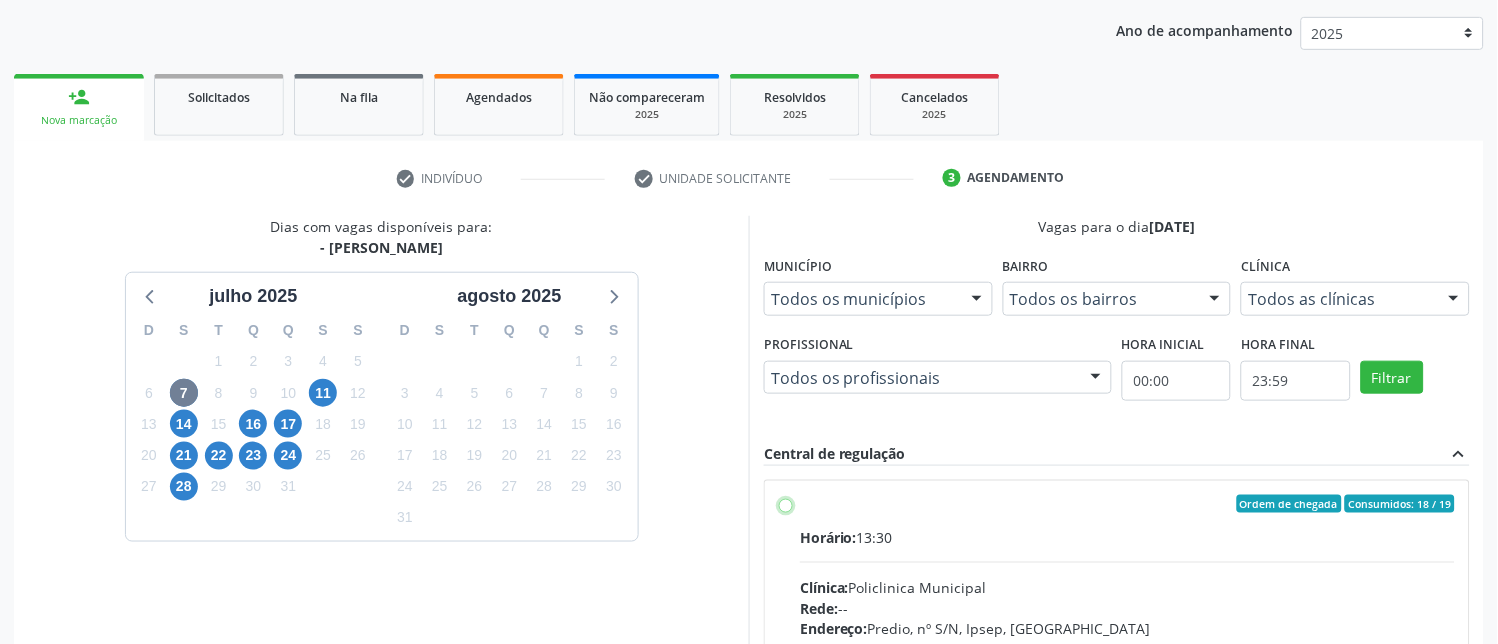 click on "Ordem de chegada
Consumidos: 18 / 19
Horário:   13:30
Clínica:  Policlinica Municipal
Rede:
--
Endereço:   Predio, nº S/N, Ipsep, Serra Talhada - PE
Telefone:   --
Profissional:
Djulian Diego Ribeiro do Carmo Canario
Informações adicionais sobre o atendimento
Idade de atendimento:
de 0 a 120 anos
Gênero(s) atendido(s):
Masculino e Feminino
Informações adicionais:
--" at bounding box center (786, 504) 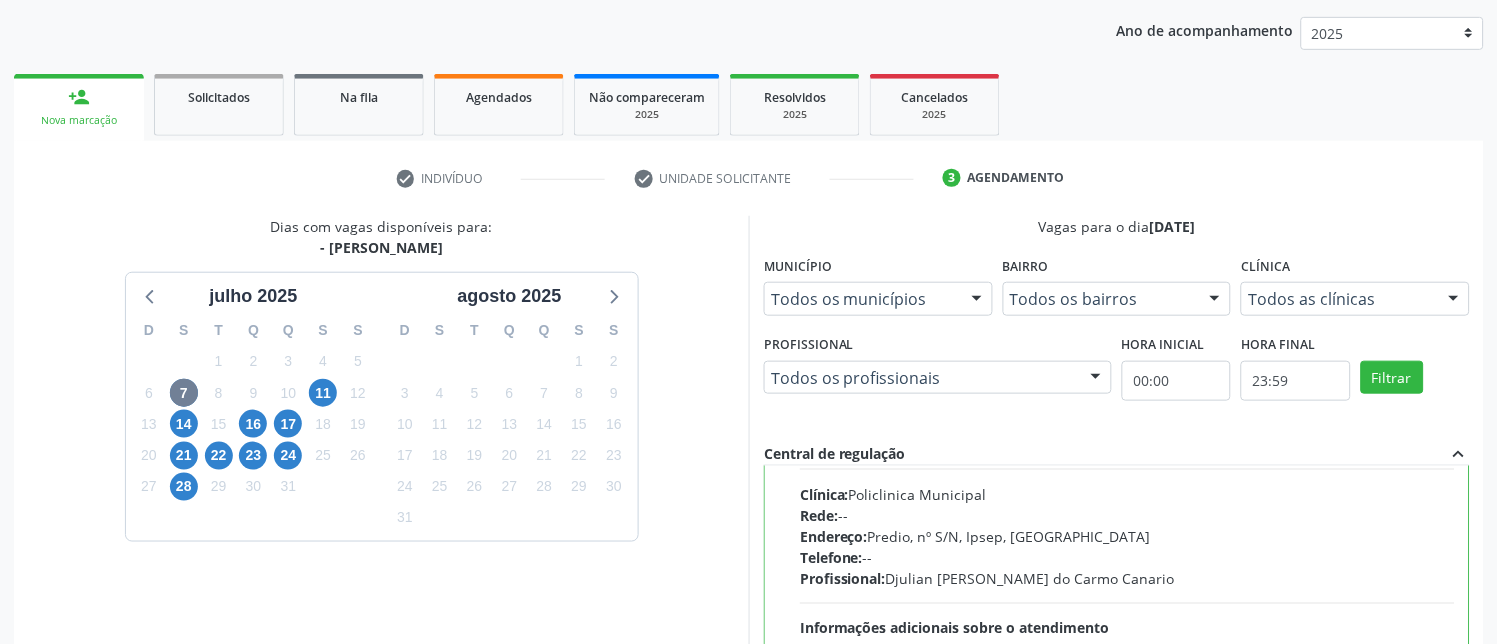 scroll, scrollTop: 98, scrollLeft: 0, axis: vertical 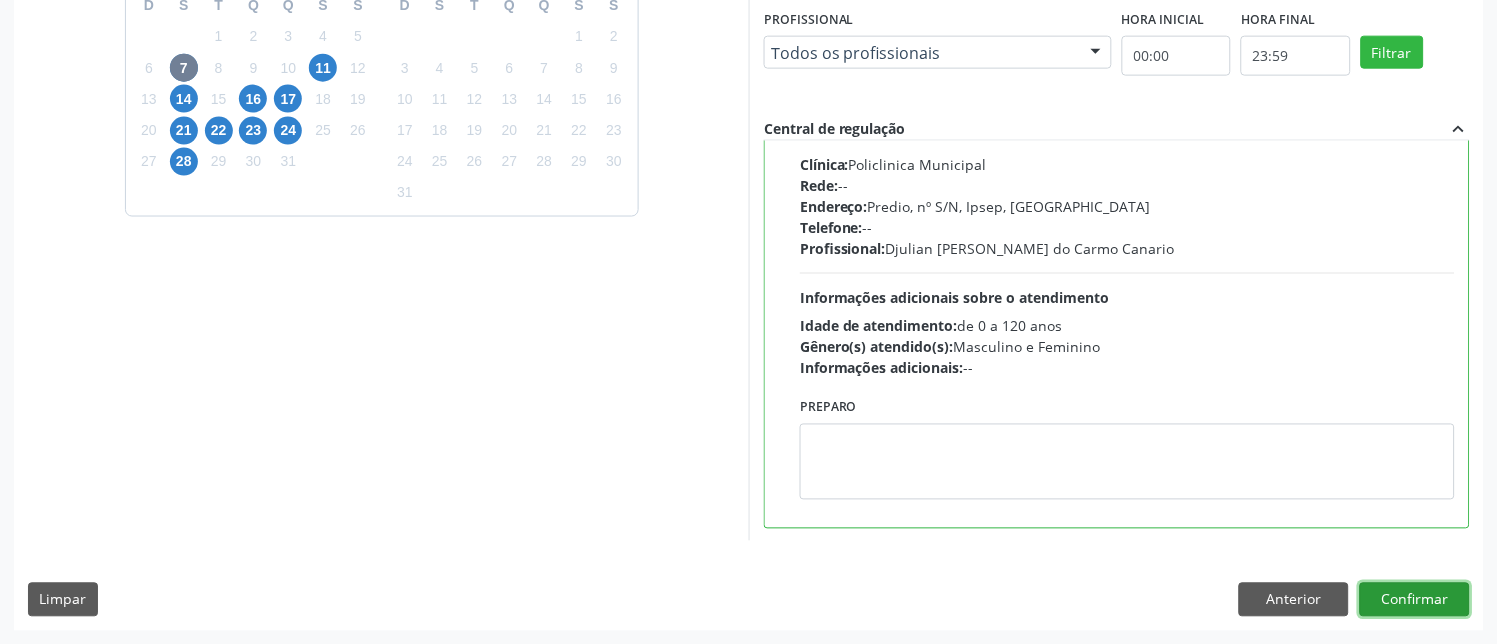 click on "Confirmar" at bounding box center [1415, 600] 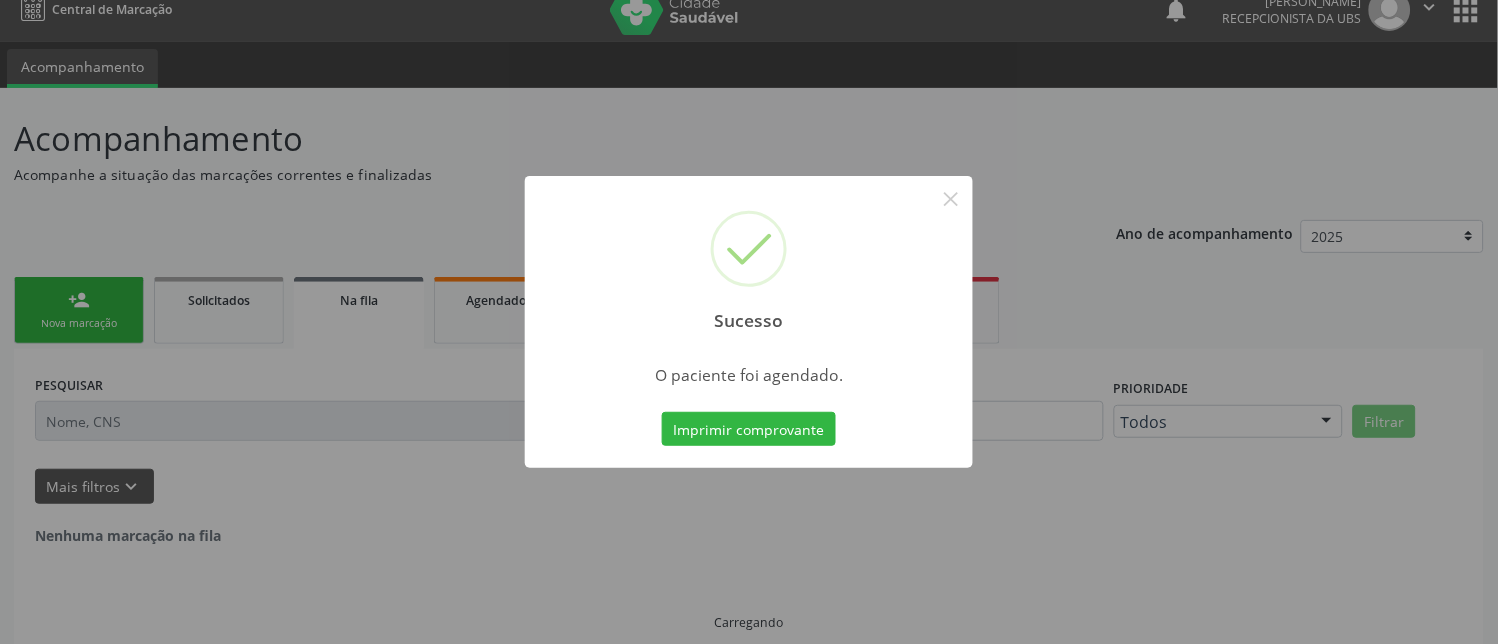 scroll, scrollTop: 0, scrollLeft: 0, axis: both 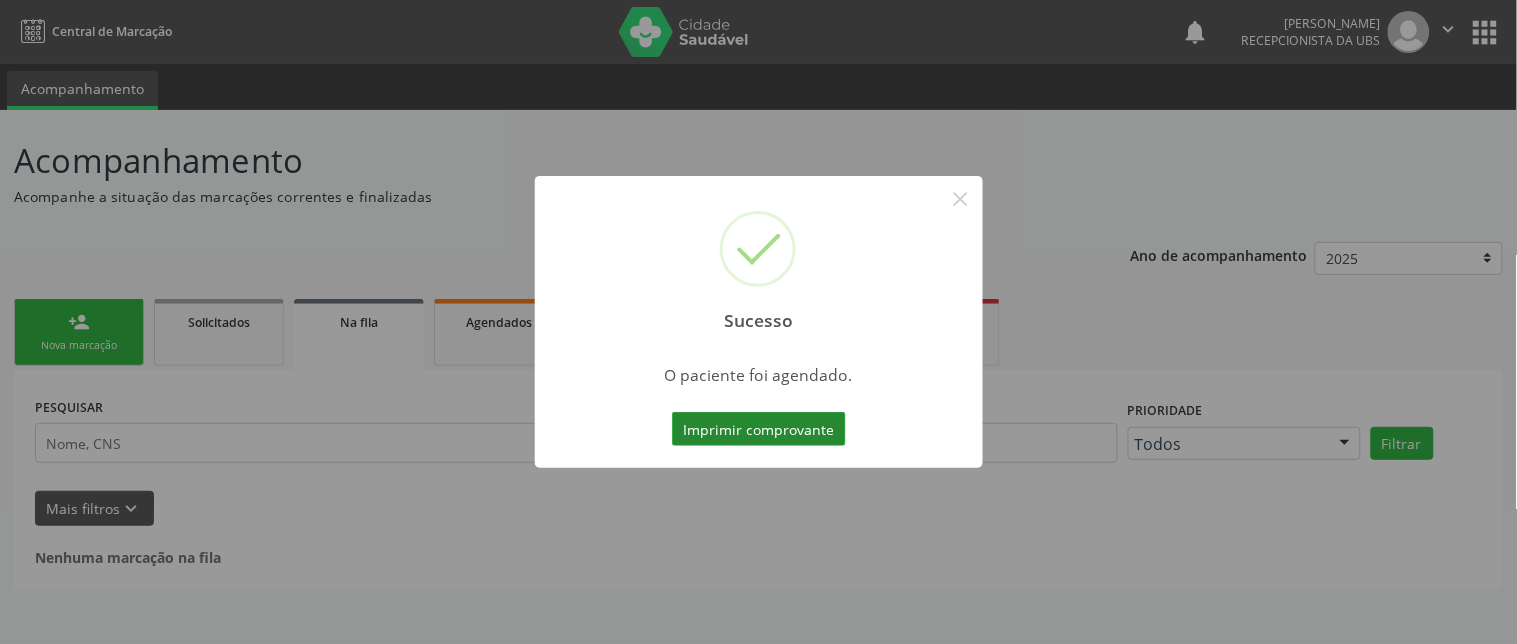 click on "Imprimir comprovante" at bounding box center (759, 429) 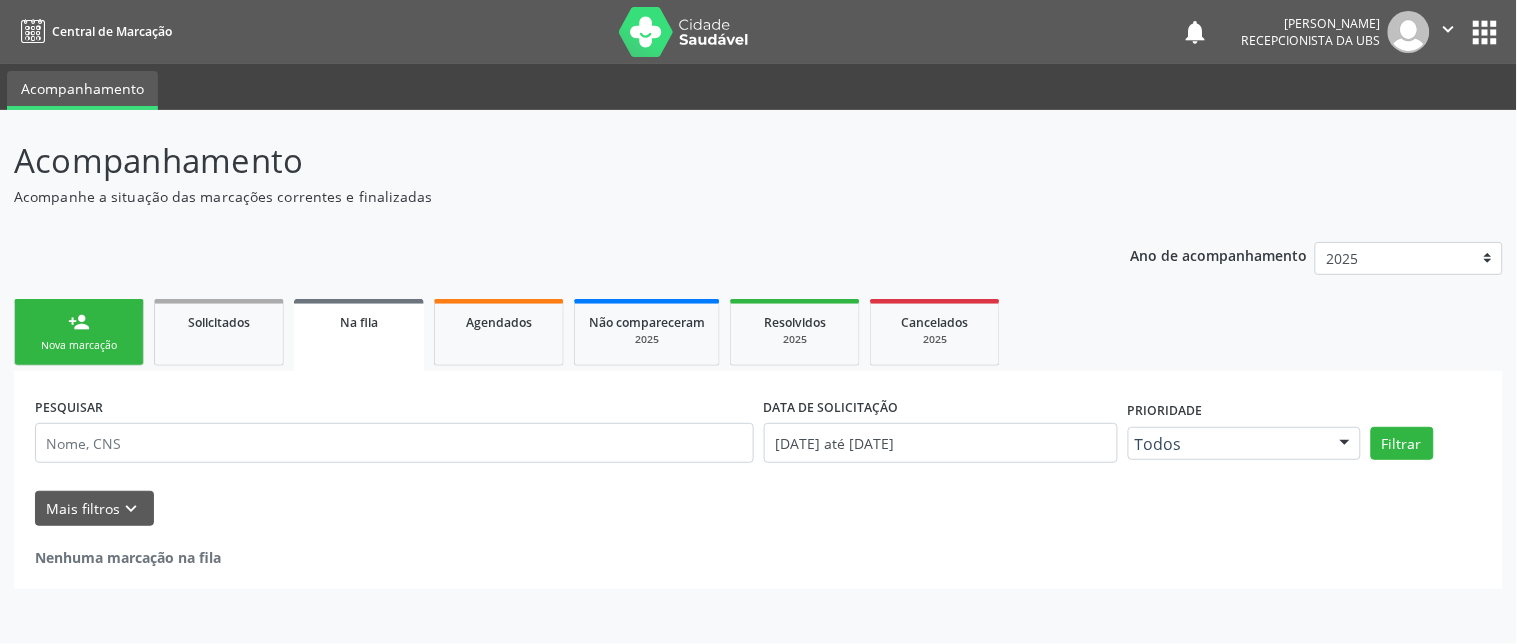 click on "person_add" at bounding box center [79, 322] 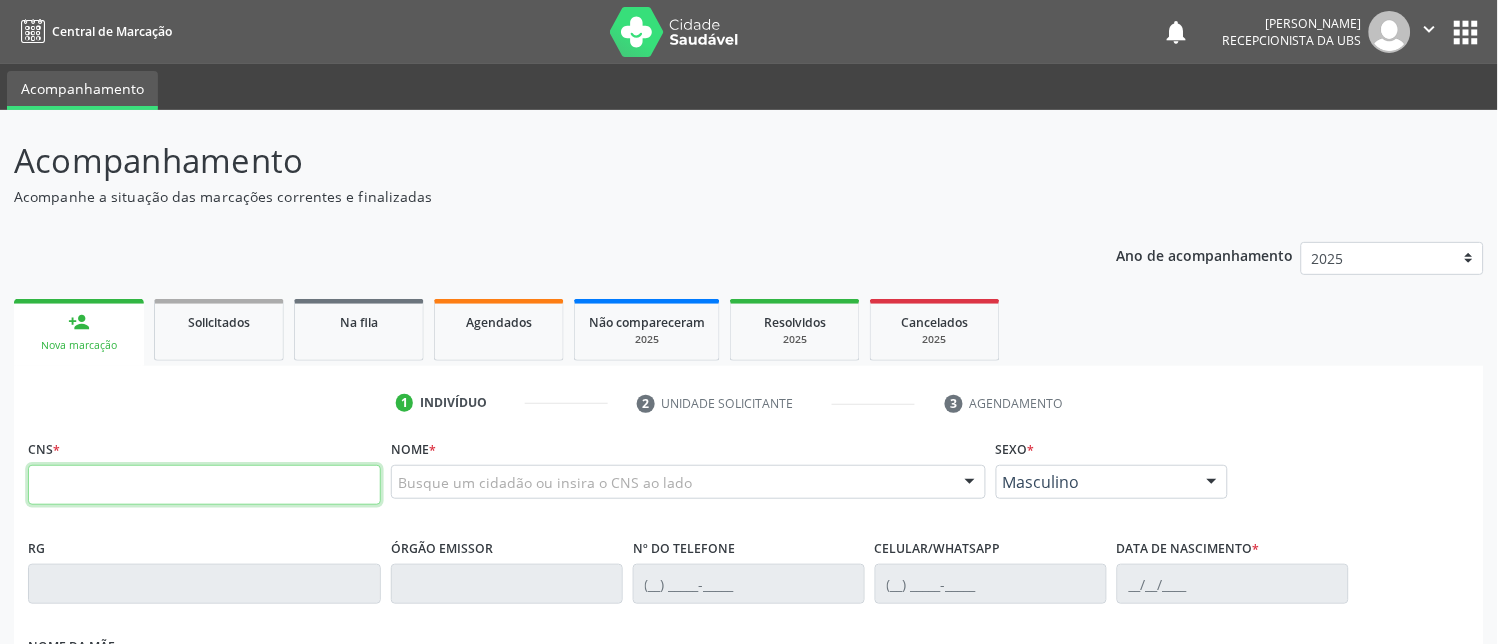 click at bounding box center (204, 485) 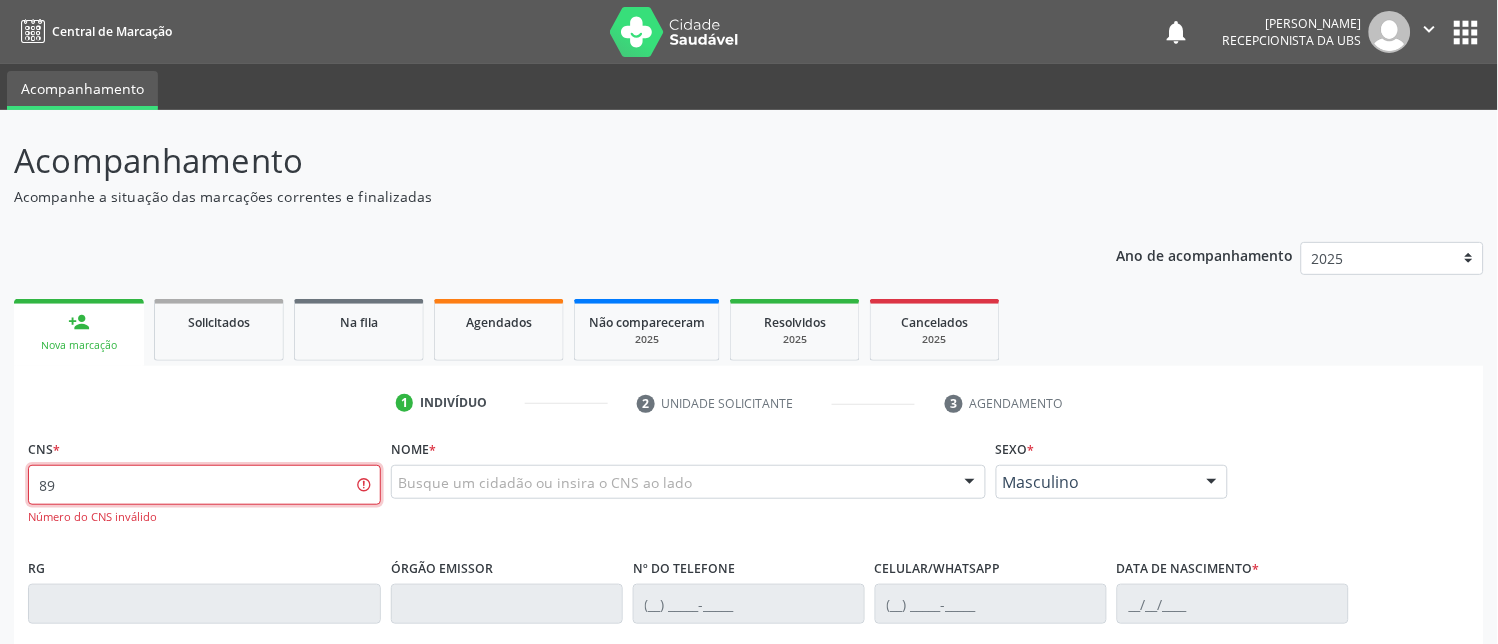 type on "8" 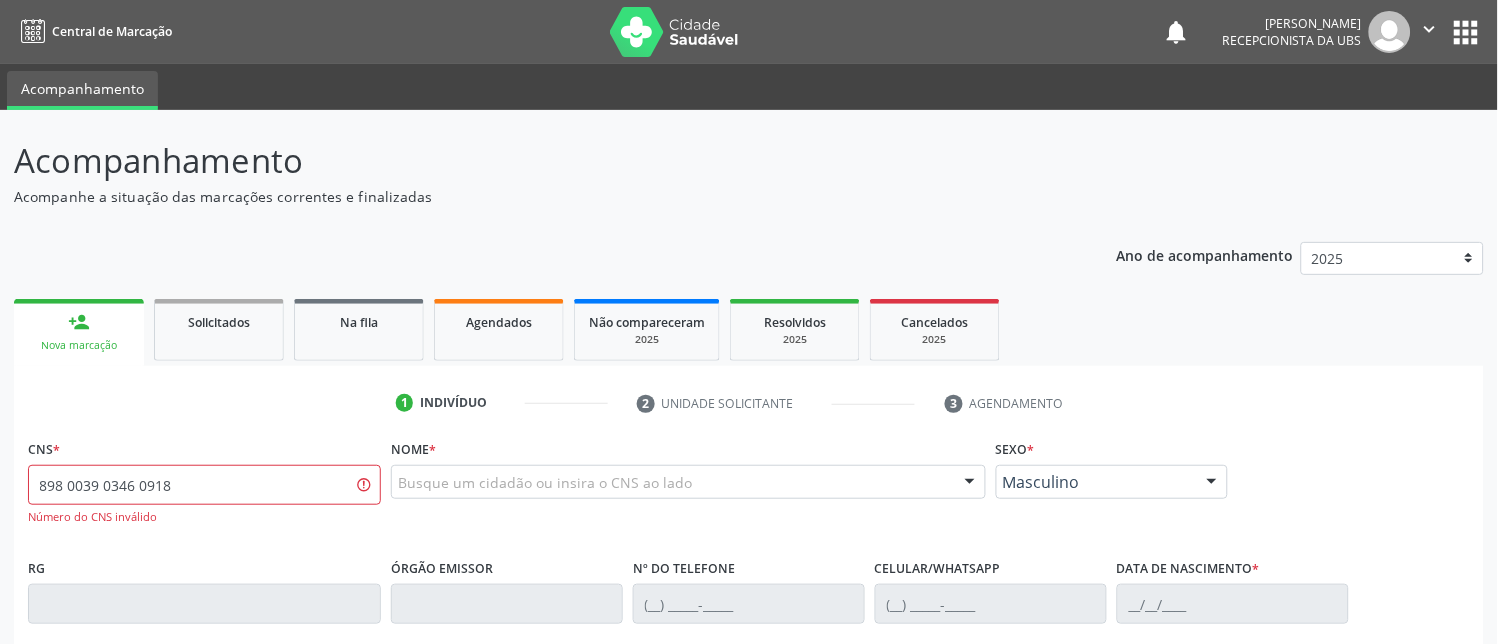 click on "Número do CNS inválido" at bounding box center (204, 517) 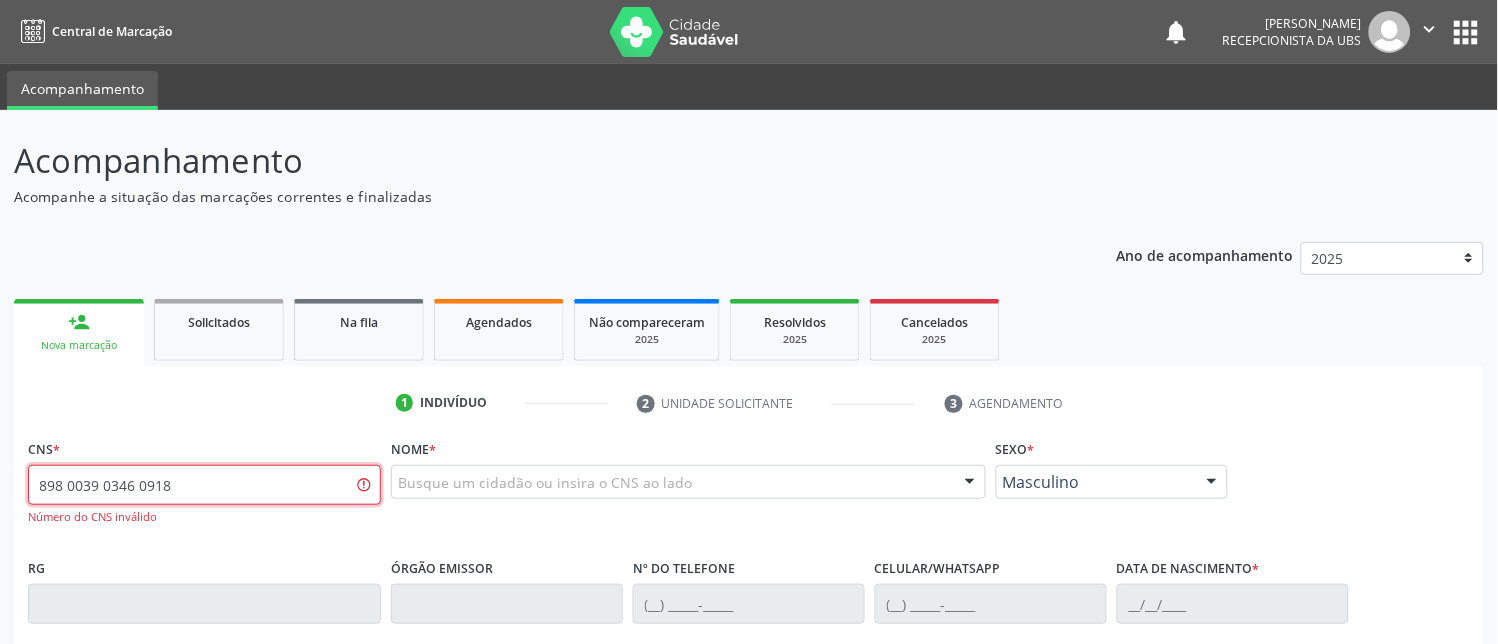 click on "898 0039 0346 0918" at bounding box center (204, 485) 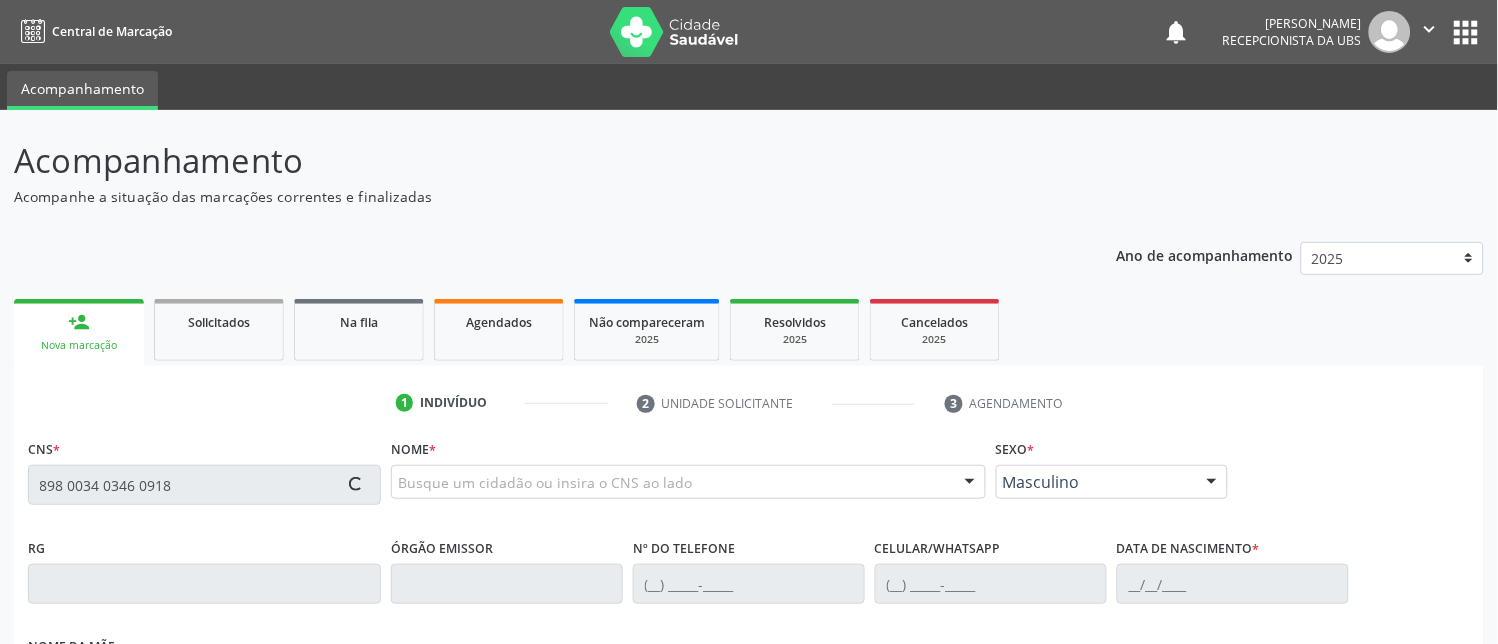 type on "898 0034 0346 0918" 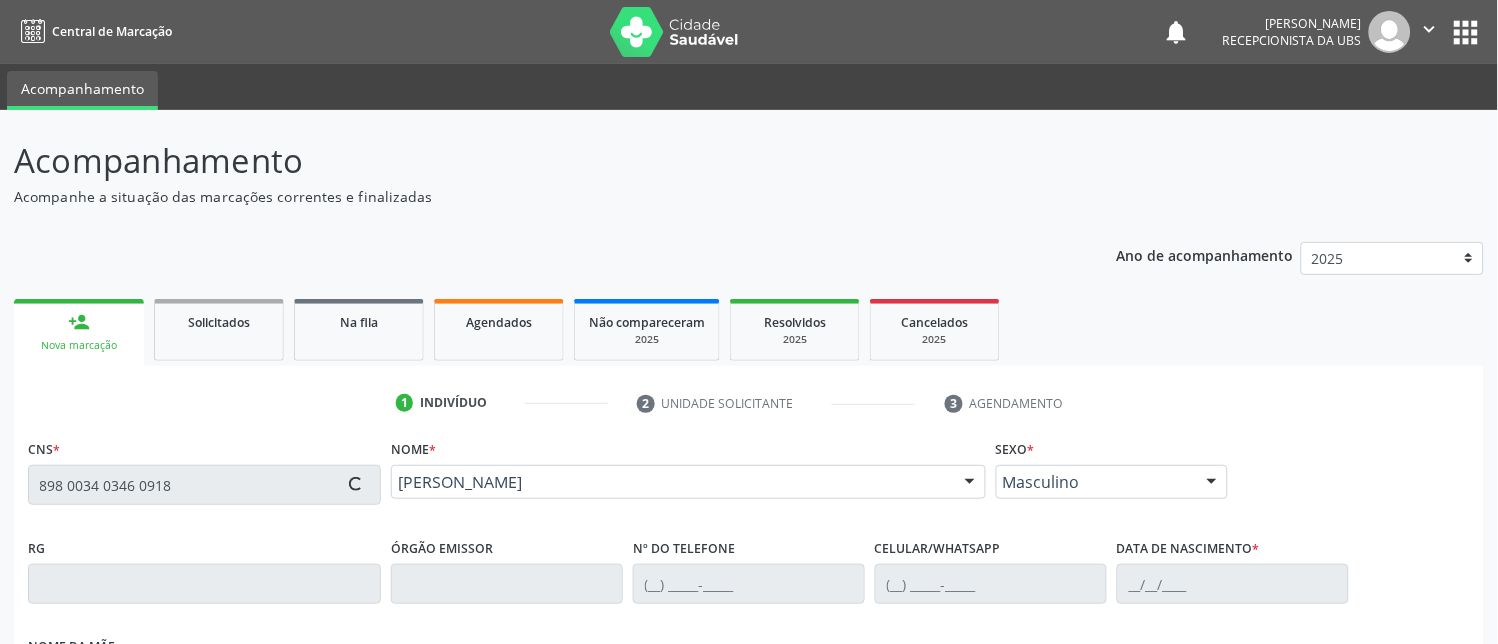 type on "(87) 99629-1079" 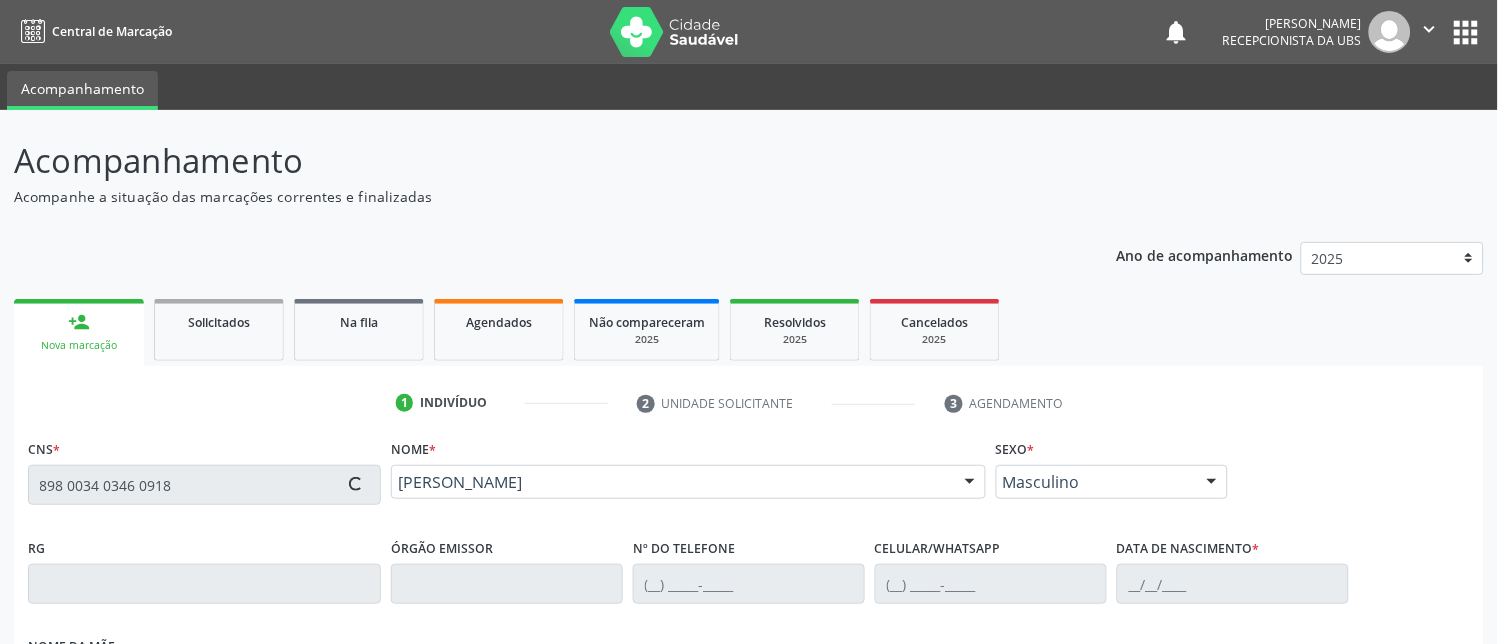 type on "10/07/2007" 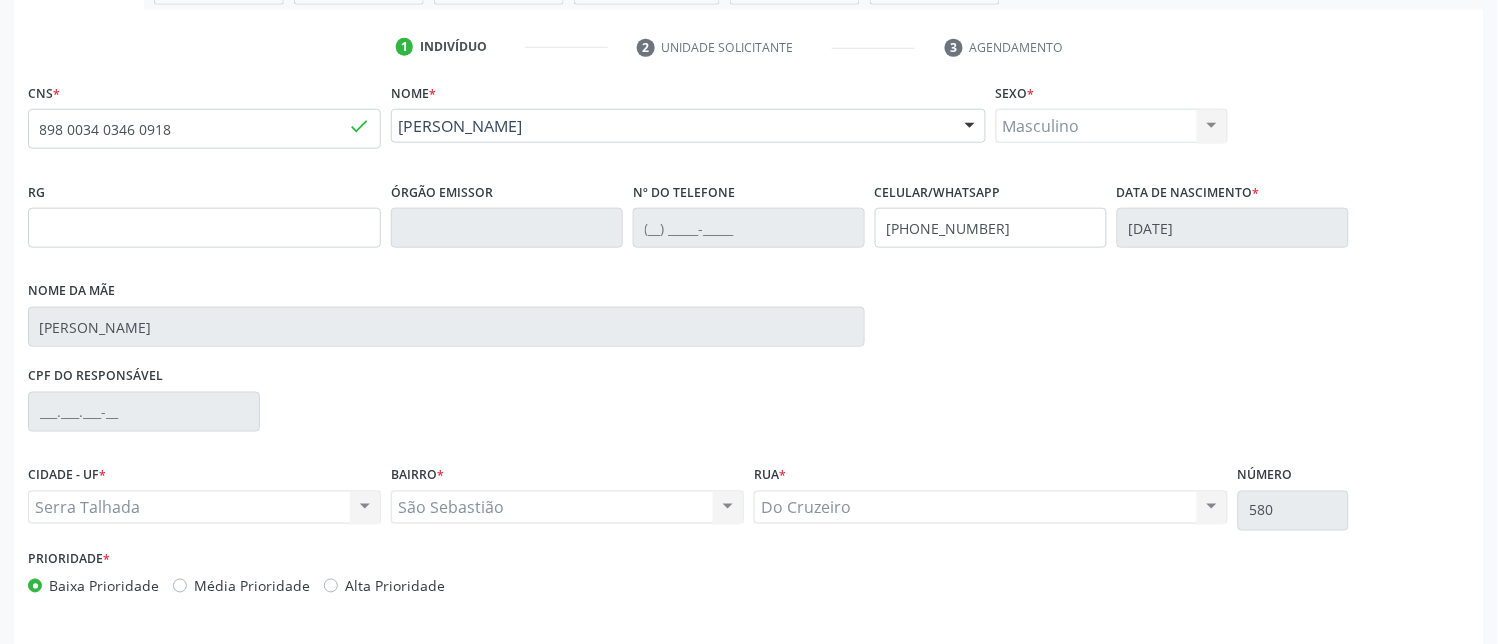 scroll, scrollTop: 425, scrollLeft: 0, axis: vertical 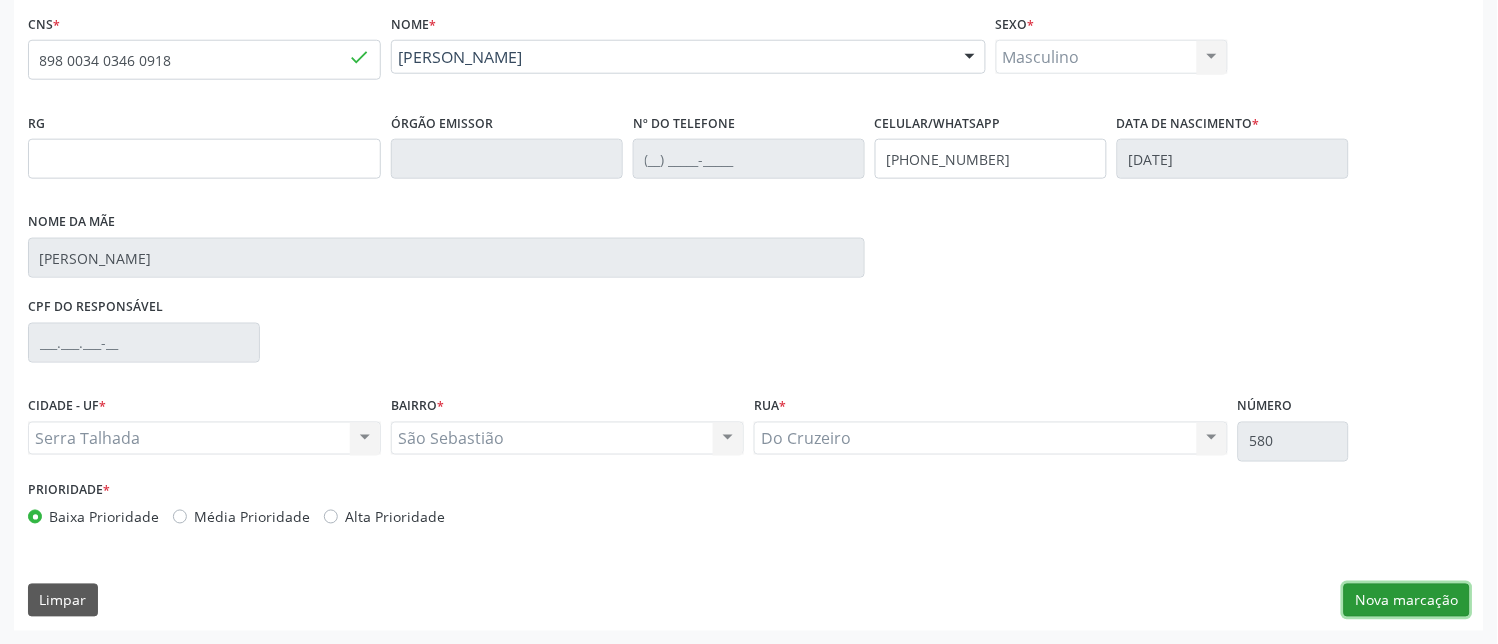 click on "Nova marcação" at bounding box center [1407, 601] 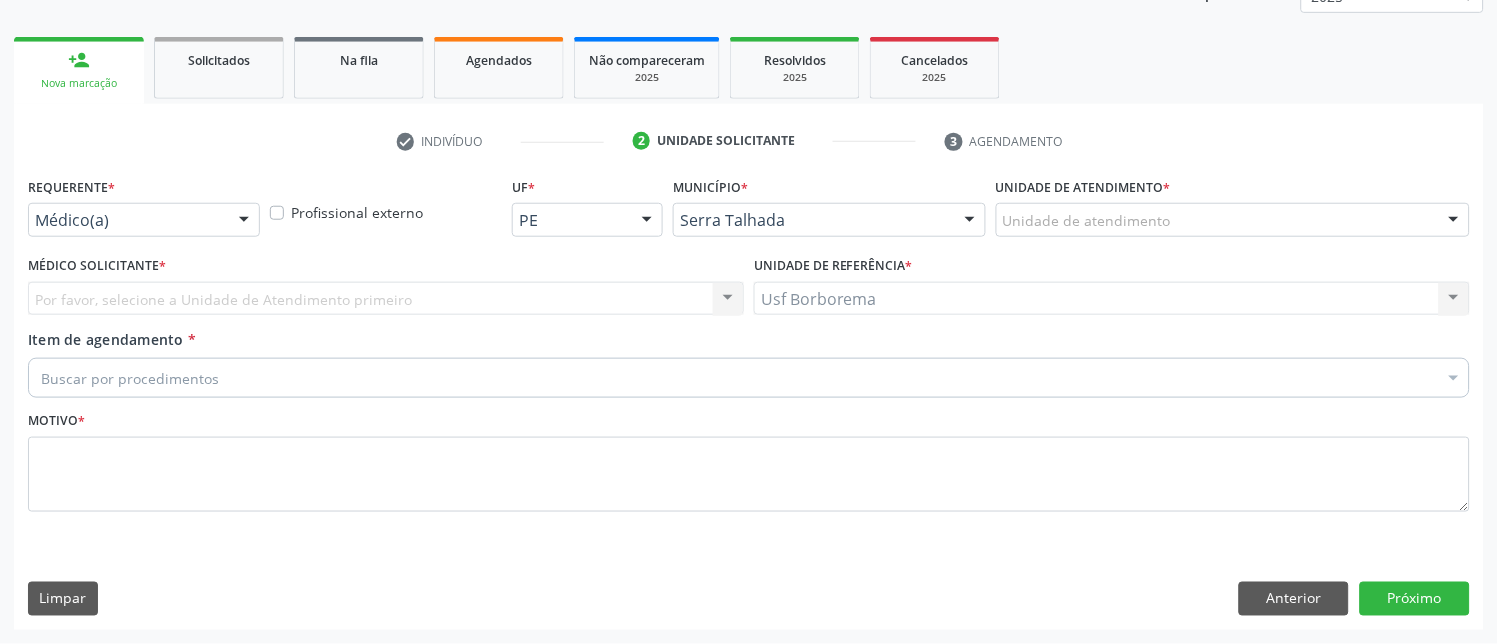 scroll, scrollTop: 261, scrollLeft: 0, axis: vertical 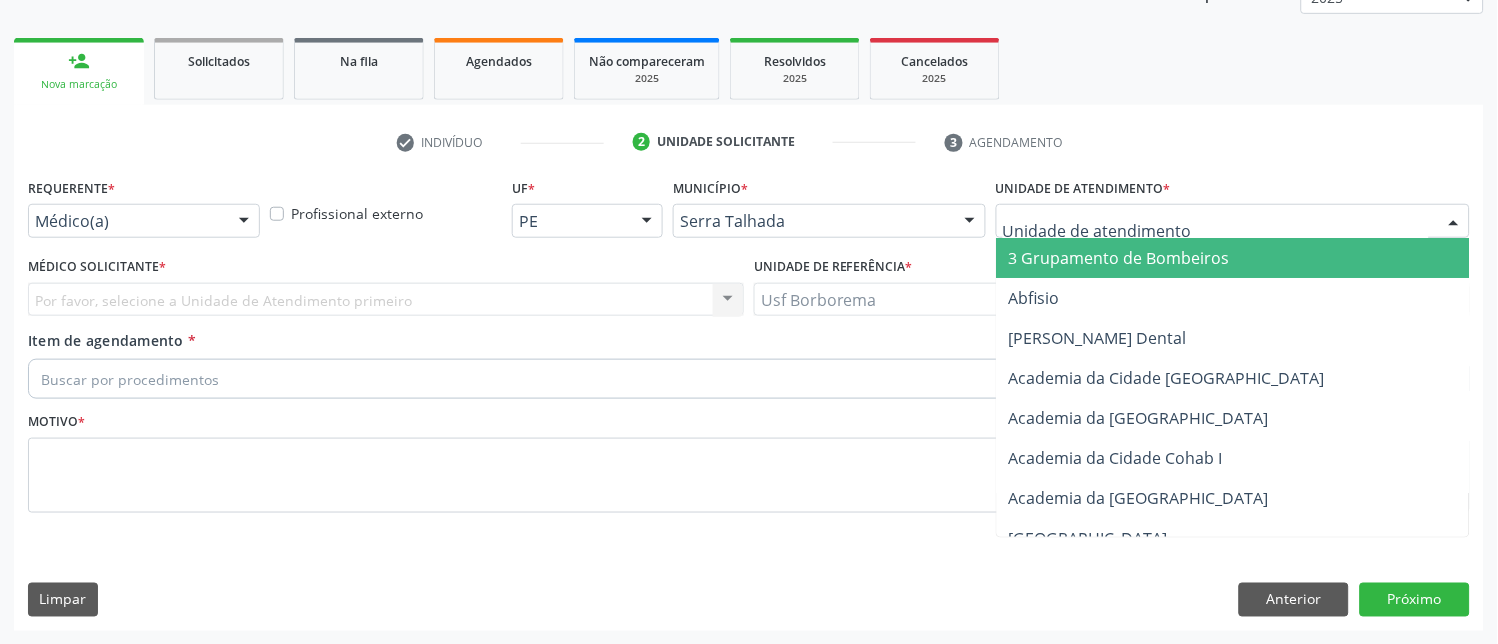 click at bounding box center [1233, 221] 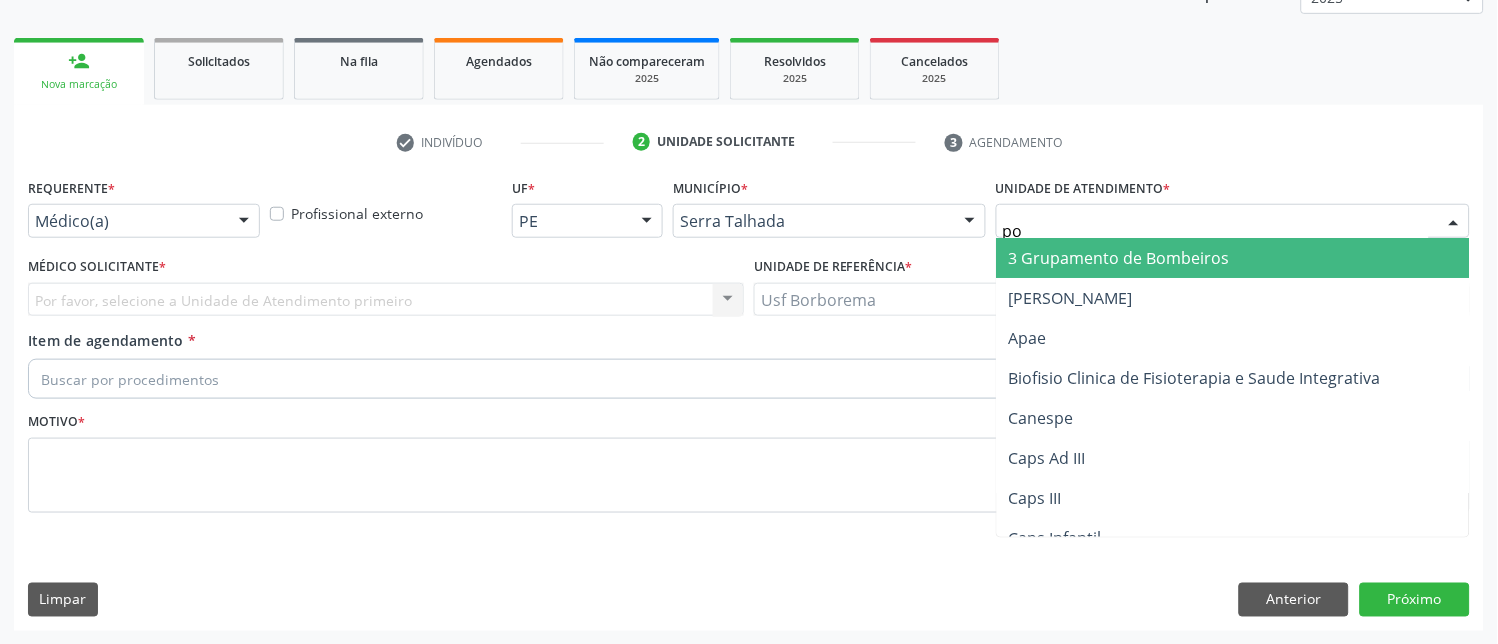 type on "pol" 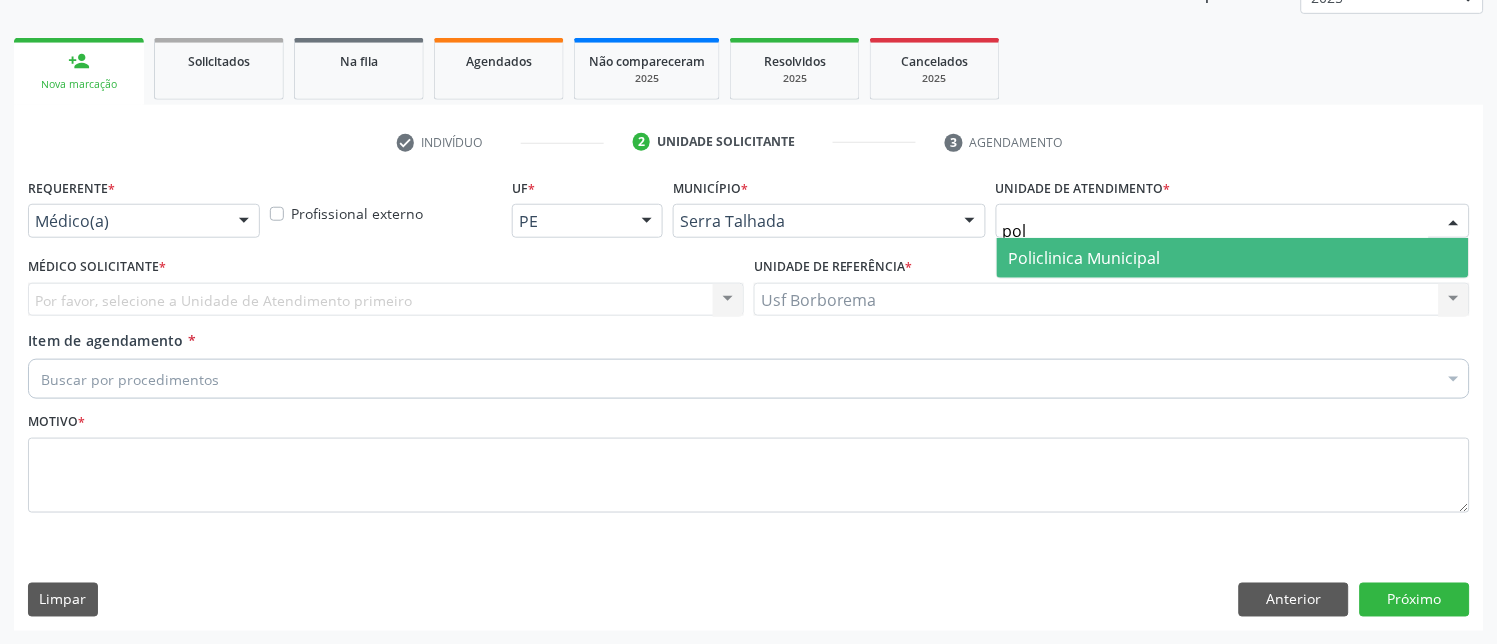 click on "Policlinica Municipal" at bounding box center (1085, 258) 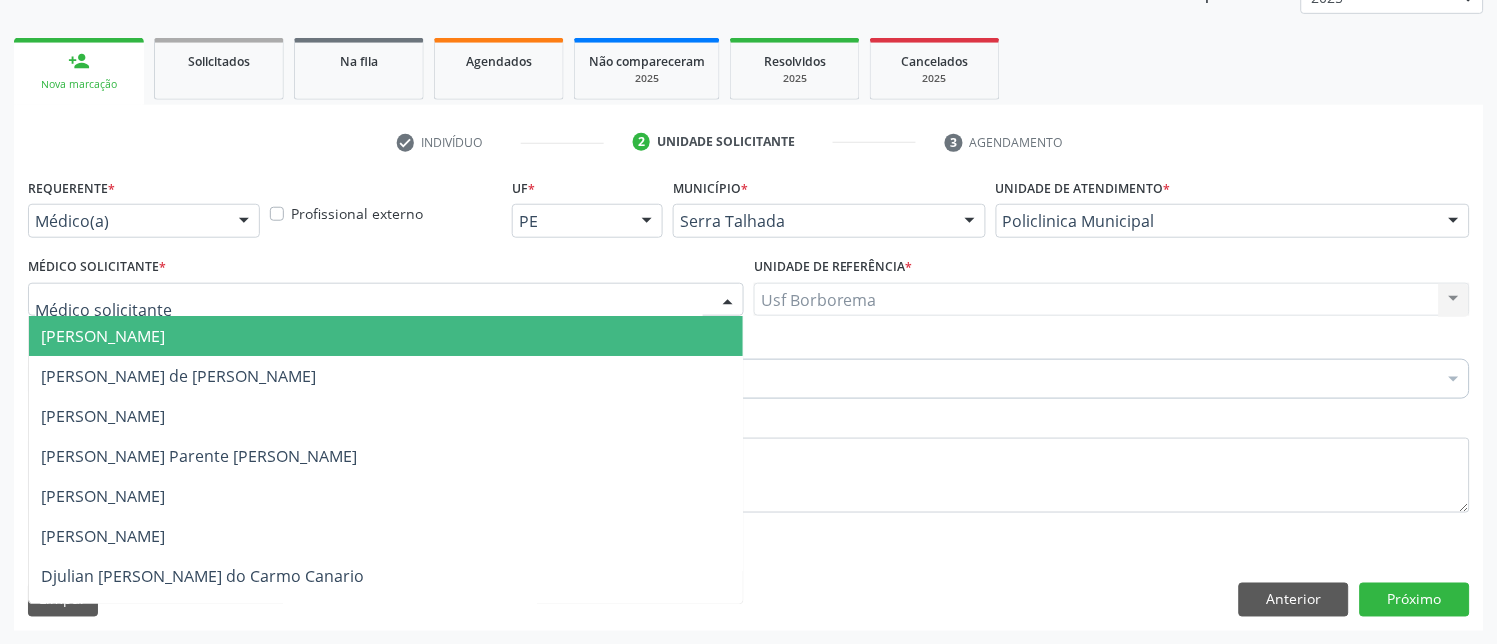 click at bounding box center (386, 300) 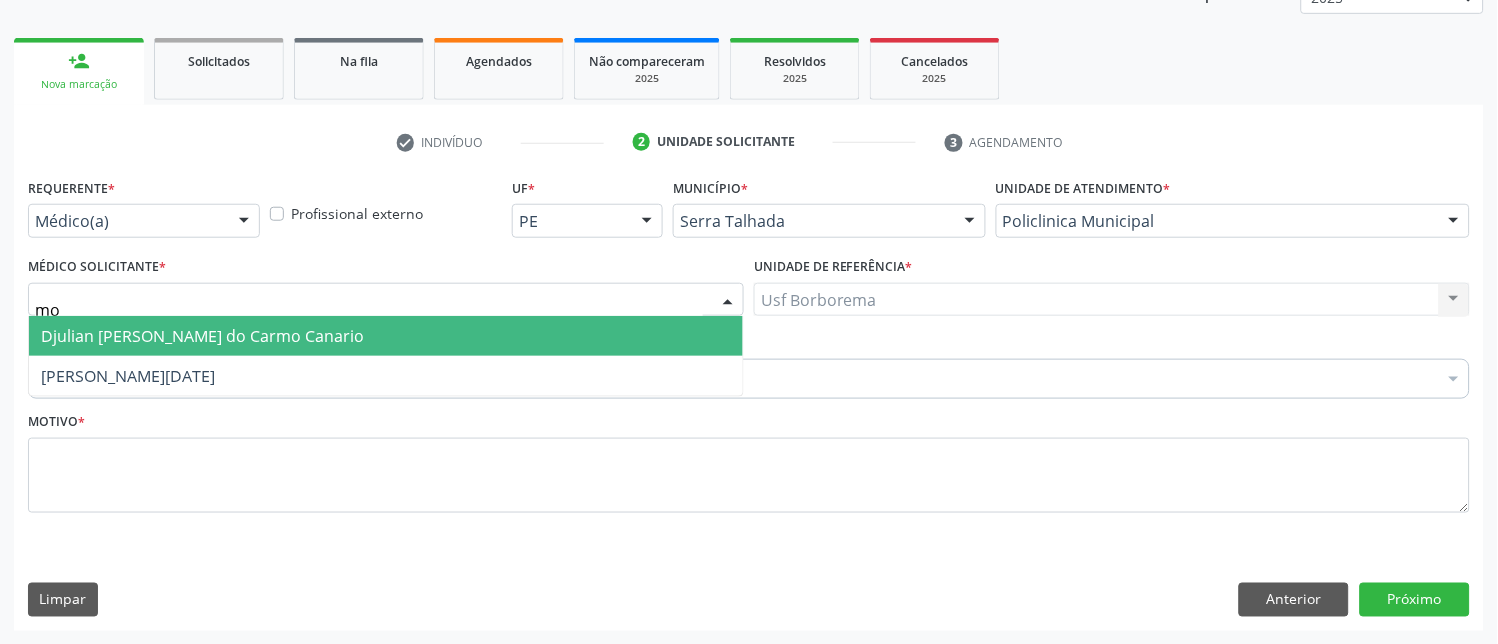 type on "m" 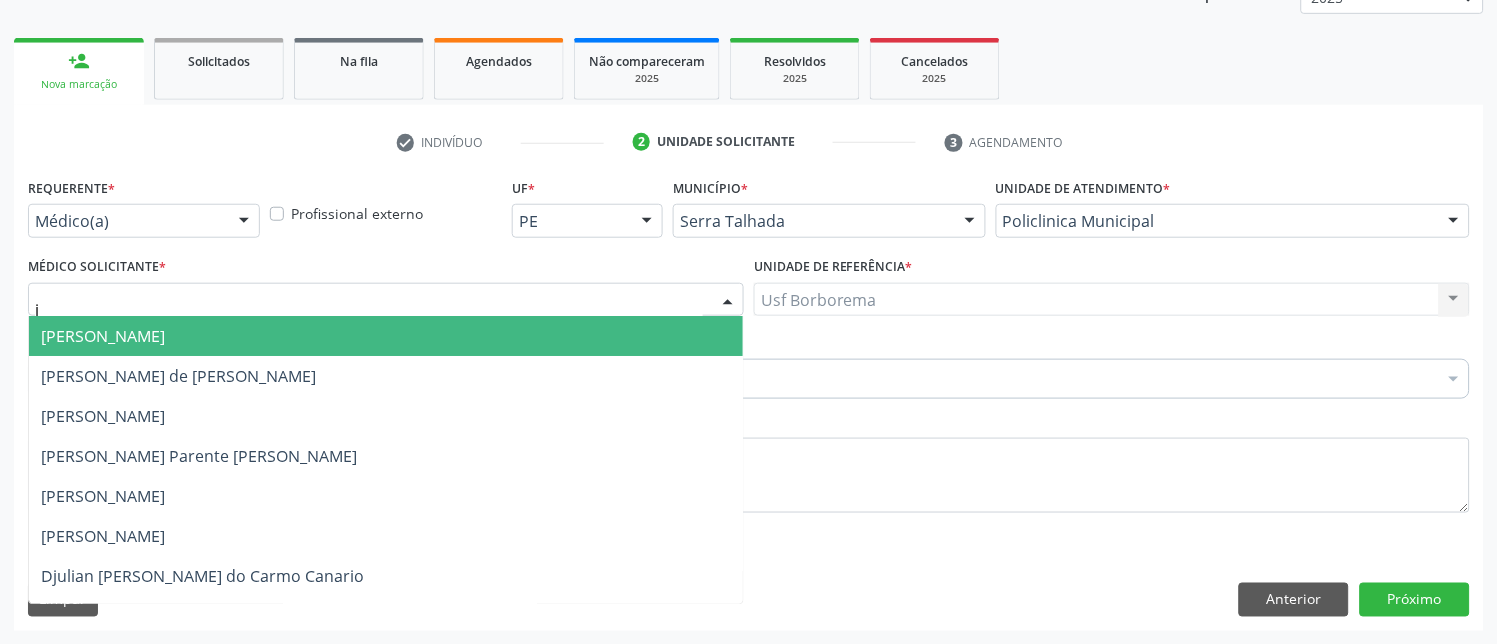 type on "ju" 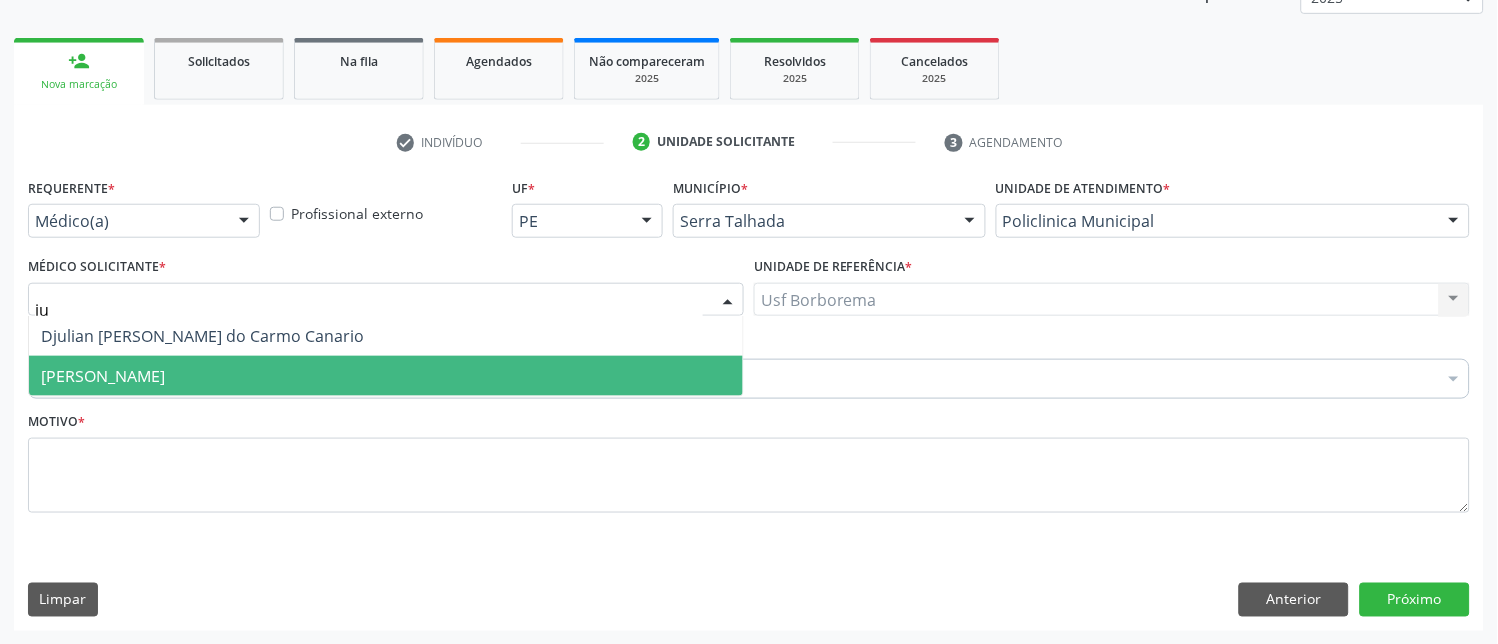 click on "[PERSON_NAME]" at bounding box center [103, 376] 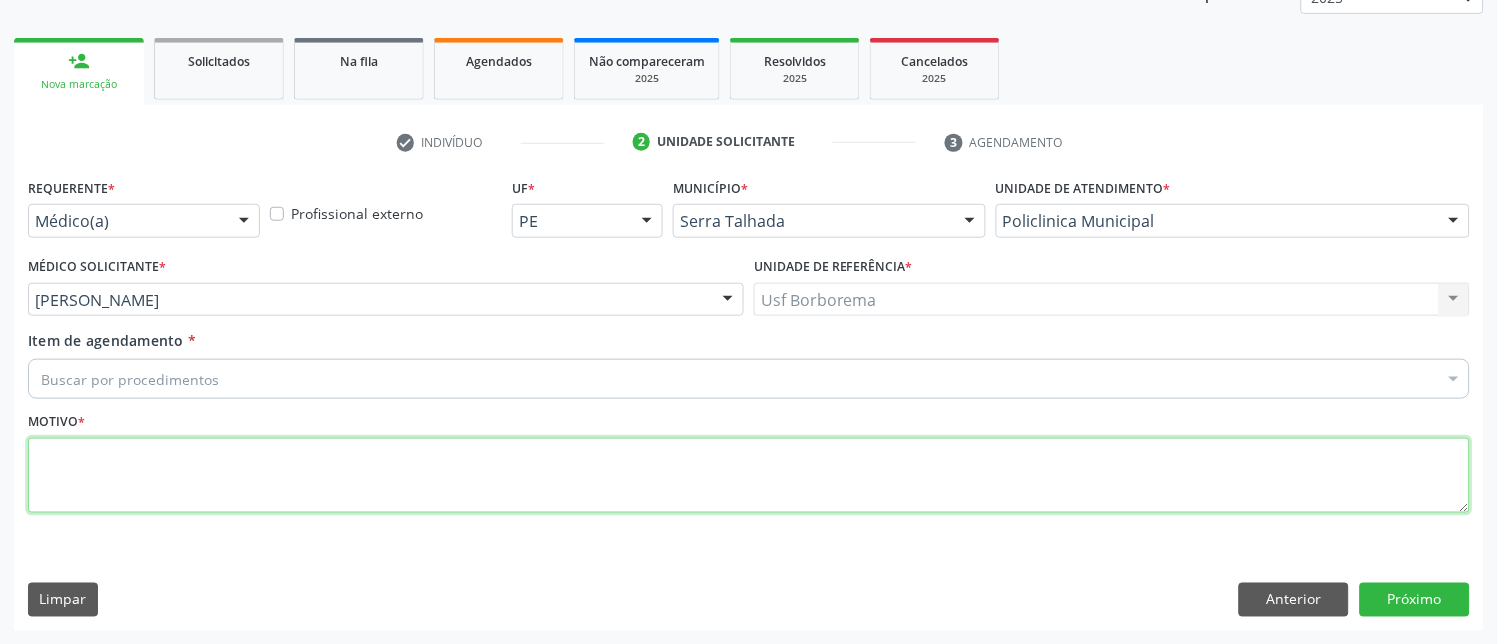click at bounding box center [749, 476] 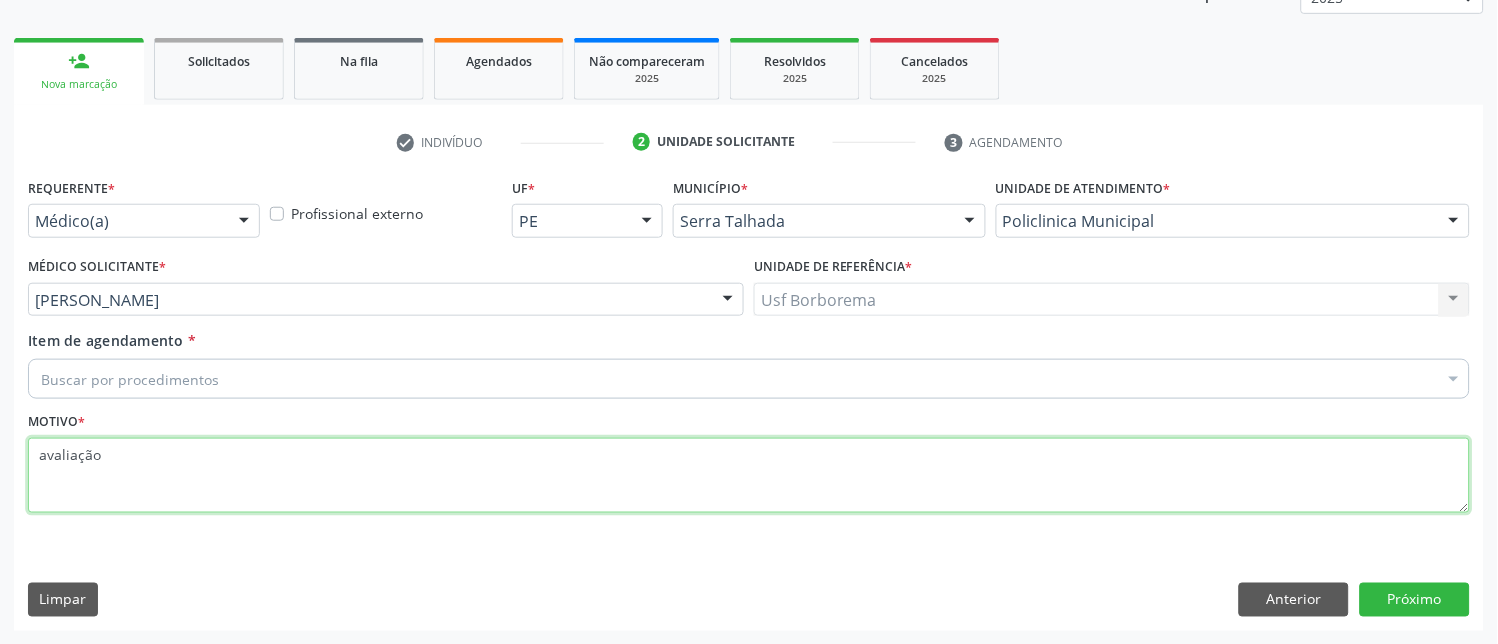 type on "avaliação" 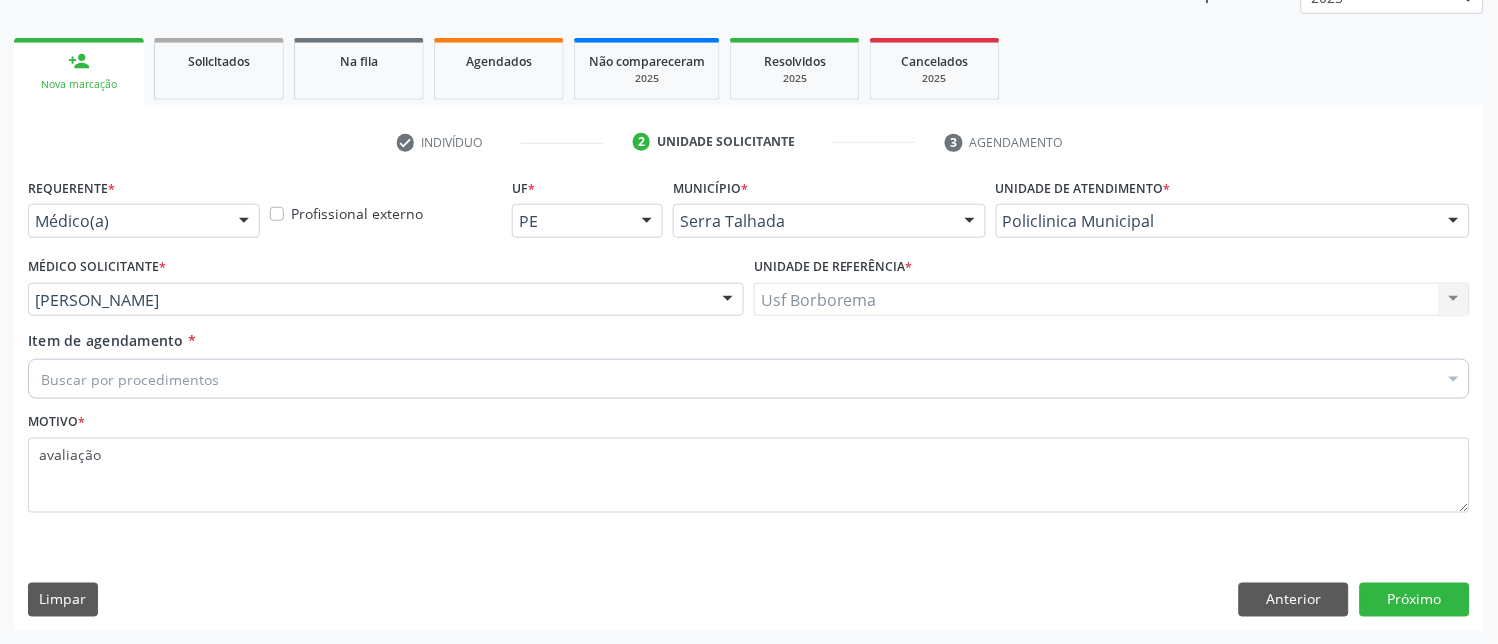 click on "Buscar por procedimentos" at bounding box center [749, 379] 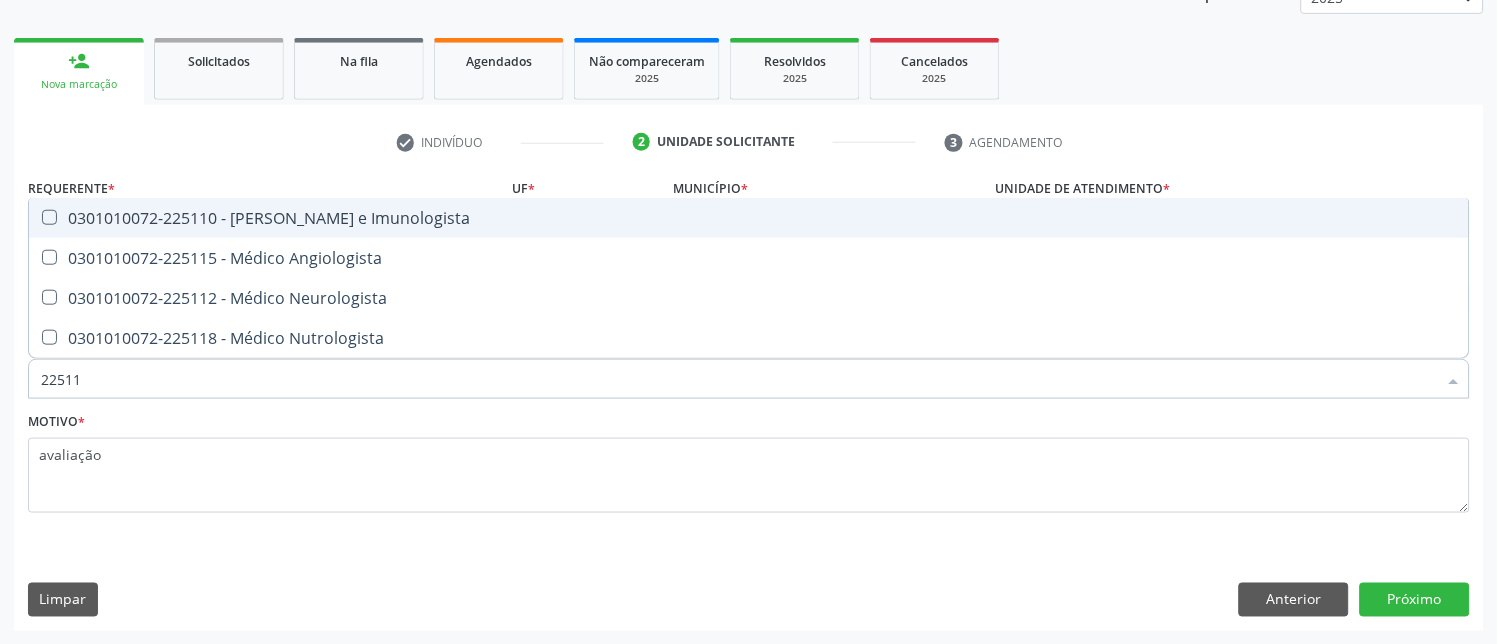 type on "225112" 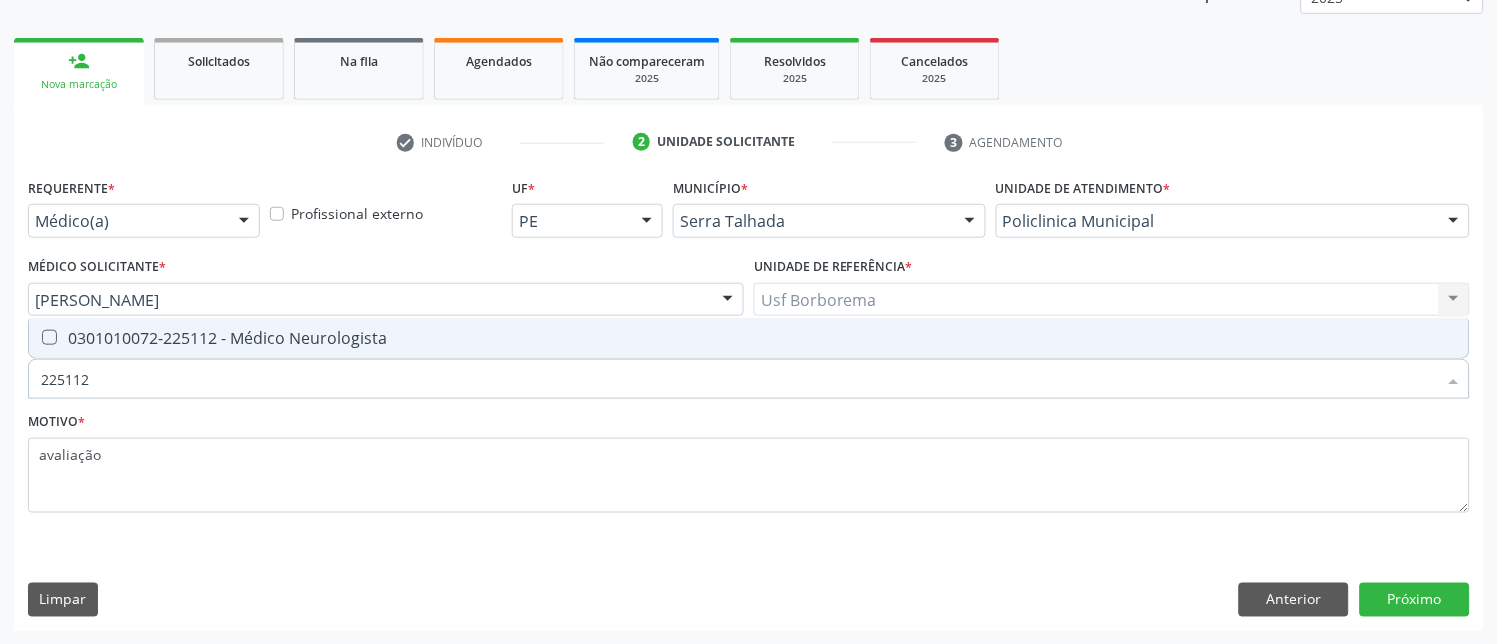 click at bounding box center (49, 337) 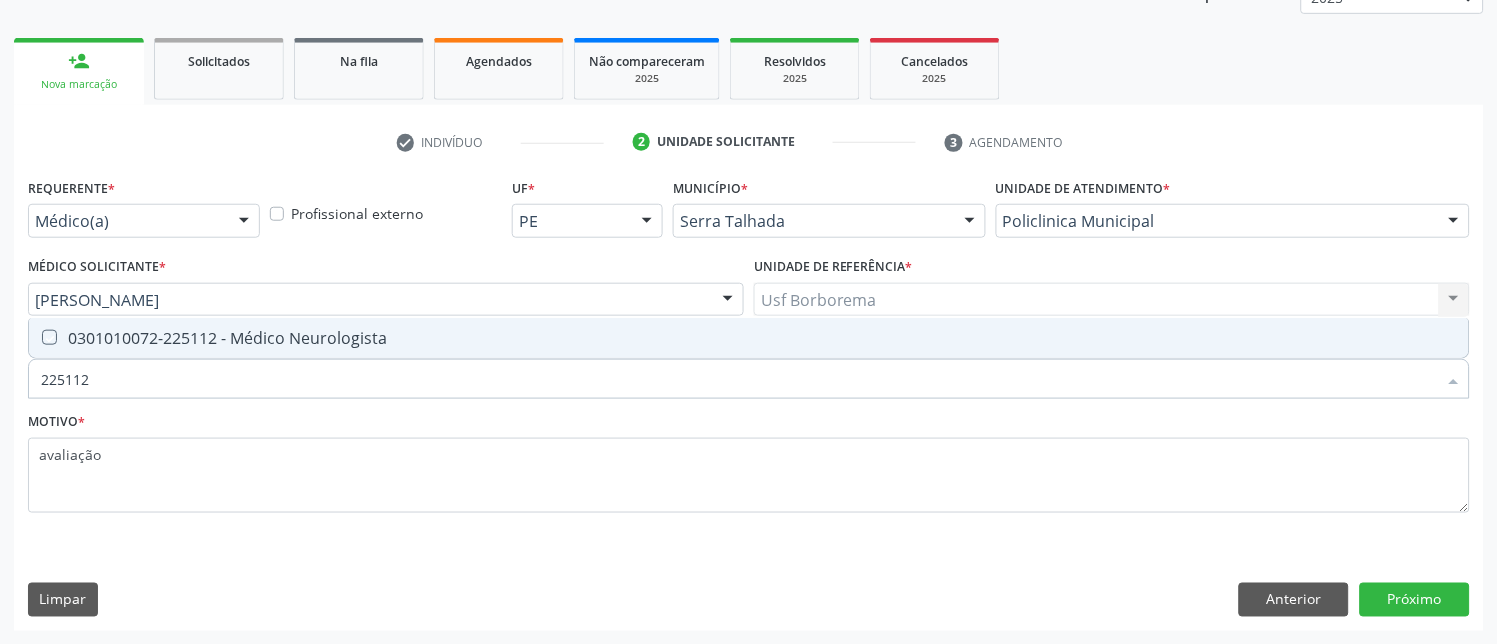 click at bounding box center [35, 337] 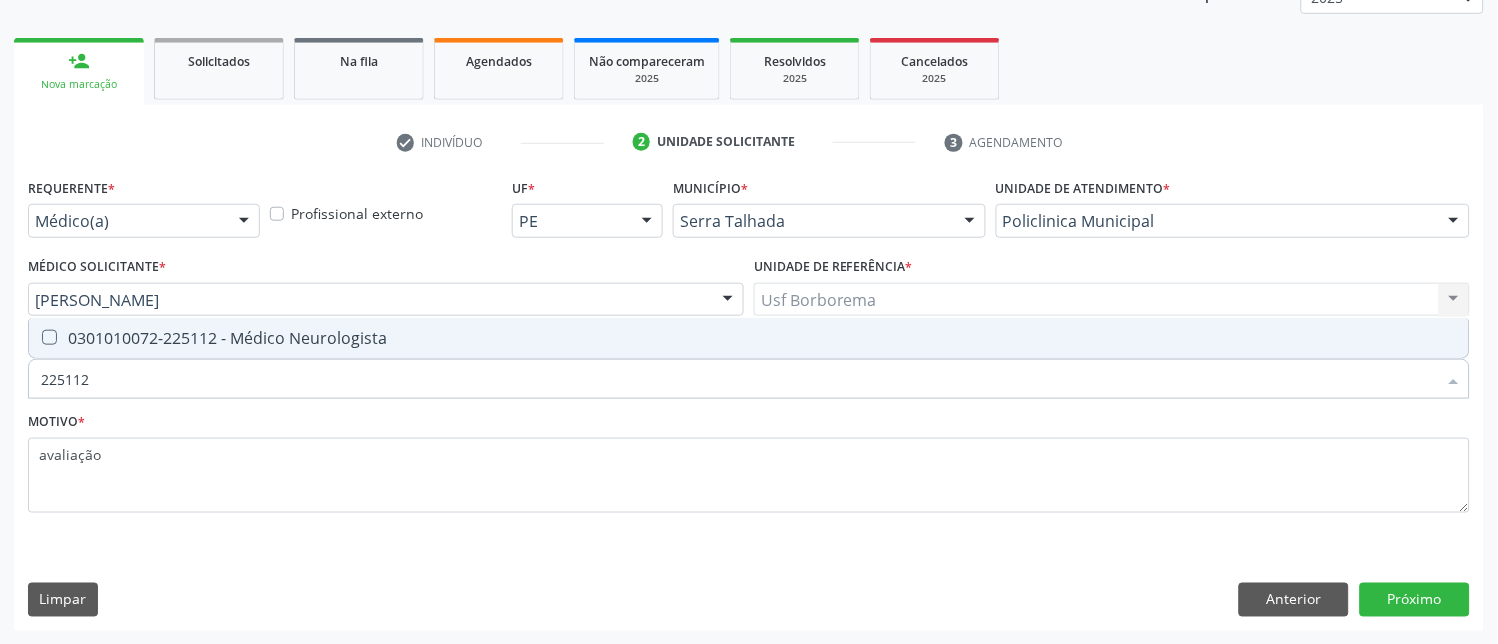 checkbox on "true" 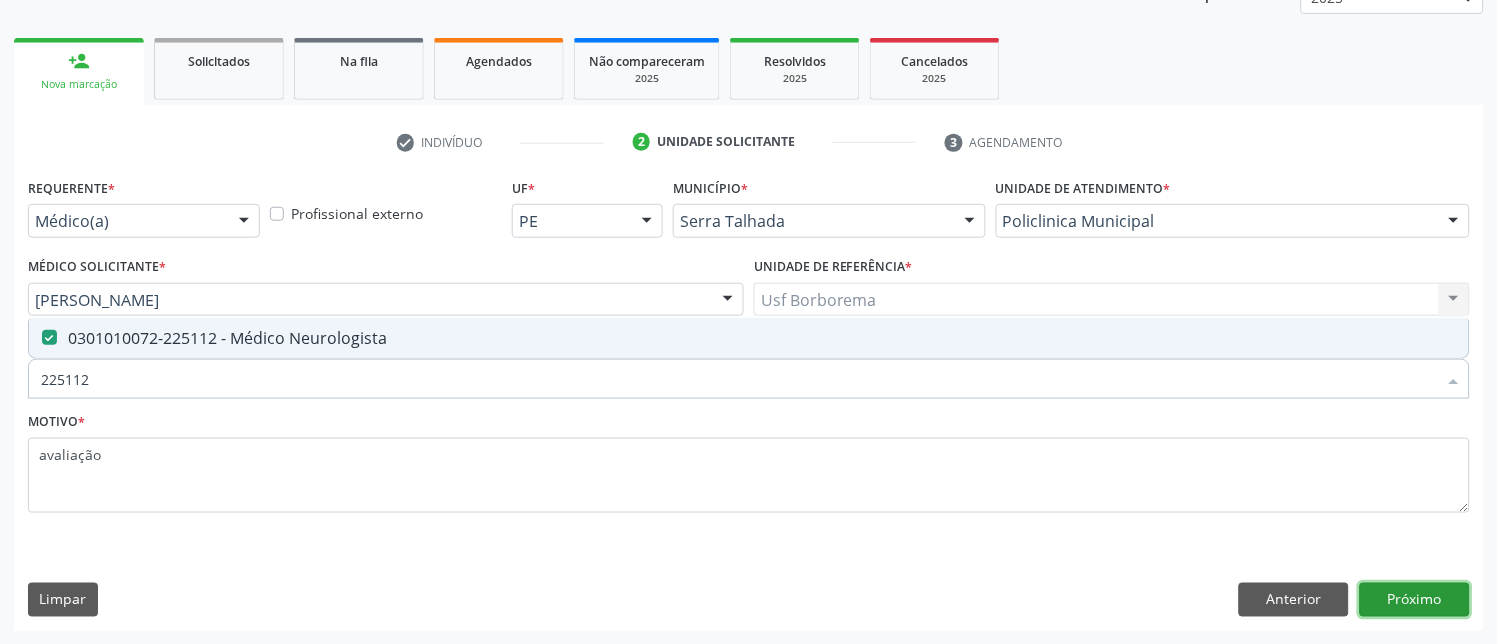 click on "Próximo" at bounding box center (1415, 600) 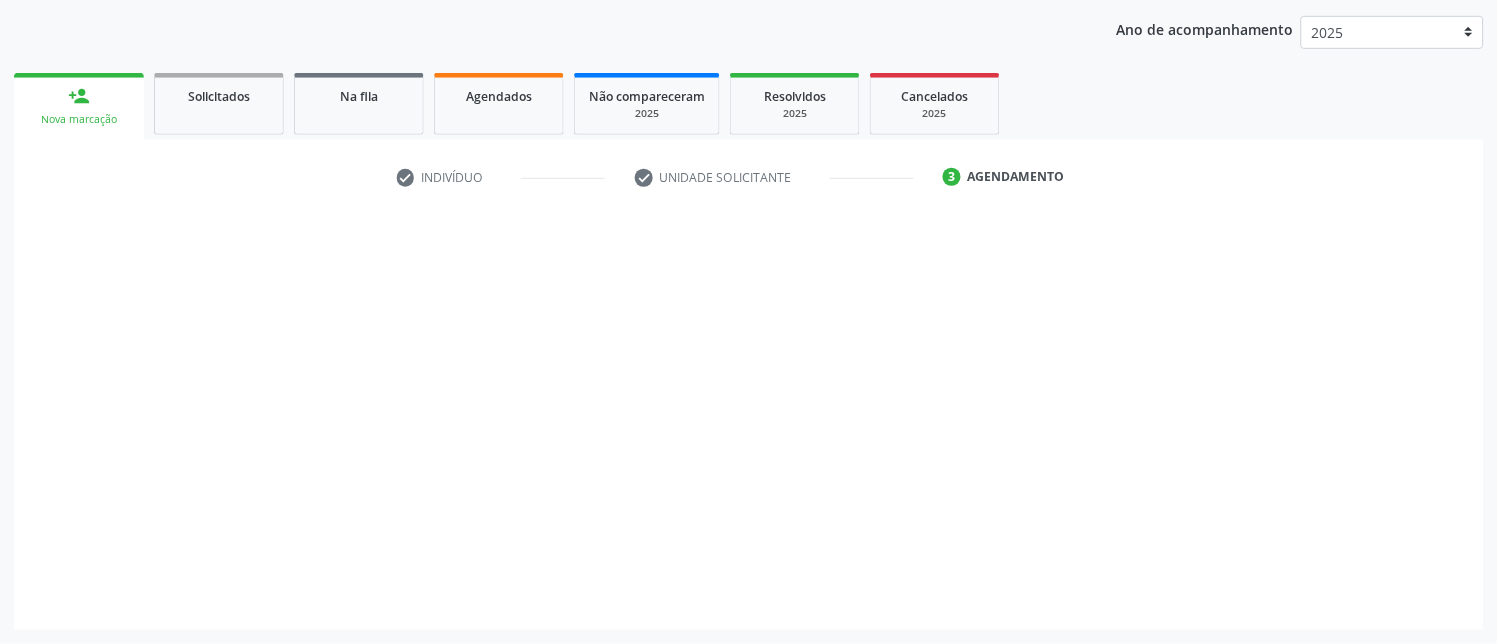 scroll, scrollTop: 225, scrollLeft: 0, axis: vertical 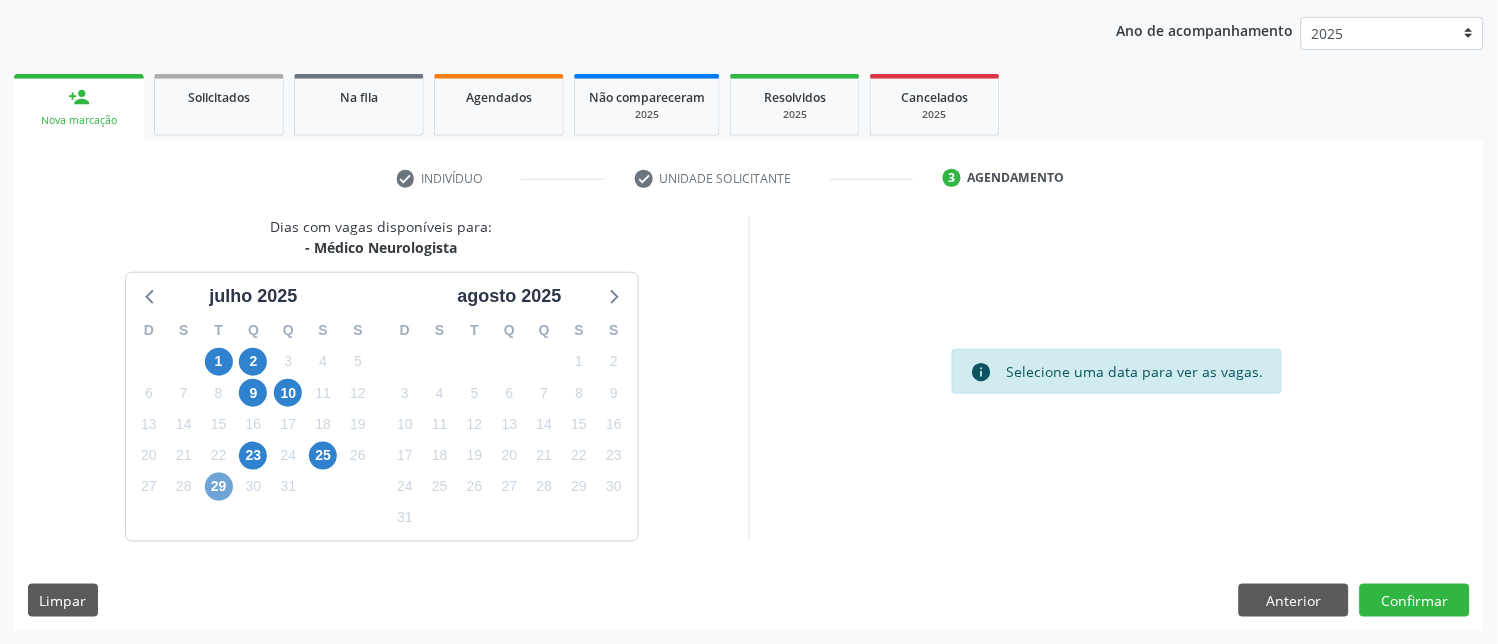 click on "29" at bounding box center [219, 487] 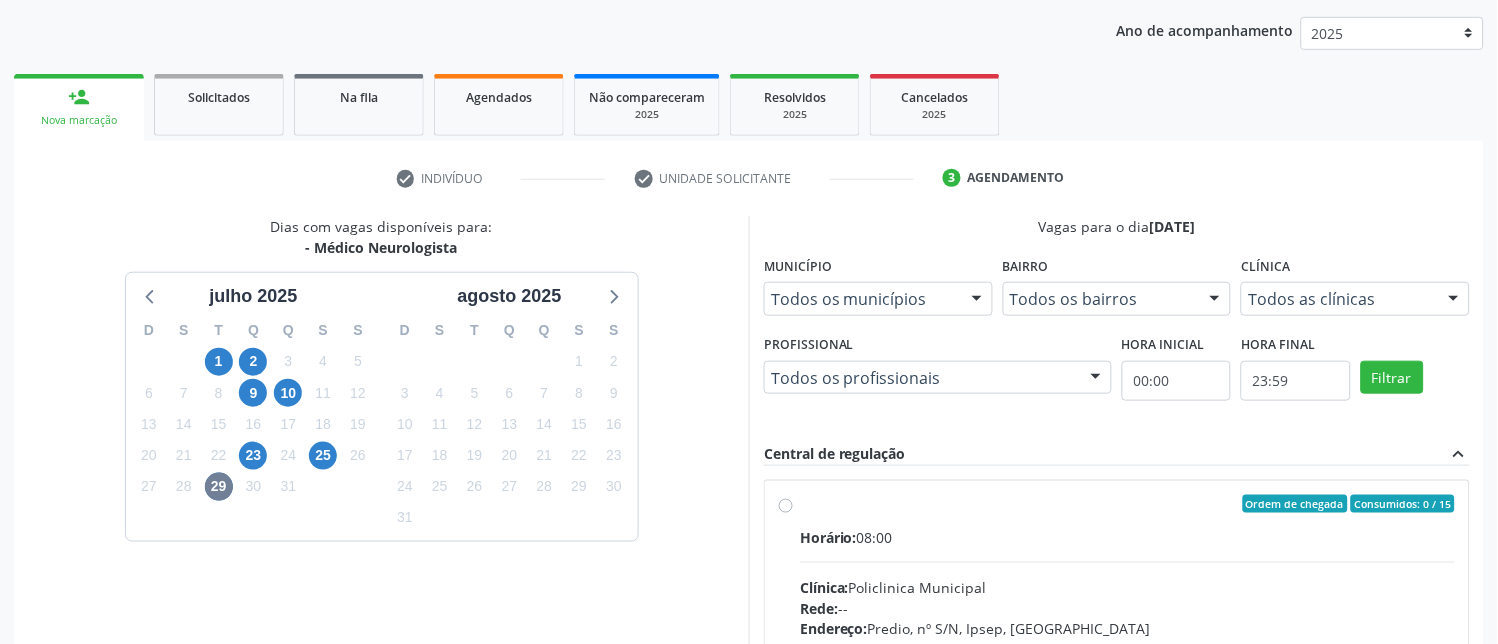 click on "Ordem de chegada
Consumidos: 0 / 15
Horário:   08:00
Clínica:  Policlinica Municipal
Rede:
--
Endereço:   Predio, nº S/N, Ipsep, Serra Talhada - PE
Telefone:   --
Profissional:
--
Informações adicionais sobre o atendimento
Idade de atendimento:
Sem restrição
Gênero(s) atendido(s):
Sem restrição
Informações adicionais:
--" at bounding box center (1127, 648) 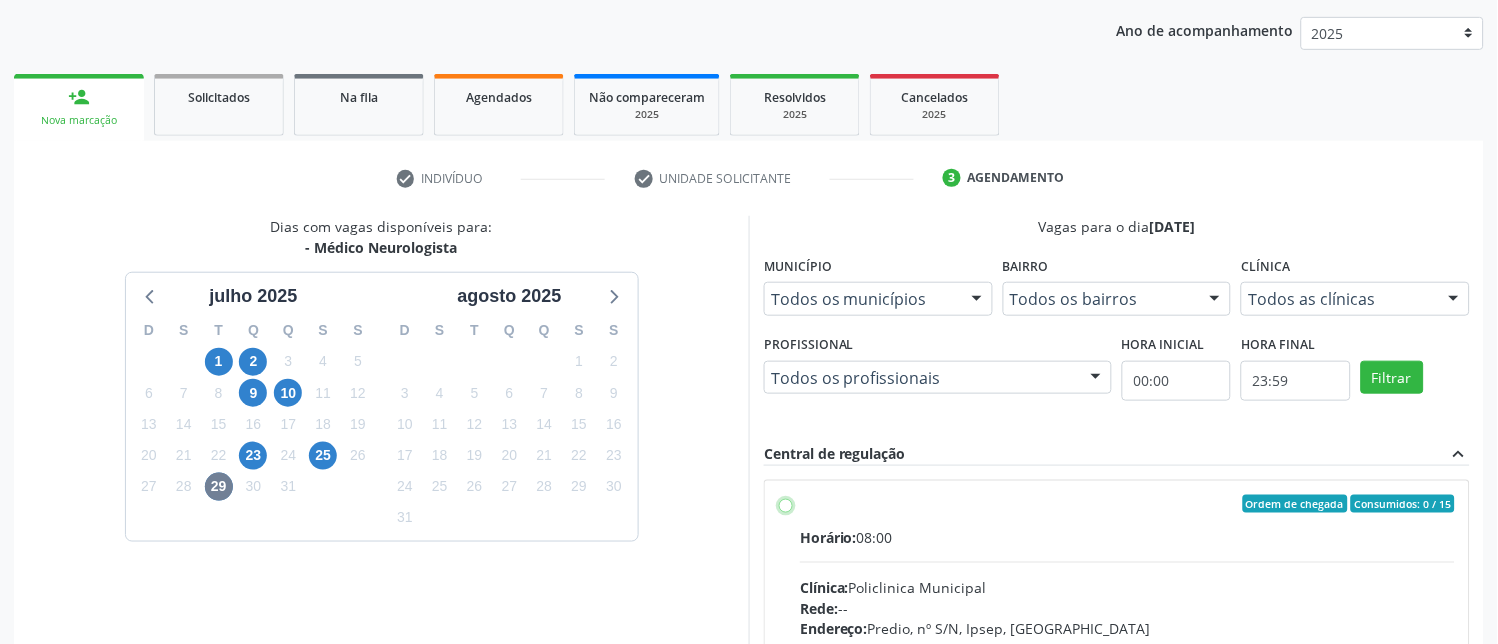 click on "Ordem de chegada
Consumidos: 0 / 15
Horário:   08:00
Clínica:  Policlinica Municipal
Rede:
--
Endereço:   Predio, nº S/N, Ipsep, Serra Talhada - PE
Telefone:   --
Profissional:
--
Informações adicionais sobre o atendimento
Idade de atendimento:
Sem restrição
Gênero(s) atendido(s):
Sem restrição
Informações adicionais:
--" at bounding box center [786, 504] 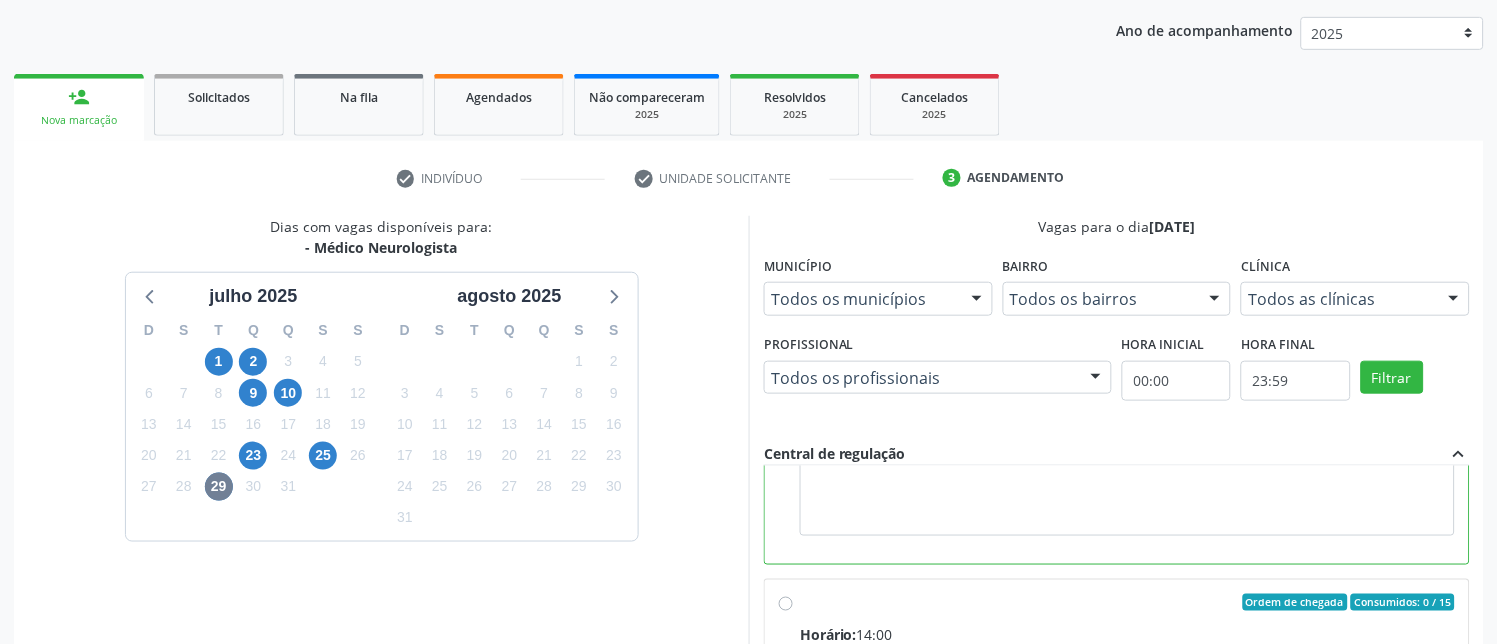 scroll, scrollTop: 450, scrollLeft: 0, axis: vertical 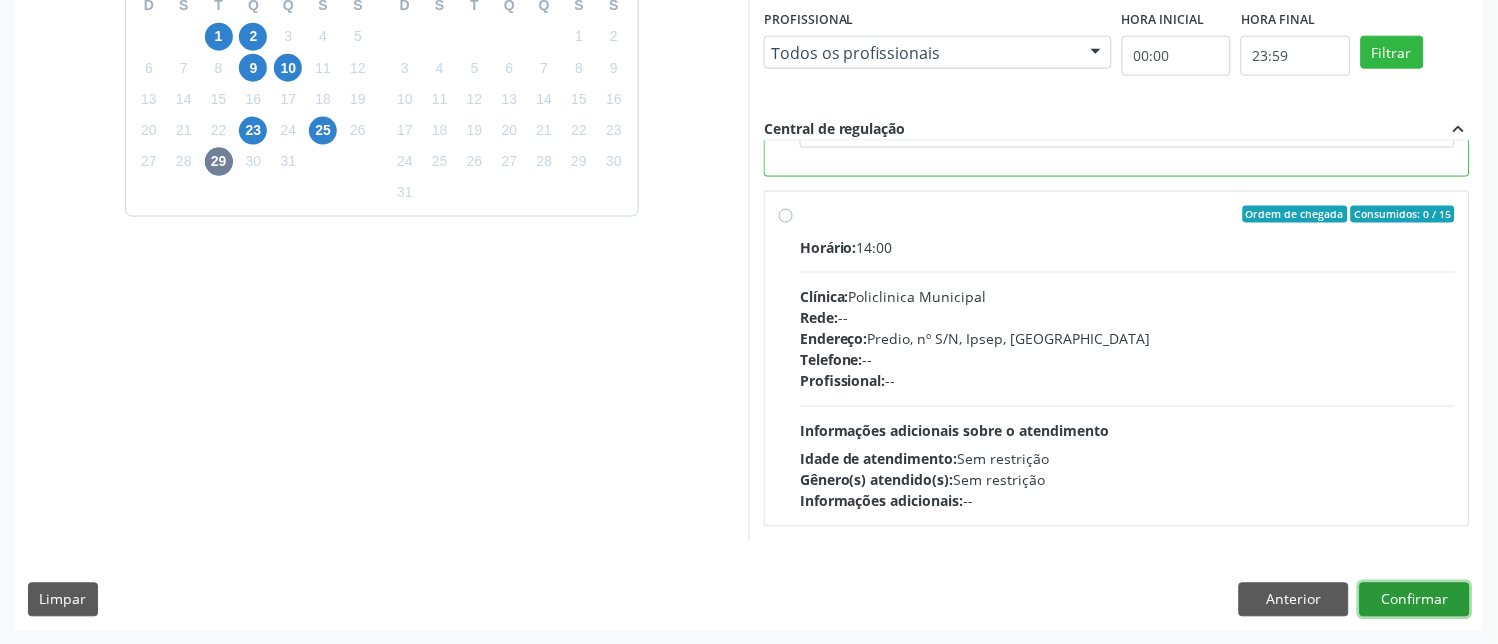 click on "Confirmar" at bounding box center [1415, 600] 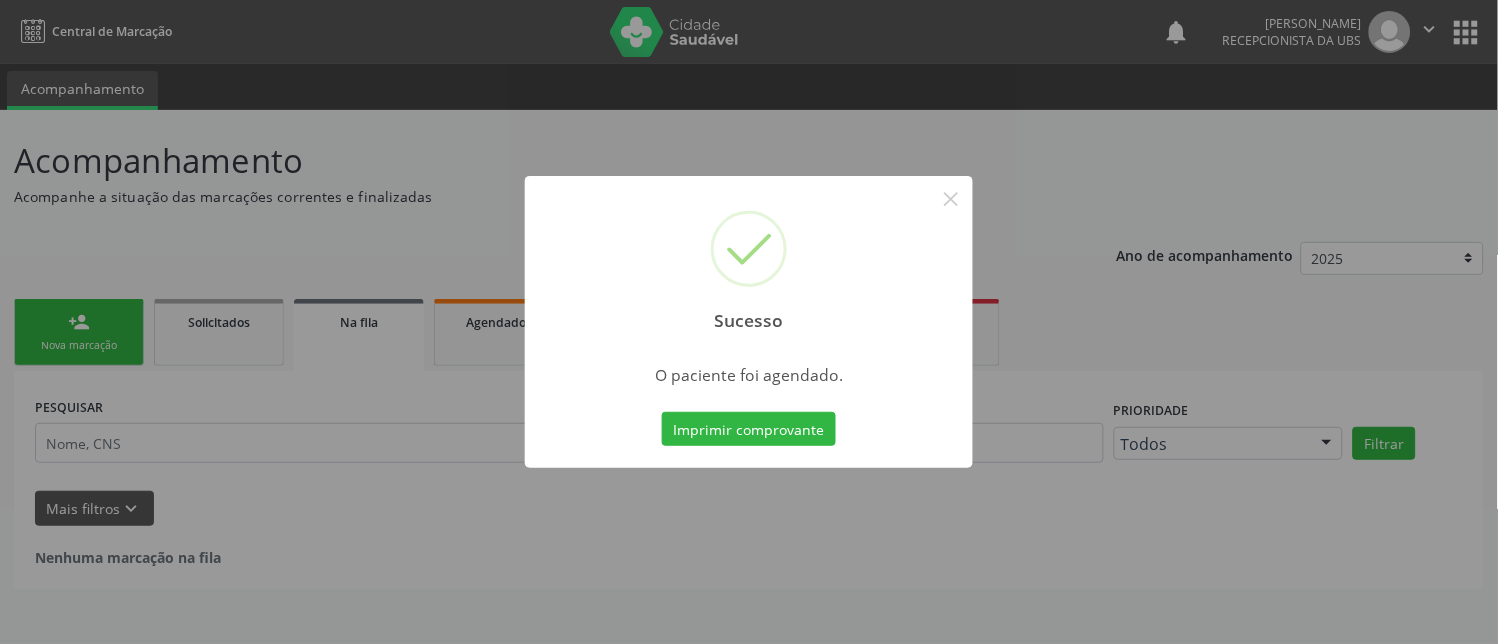 scroll, scrollTop: 0, scrollLeft: 0, axis: both 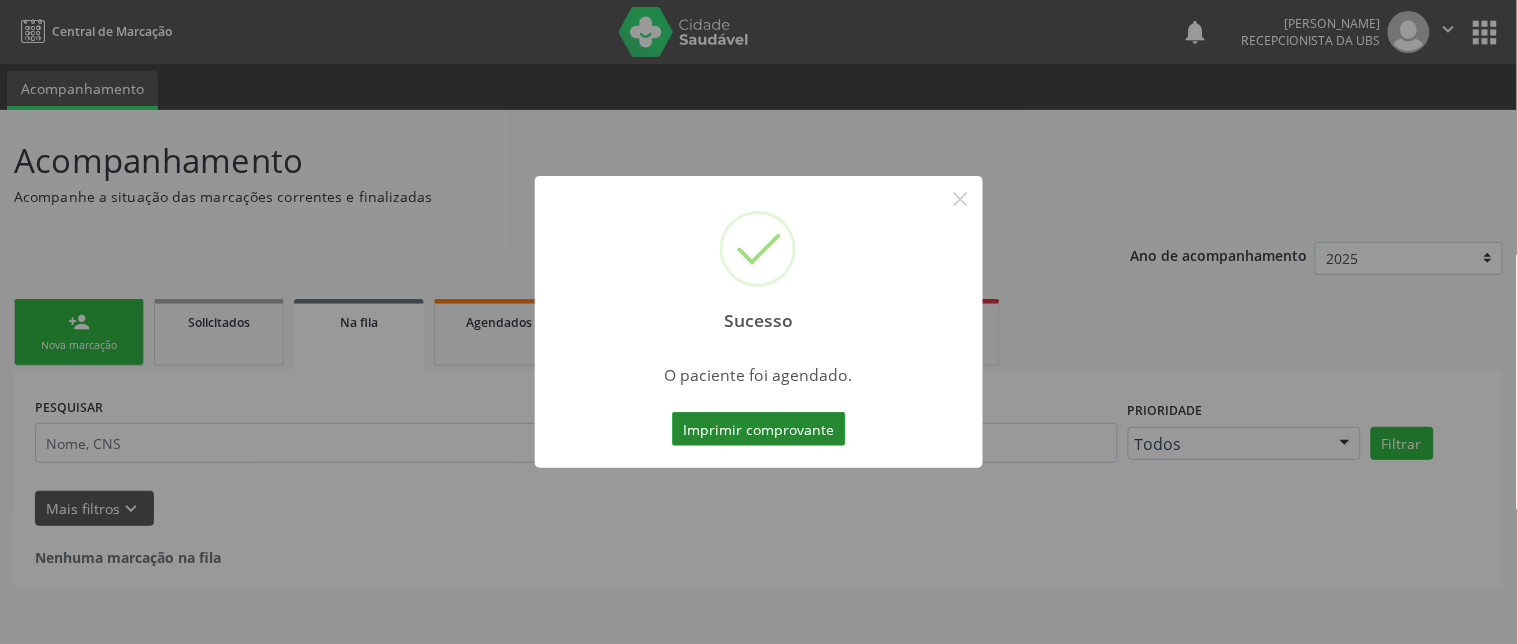 click on "Imprimir comprovante" at bounding box center (759, 429) 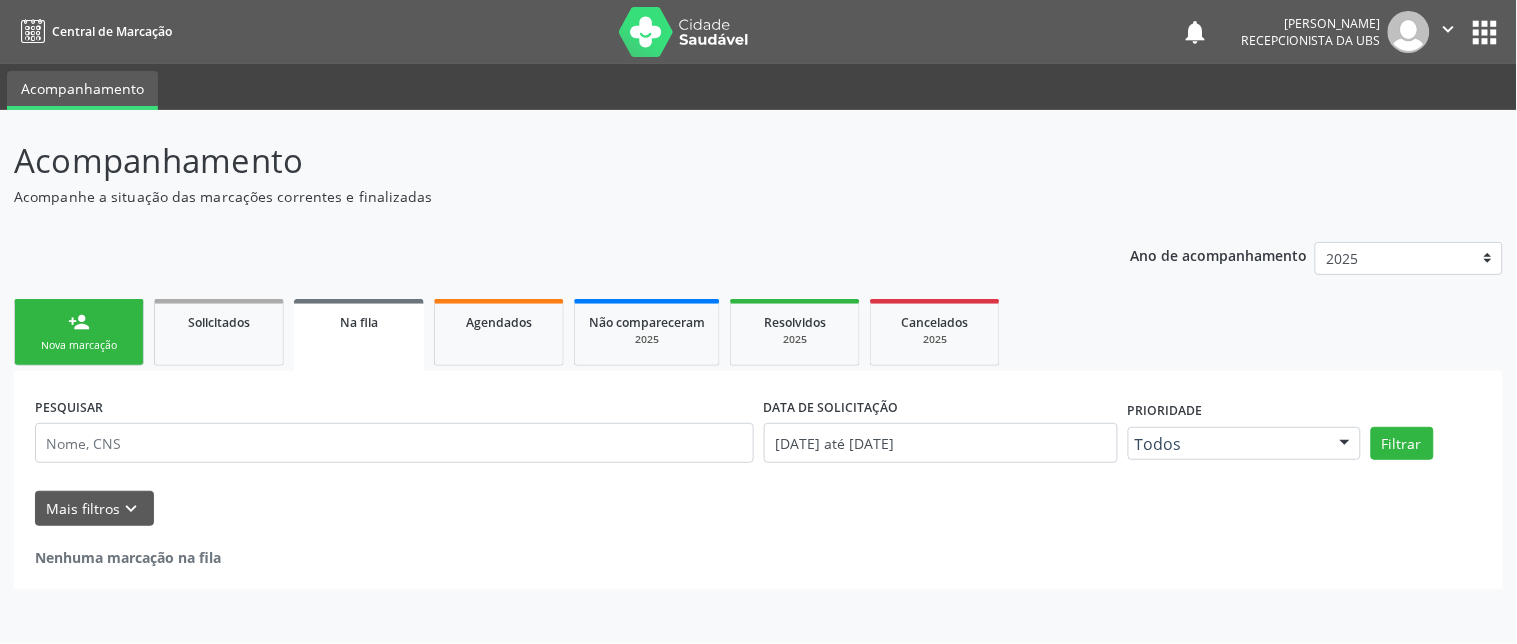 click on "person_add
Nova marcação" at bounding box center [79, 332] 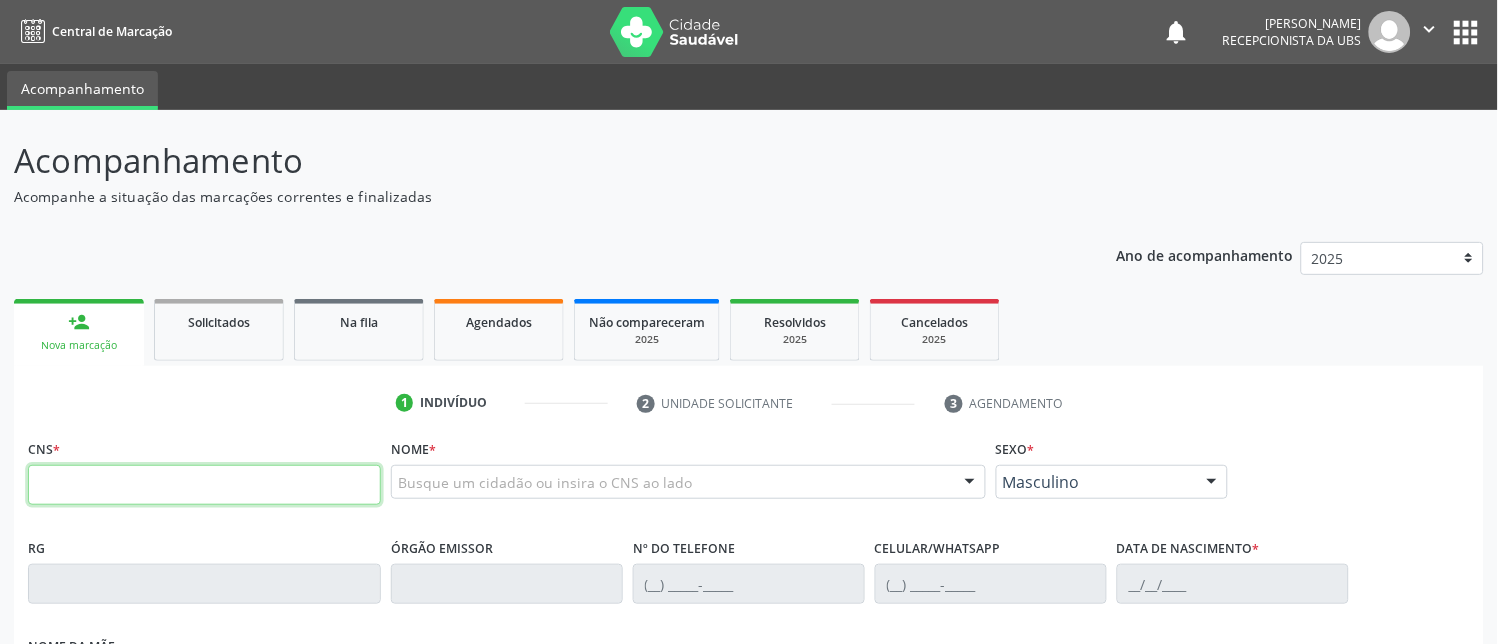 click at bounding box center (204, 485) 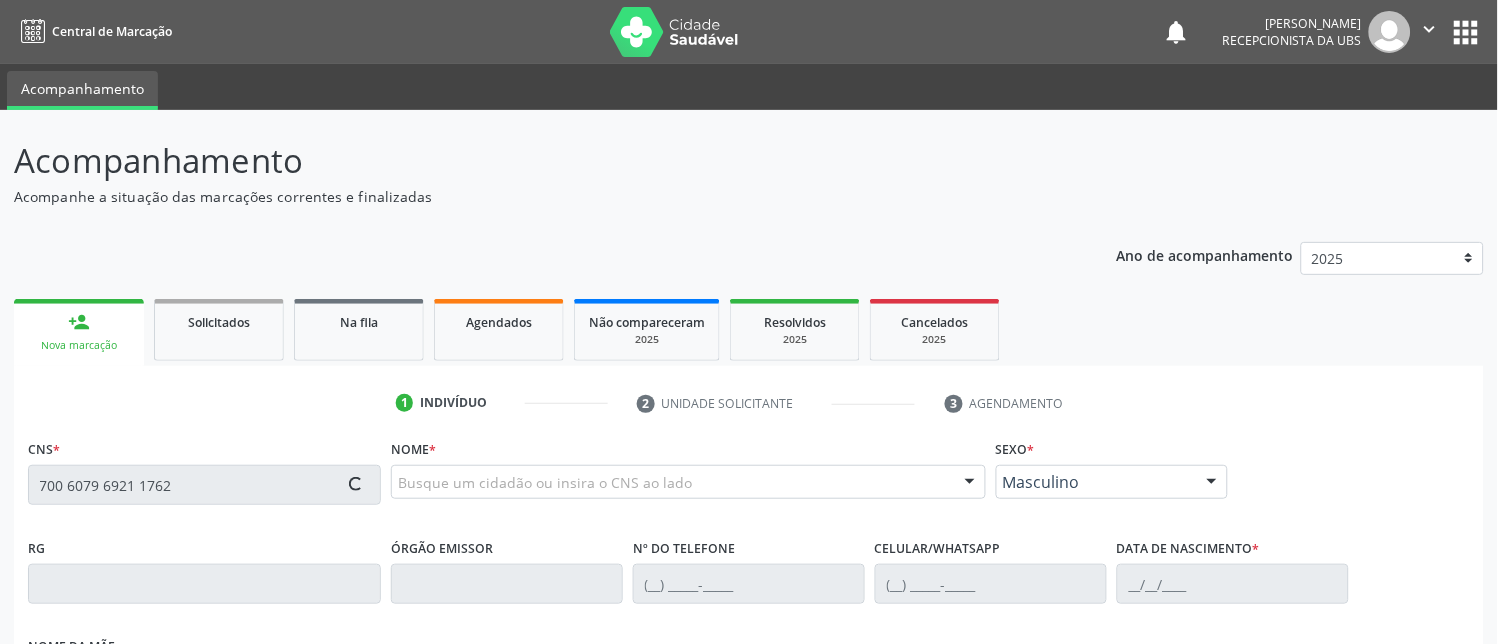 type on "700 6079 6921 1762" 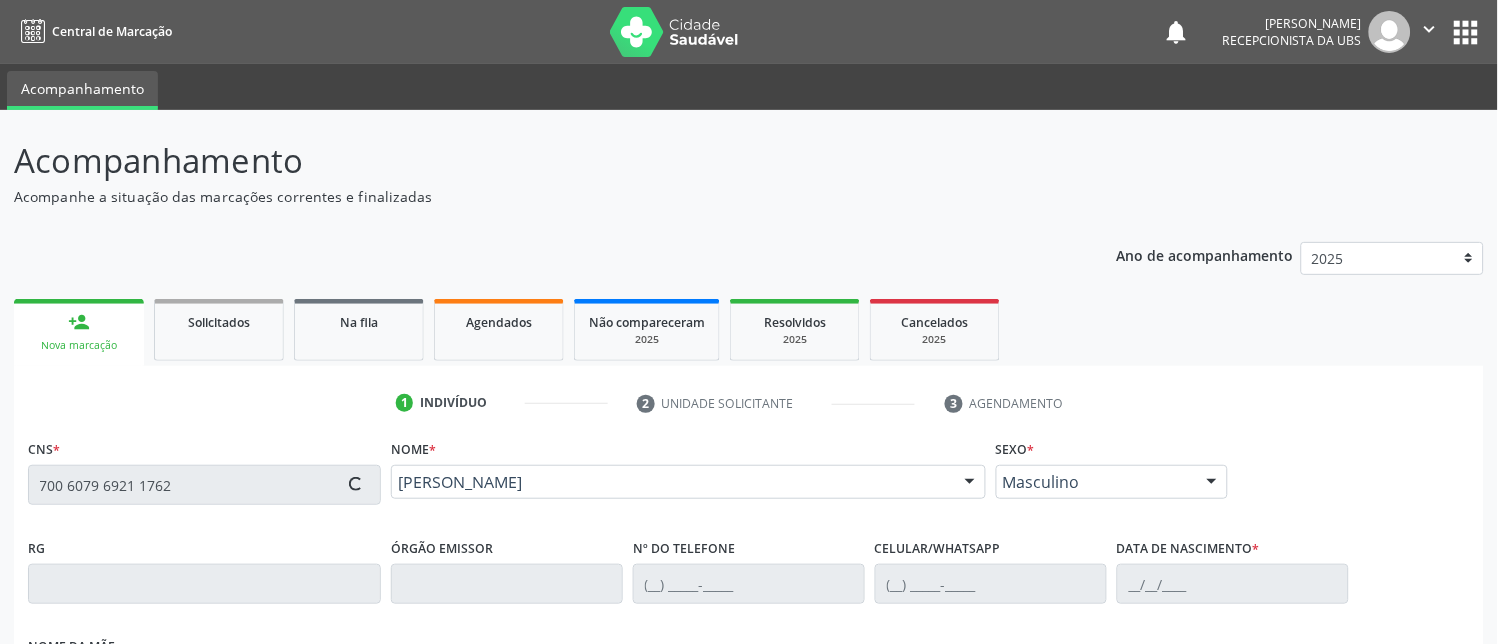 type on "(87) 99155-0956" 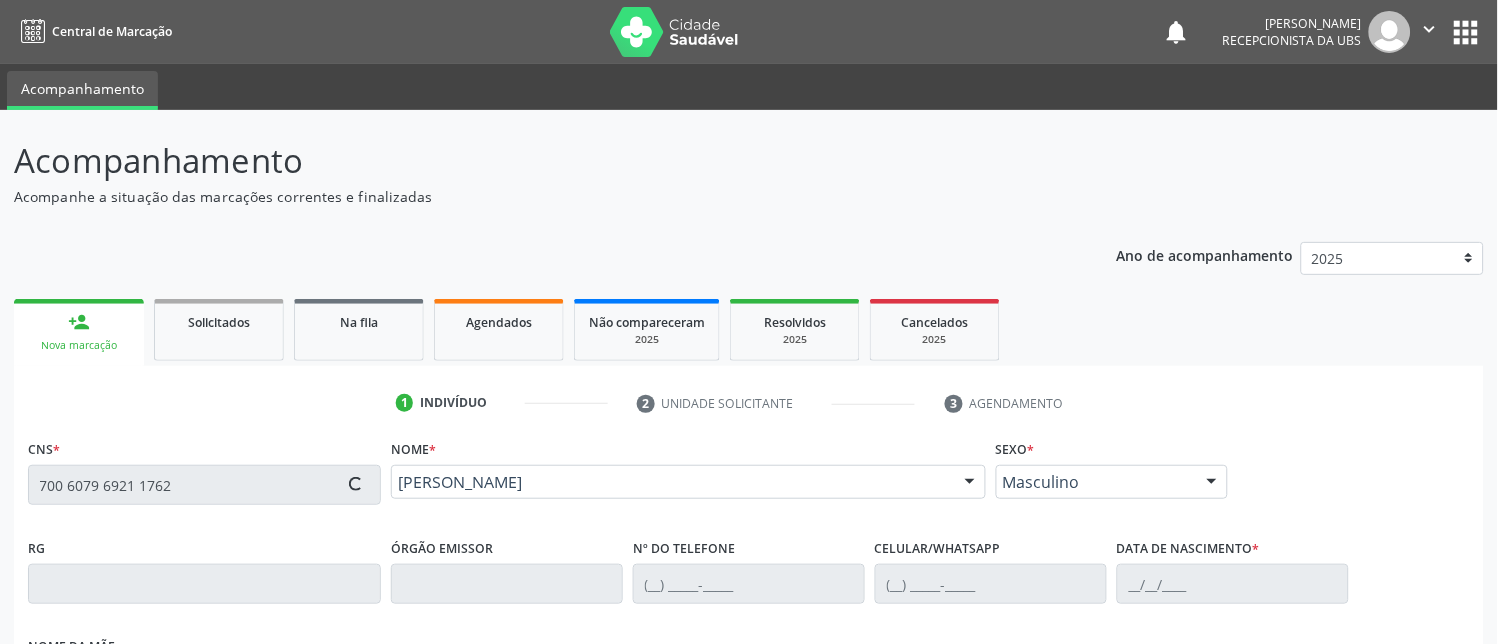 type on "07/02/2022" 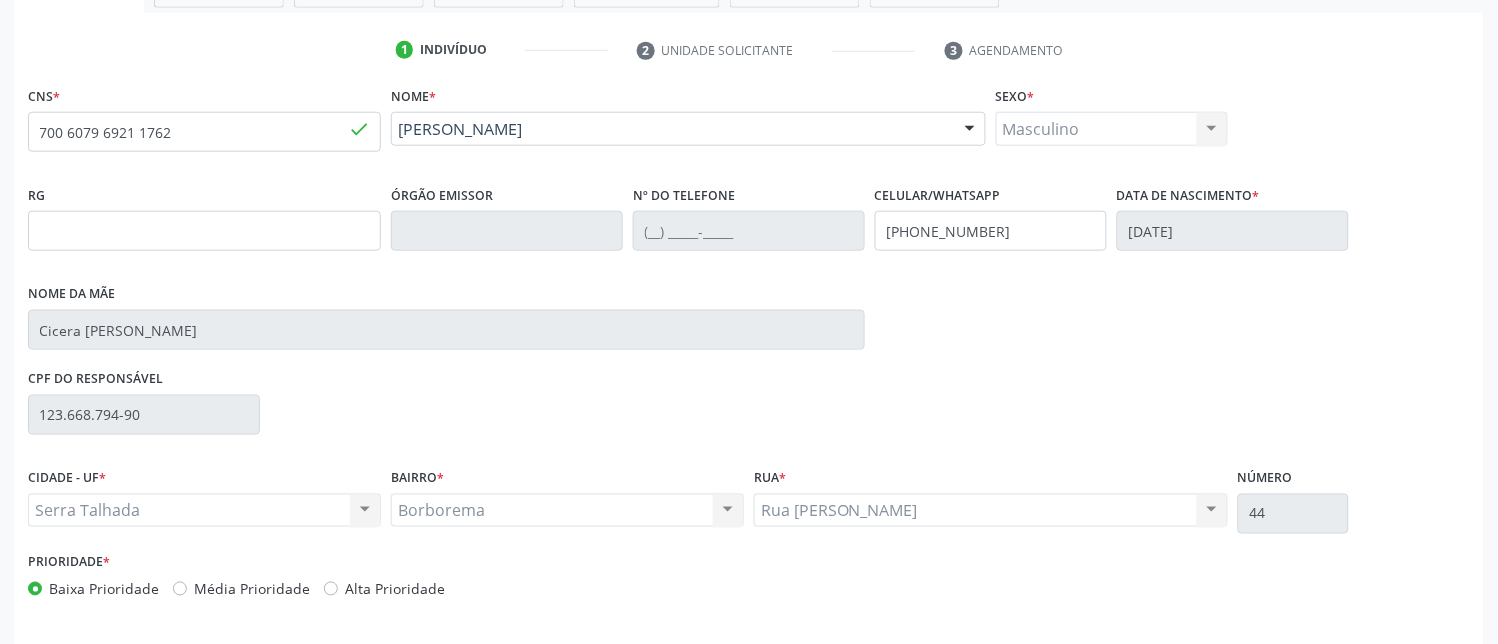 scroll, scrollTop: 425, scrollLeft: 0, axis: vertical 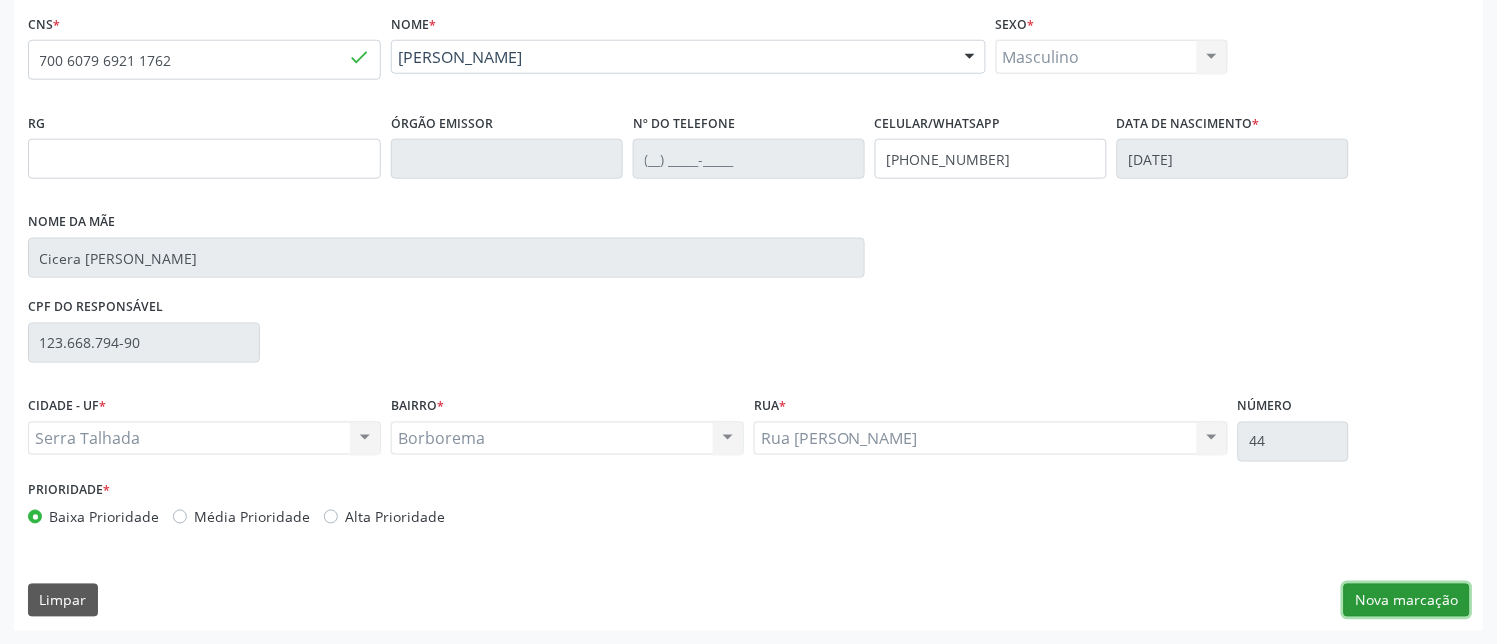 click on "Nova marcação" at bounding box center [1407, 601] 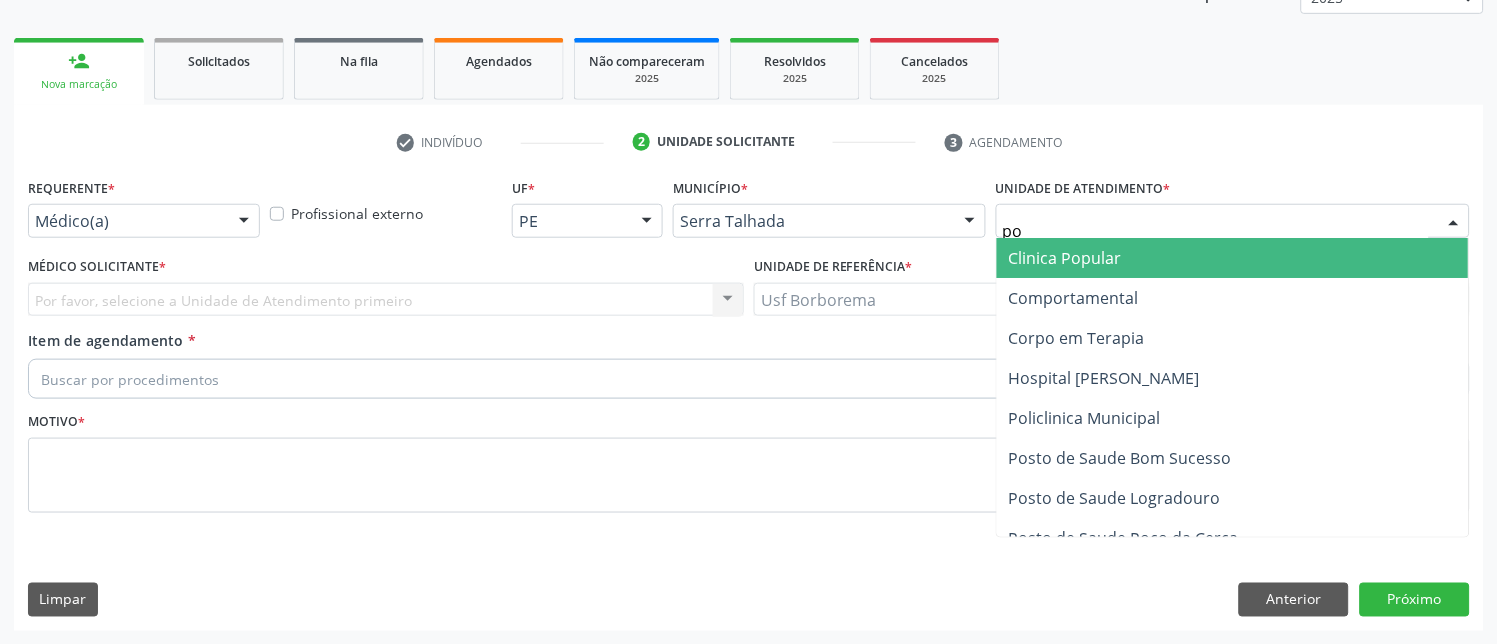 type on "pol" 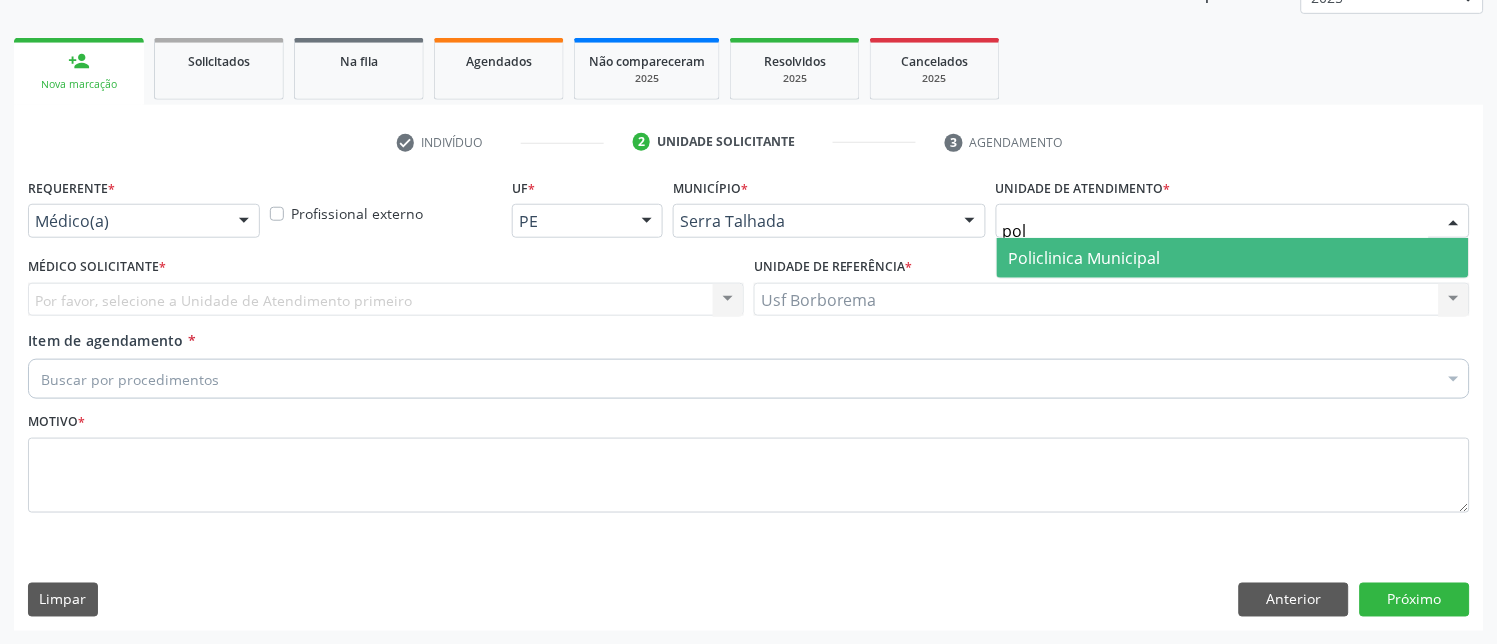click on "Policlinica Municipal" at bounding box center [1085, 258] 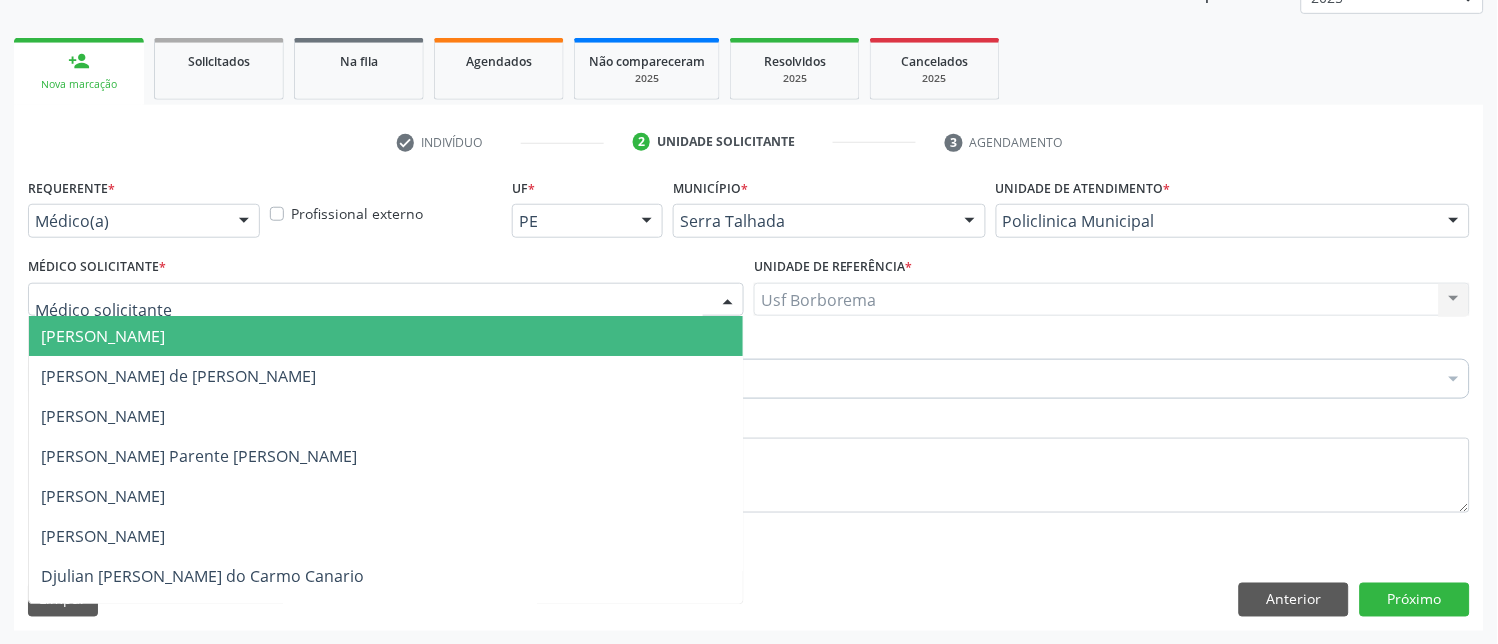 click at bounding box center [386, 300] 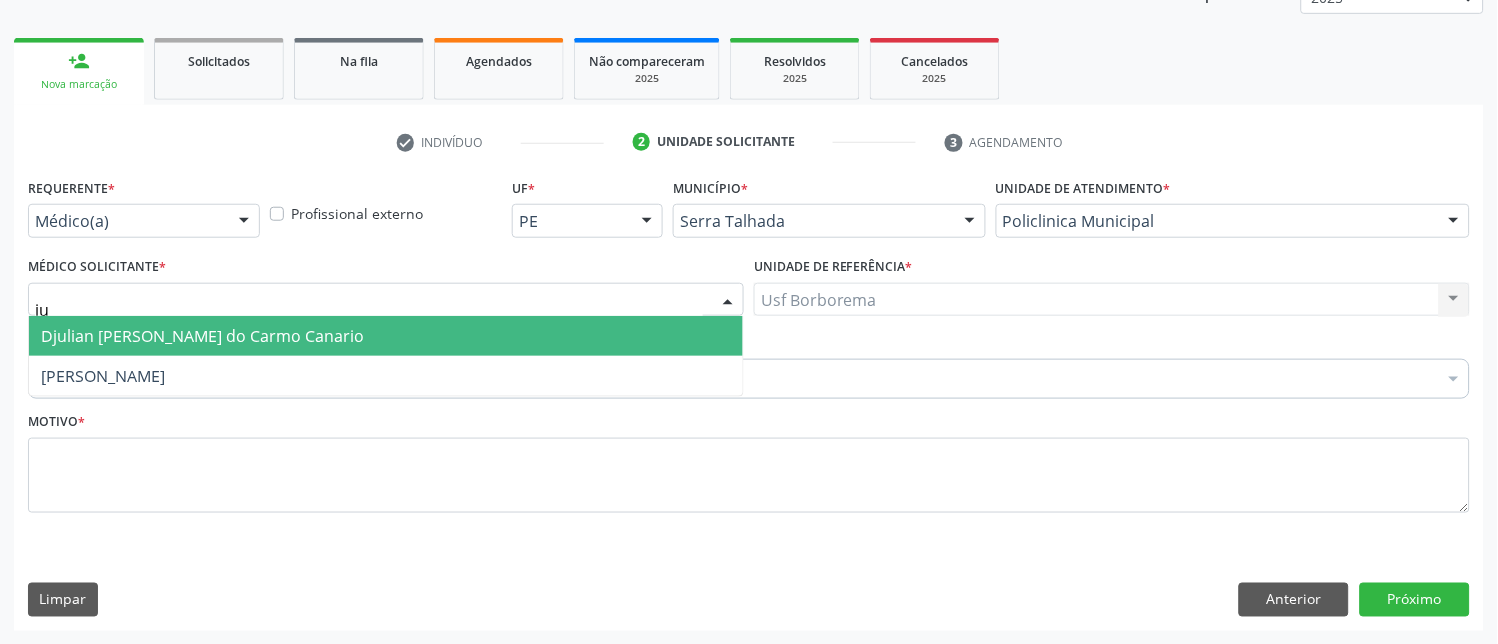 type on "jul" 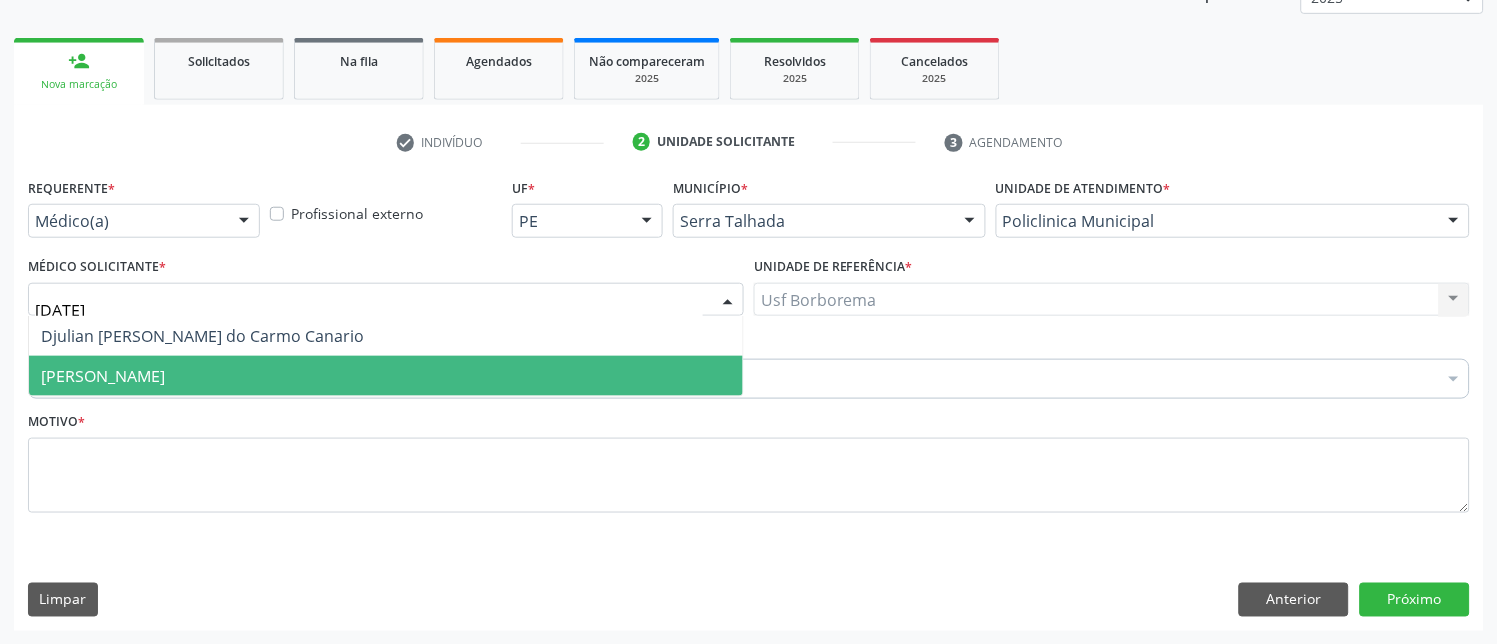 click on "[PERSON_NAME]" at bounding box center (103, 376) 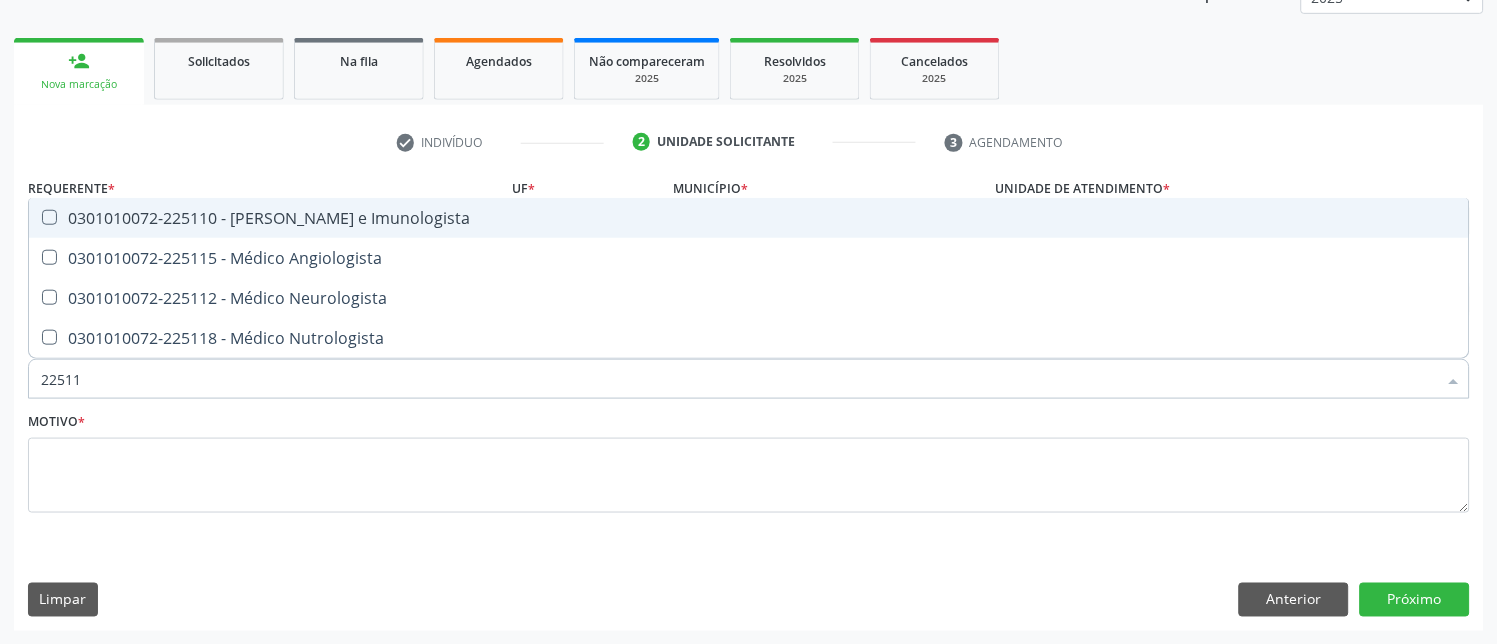 type on "225112" 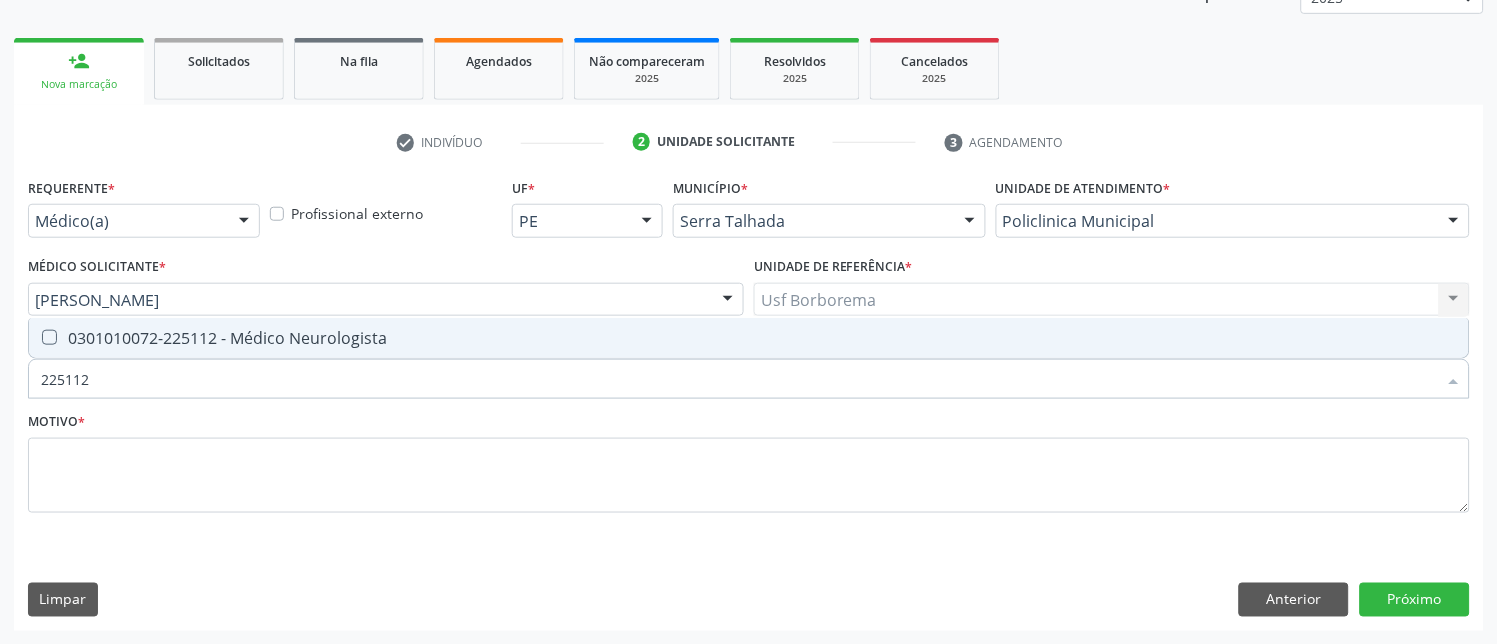 click at bounding box center [49, 337] 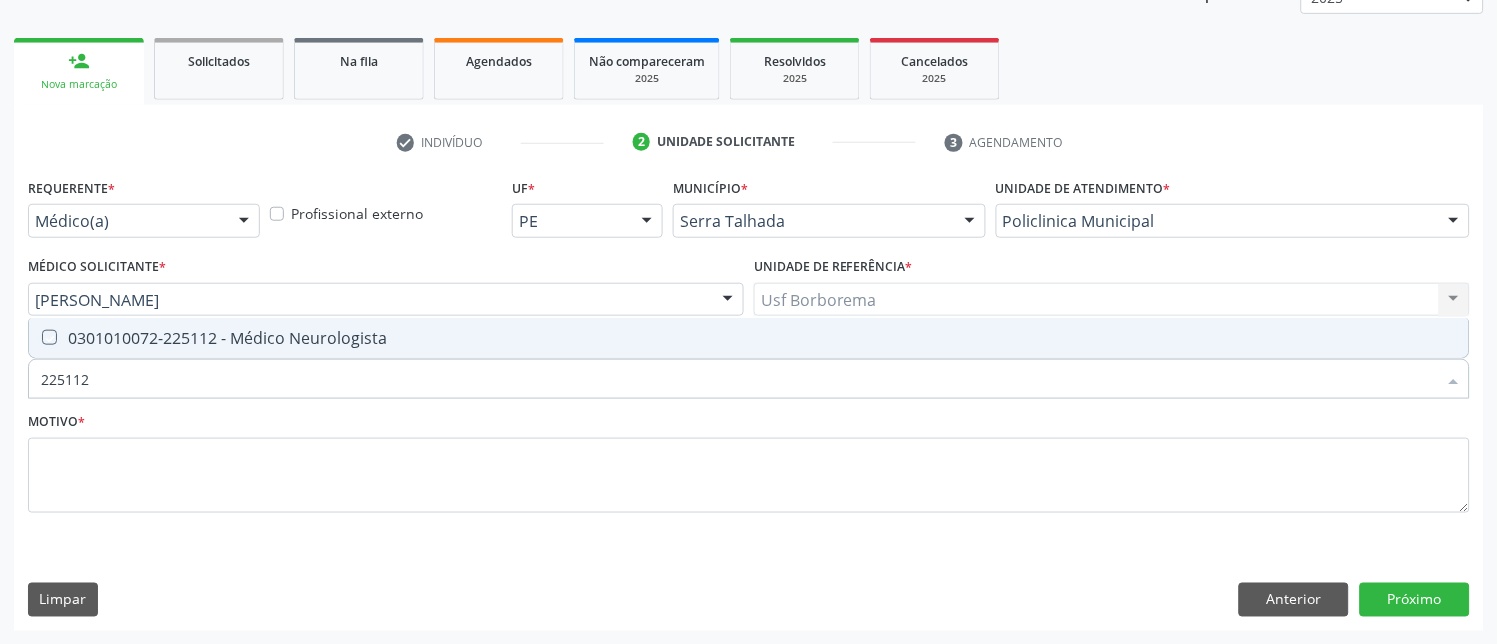 click at bounding box center (35, 337) 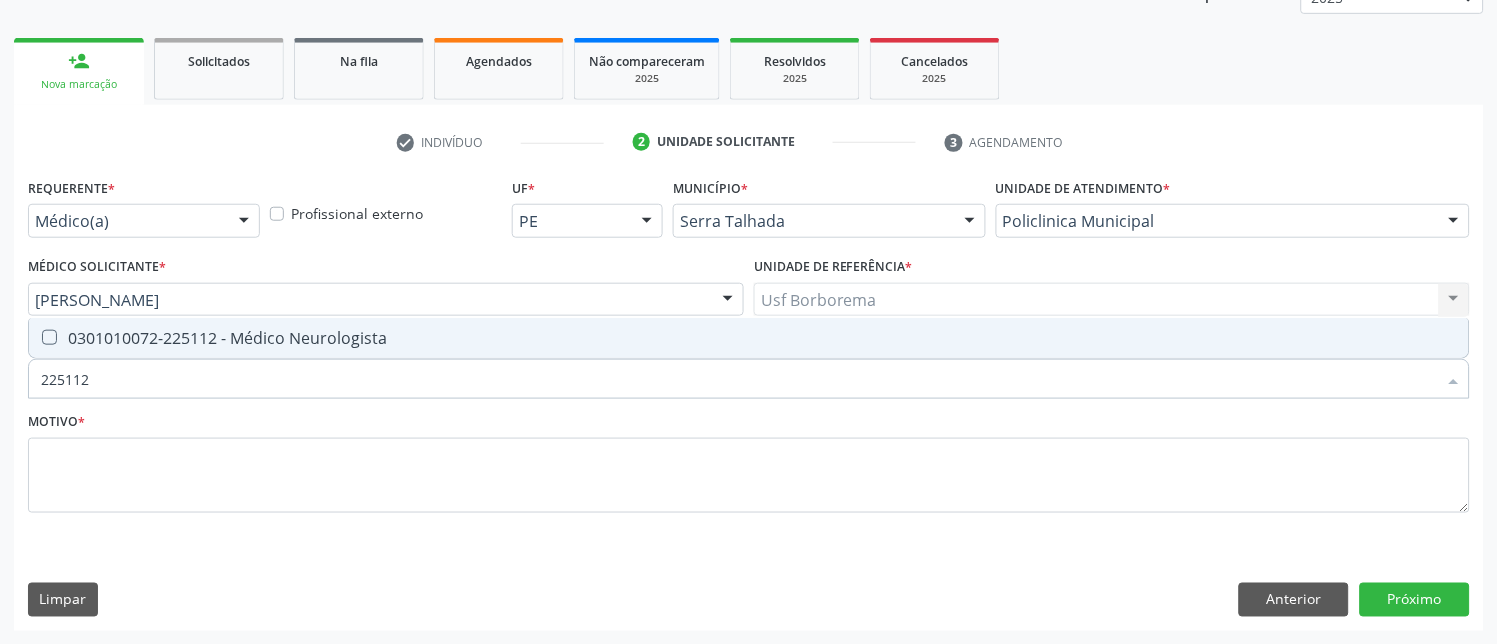 checkbox on "true" 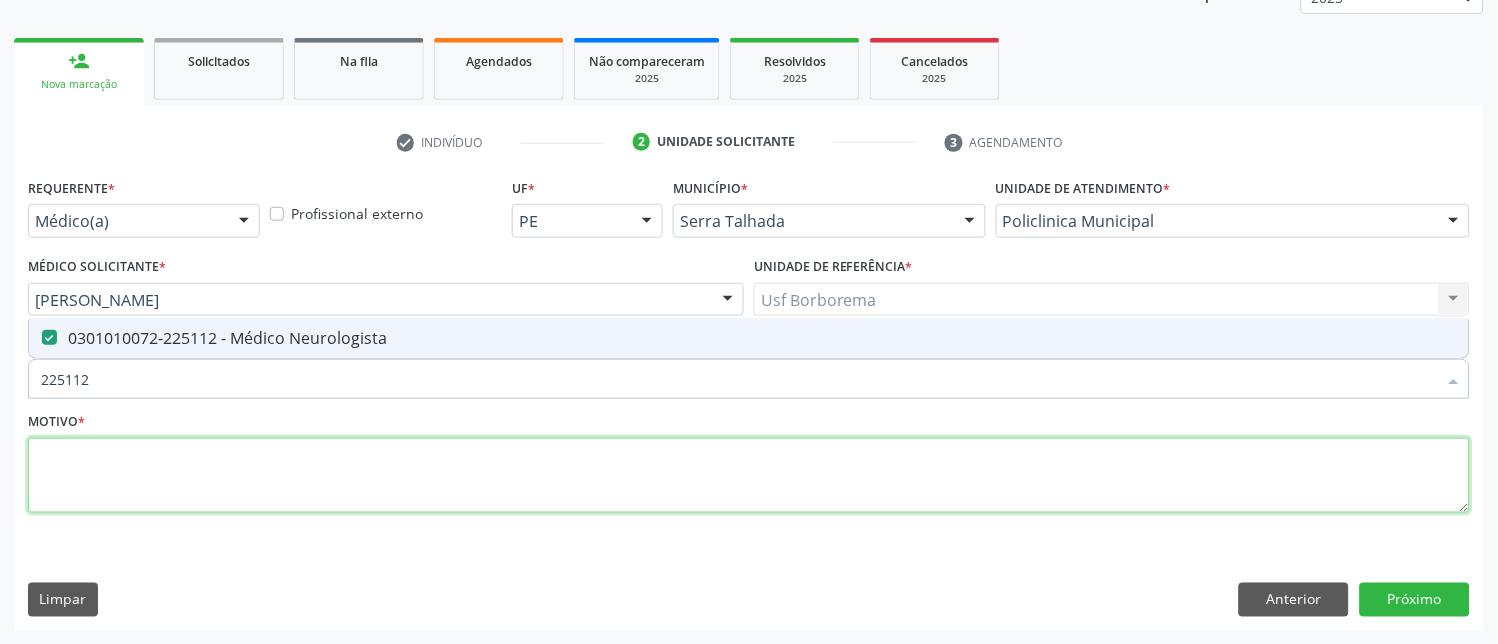 click at bounding box center [749, 476] 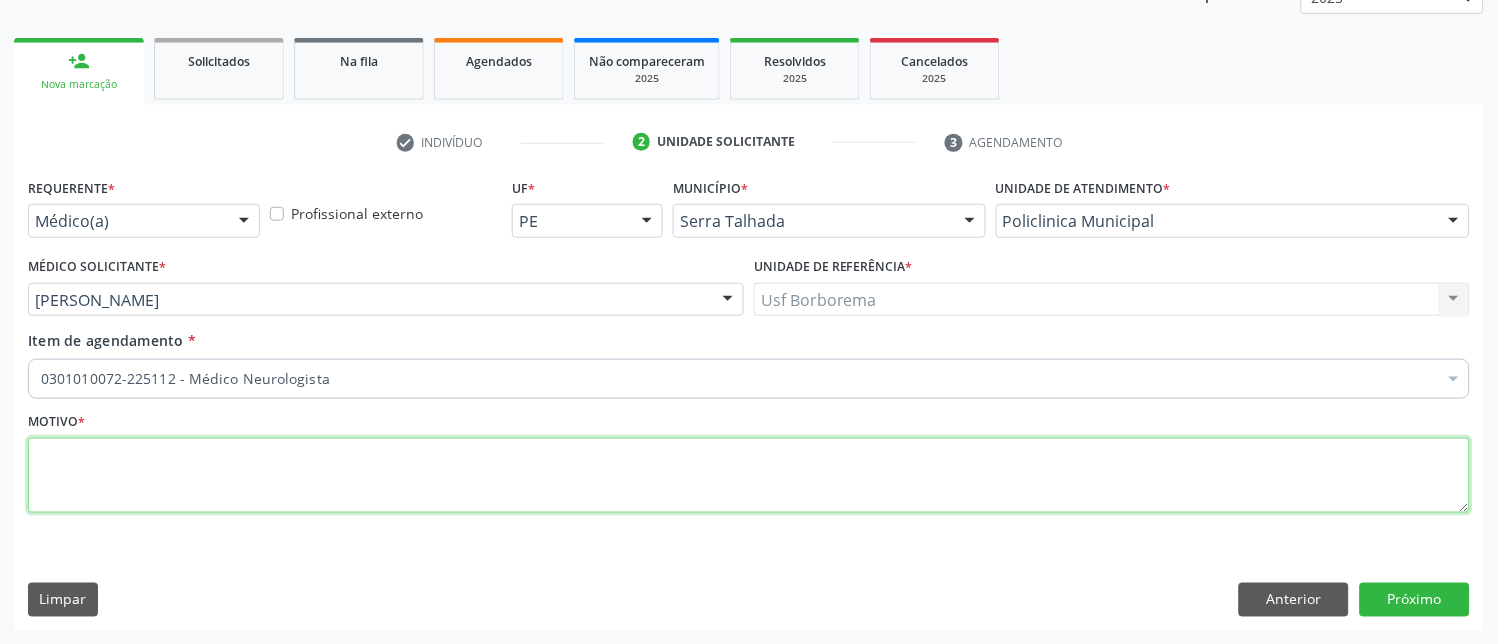paste on "avaliação" 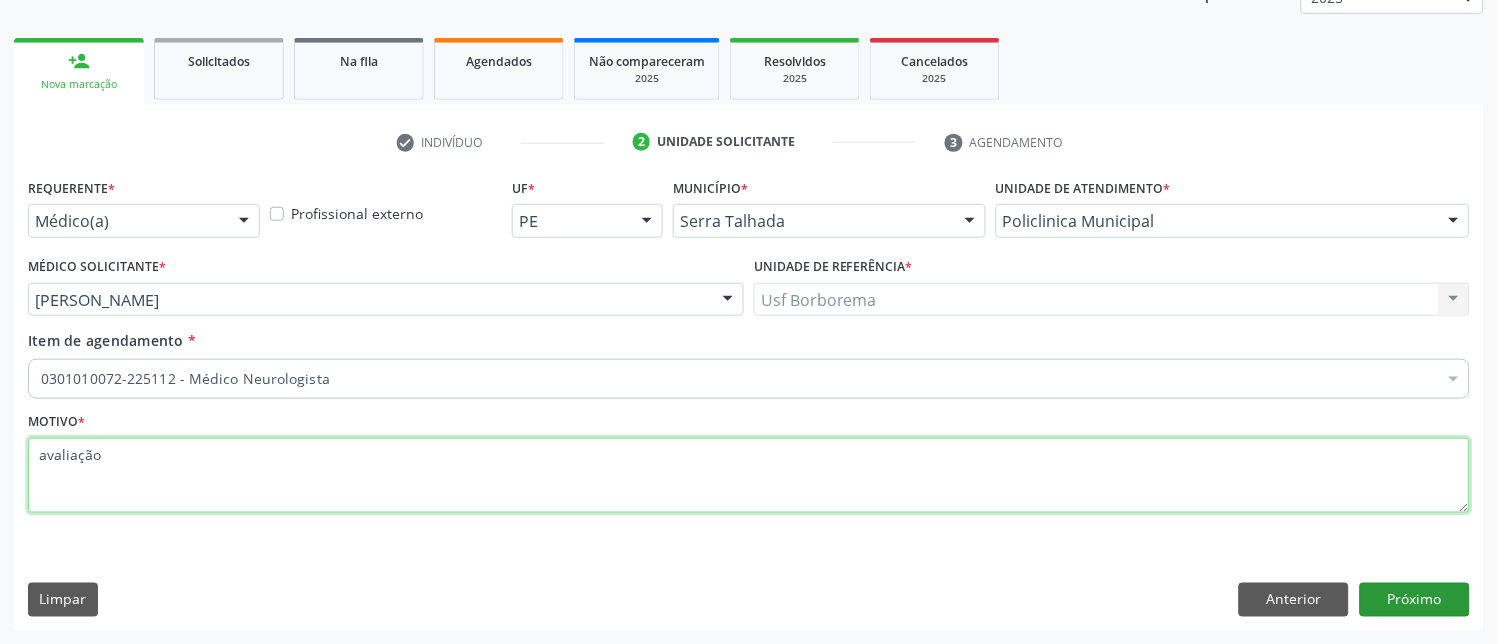 type on "avaliação" 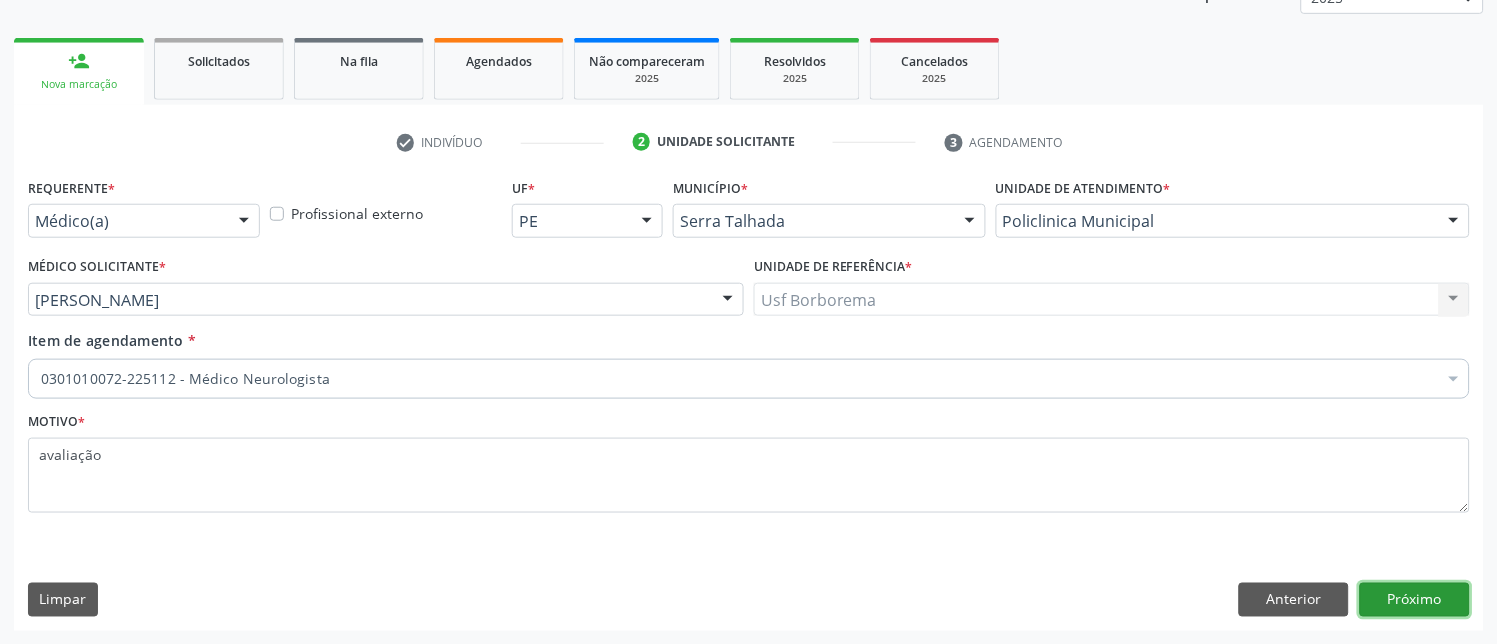 click on "Próximo" at bounding box center (1415, 600) 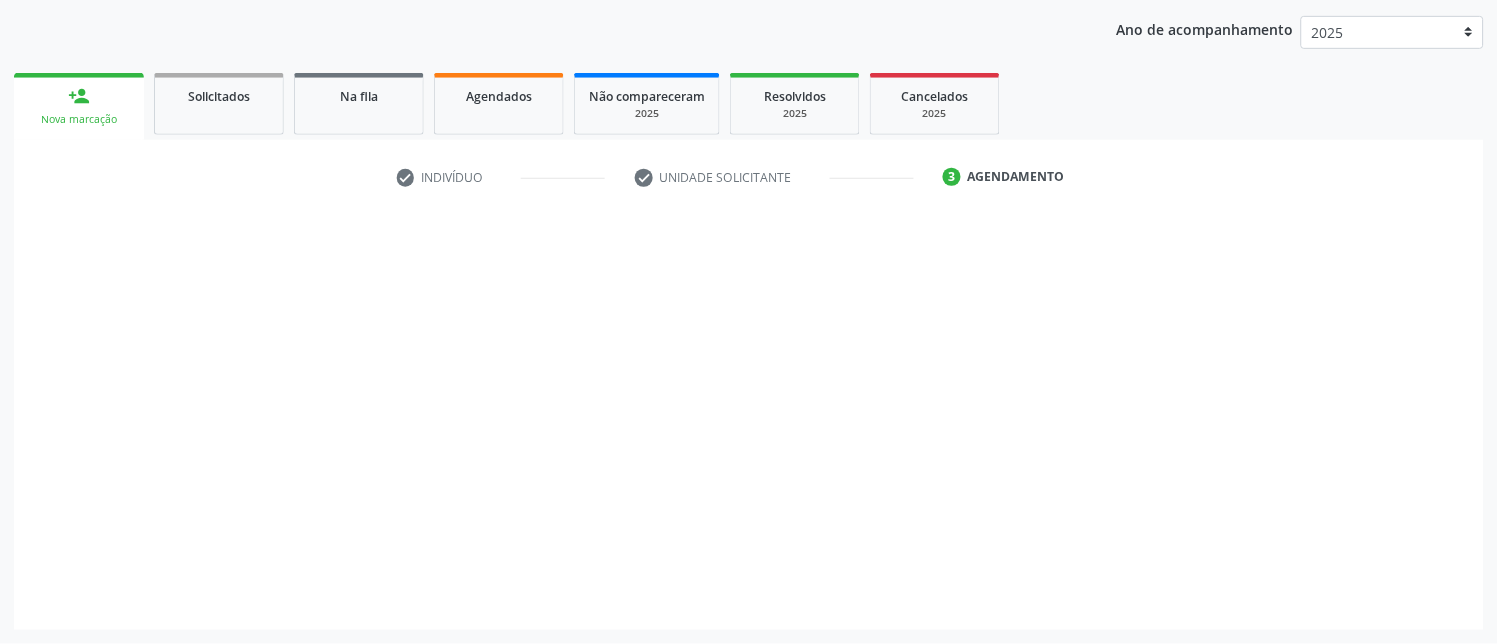 scroll, scrollTop: 225, scrollLeft: 0, axis: vertical 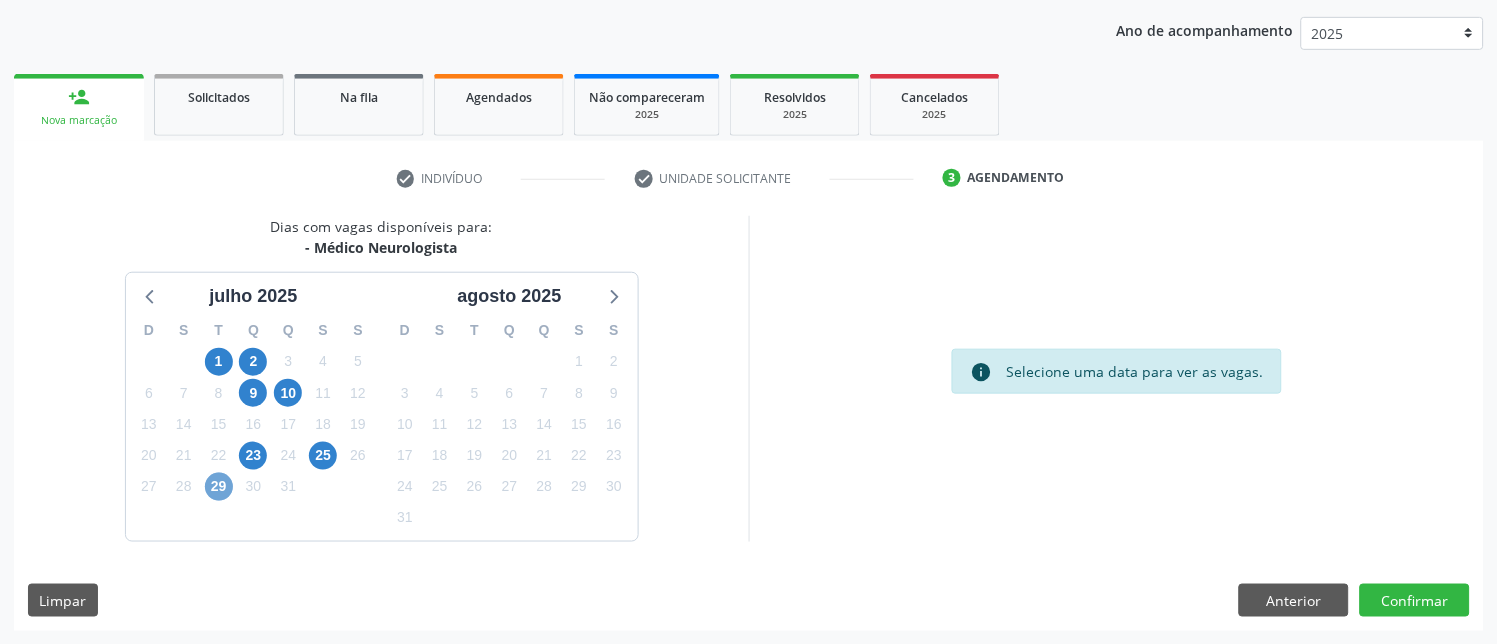 click on "29" at bounding box center (219, 487) 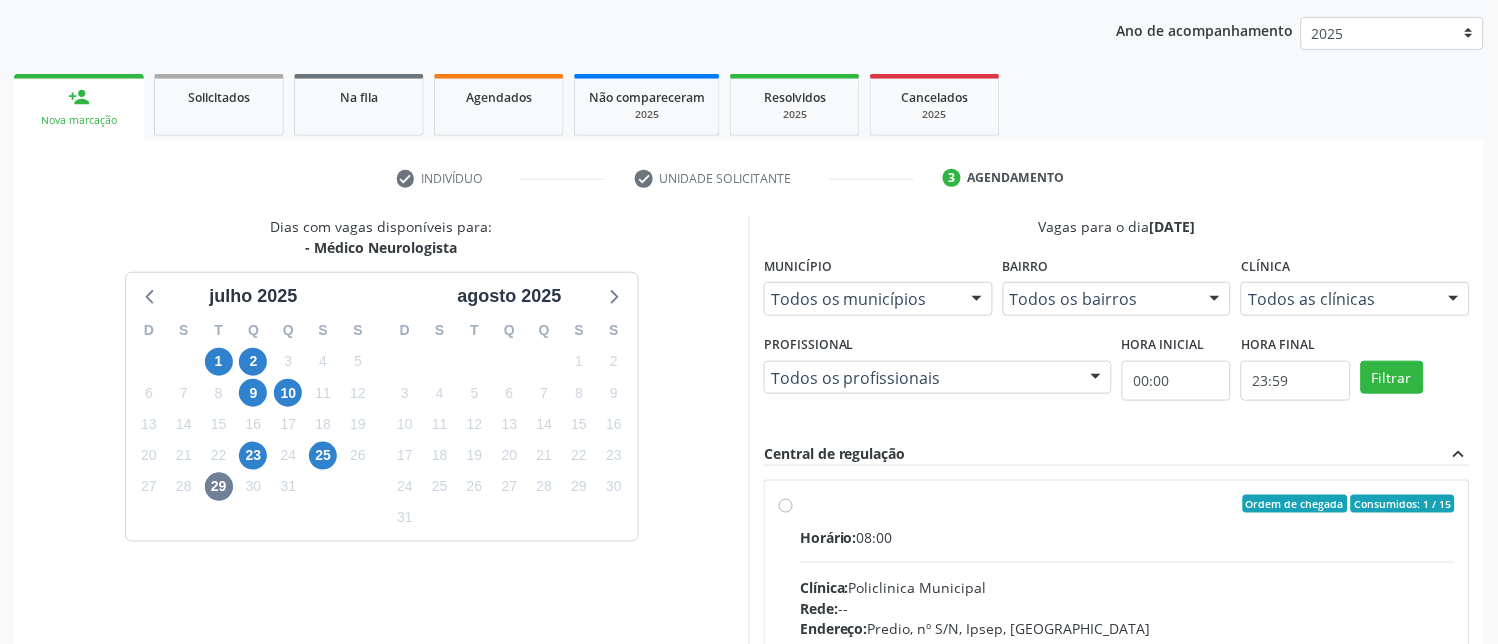 click on "Ordem de chegada
Consumidos: 1 / 15
Horário:   08:00
Clínica:  Policlinica Municipal
Rede:
--
Endereço:   Predio, nº S/N, Ipsep, Serra Talhada - PE
Telefone:   --
Profissional:
--
Informações adicionais sobre o atendimento
Idade de atendimento:
Sem restrição
Gênero(s) atendido(s):
Sem restrição
Informações adicionais:
--" at bounding box center [1127, 648] 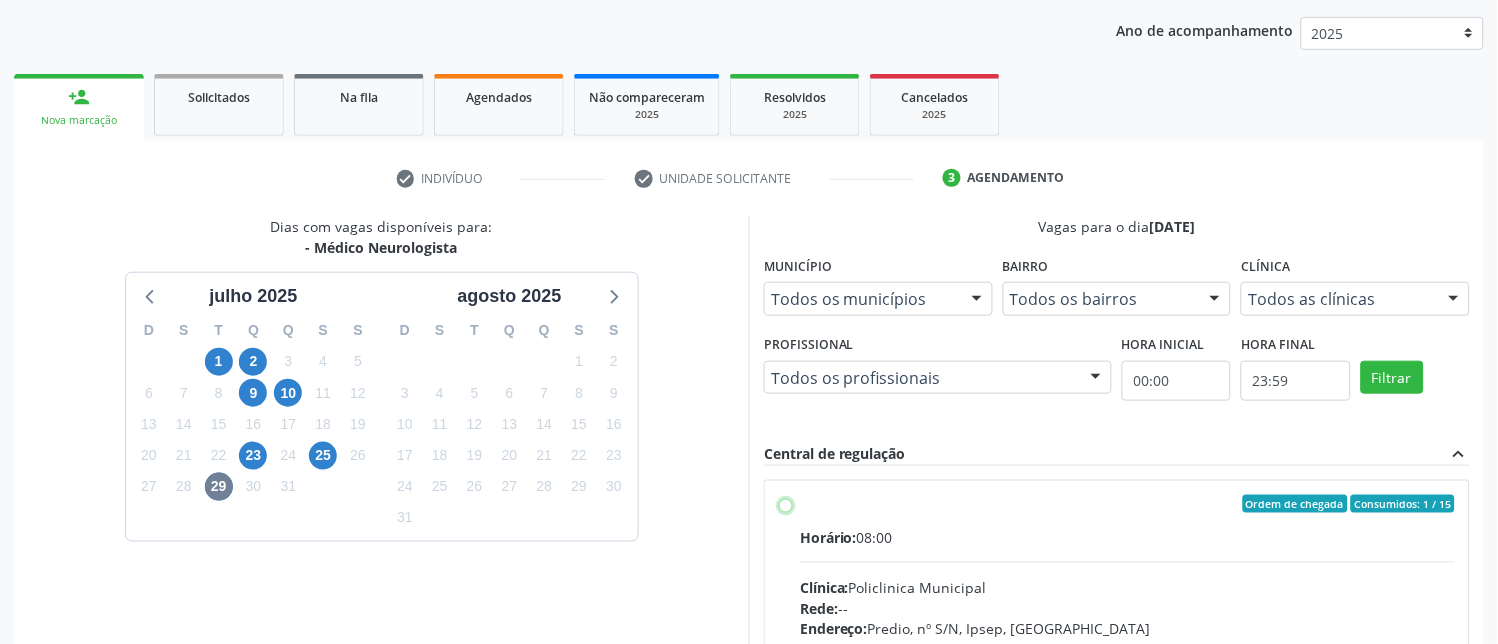 click on "Ordem de chegada
Consumidos: 1 / 15
Horário:   08:00
Clínica:  Policlinica Municipal
Rede:
--
Endereço:   Predio, nº S/N, Ipsep, Serra Talhada - PE
Telefone:   --
Profissional:
--
Informações adicionais sobre o atendimento
Idade de atendimento:
Sem restrição
Gênero(s) atendido(s):
Sem restrição
Informações adicionais:
--" at bounding box center (786, 504) 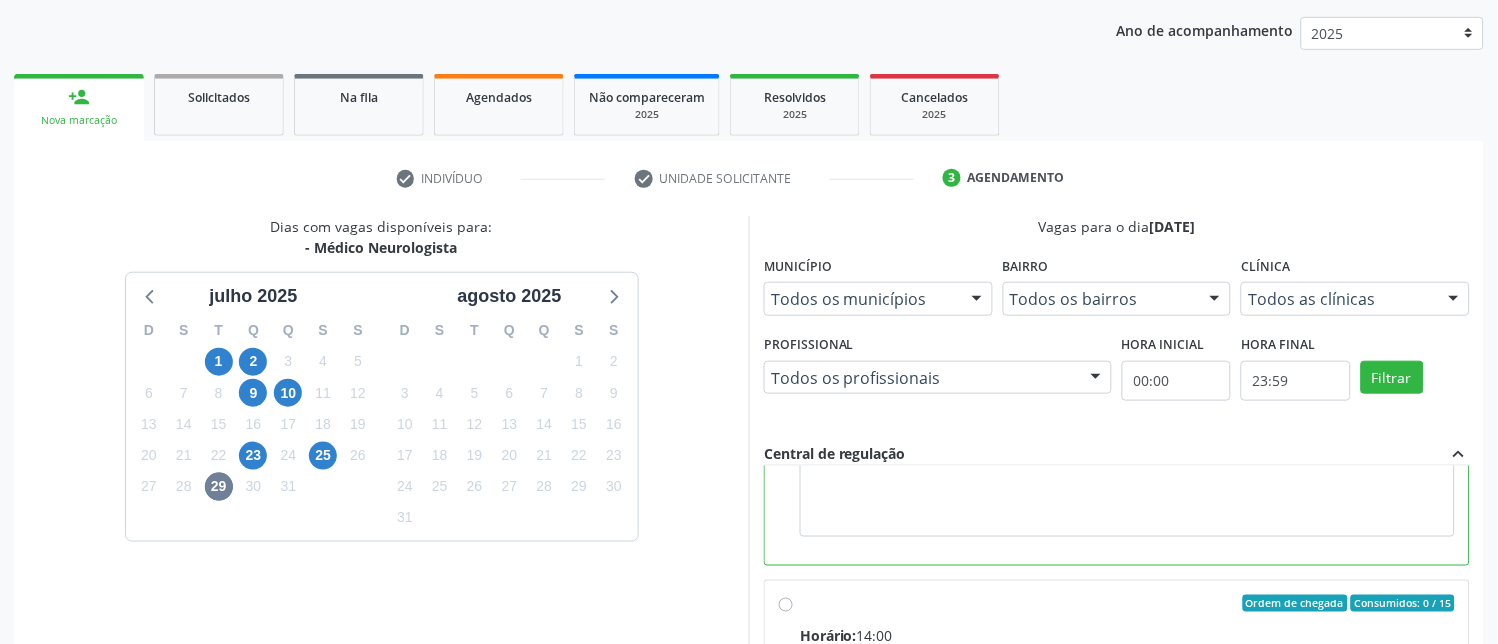 scroll, scrollTop: 450, scrollLeft: 0, axis: vertical 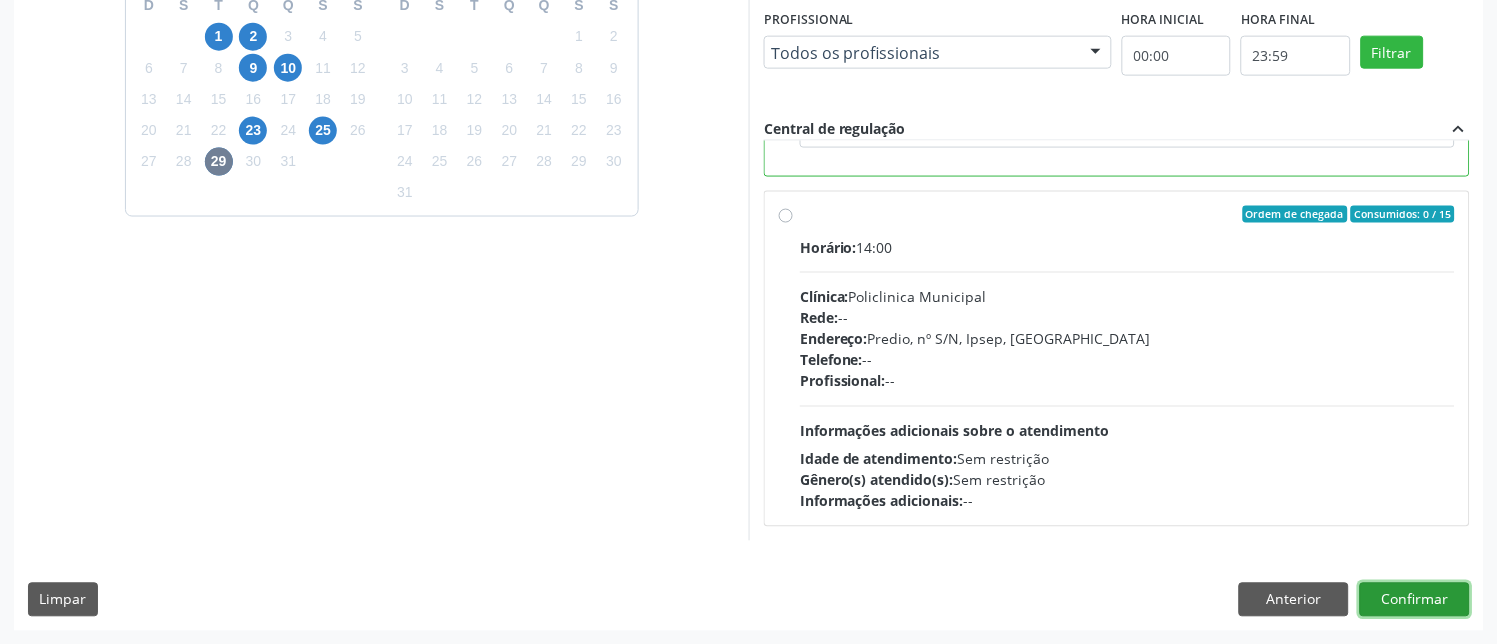click on "Confirmar" at bounding box center (1415, 600) 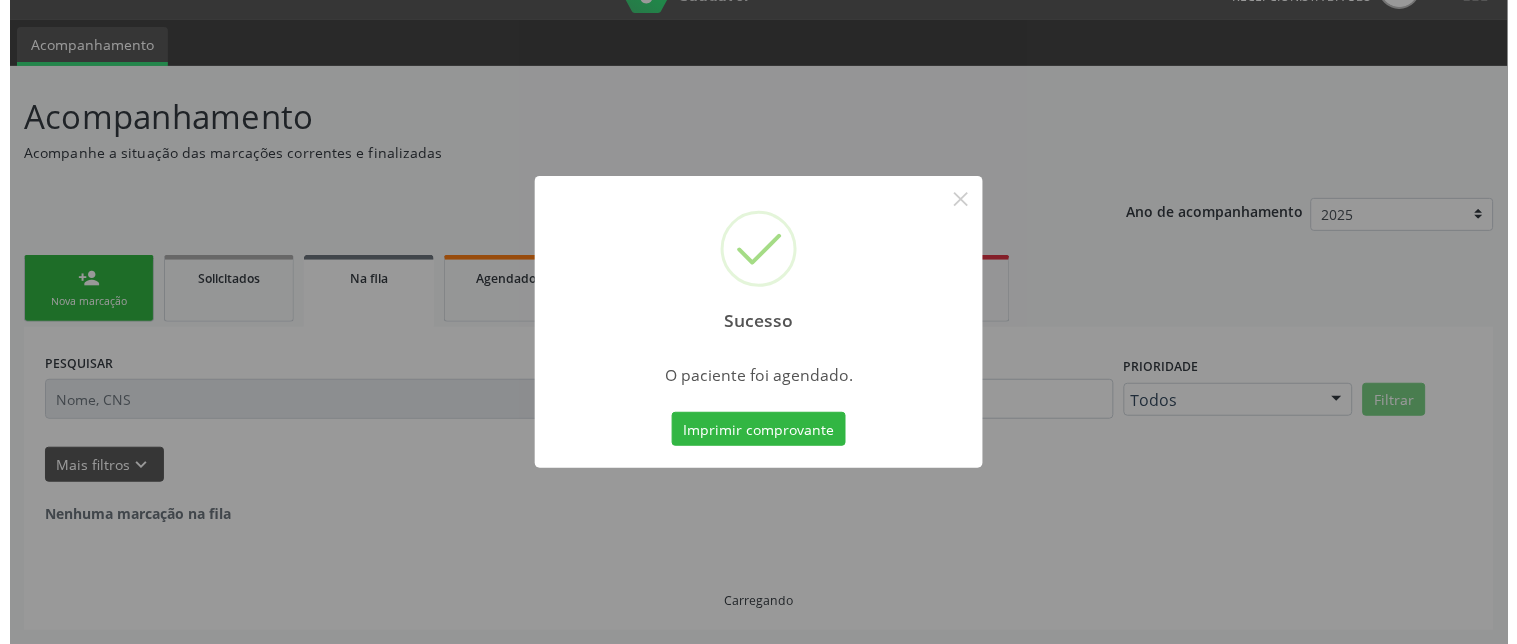 scroll, scrollTop: 0, scrollLeft: 0, axis: both 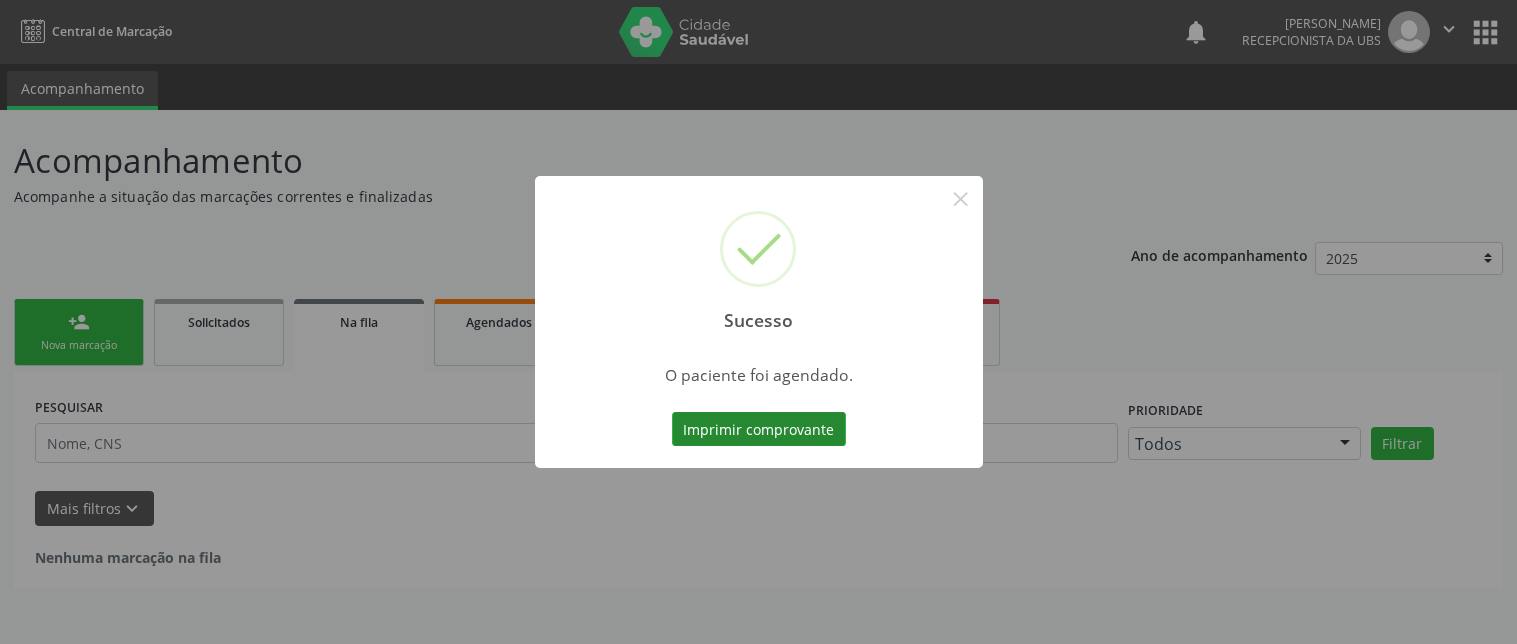 click on "Imprimir comprovante" at bounding box center [759, 429] 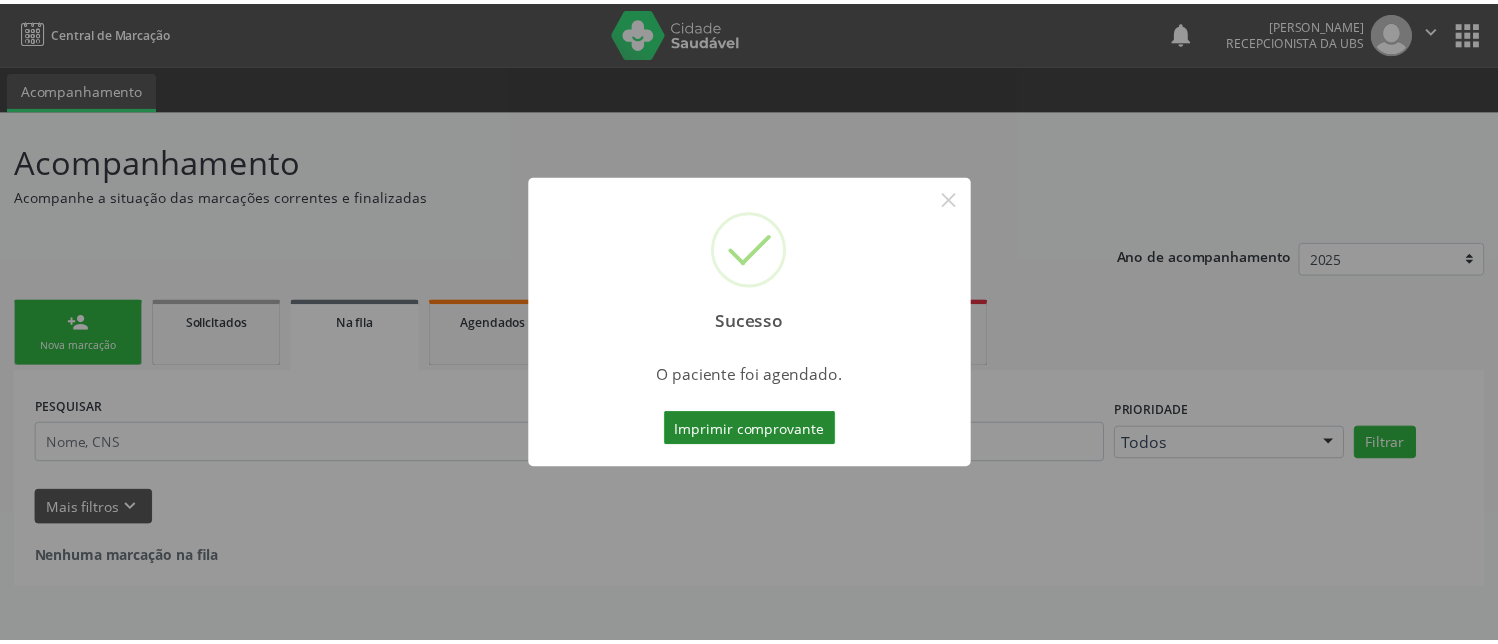 scroll, scrollTop: 0, scrollLeft: 0, axis: both 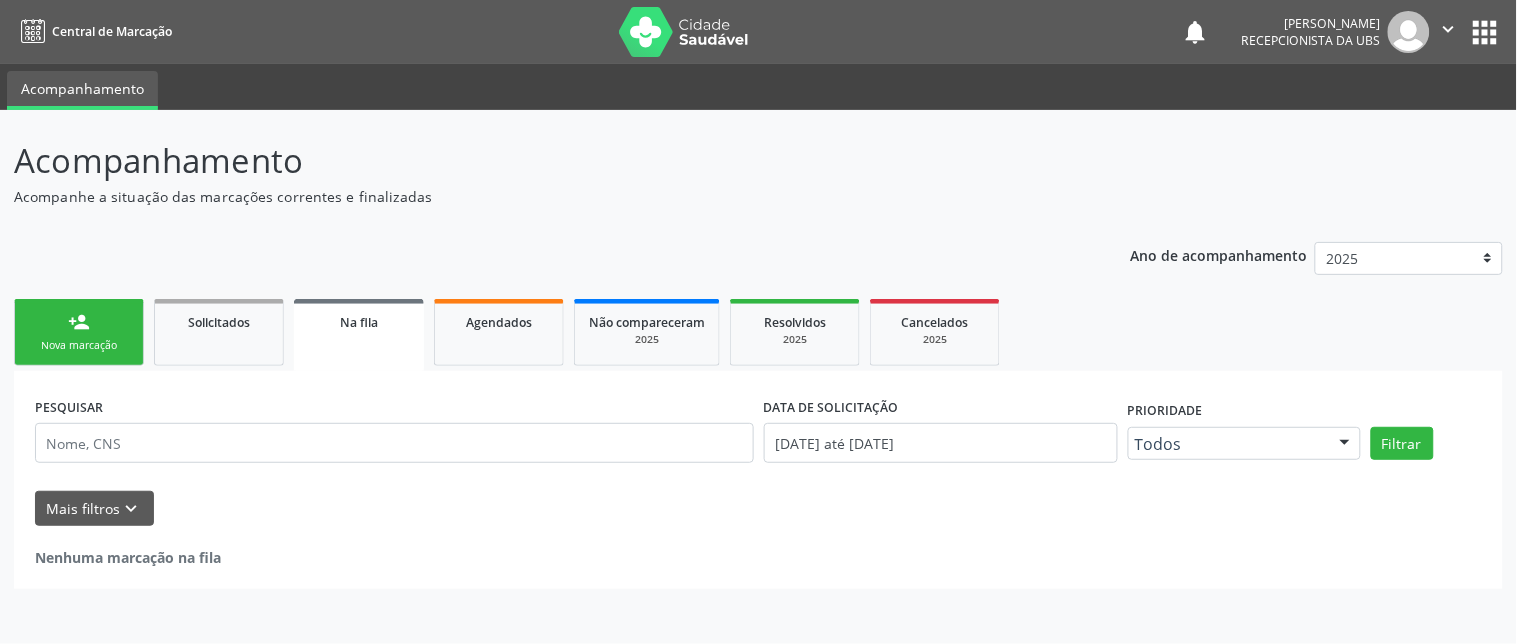 click on "person_add
Nova marcação" at bounding box center [79, 332] 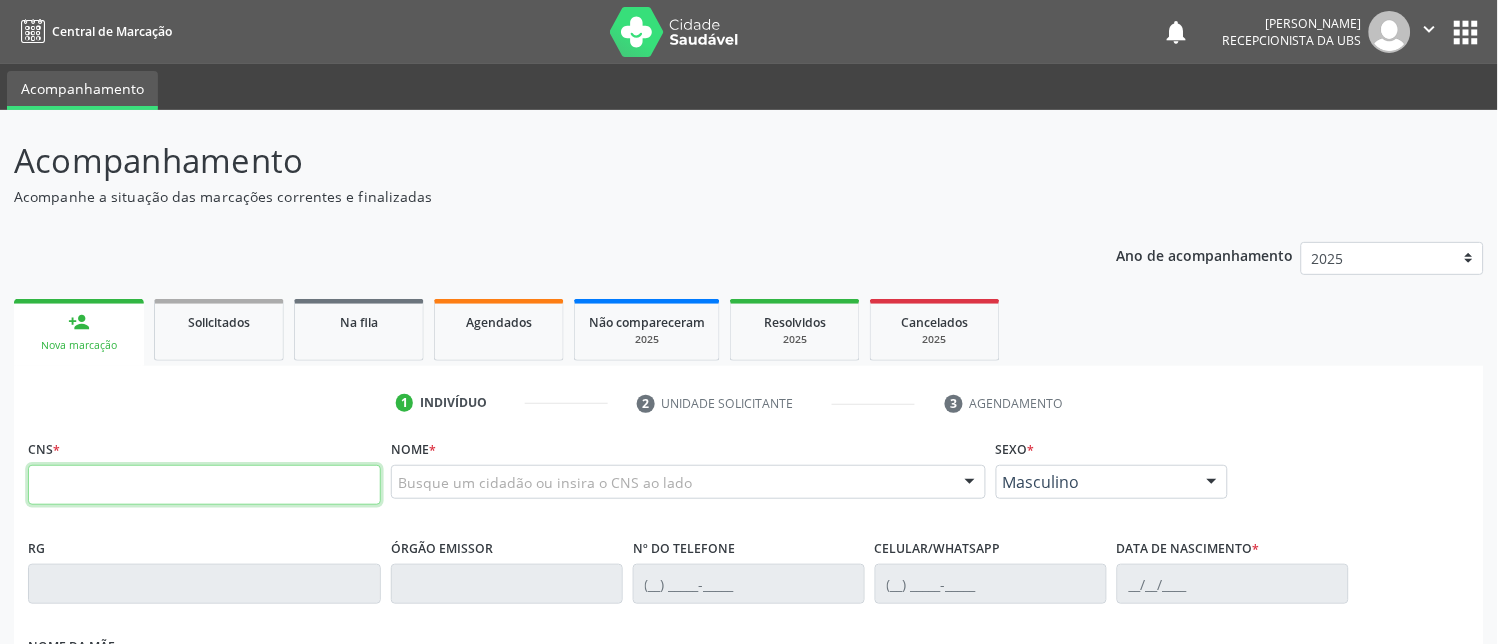 click at bounding box center [204, 485] 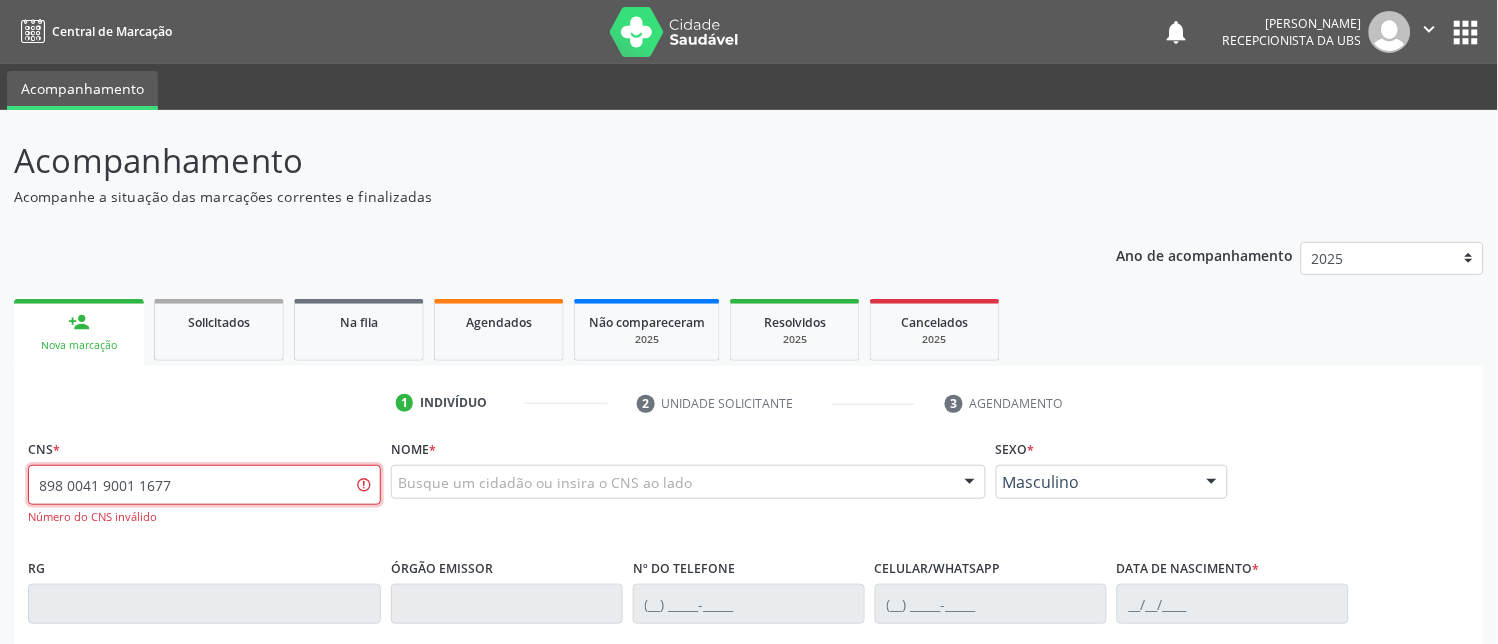 click on "898 0041 9001 1677" at bounding box center (204, 485) 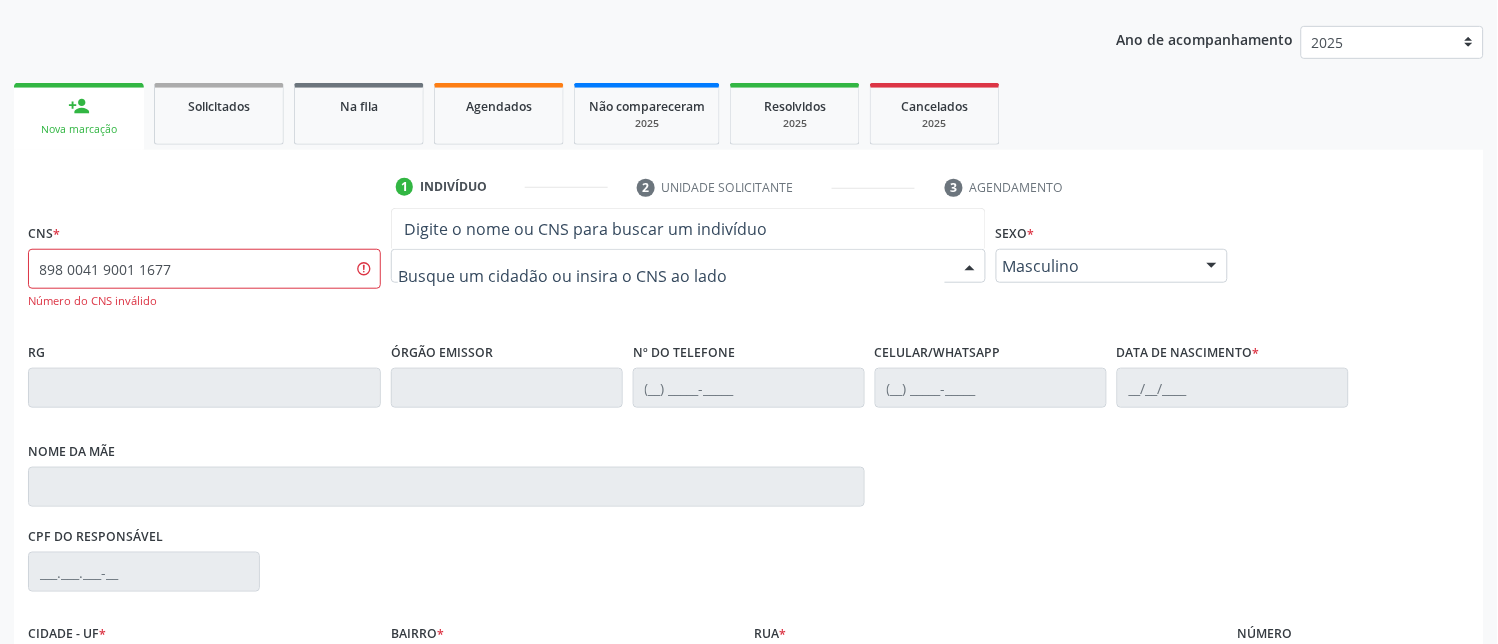 scroll, scrollTop: 222, scrollLeft: 0, axis: vertical 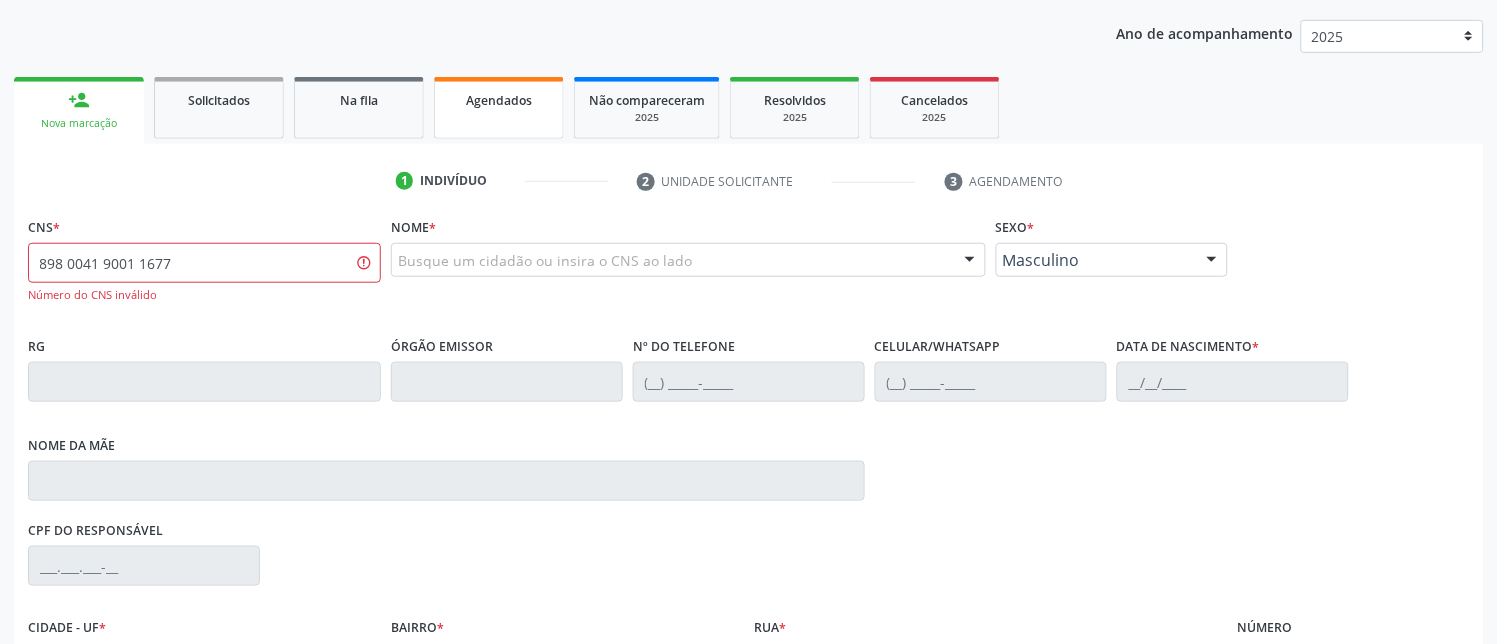 click on "Agendados" at bounding box center [499, 108] 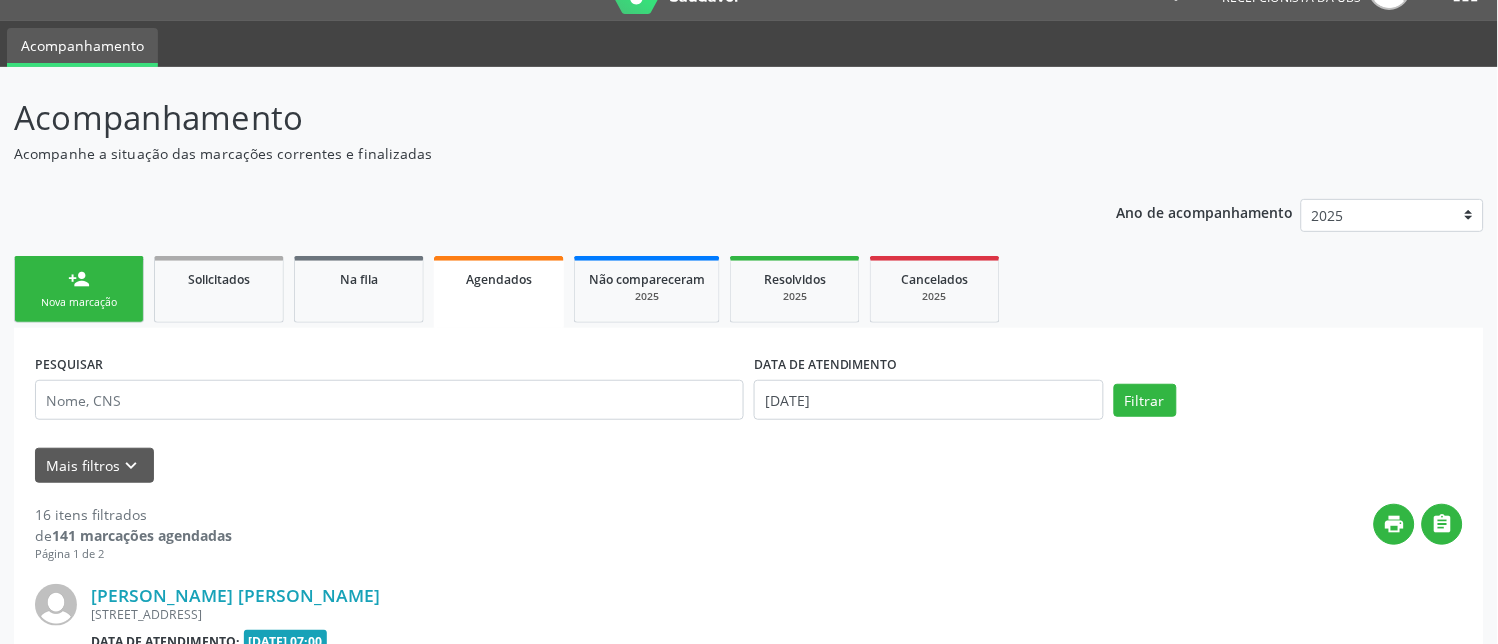 scroll, scrollTop: 222, scrollLeft: 0, axis: vertical 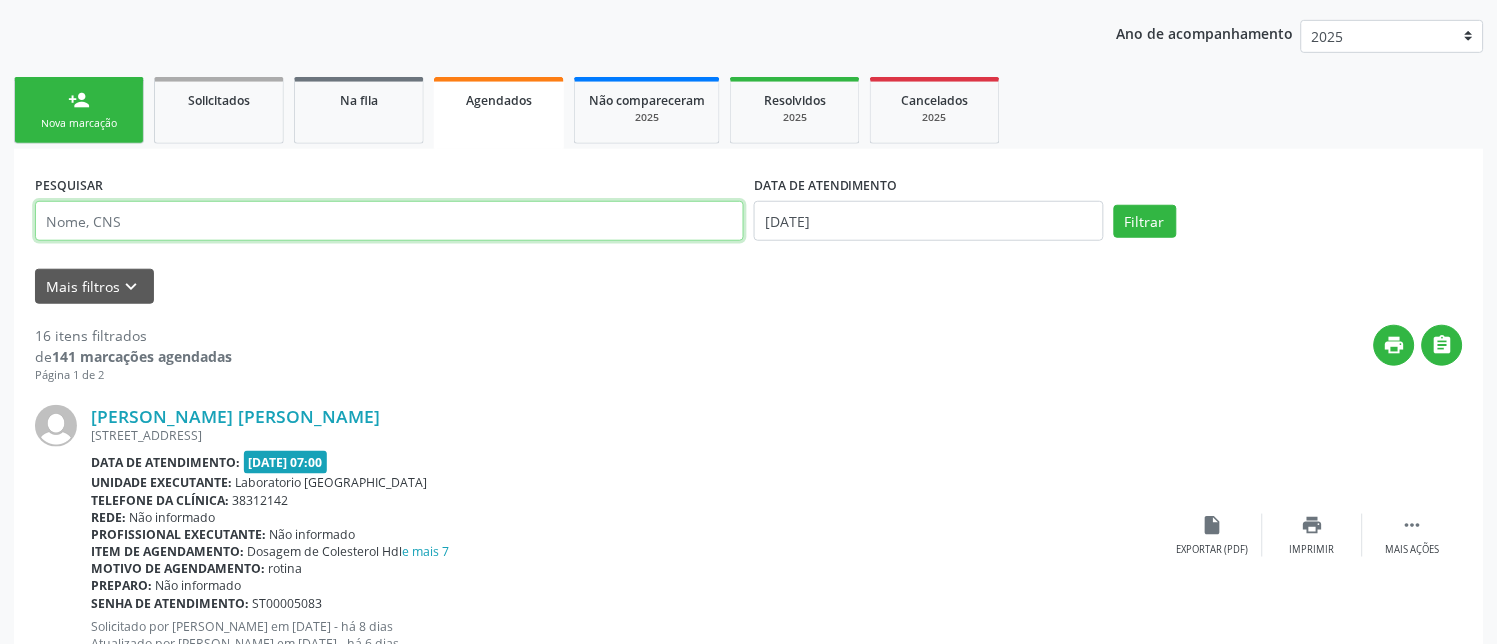 click at bounding box center (389, 221) 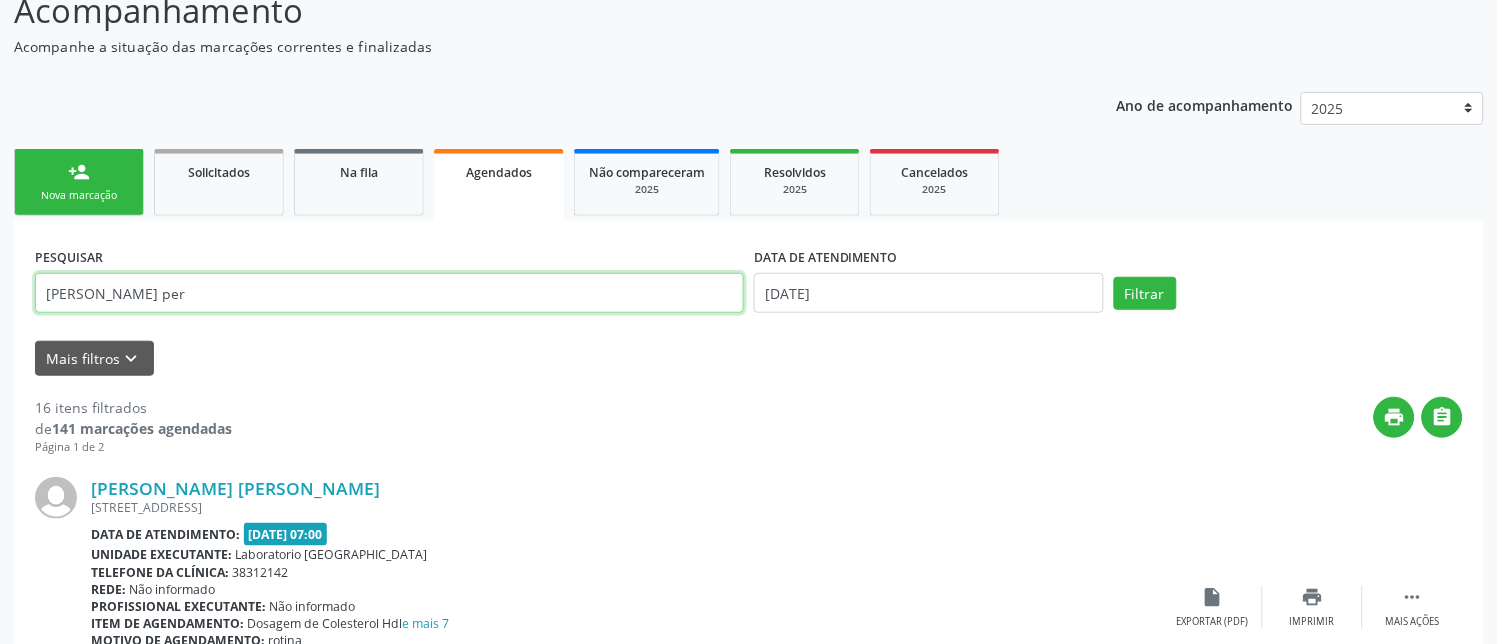 scroll, scrollTop: 111, scrollLeft: 0, axis: vertical 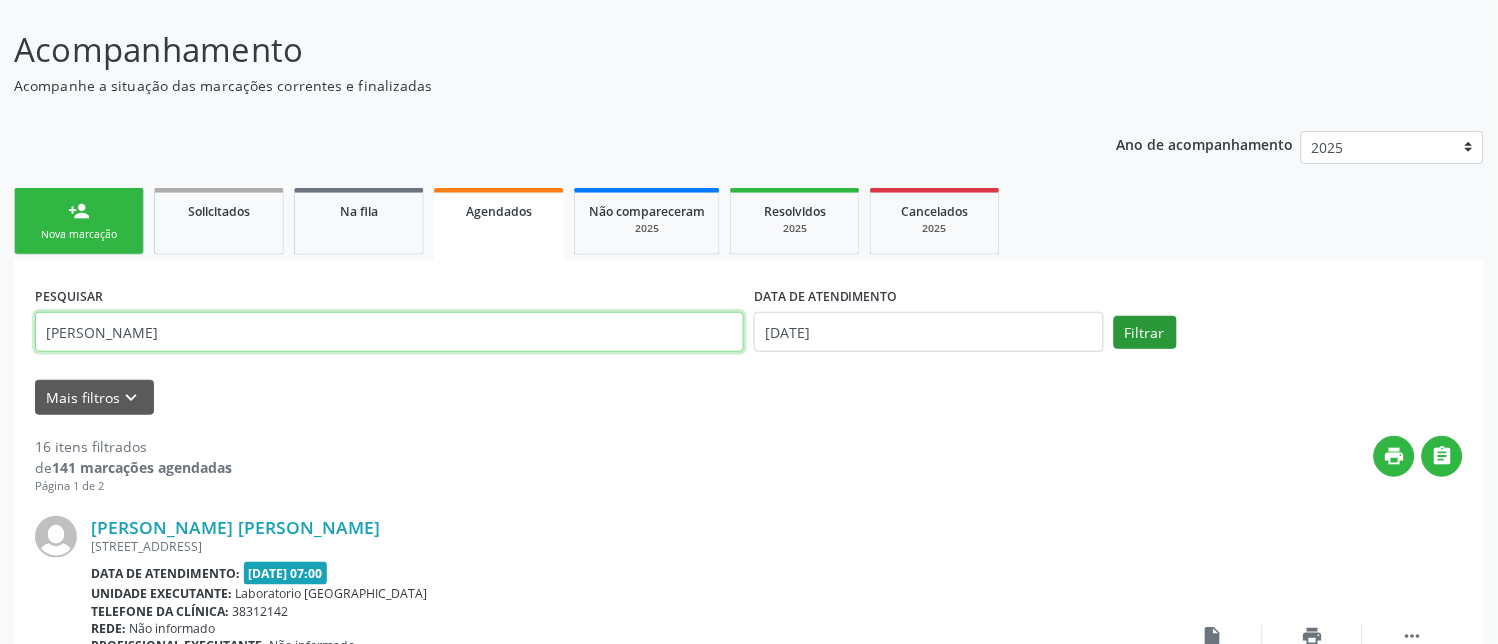type on "[PERSON_NAME]" 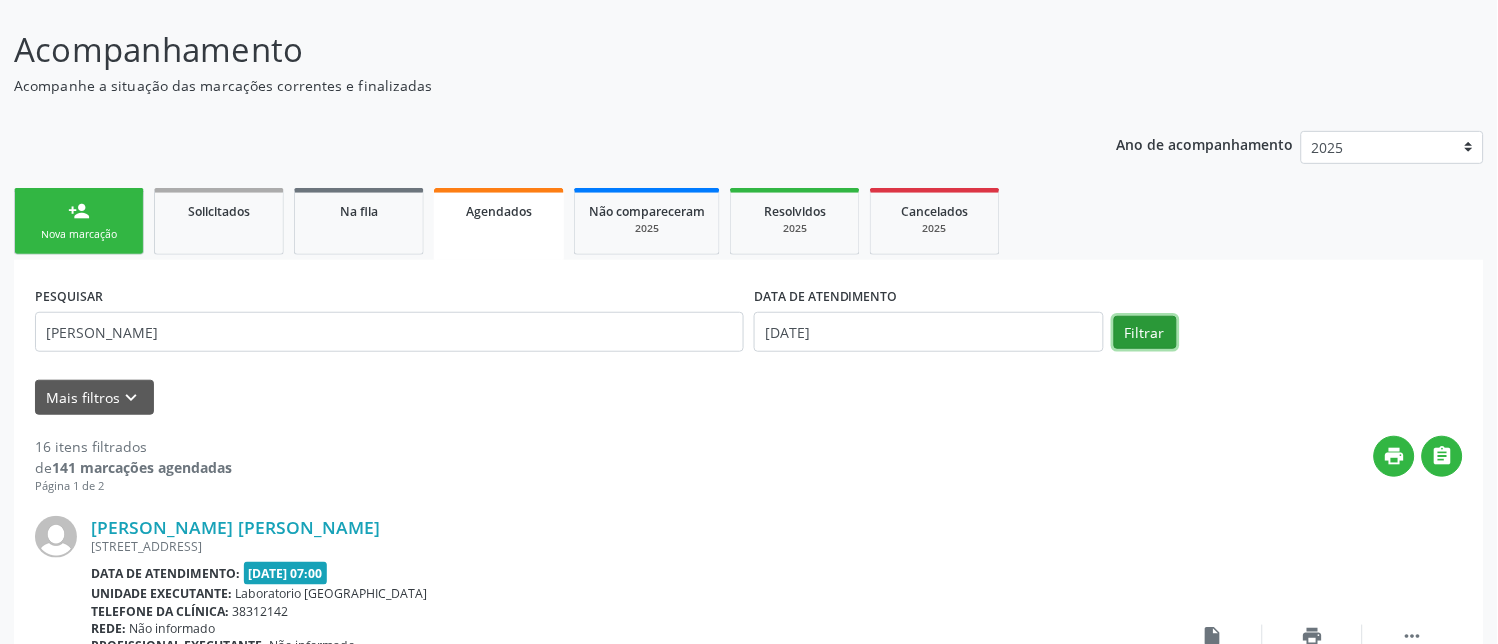click on "Filtrar" at bounding box center [1145, 333] 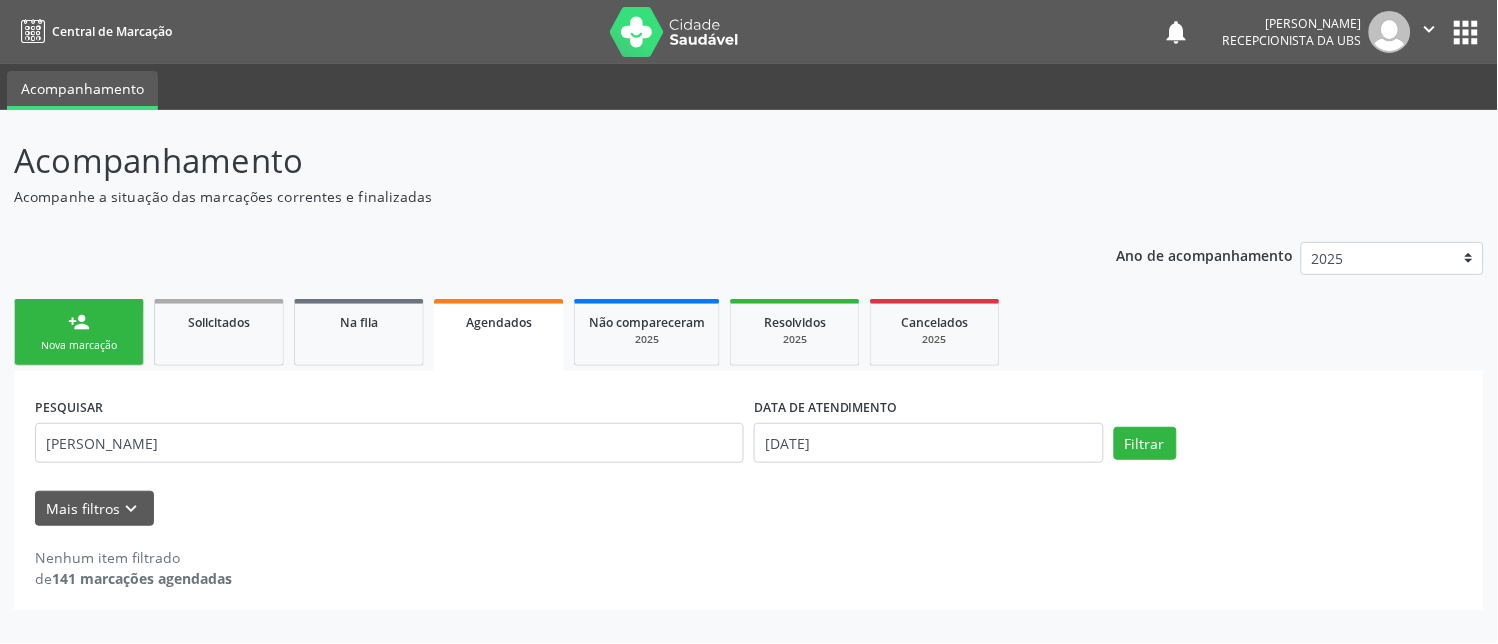 scroll, scrollTop: 0, scrollLeft: 0, axis: both 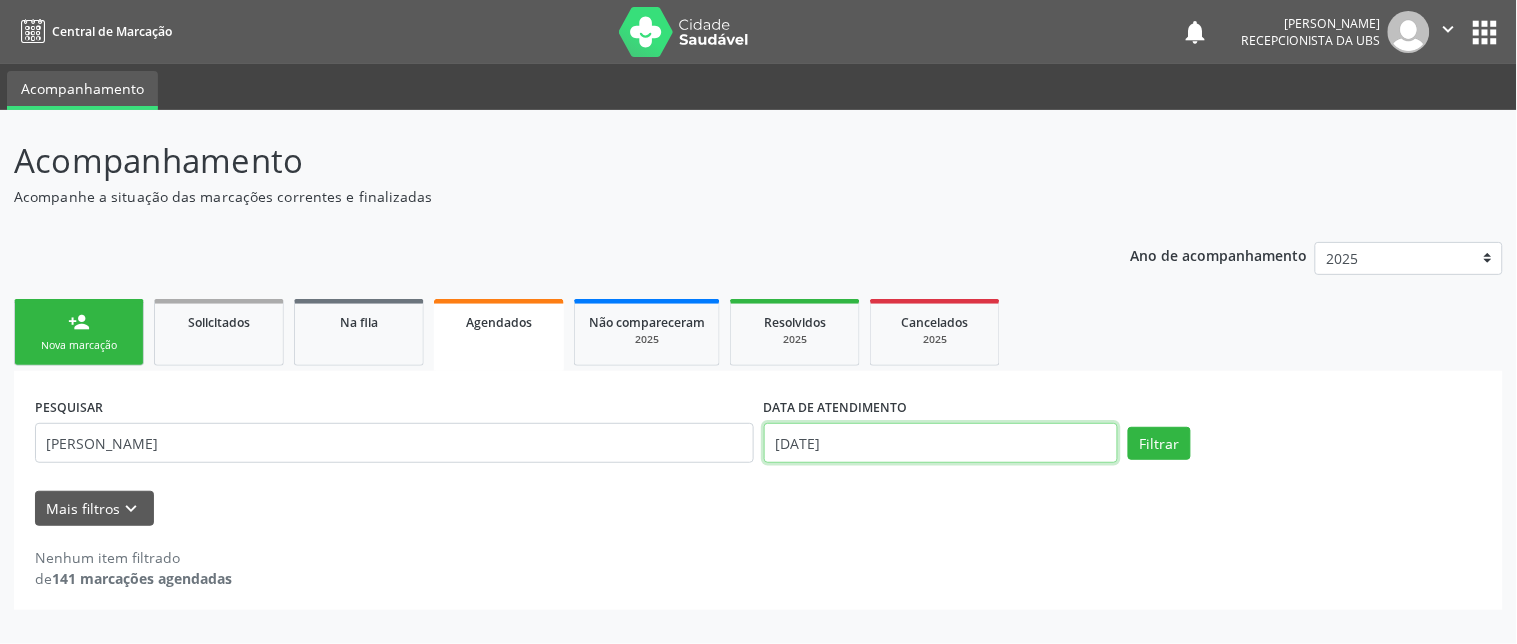 click on "[DATE]" at bounding box center (941, 443) 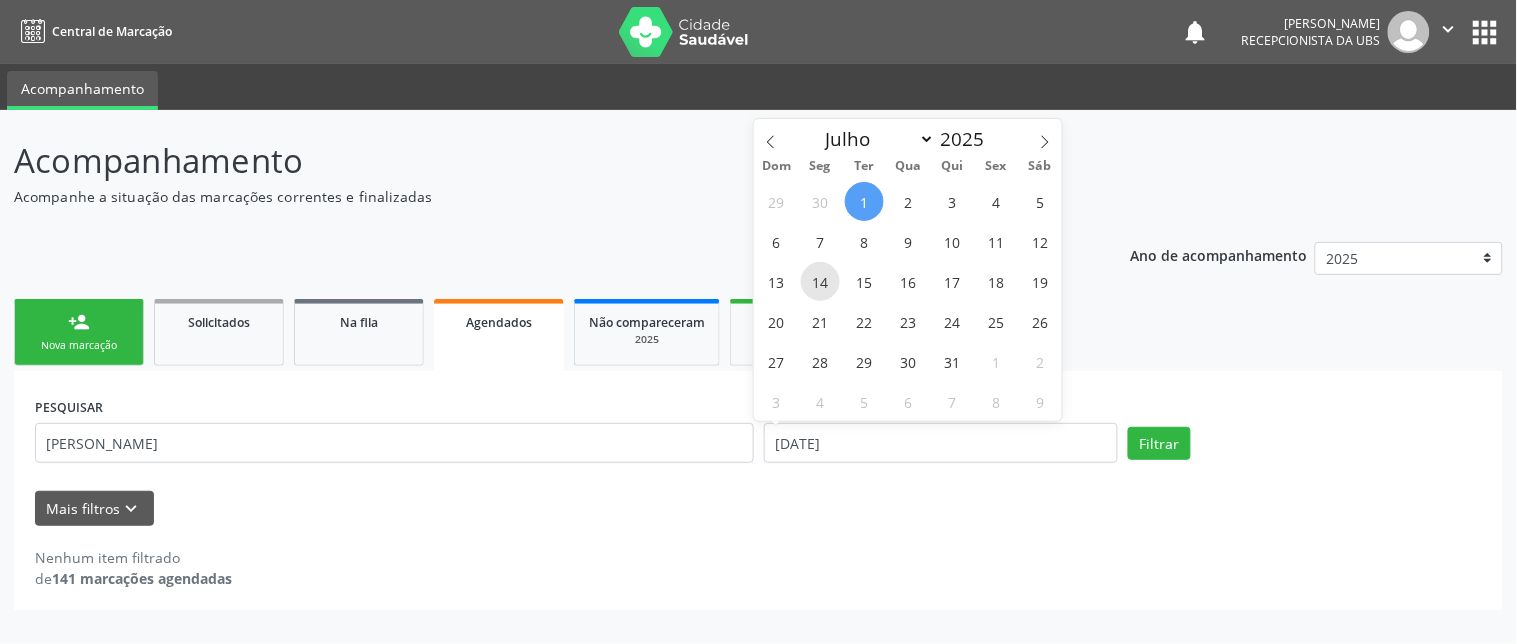 click on "14" at bounding box center [820, 281] 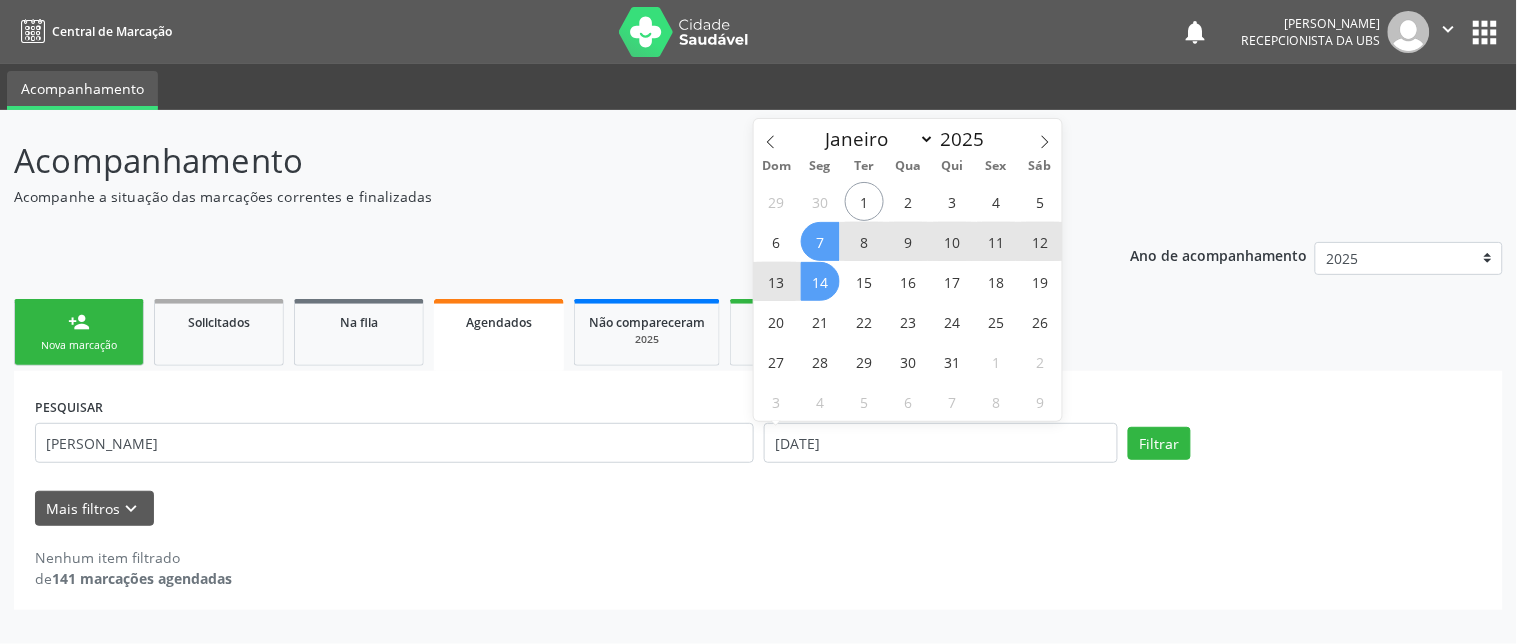 click on "7" at bounding box center [820, 241] 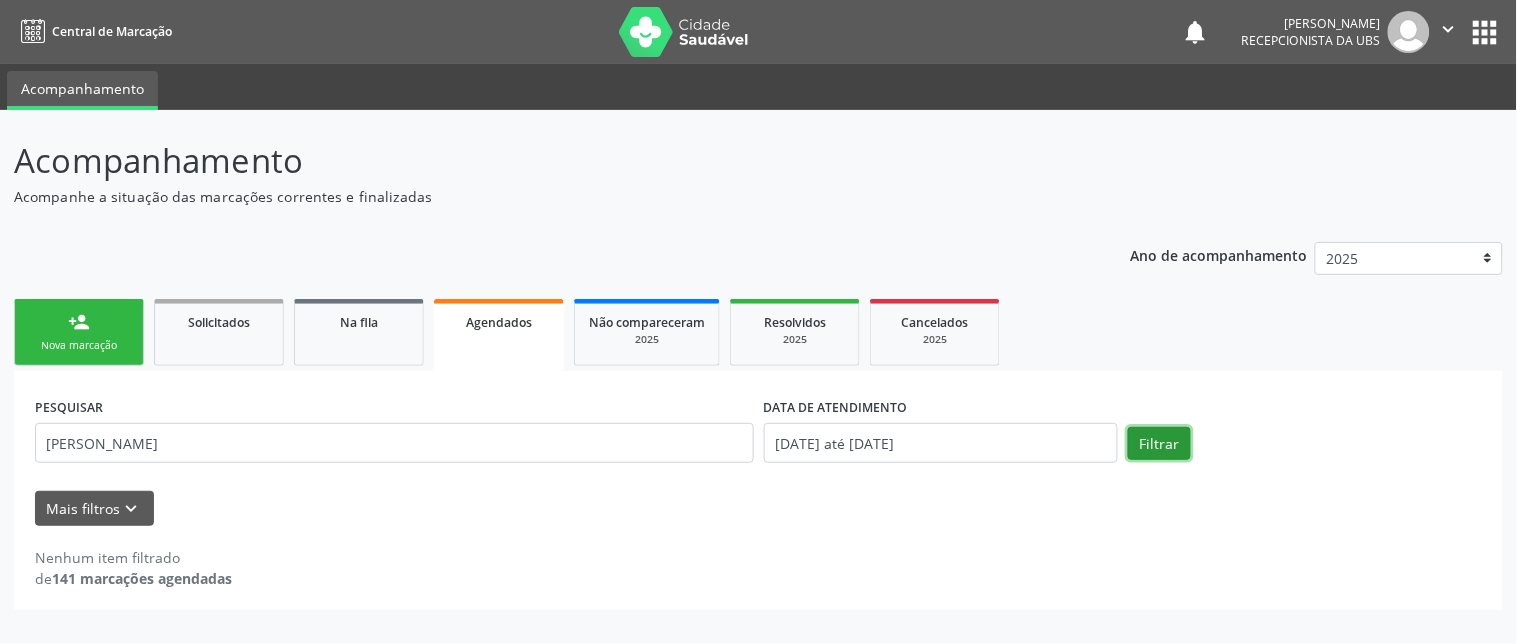 click on "Filtrar" at bounding box center (1159, 444) 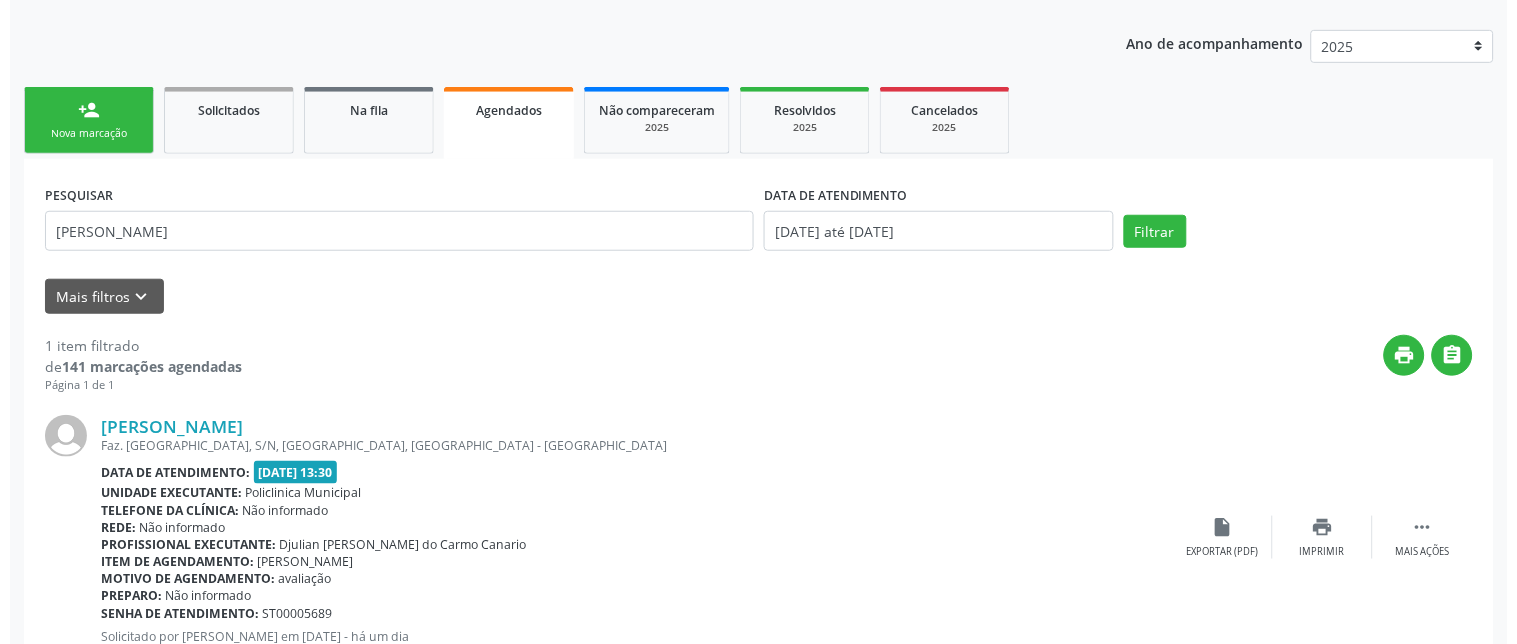 scroll, scrollTop: 282, scrollLeft: 0, axis: vertical 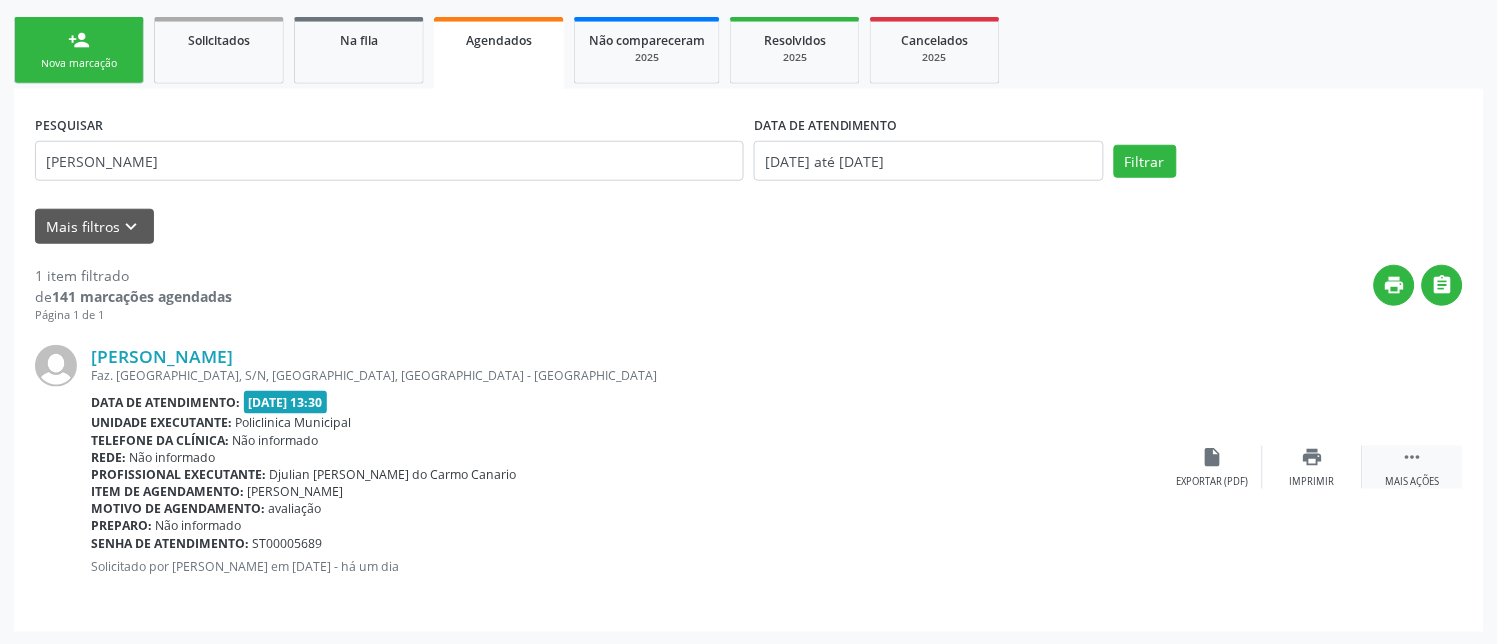 click on "" at bounding box center [1413, 457] 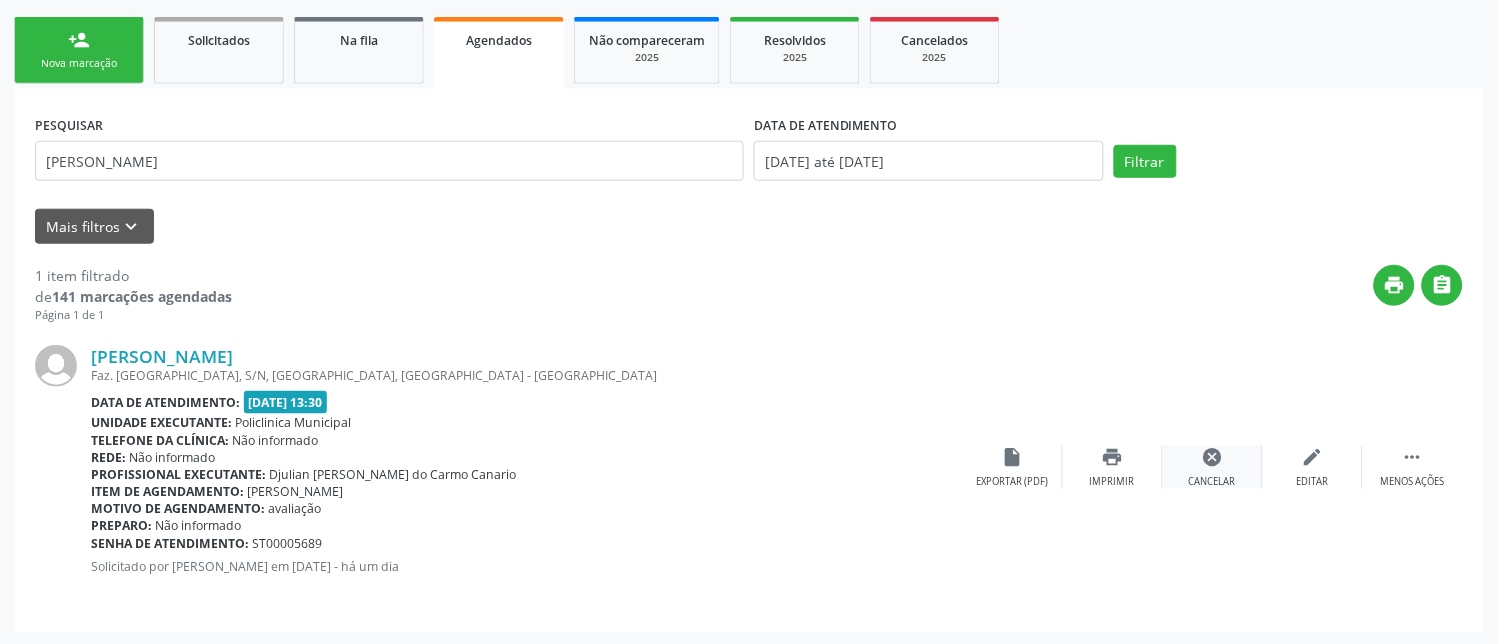 click on "cancel" at bounding box center [1213, 457] 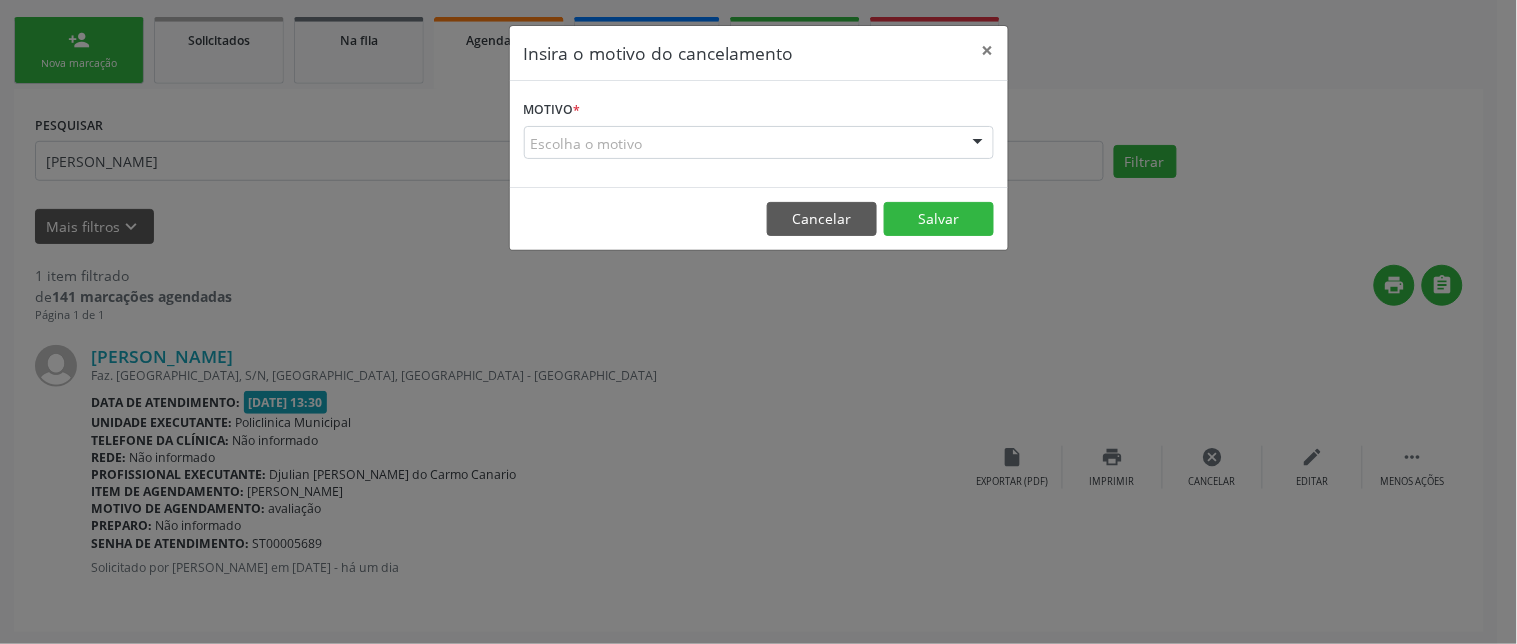 click on "Escolha o motivo" at bounding box center (759, 143) 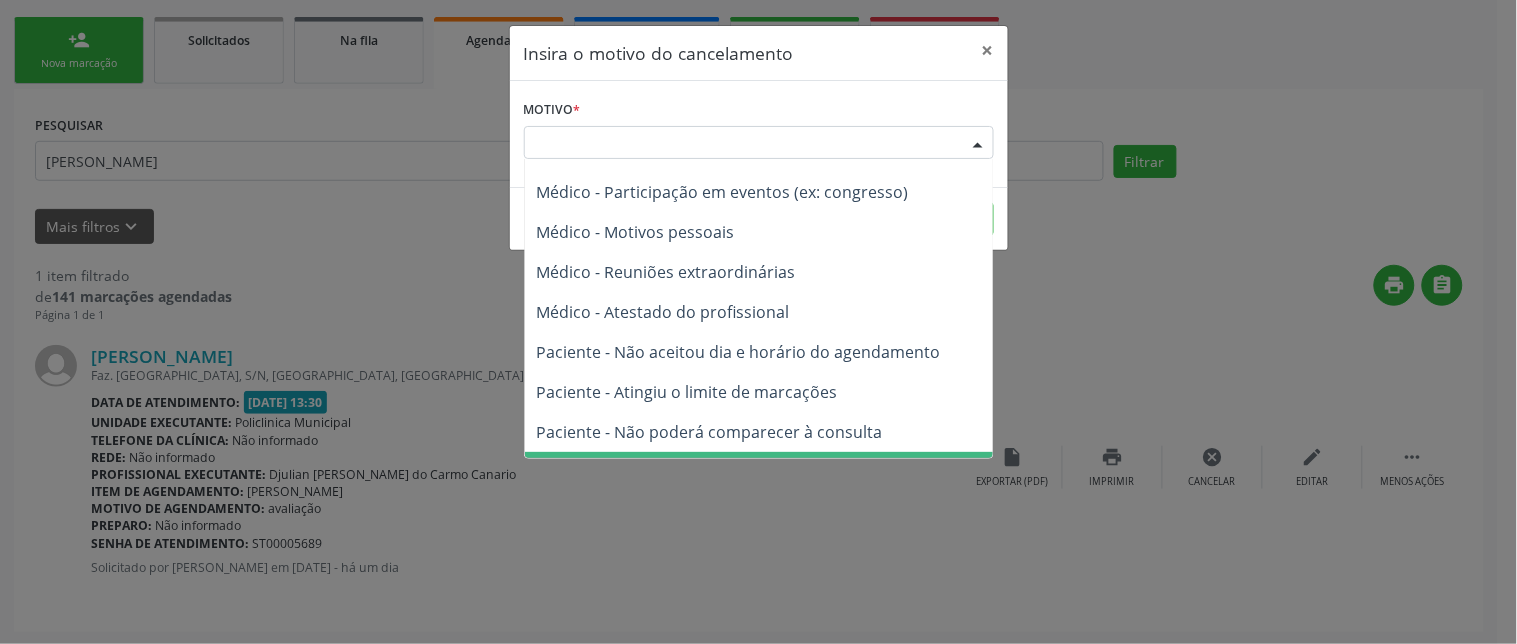 scroll, scrollTop: 0, scrollLeft: 0, axis: both 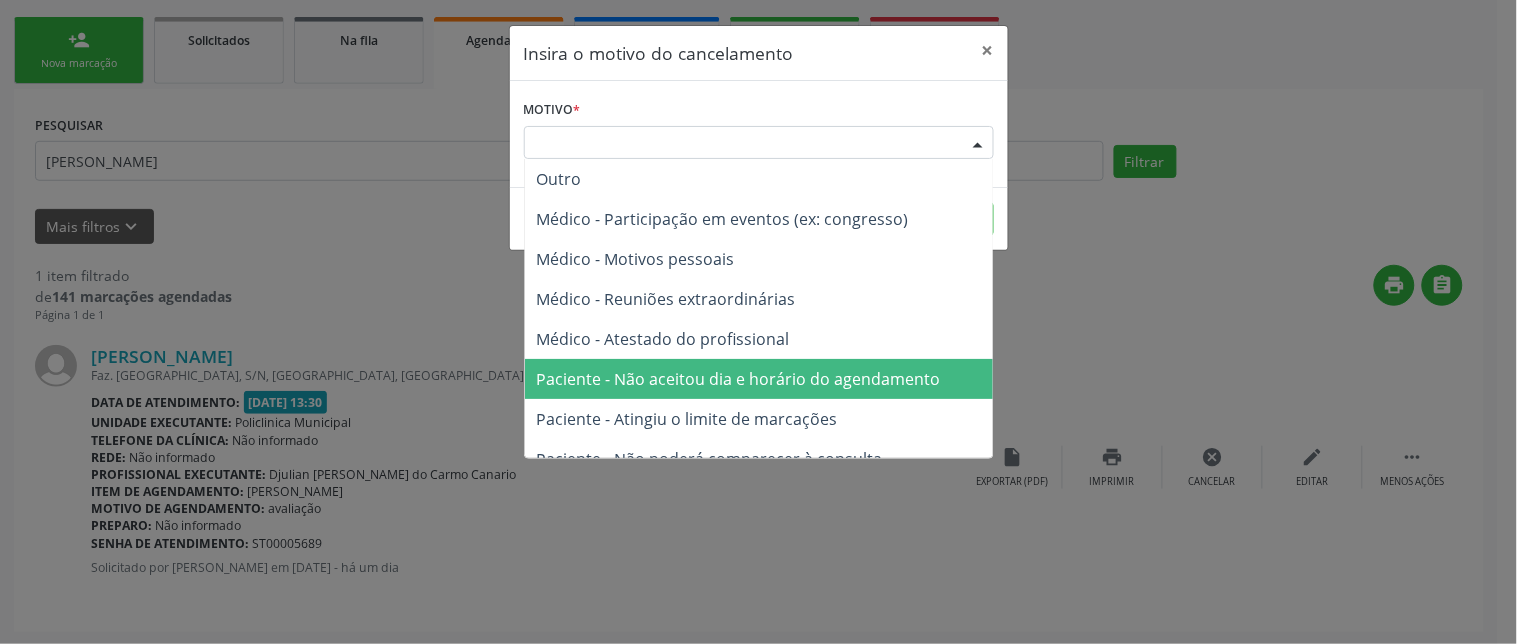 click on "Paciente - Não aceitou dia e horário do agendamento" at bounding box center (739, 379) 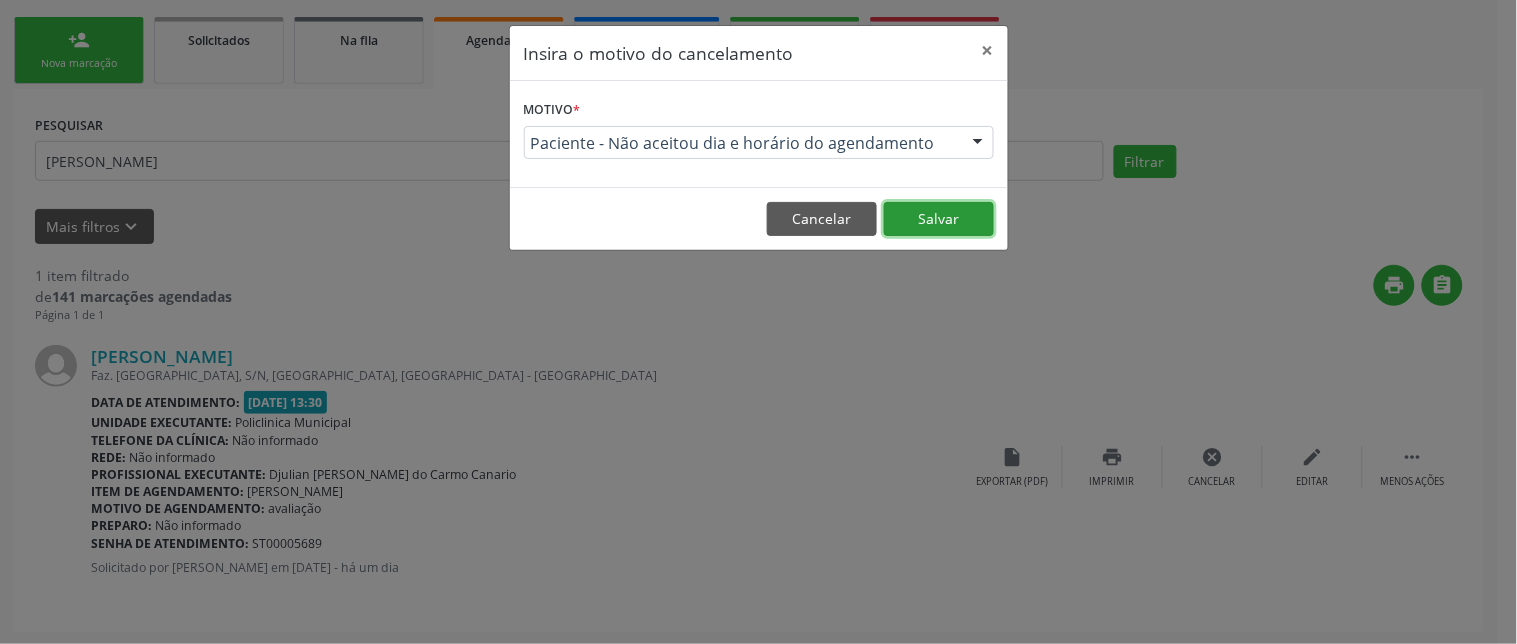 click on "Salvar" at bounding box center (939, 219) 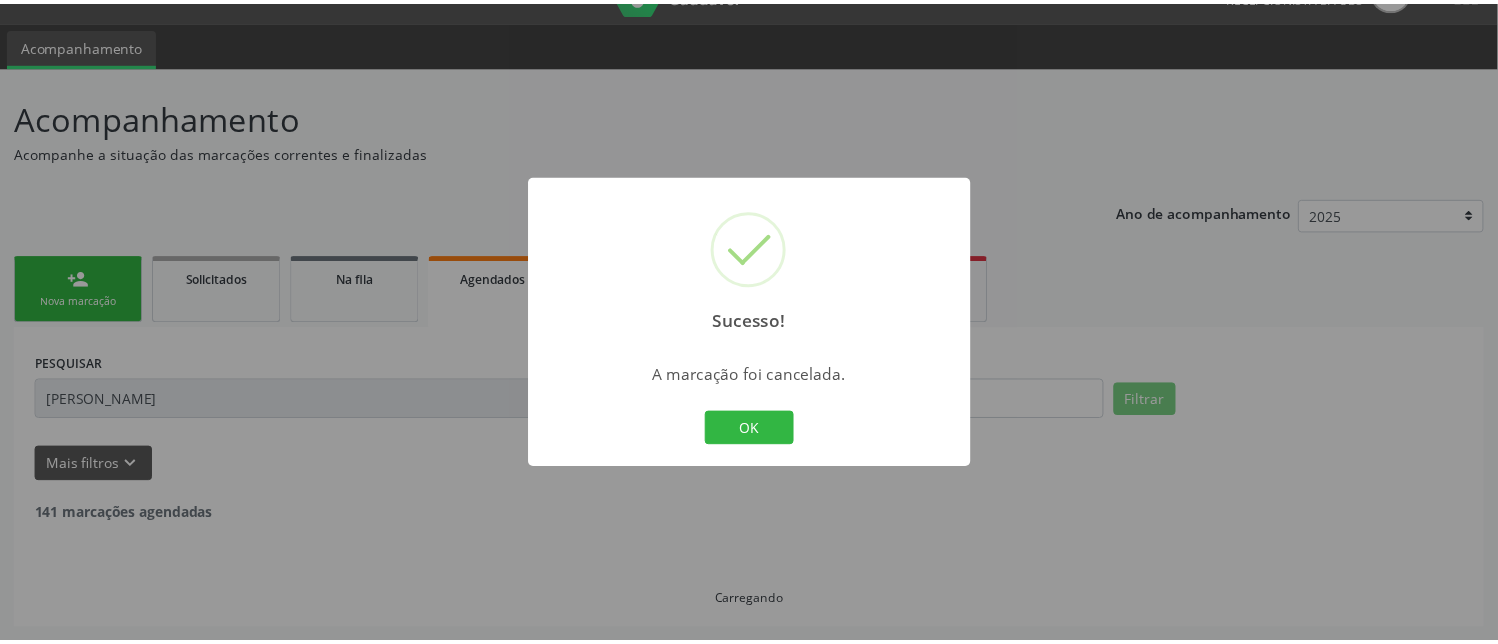 scroll, scrollTop: 43, scrollLeft: 0, axis: vertical 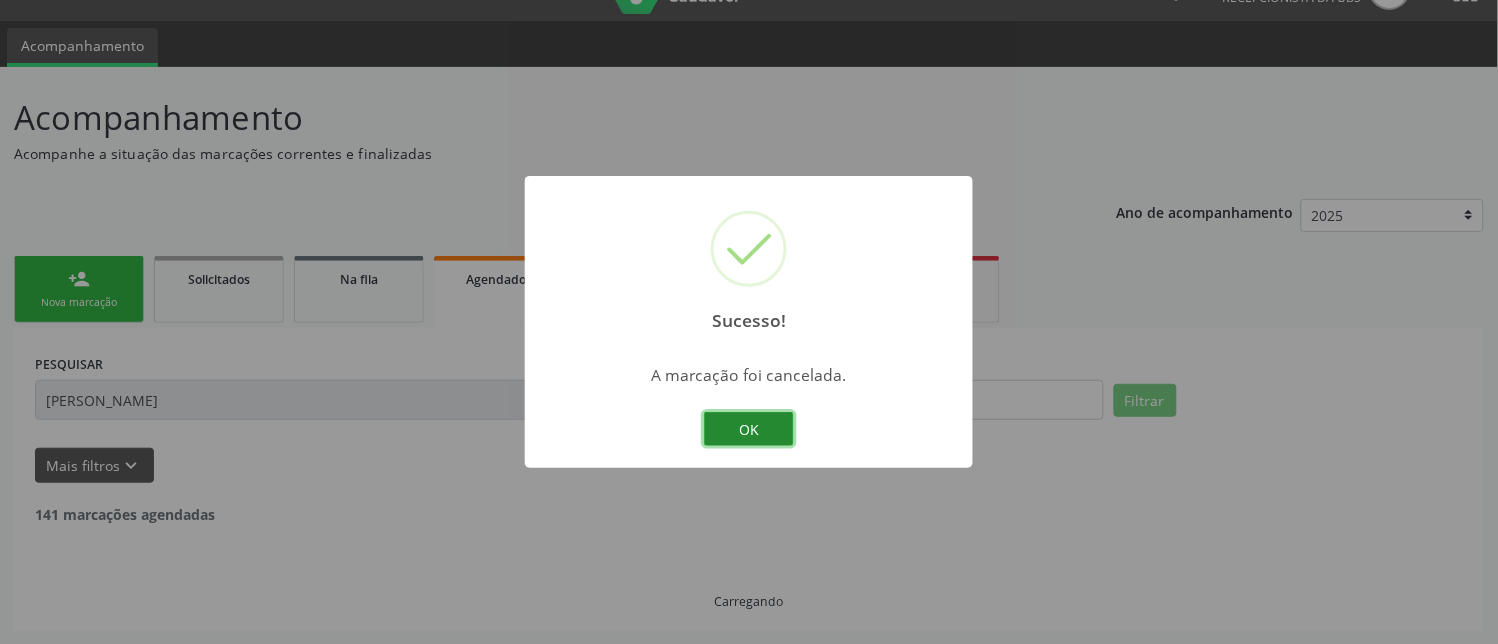 click on "OK" at bounding box center [749, 429] 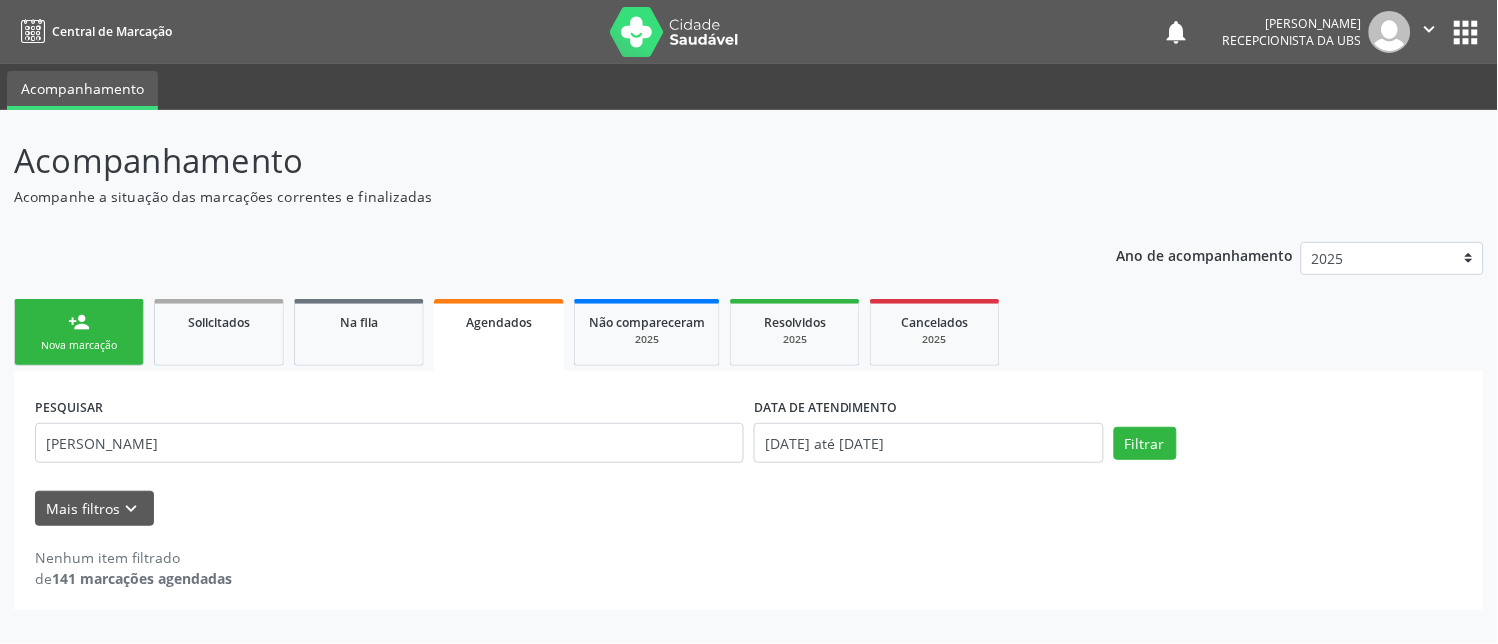 scroll, scrollTop: 0, scrollLeft: 0, axis: both 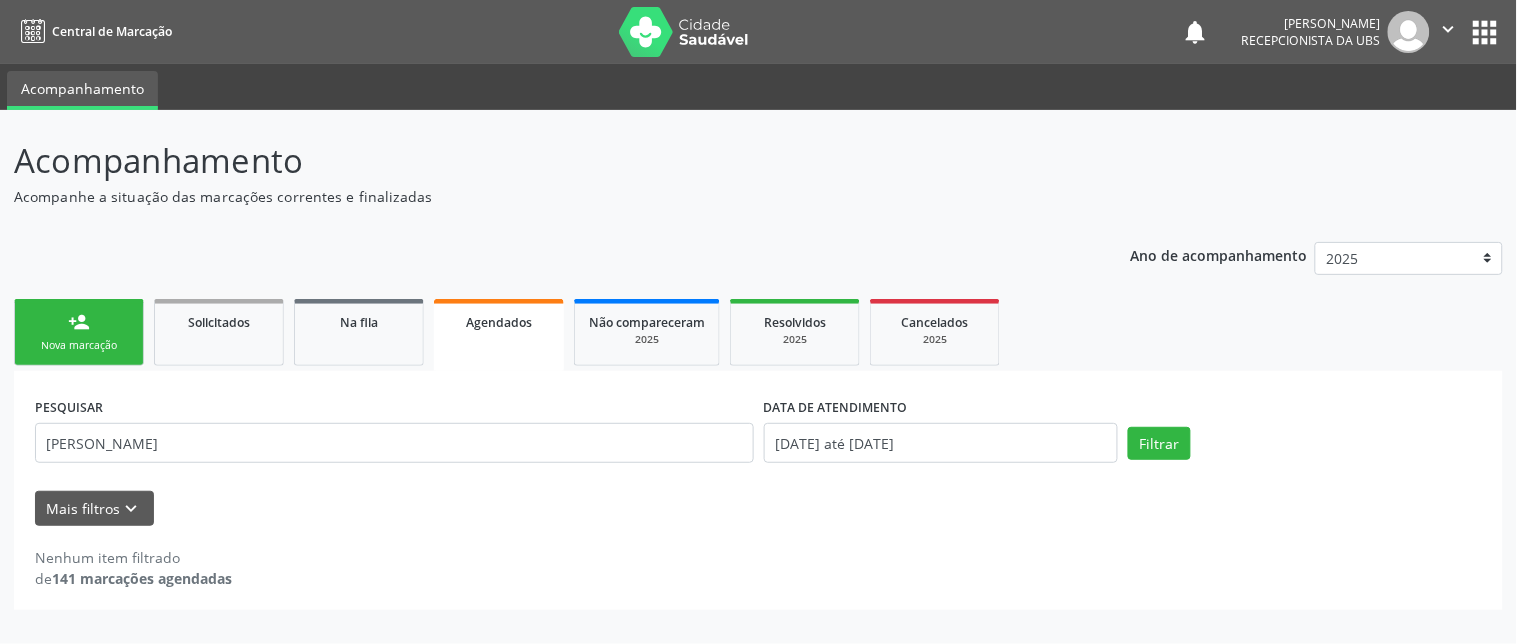 click on "Nova marcação" at bounding box center (79, 345) 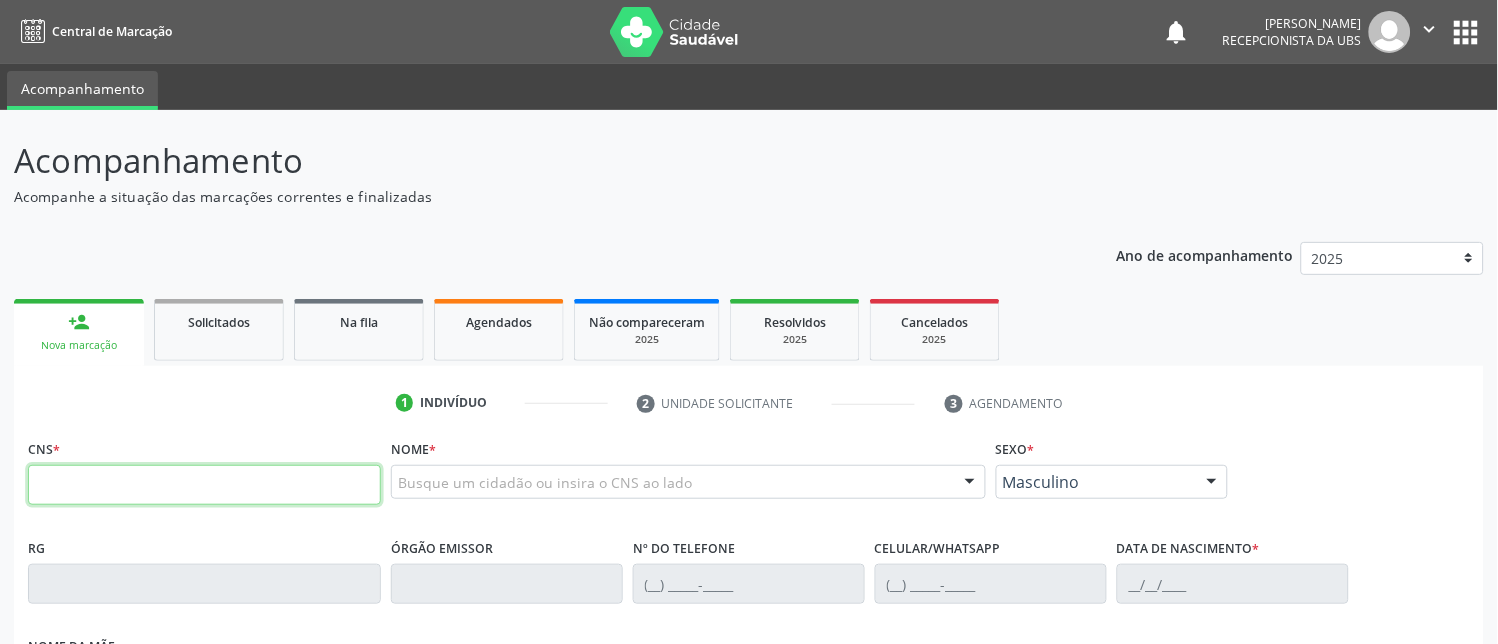 click at bounding box center (204, 485) 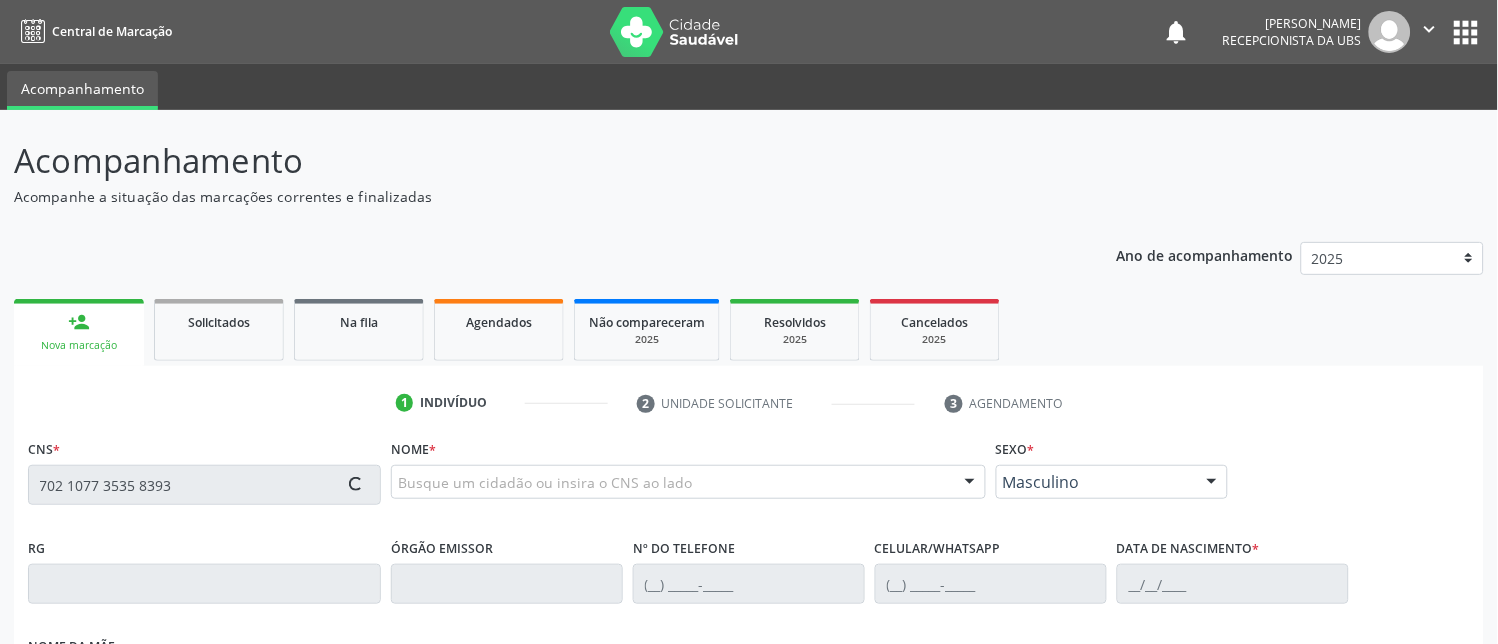 type on "702 1077 3535 8393" 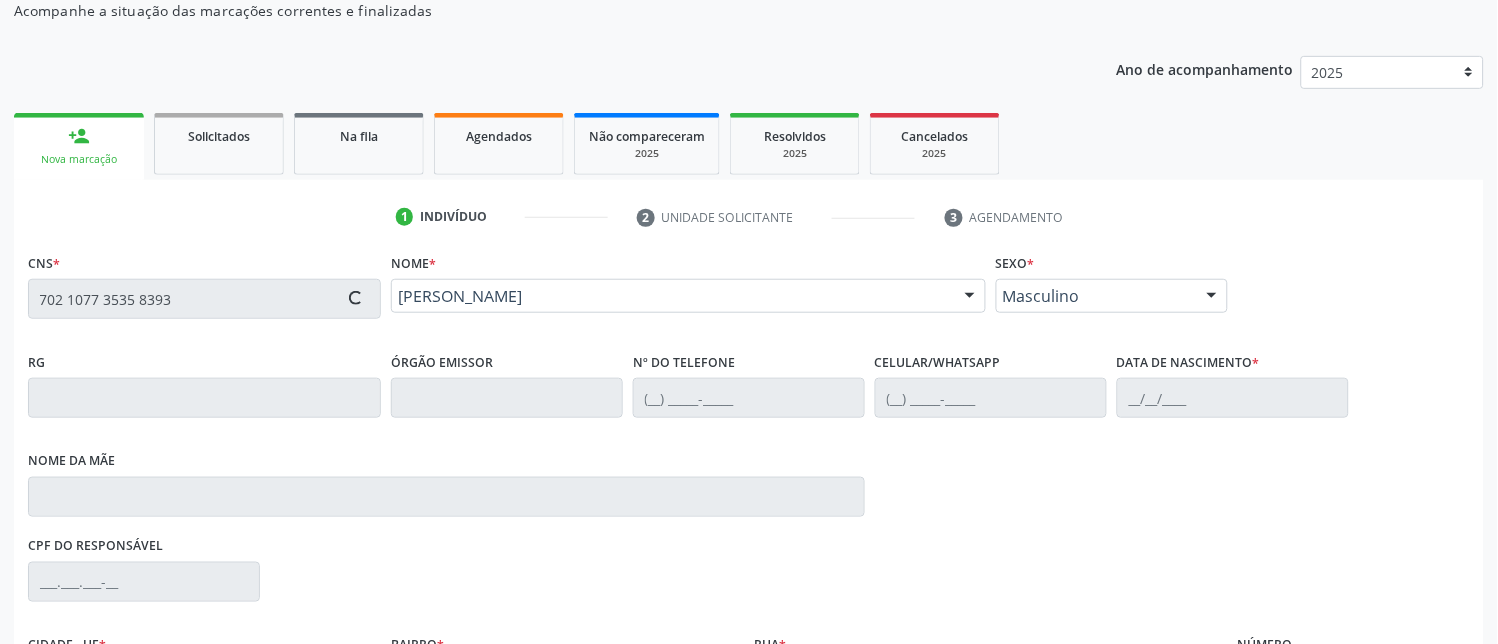 scroll, scrollTop: 425, scrollLeft: 0, axis: vertical 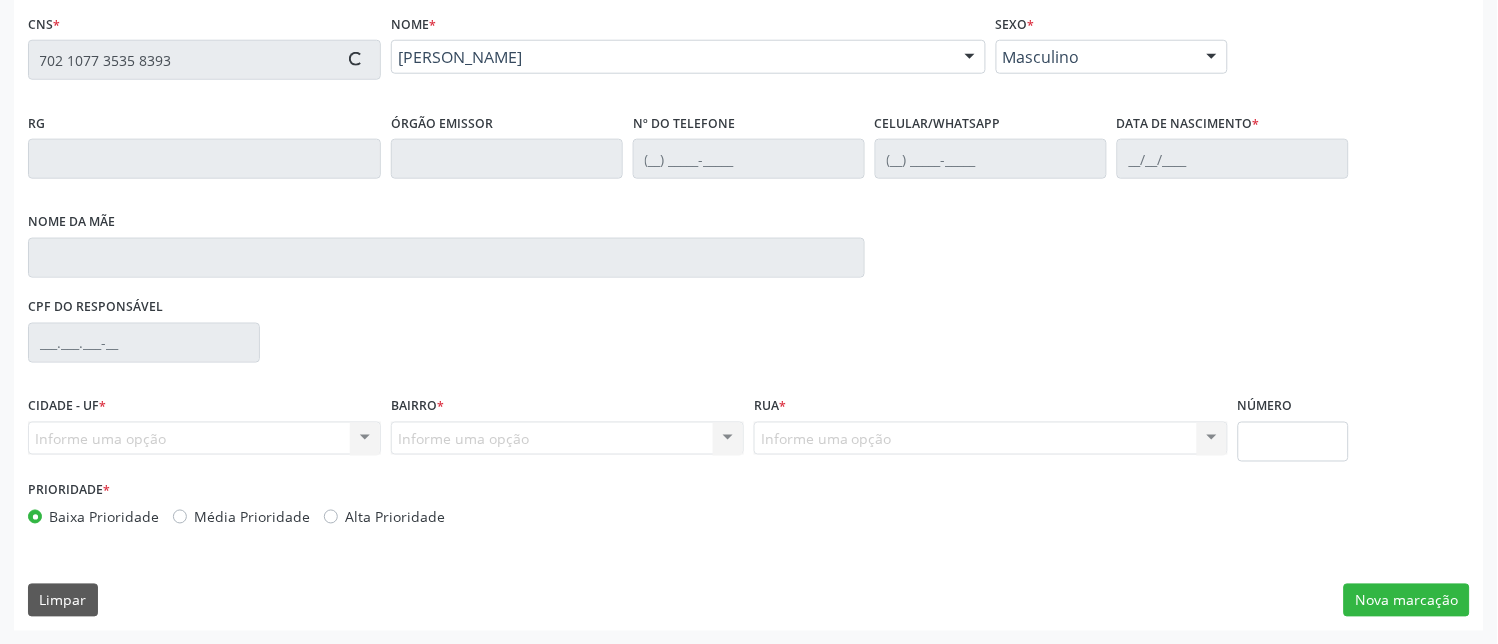 type on "[PHONE_NUMBER]" 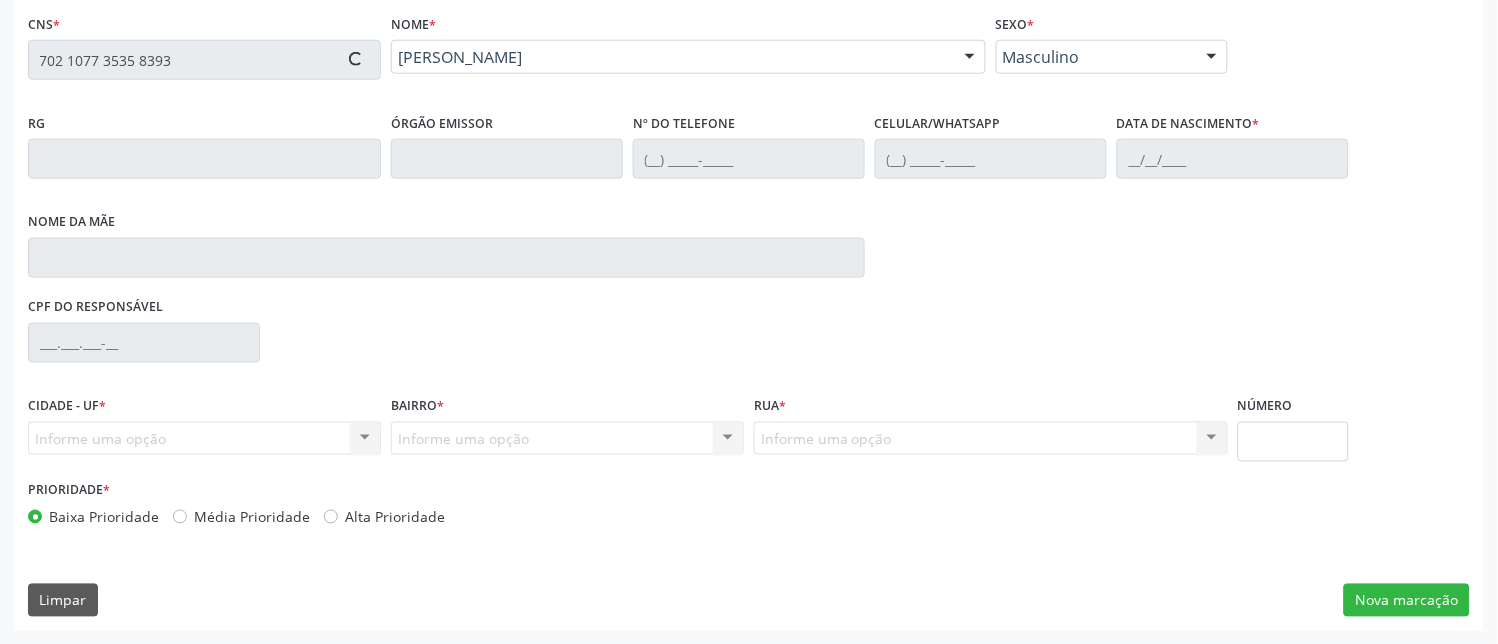 type on "[DATE]" 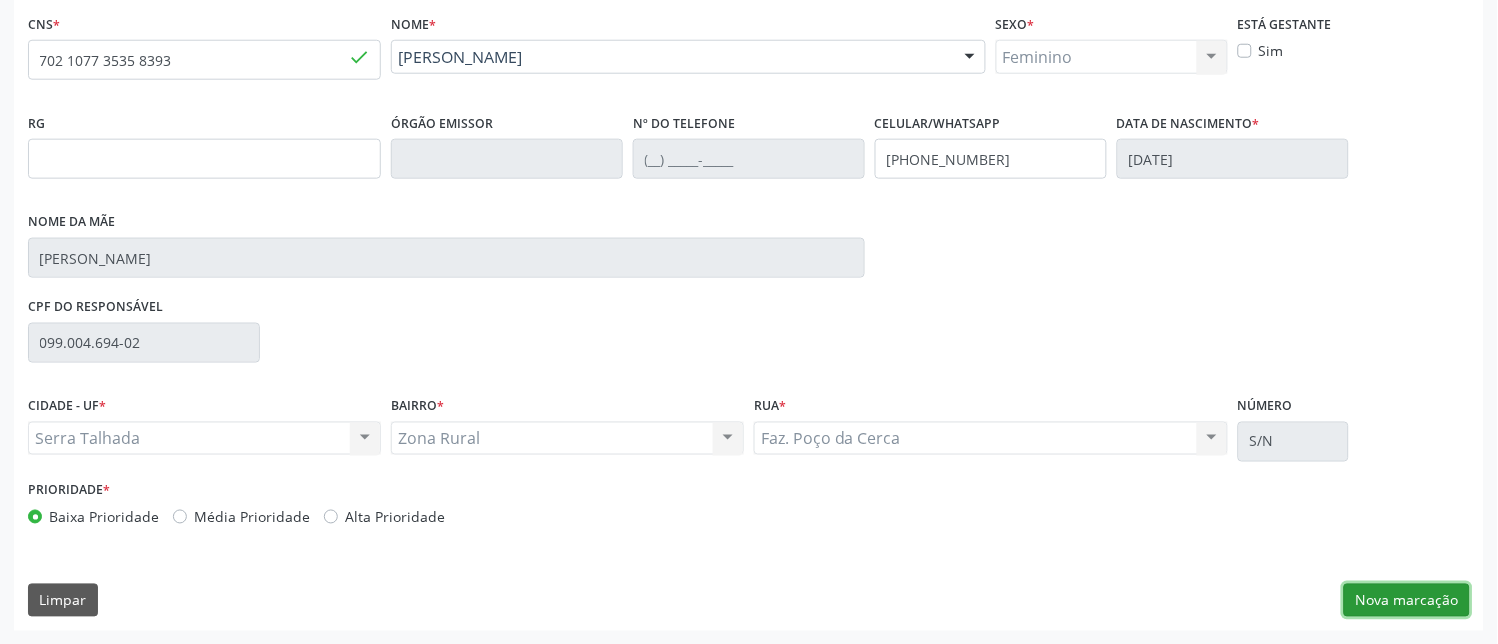 click on "Nova marcação" at bounding box center [1407, 601] 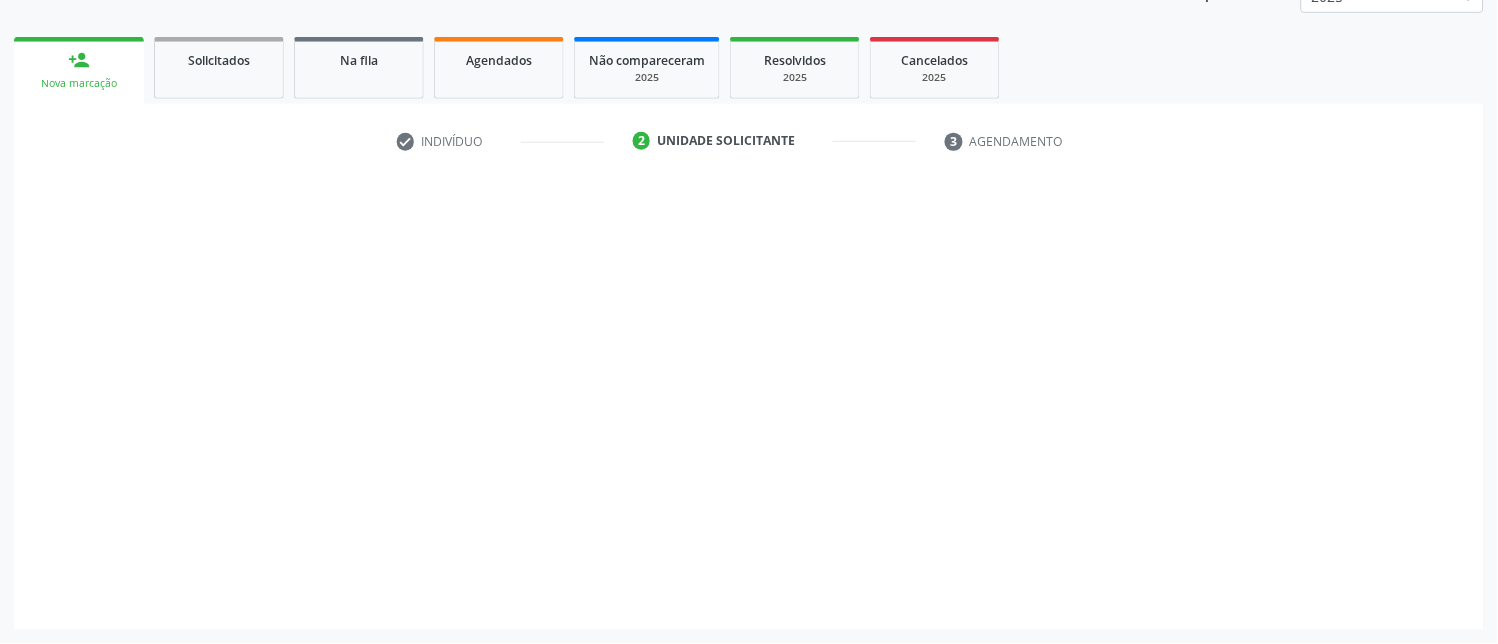 scroll, scrollTop: 261, scrollLeft: 0, axis: vertical 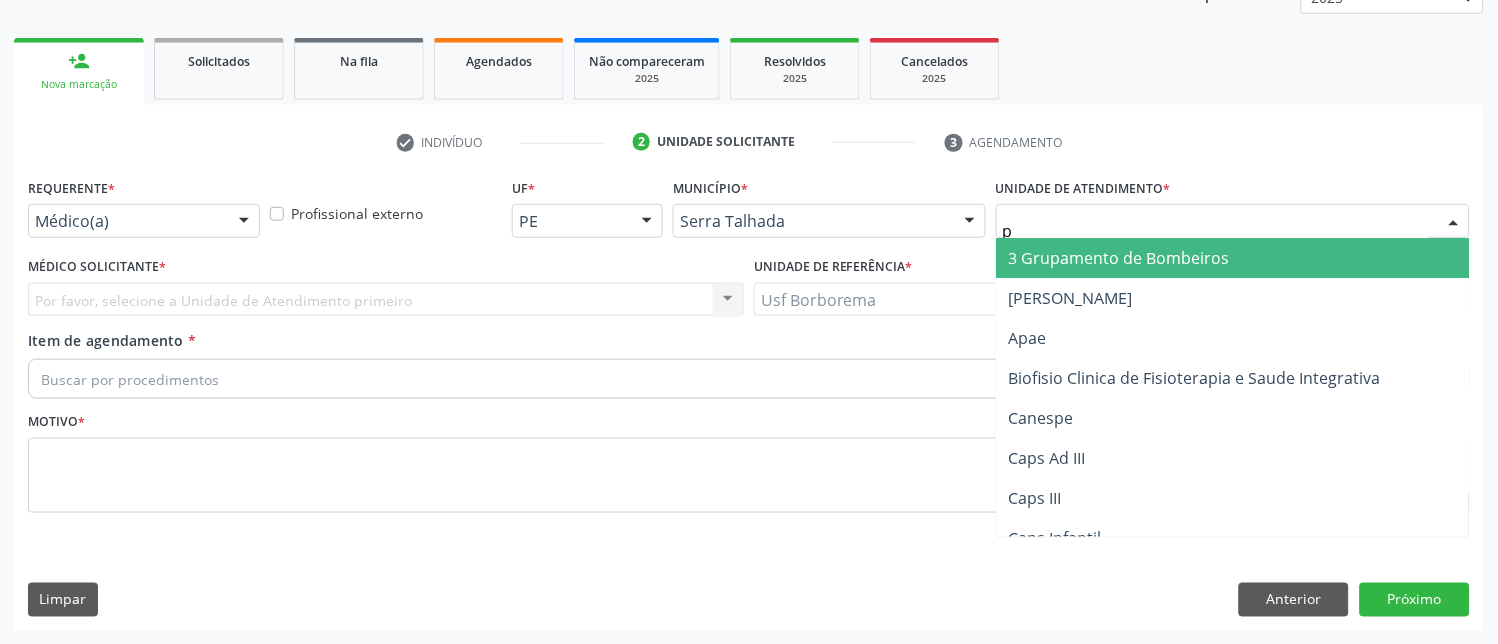 type on "po" 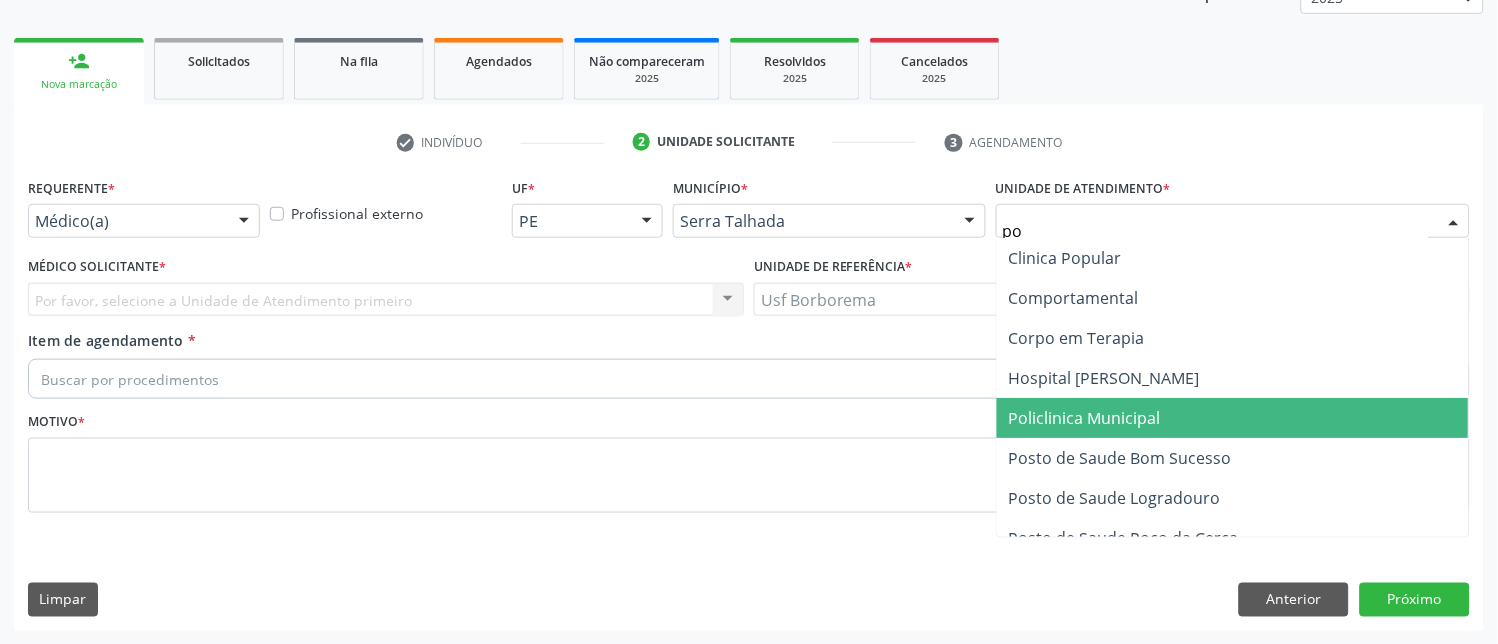 click on "Policlinica Municipal" at bounding box center [1085, 418] 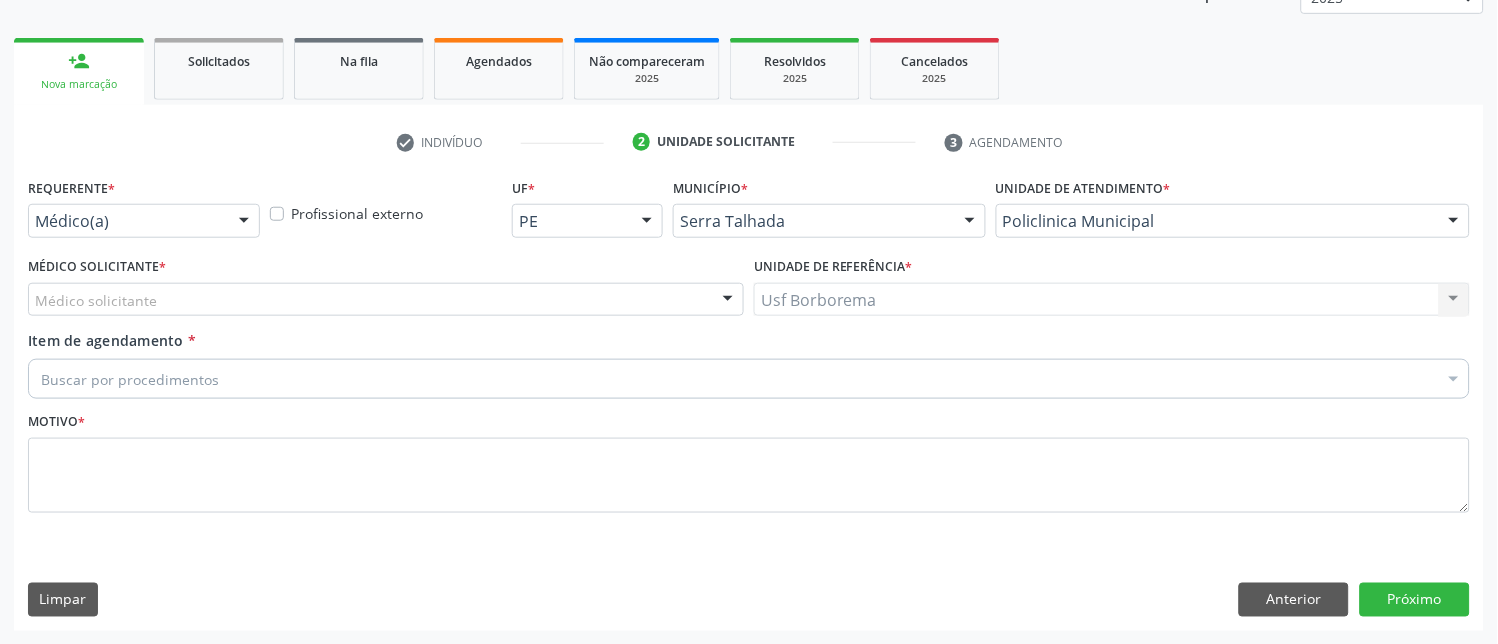 click on "Médico solicitante" at bounding box center [386, 300] 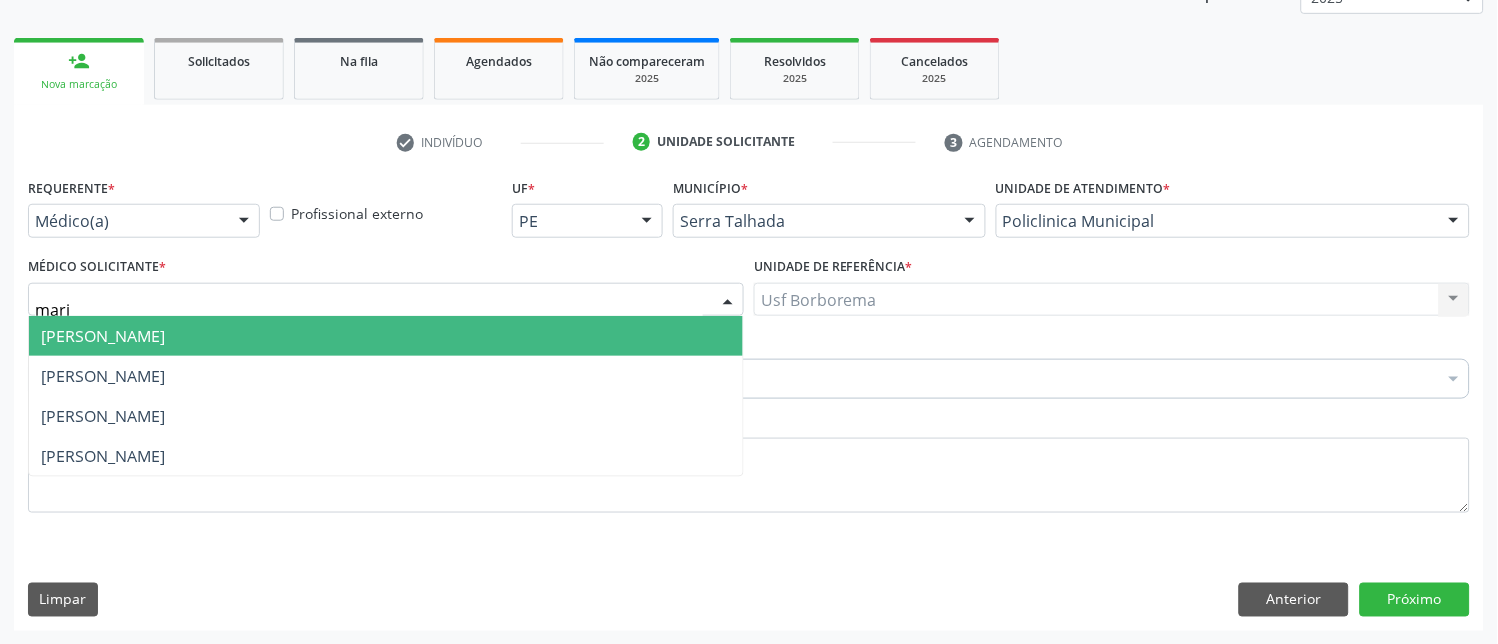 type on "maria" 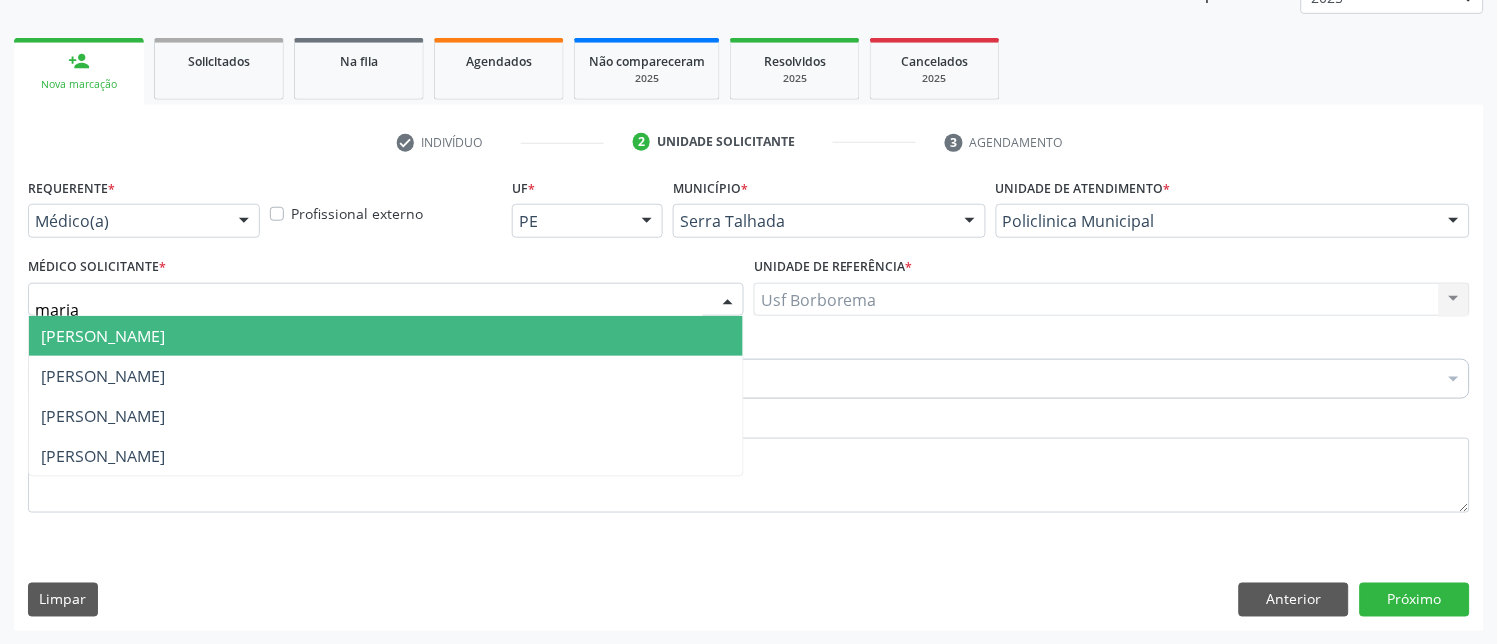 click on "[PERSON_NAME]" at bounding box center (103, 336) 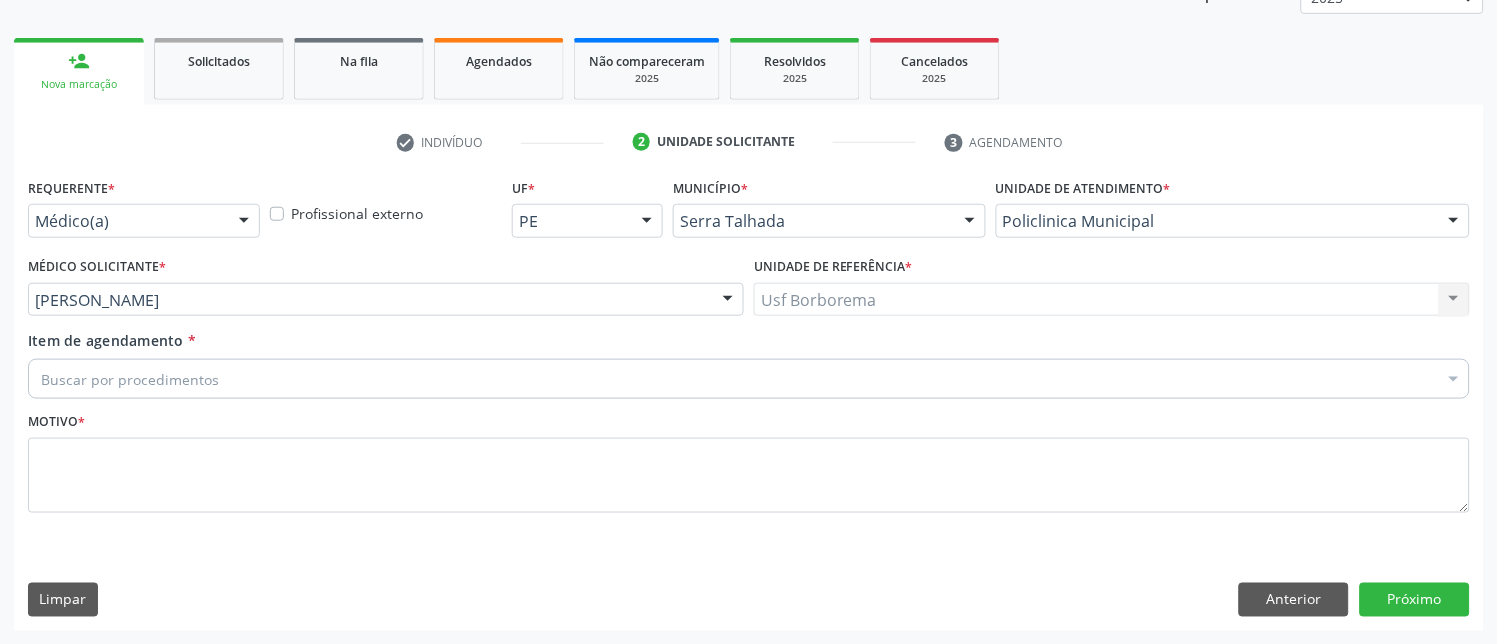 click on "Buscar por procedimentos" at bounding box center (749, 379) 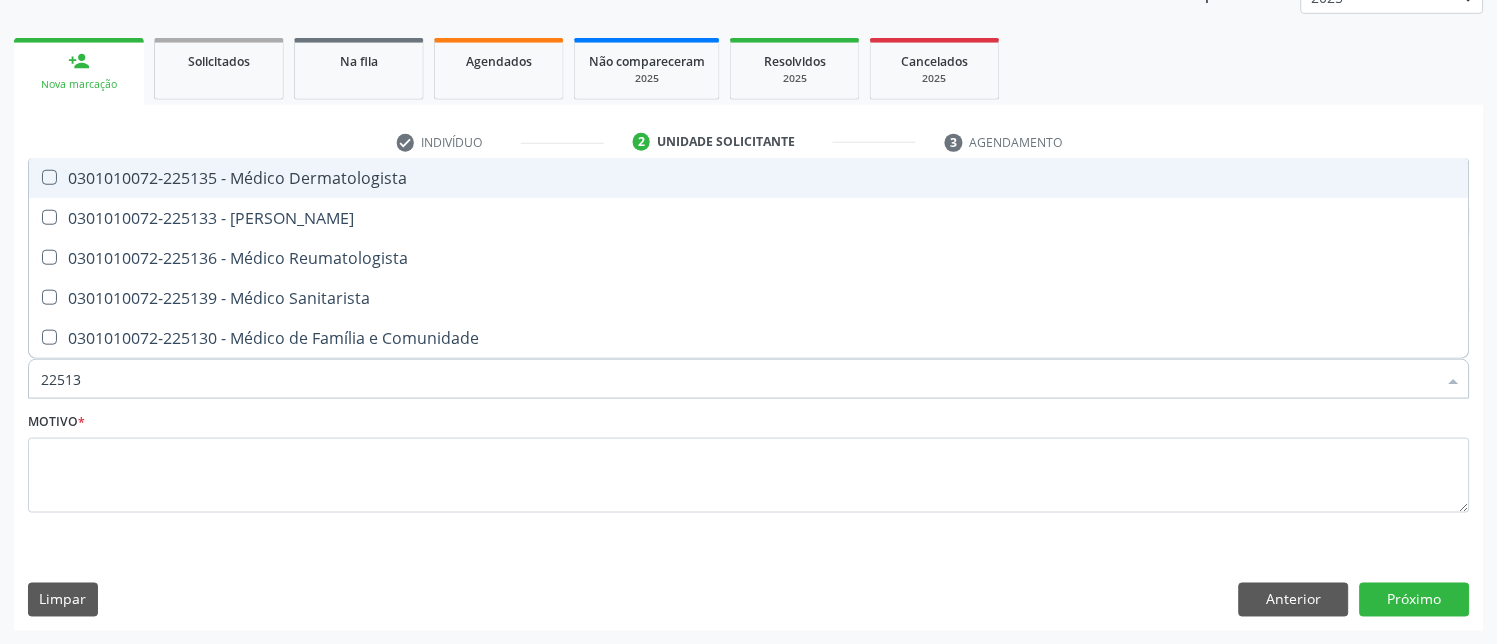 type on "225133" 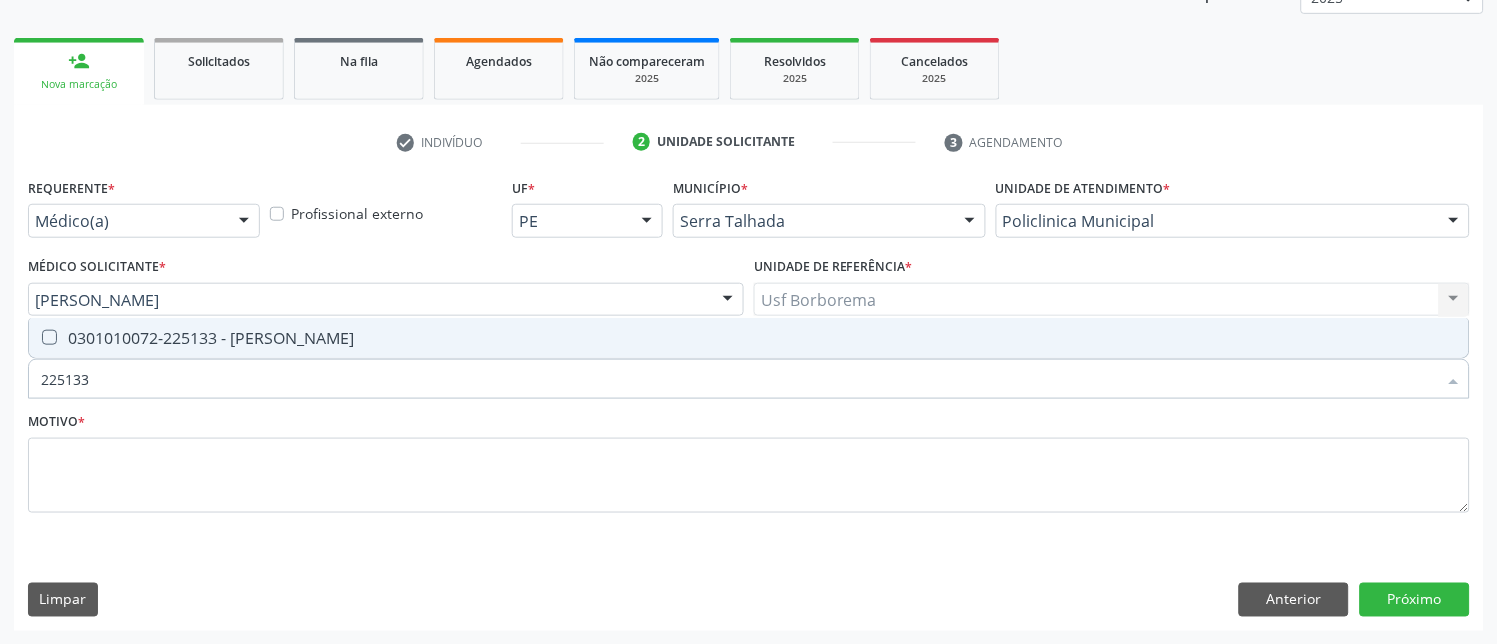 click at bounding box center (49, 337) 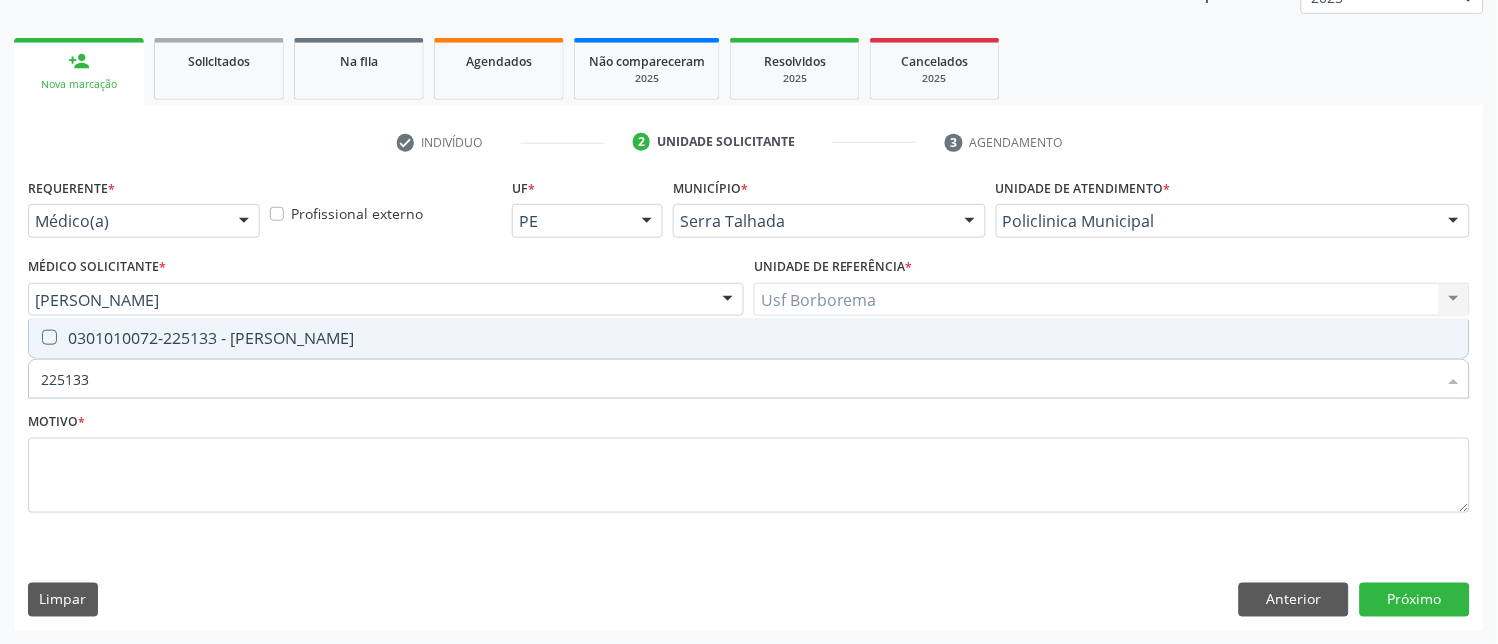 click at bounding box center (35, 337) 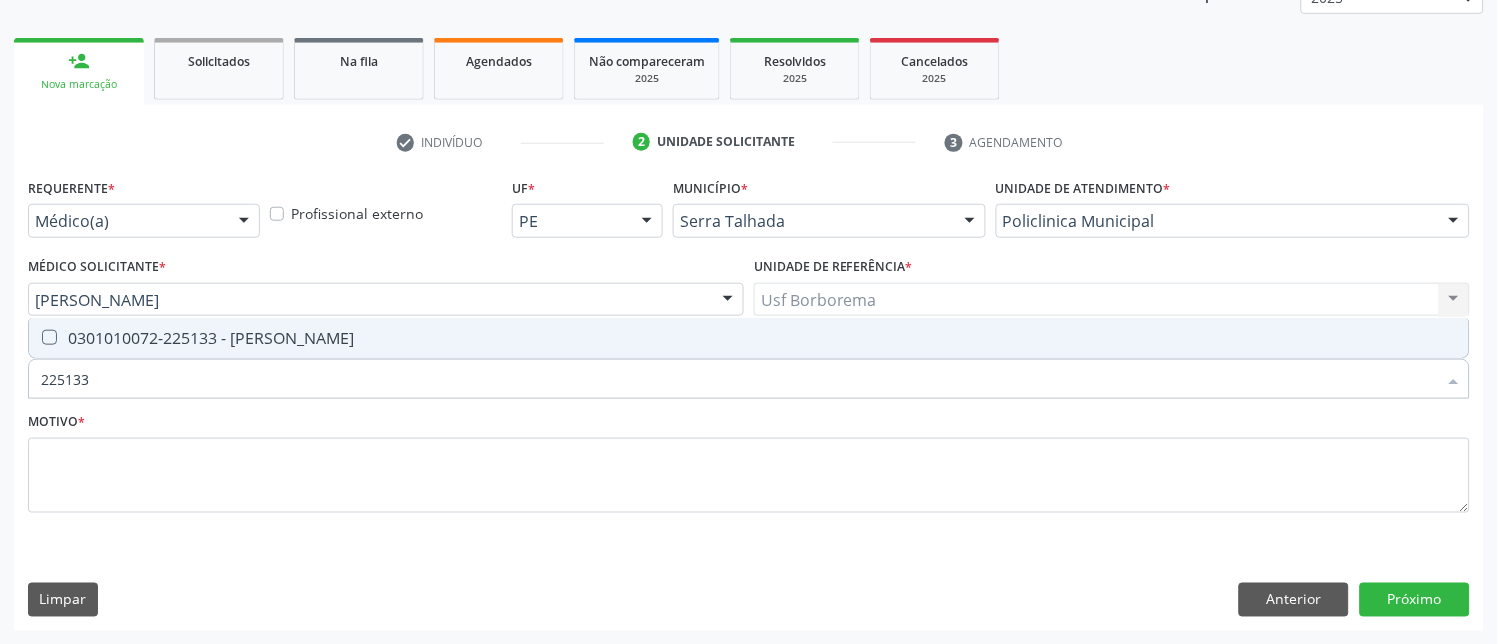 checkbox on "true" 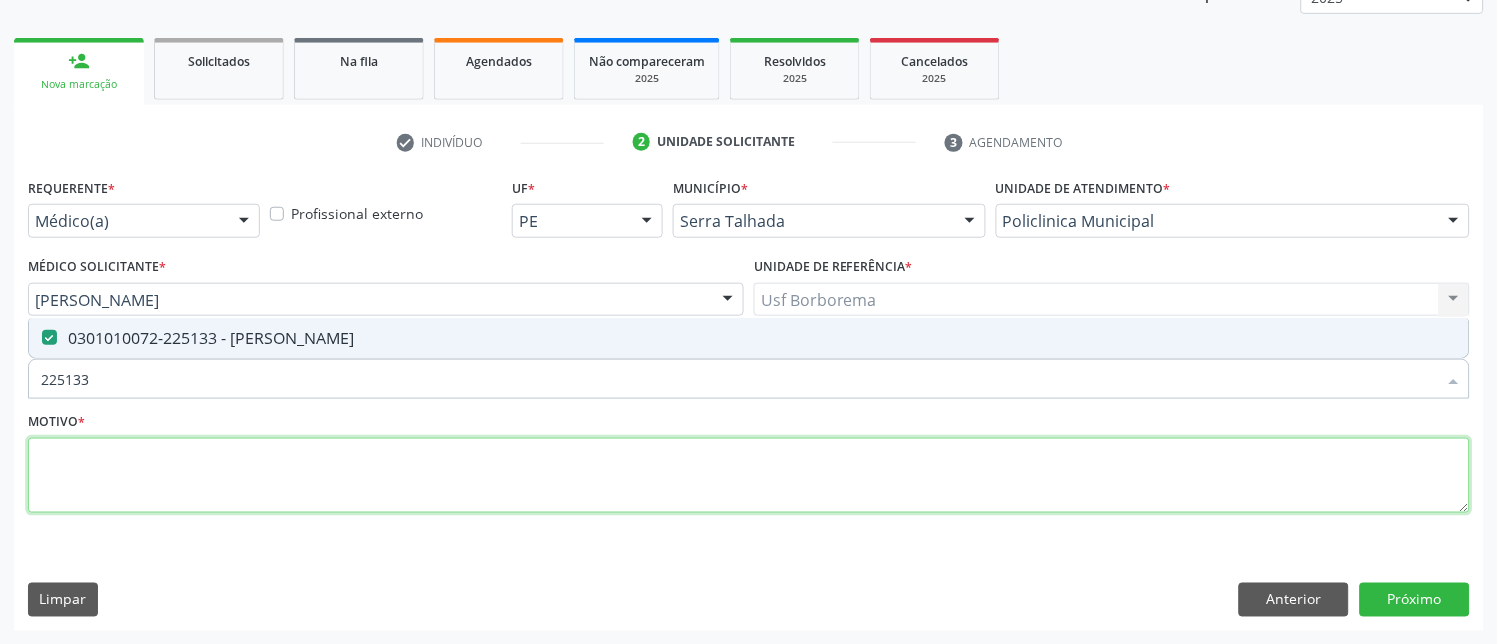 click at bounding box center [749, 476] 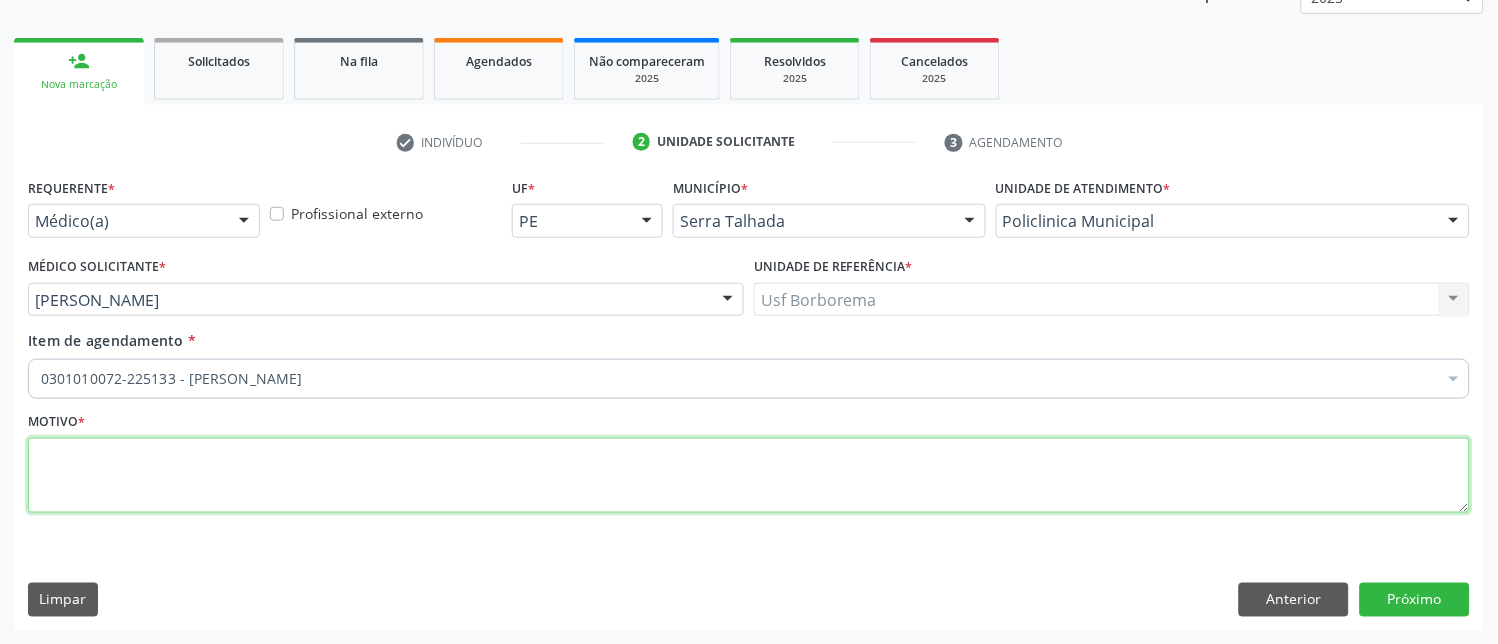 paste on "avaliação" 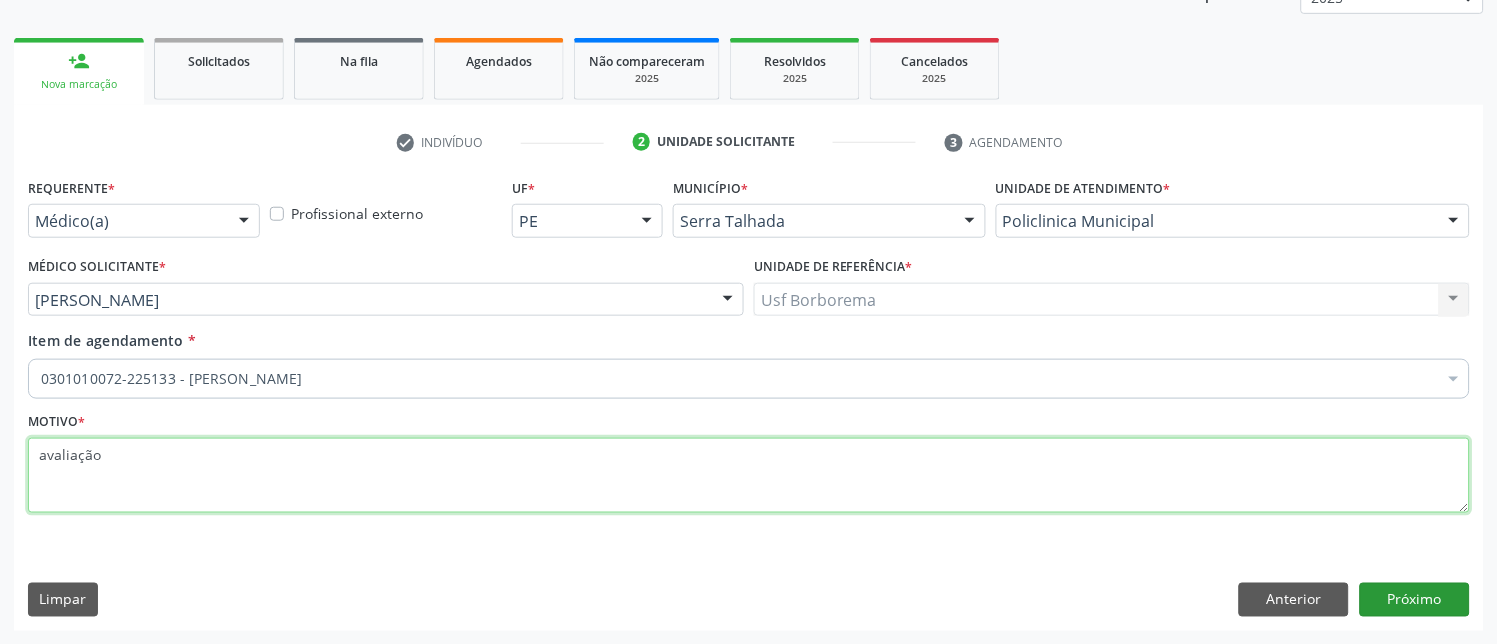 type on "avaliação" 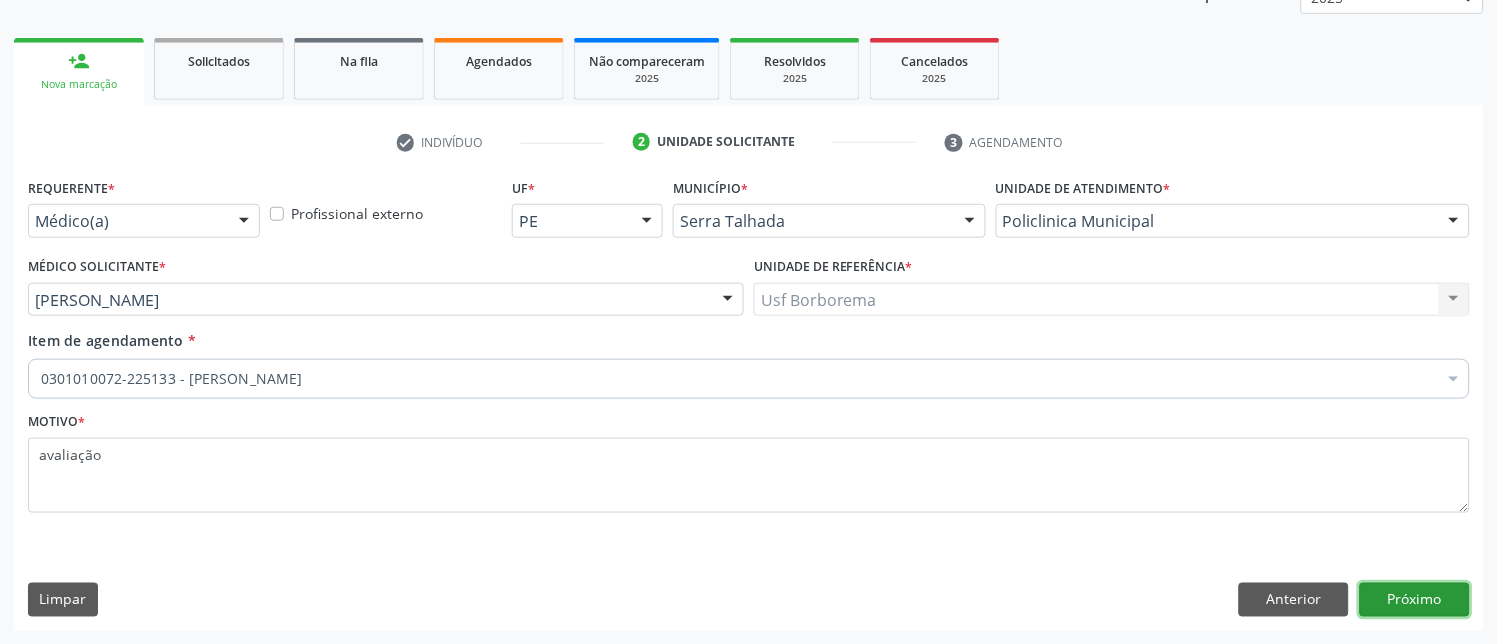 click on "Próximo" at bounding box center [1415, 600] 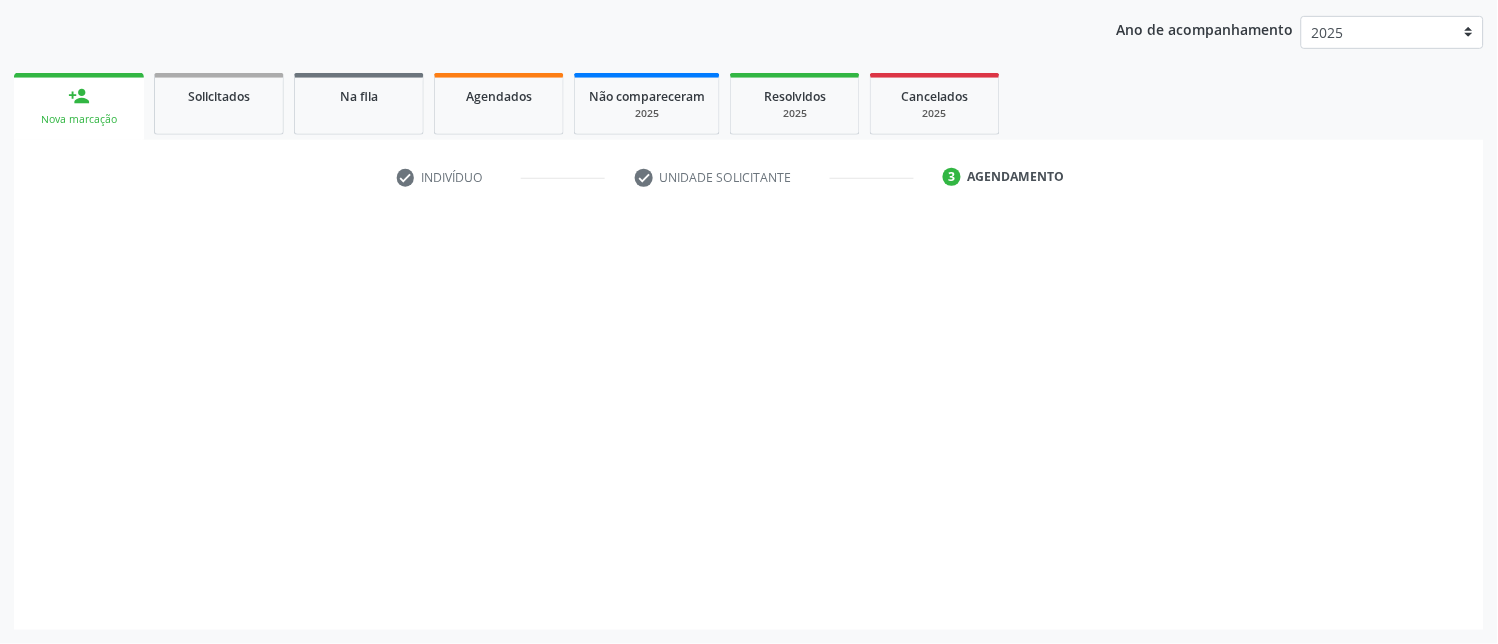 scroll, scrollTop: 225, scrollLeft: 0, axis: vertical 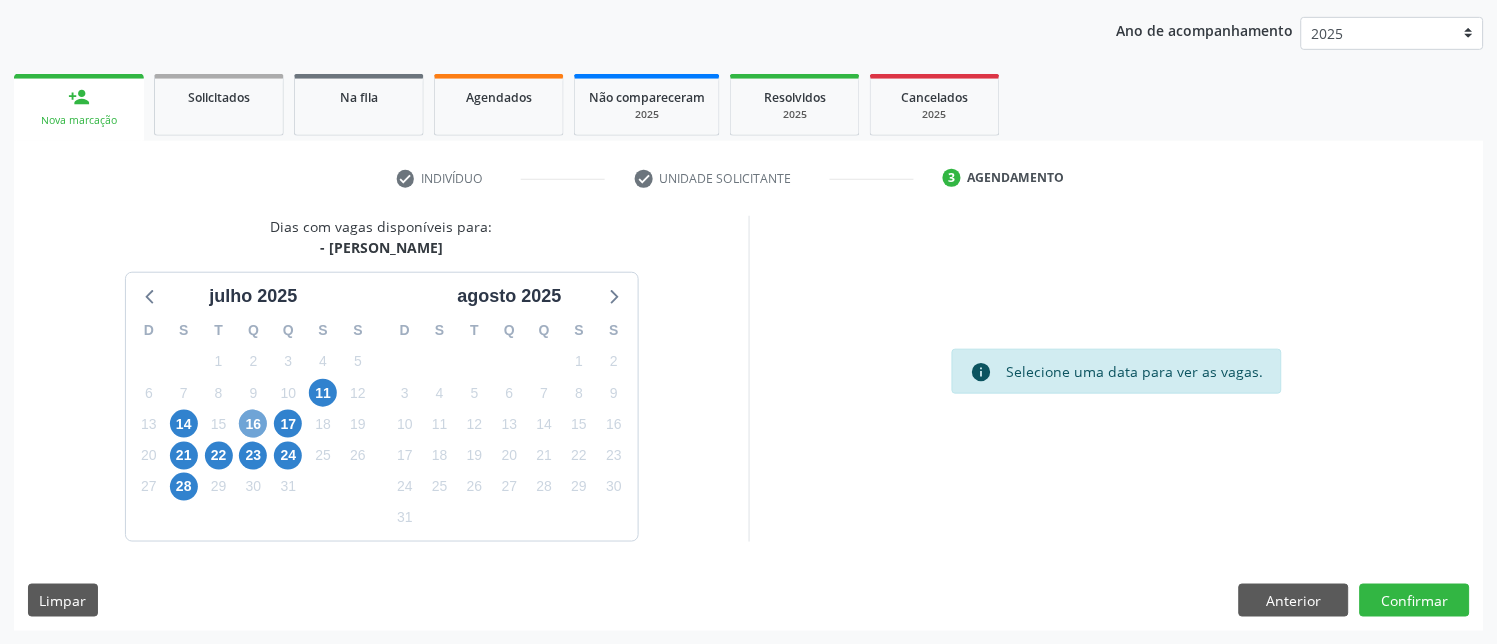 click on "16" at bounding box center (253, 424) 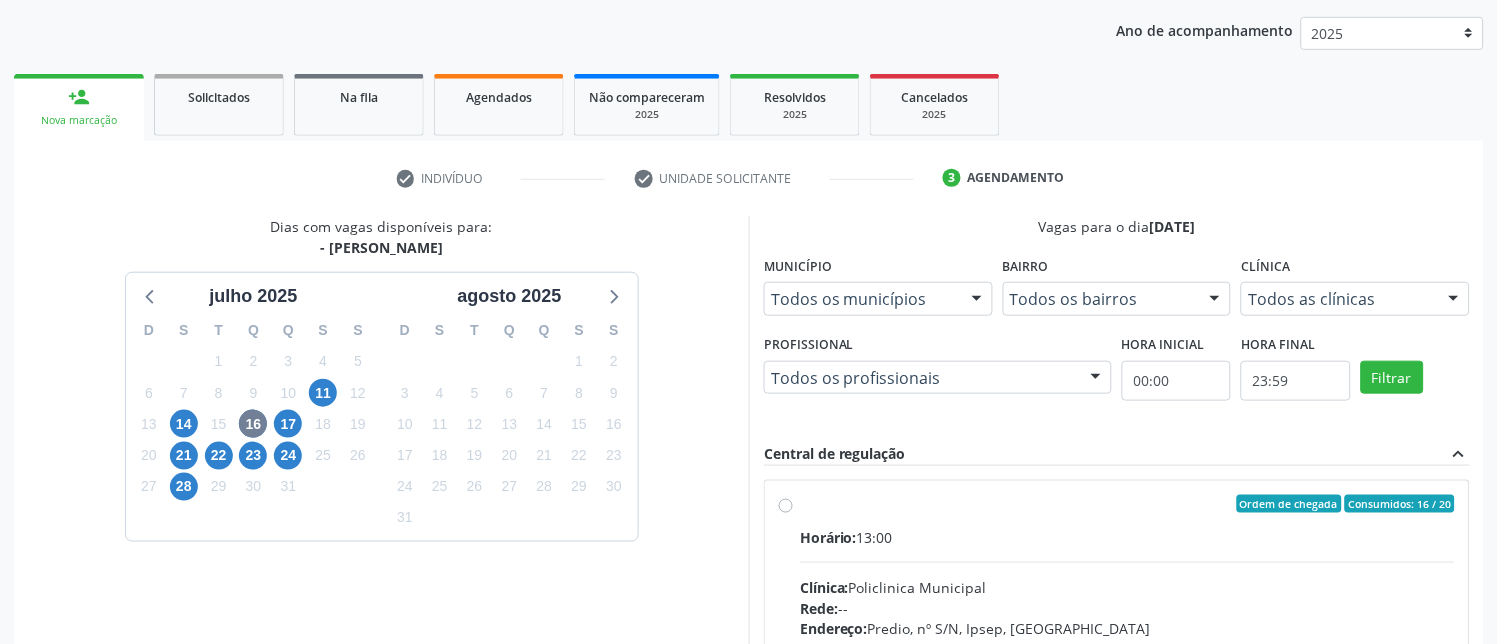 click on "Ordem de chegada
Consumidos: 16 / 20
Horário:   13:00
Clínica:  Policlinica Municipal
Rede:
--
Endereço:   Predio, nº S/N, Ipsep, [GEOGRAPHIC_DATA] - PE
Telefone:   --
Profissional:
[PERSON_NAME]
Informações adicionais sobre o atendimento
Idade de atendimento:
de 0 a 120 anos
Gênero(s) atendido(s):
Masculino e Feminino
Informações adicionais:
--" at bounding box center (1127, 648) 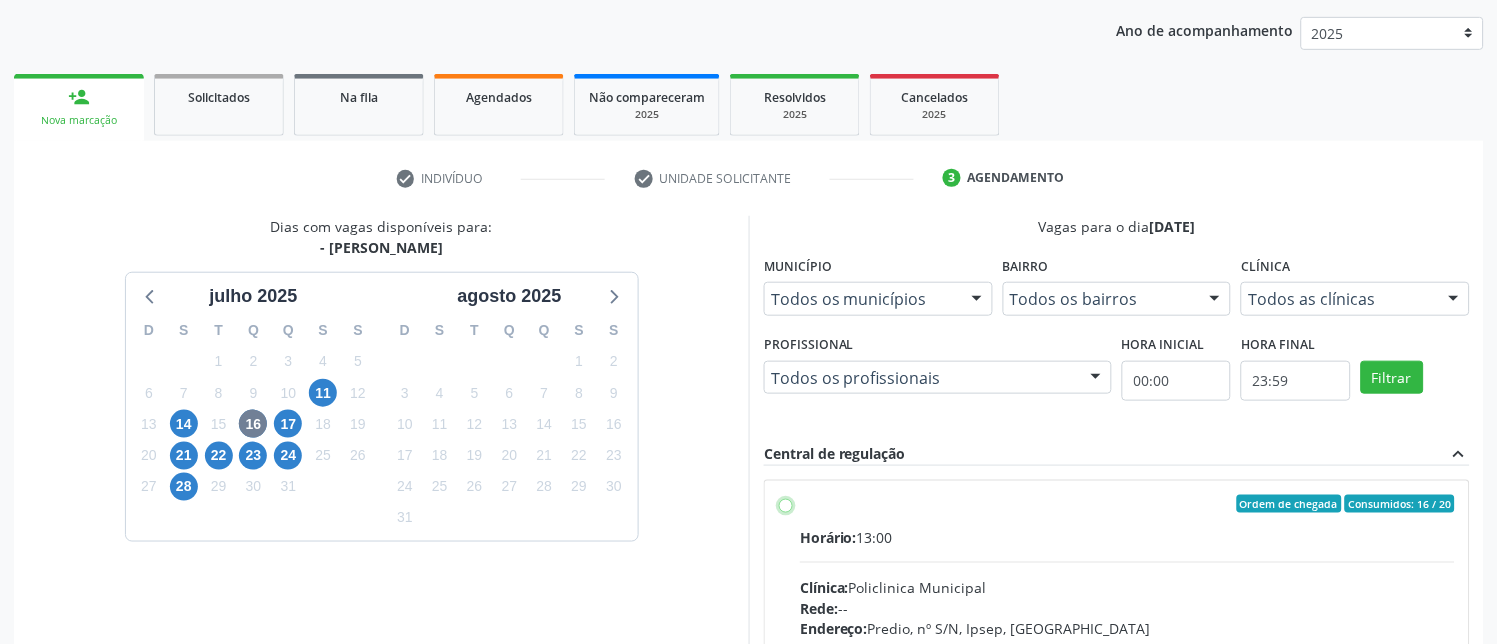 click on "Ordem de chegada
Consumidos: 16 / 20
Horário:   13:00
Clínica:  Policlinica Municipal
Rede:
--
Endereço:   Predio, nº S/N, Ipsep, [GEOGRAPHIC_DATA] - PE
Telefone:   --
Profissional:
[PERSON_NAME]
Informações adicionais sobre o atendimento
Idade de atendimento:
de 0 a 120 anos
Gênero(s) atendido(s):
Masculino e Feminino
Informações adicionais:
--" at bounding box center (786, 504) 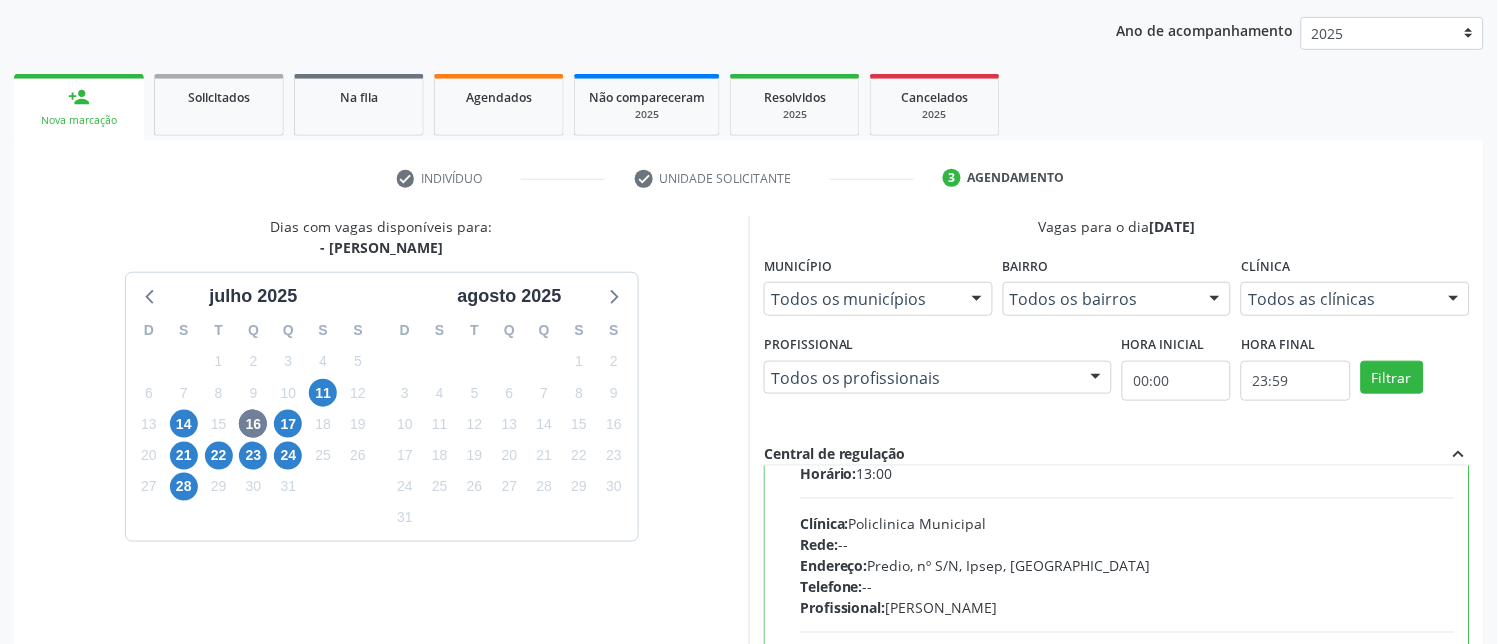 scroll, scrollTop: 98, scrollLeft: 0, axis: vertical 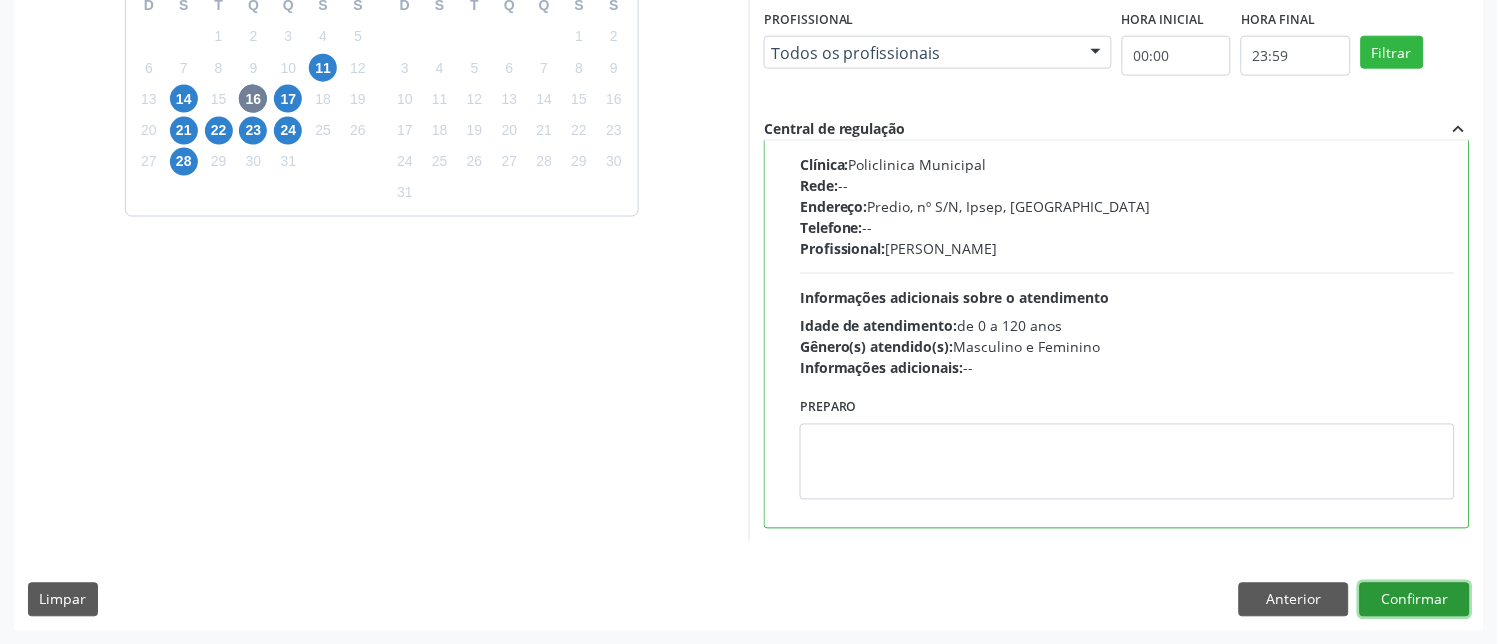 click on "Confirmar" at bounding box center (1415, 600) 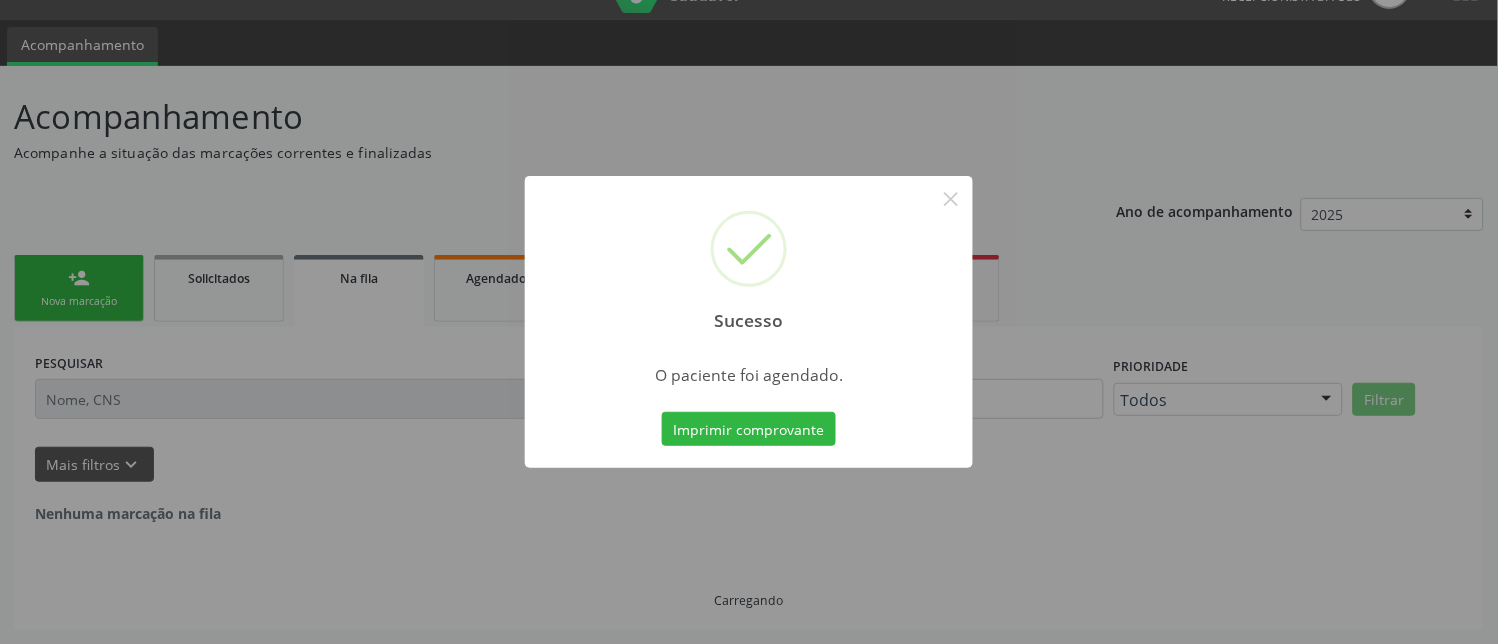 scroll, scrollTop: 0, scrollLeft: 0, axis: both 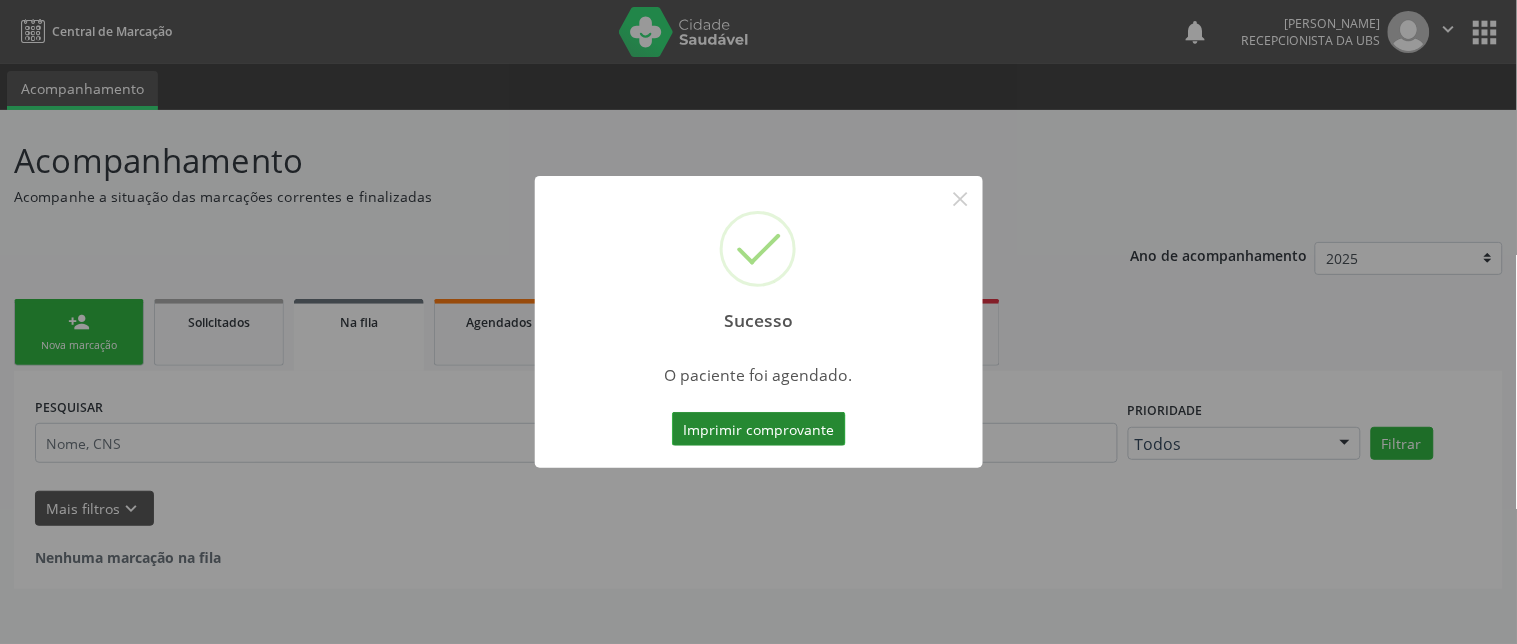 click on "Imprimir comprovante" at bounding box center (759, 429) 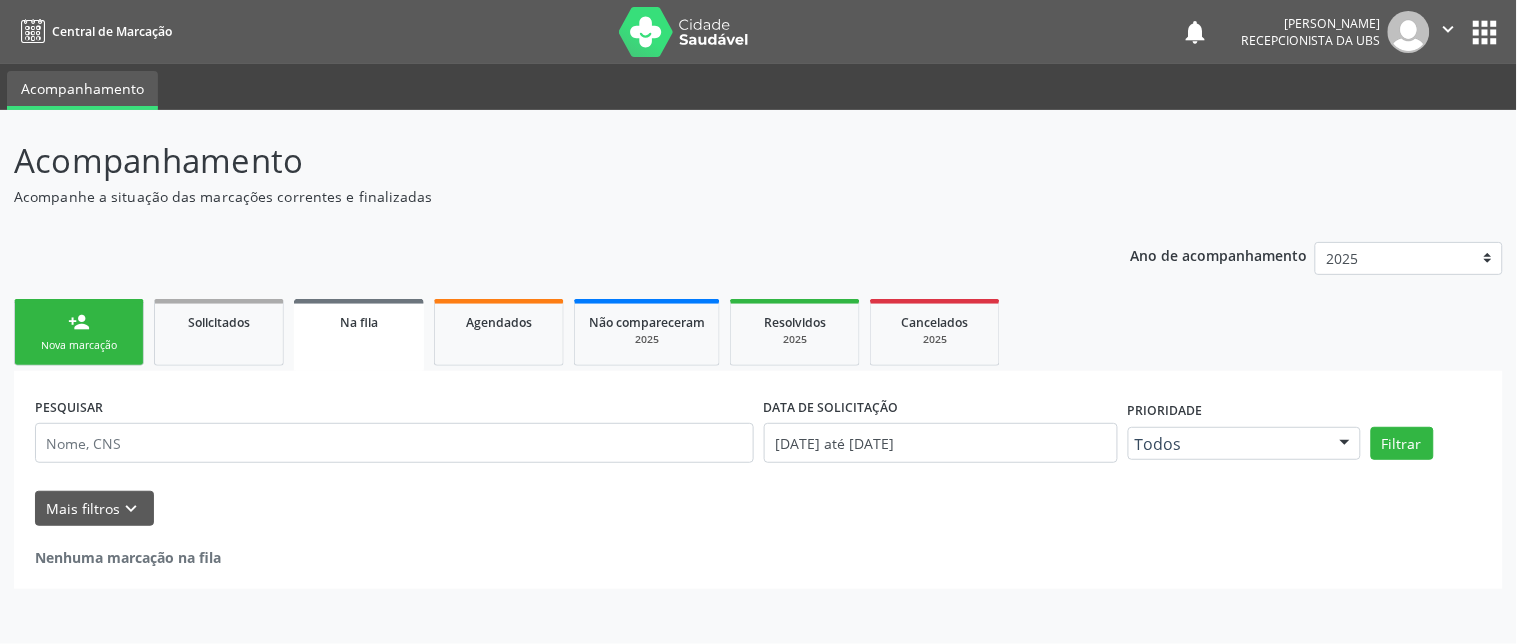 click on "Nova marcação" at bounding box center [79, 345] 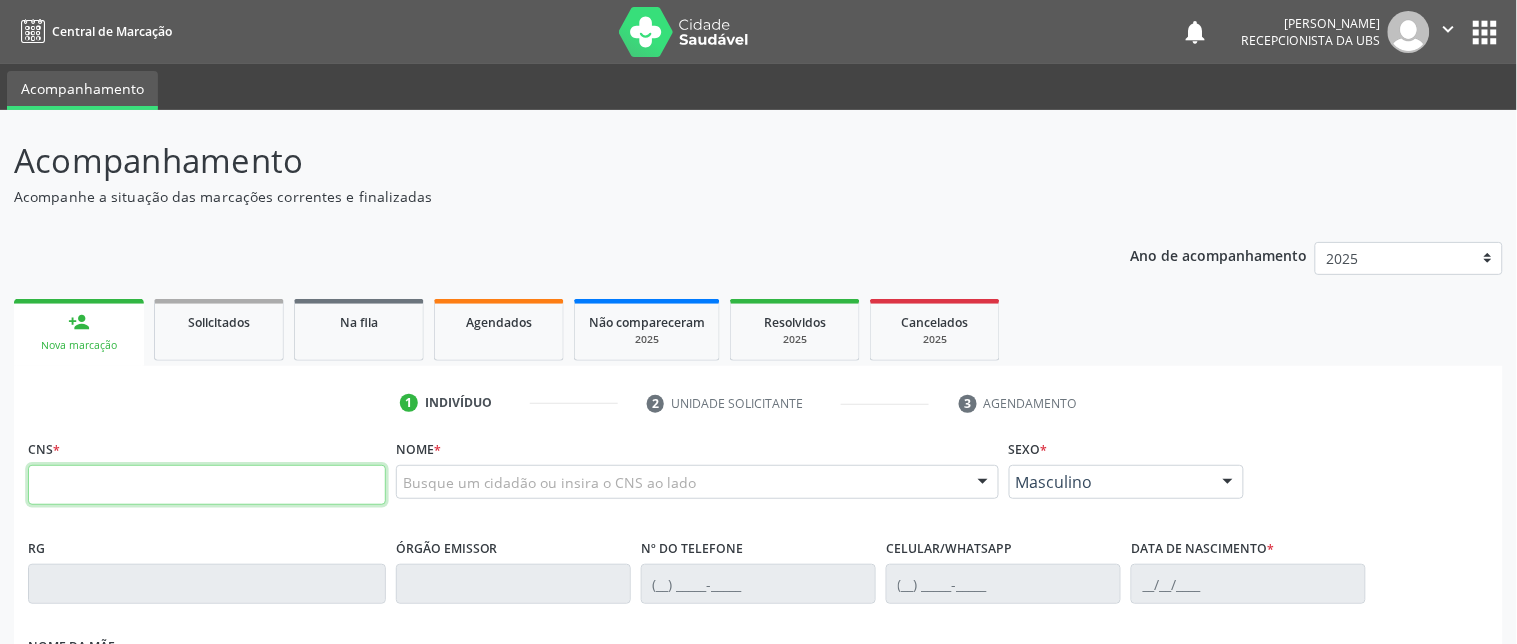 click at bounding box center [207, 485] 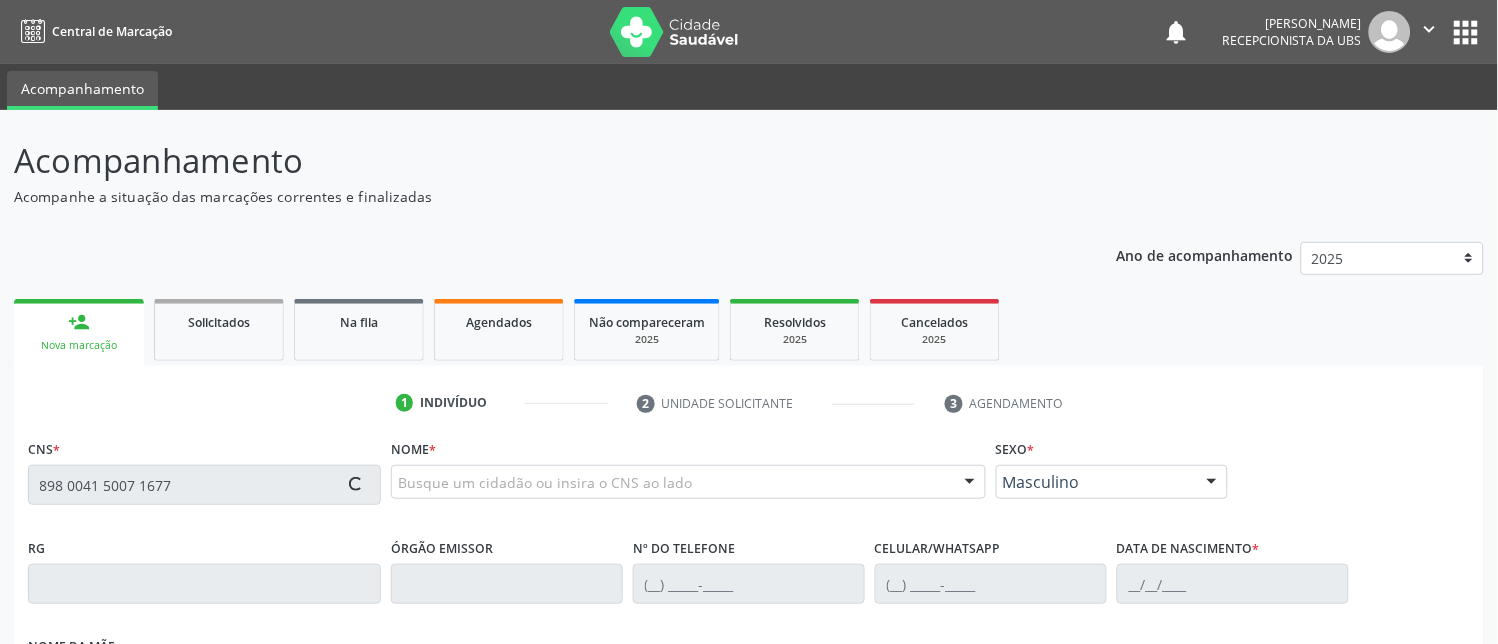 type on "898 0041 5007 1677" 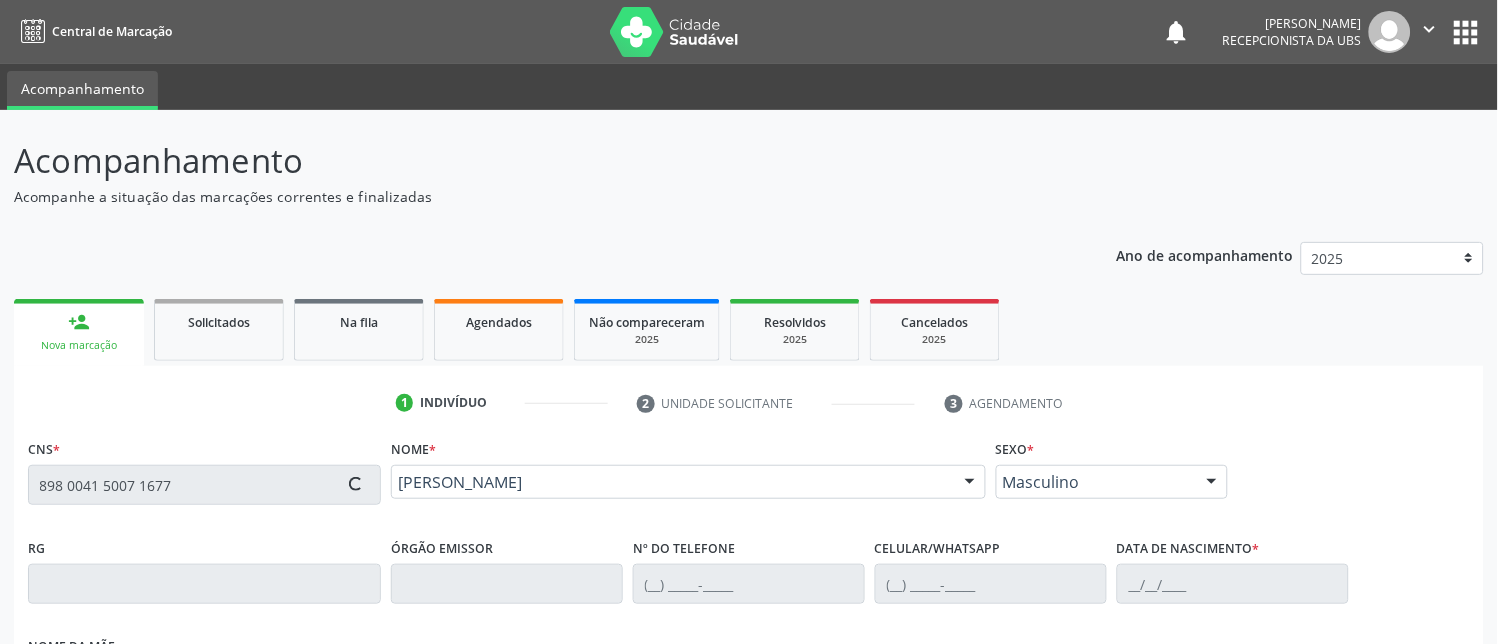 type on "[PHONE_NUMBER]" 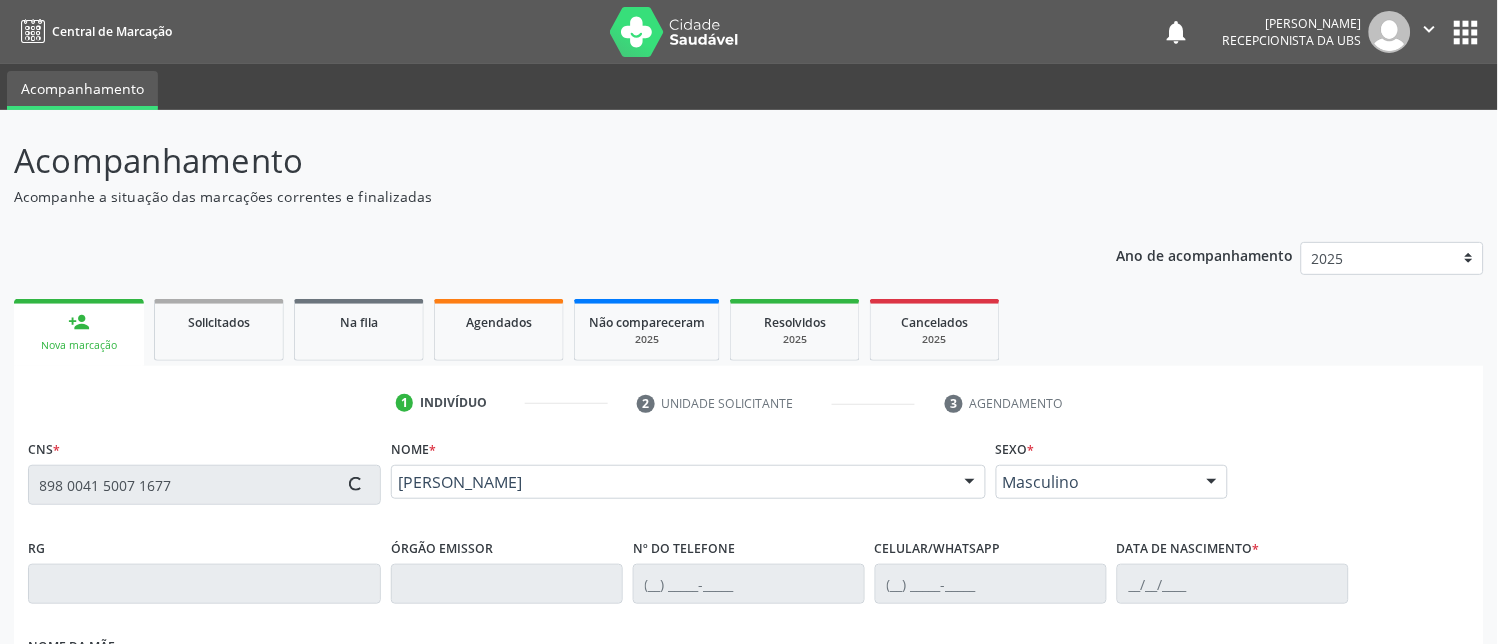 type on "[DATE]" 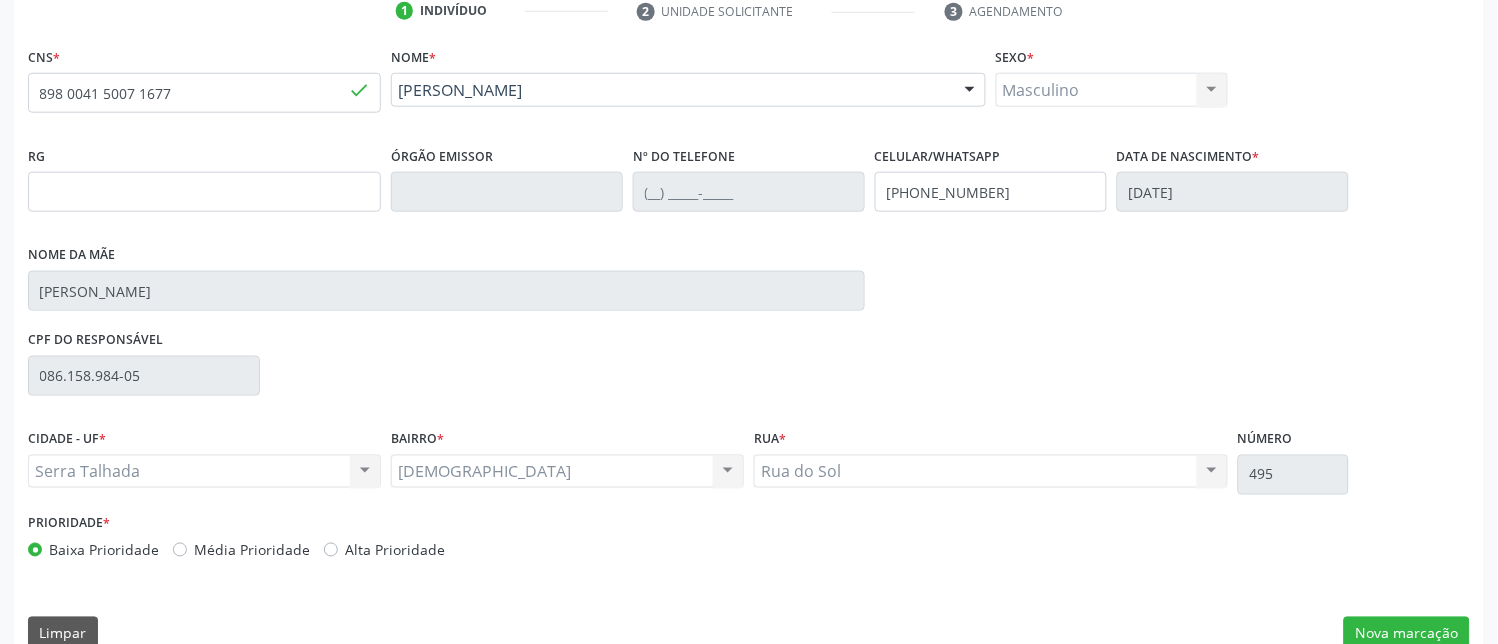 scroll, scrollTop: 425, scrollLeft: 0, axis: vertical 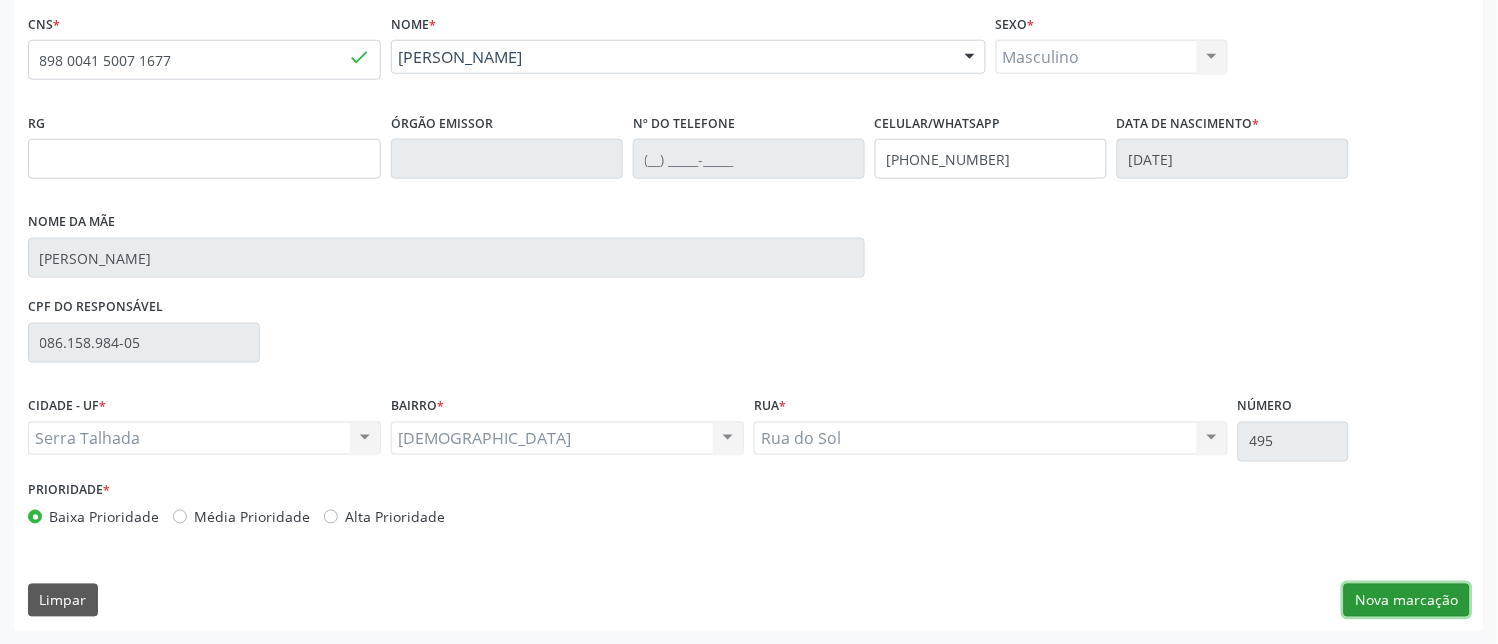 click on "Nova marcação" at bounding box center (1407, 601) 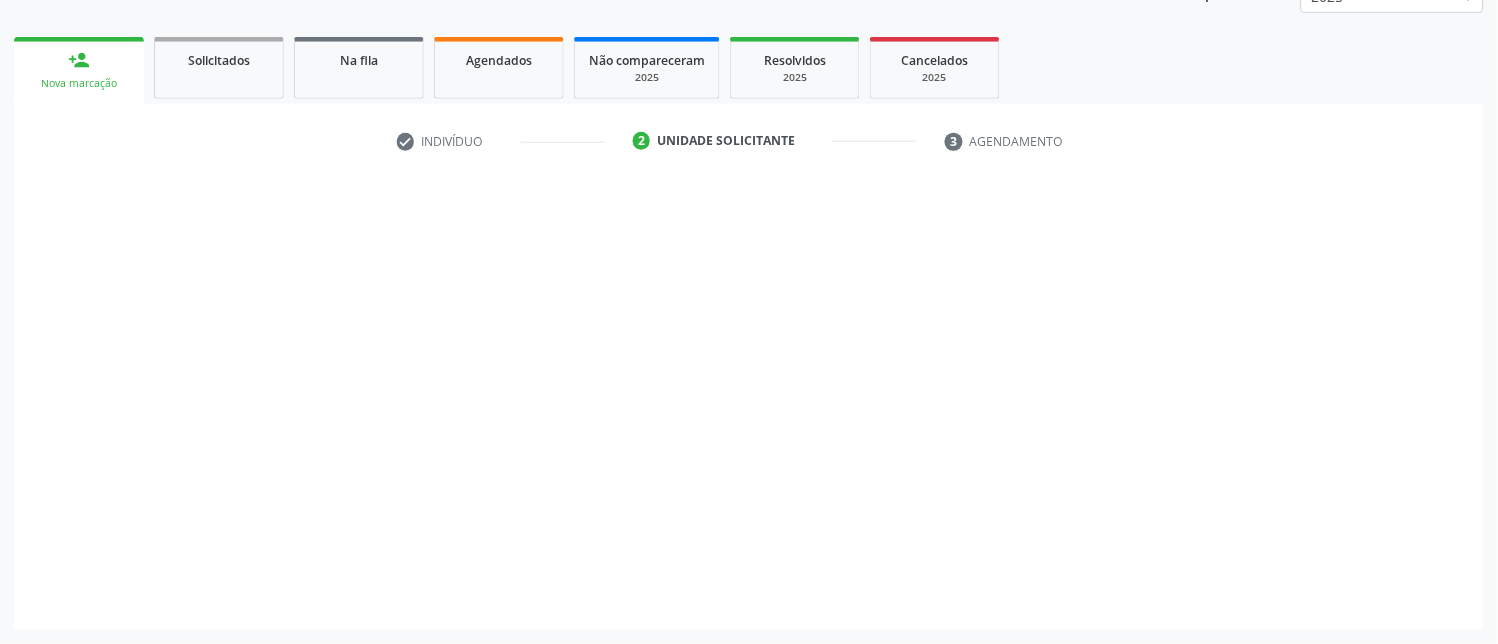 scroll, scrollTop: 261, scrollLeft: 0, axis: vertical 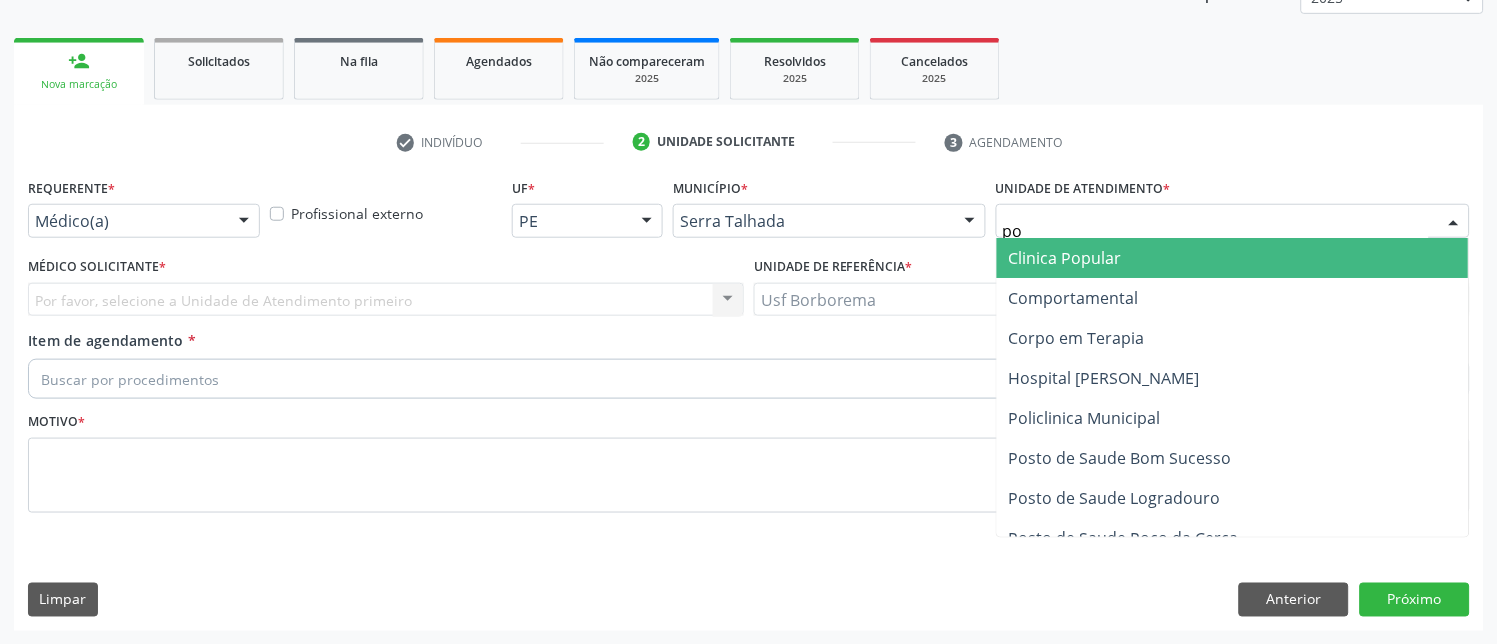 type on "pol" 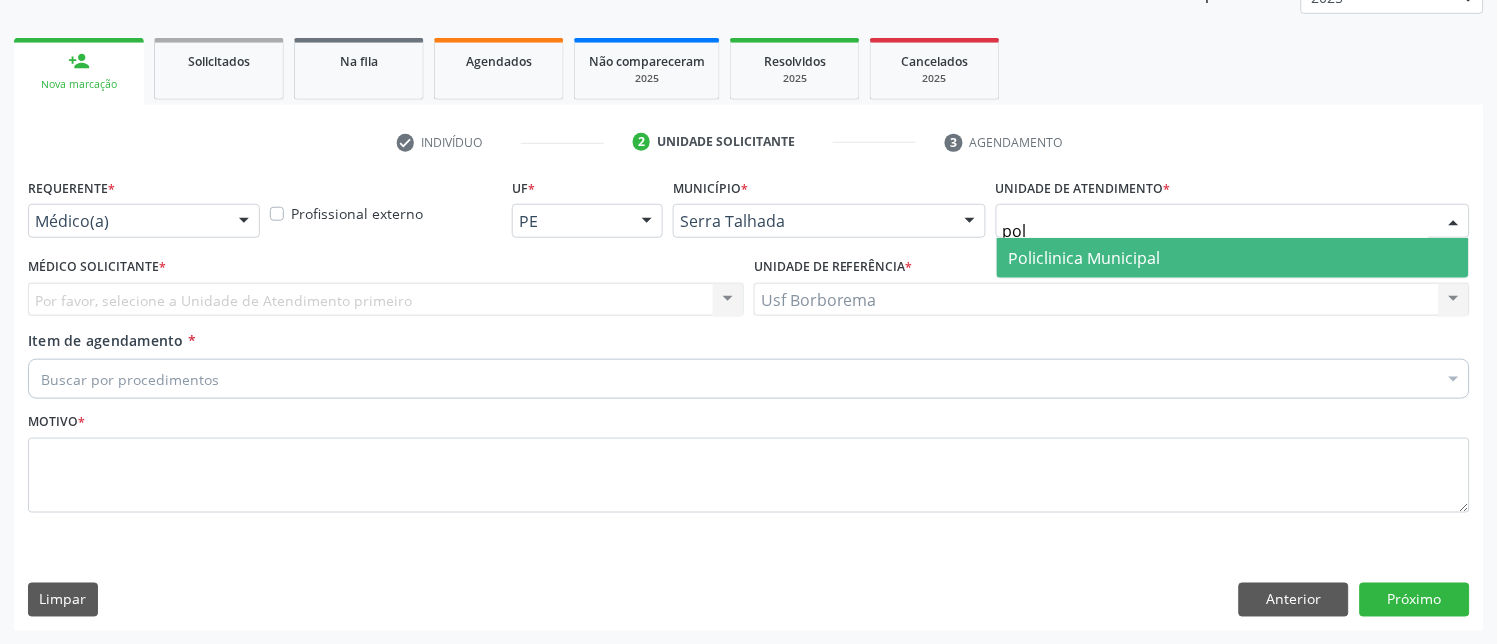 click on "Policlinica Municipal" at bounding box center (1233, 258) 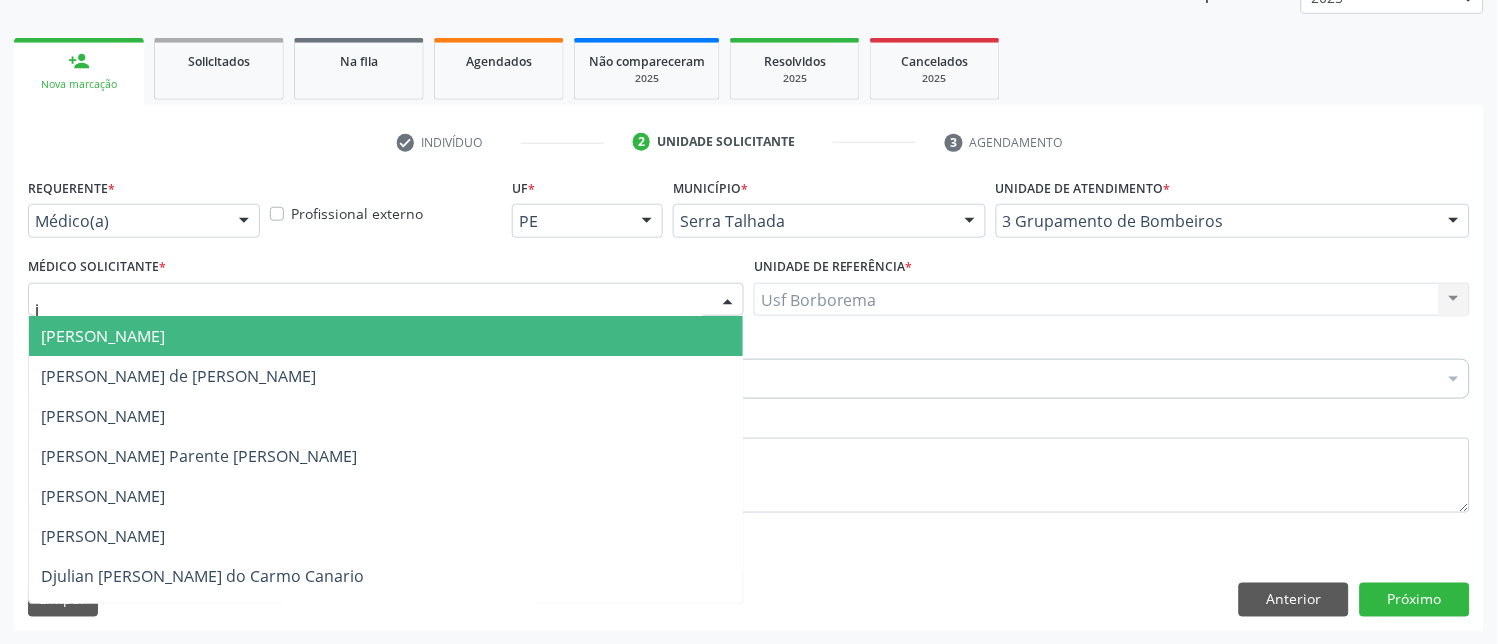 type on "ju" 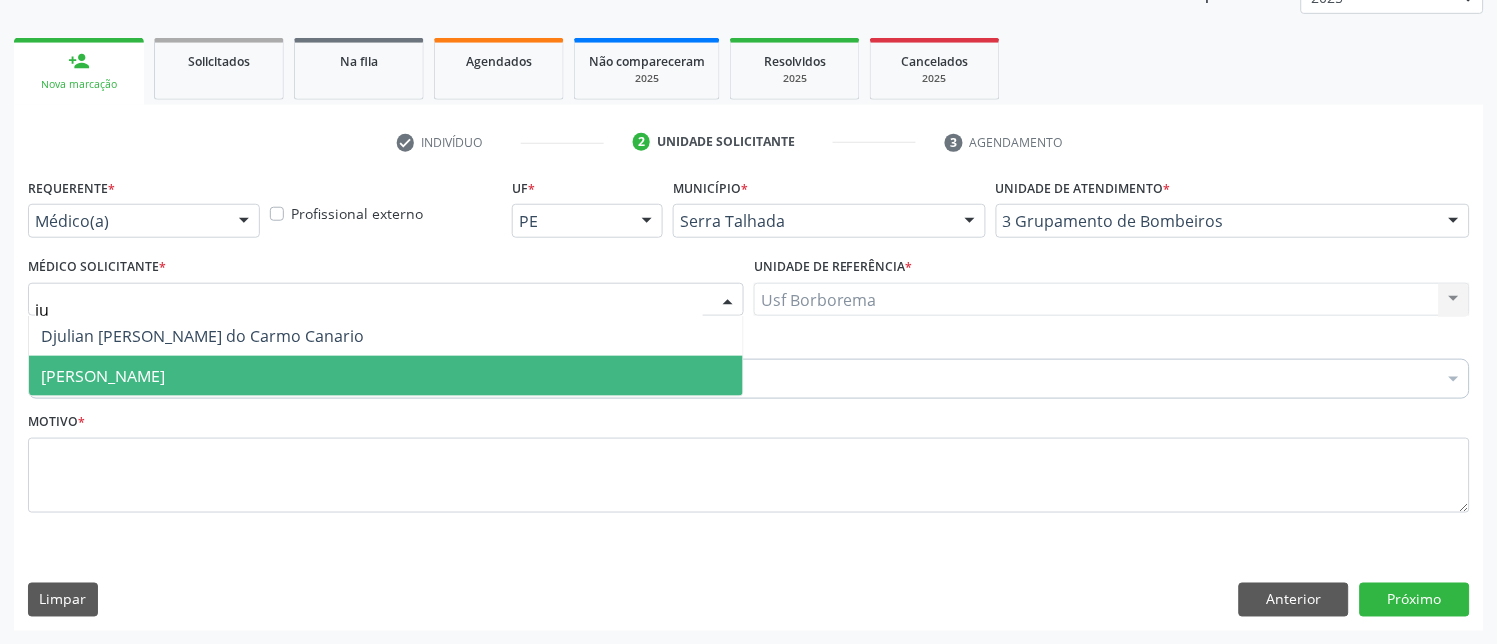 click on "[PERSON_NAME]" at bounding box center [386, 376] 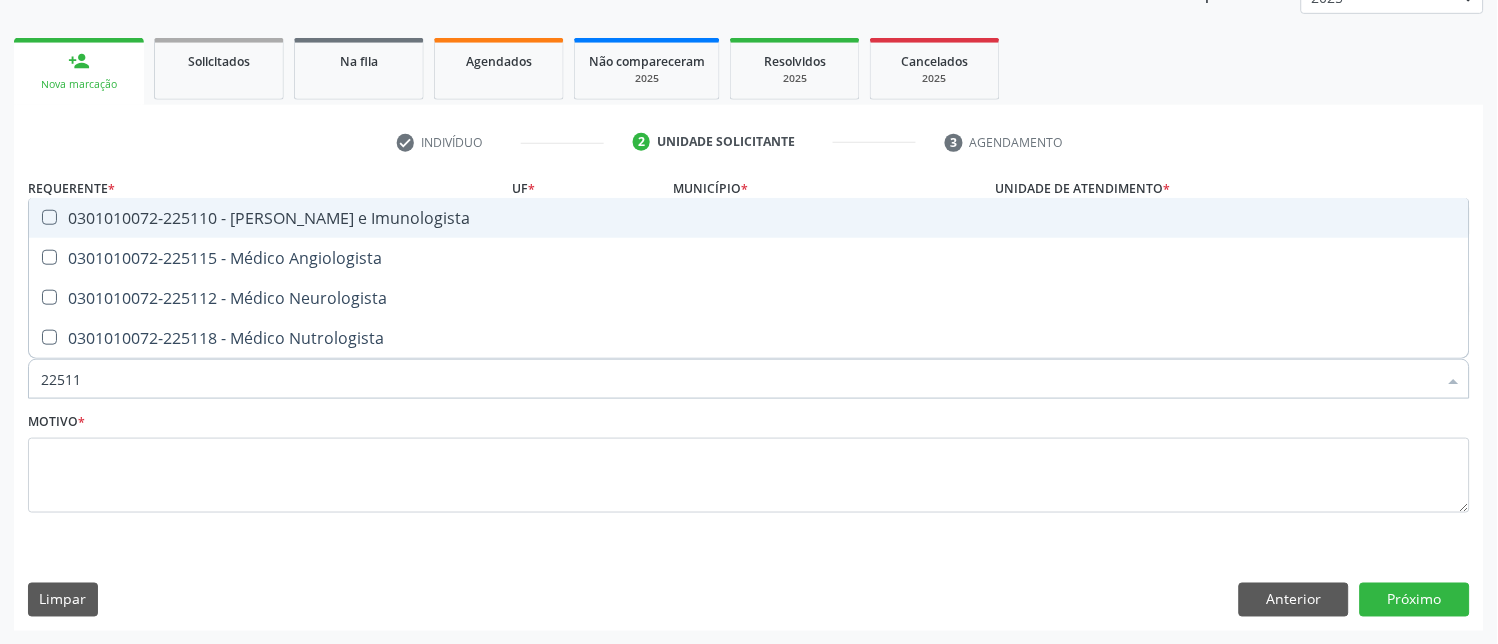 type on "225112" 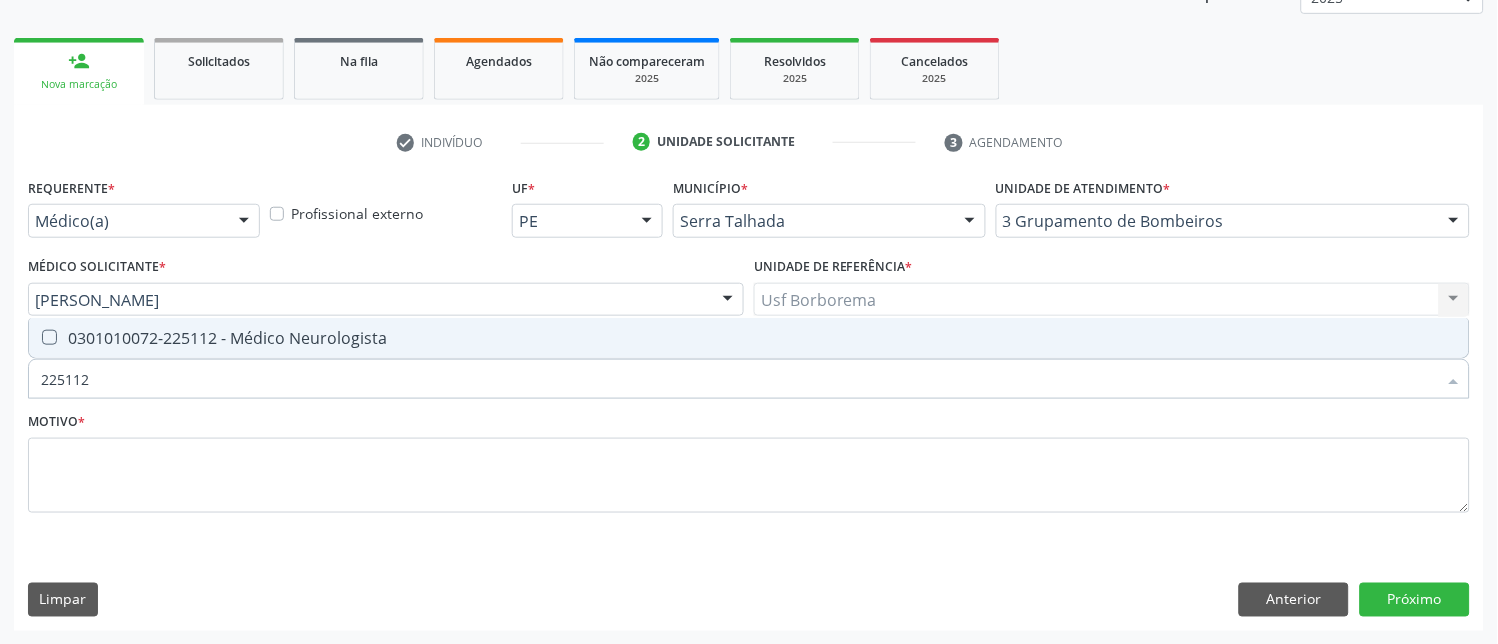 click at bounding box center (49, 337) 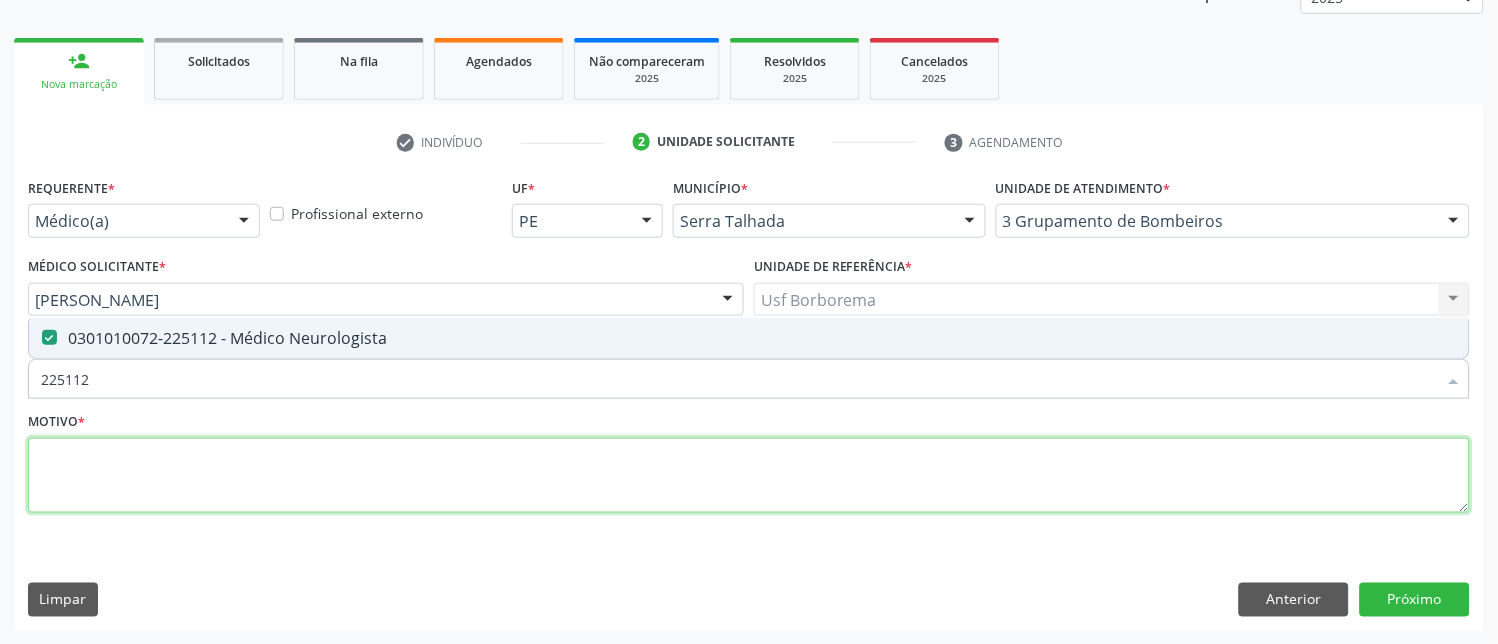 click at bounding box center (749, 476) 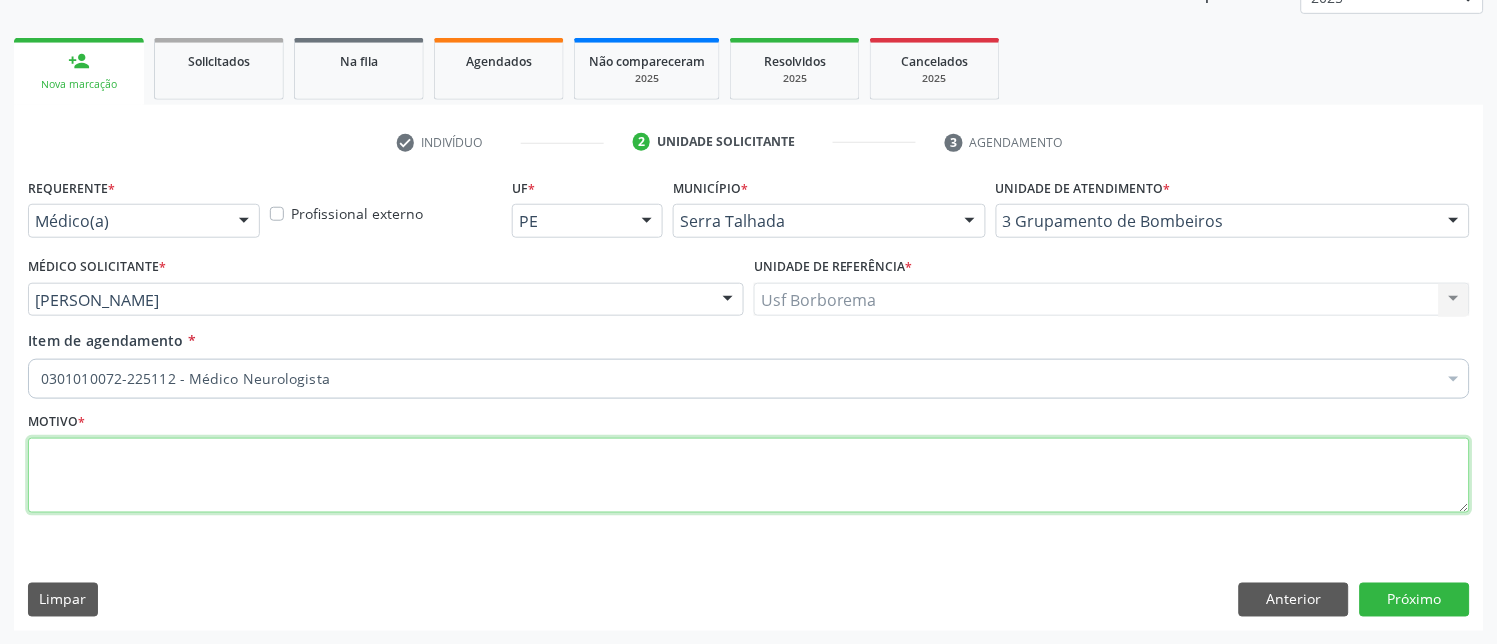 paste on "avaliação" 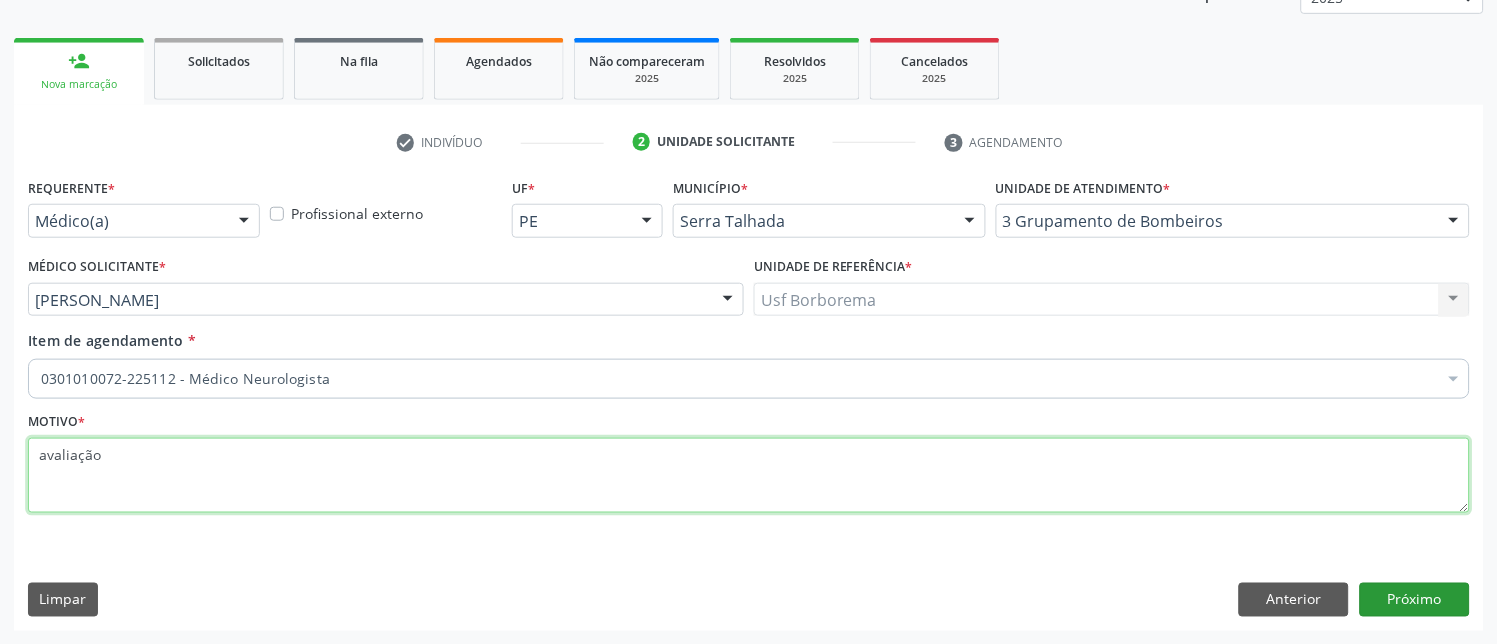 type on "avaliação" 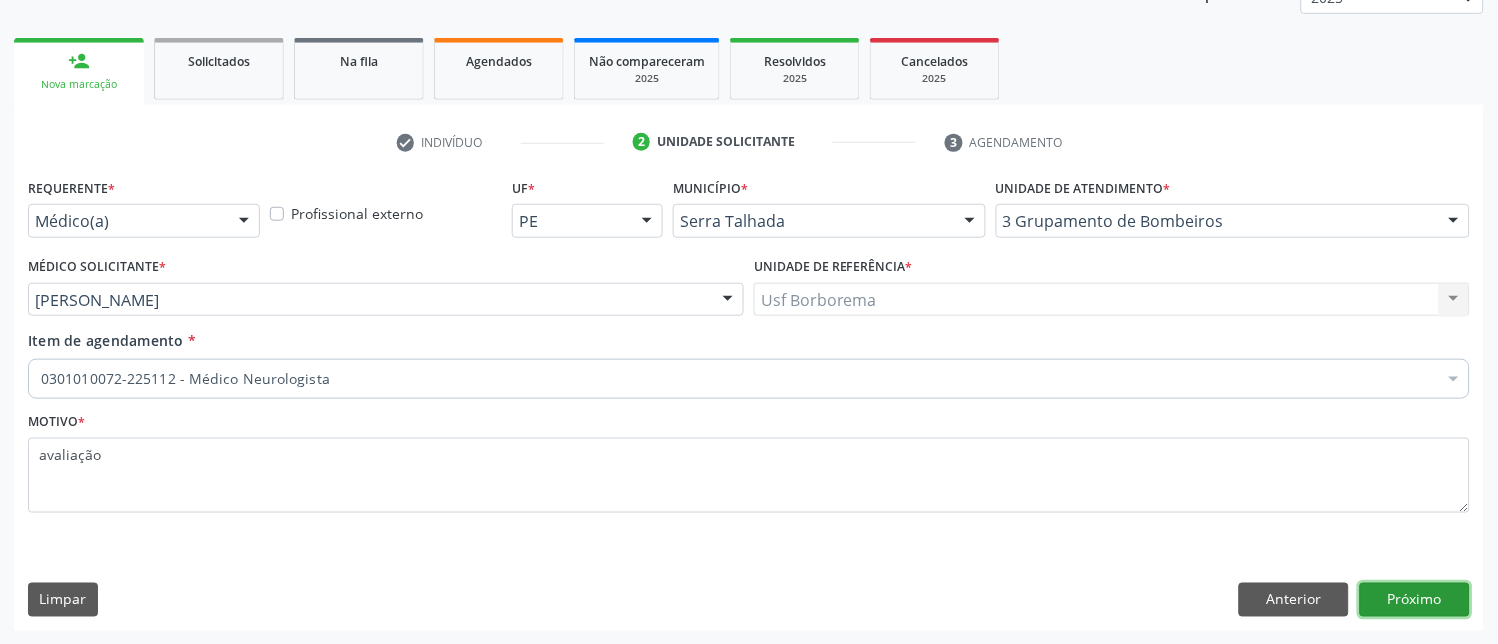 click on "Próximo" at bounding box center (1415, 600) 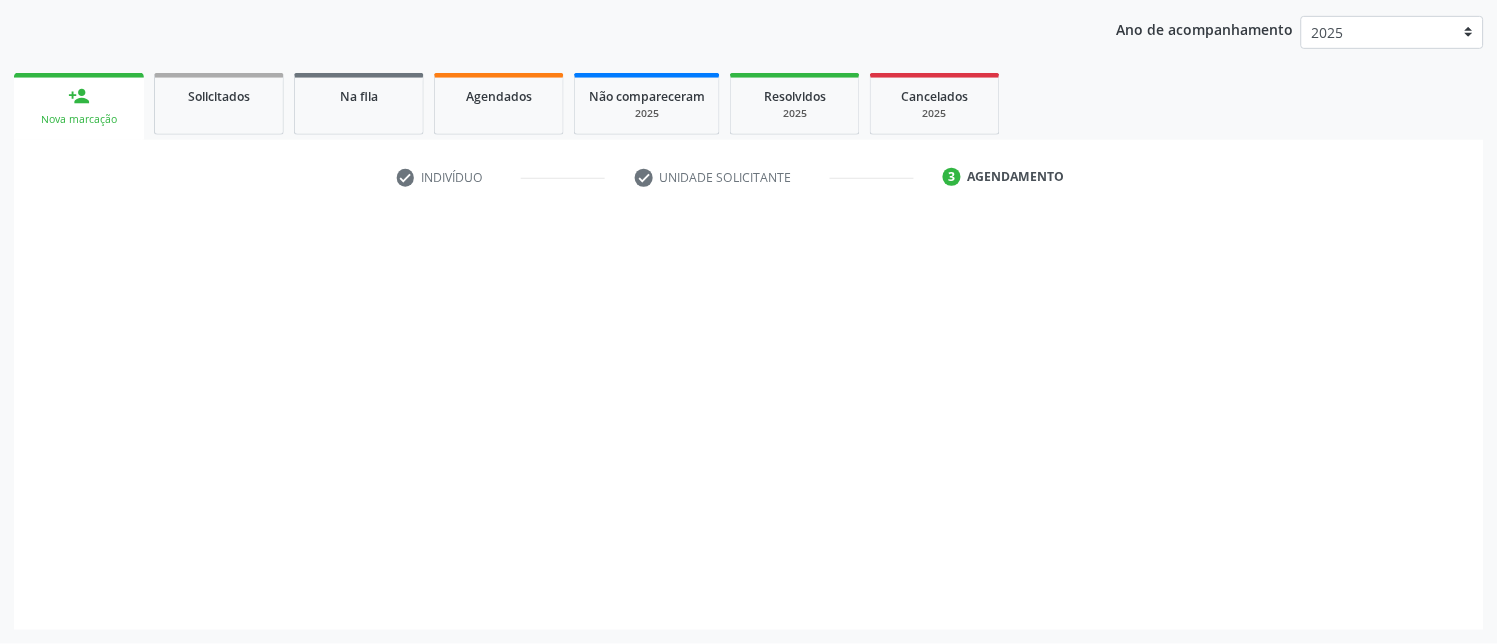 scroll, scrollTop: 225, scrollLeft: 0, axis: vertical 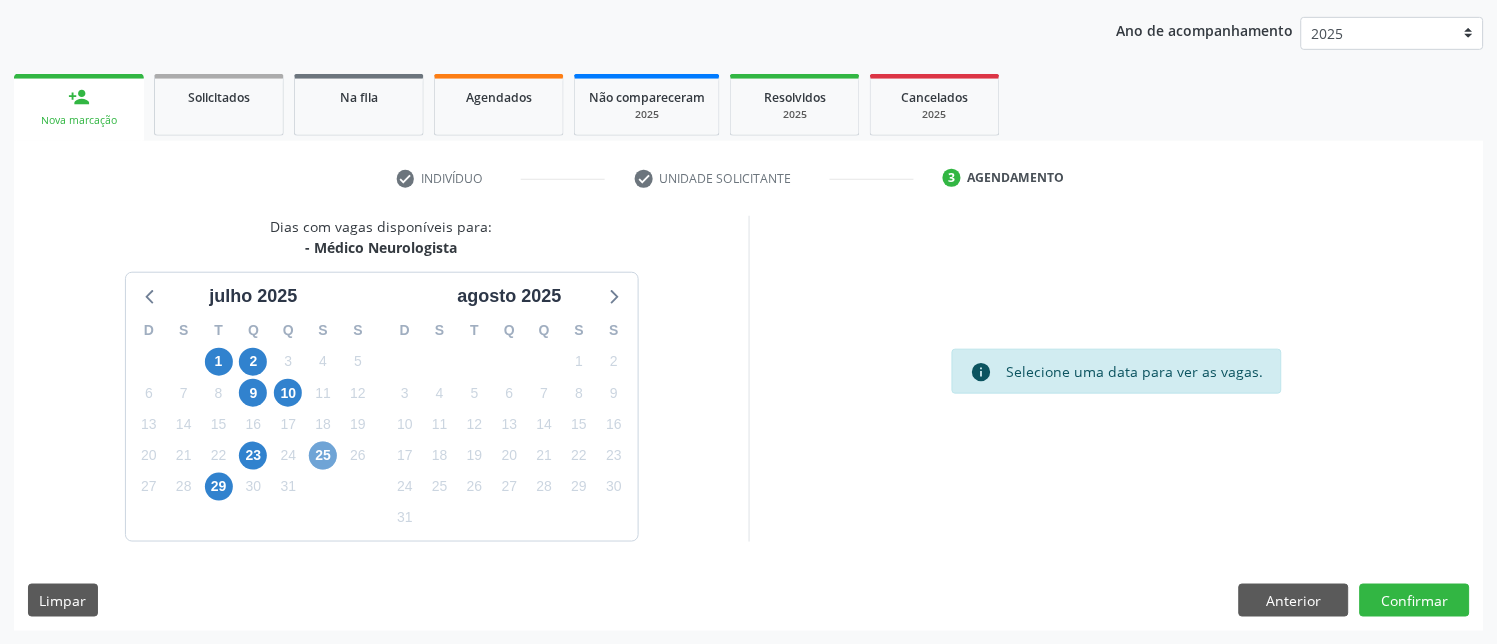 click on "25" at bounding box center [323, 456] 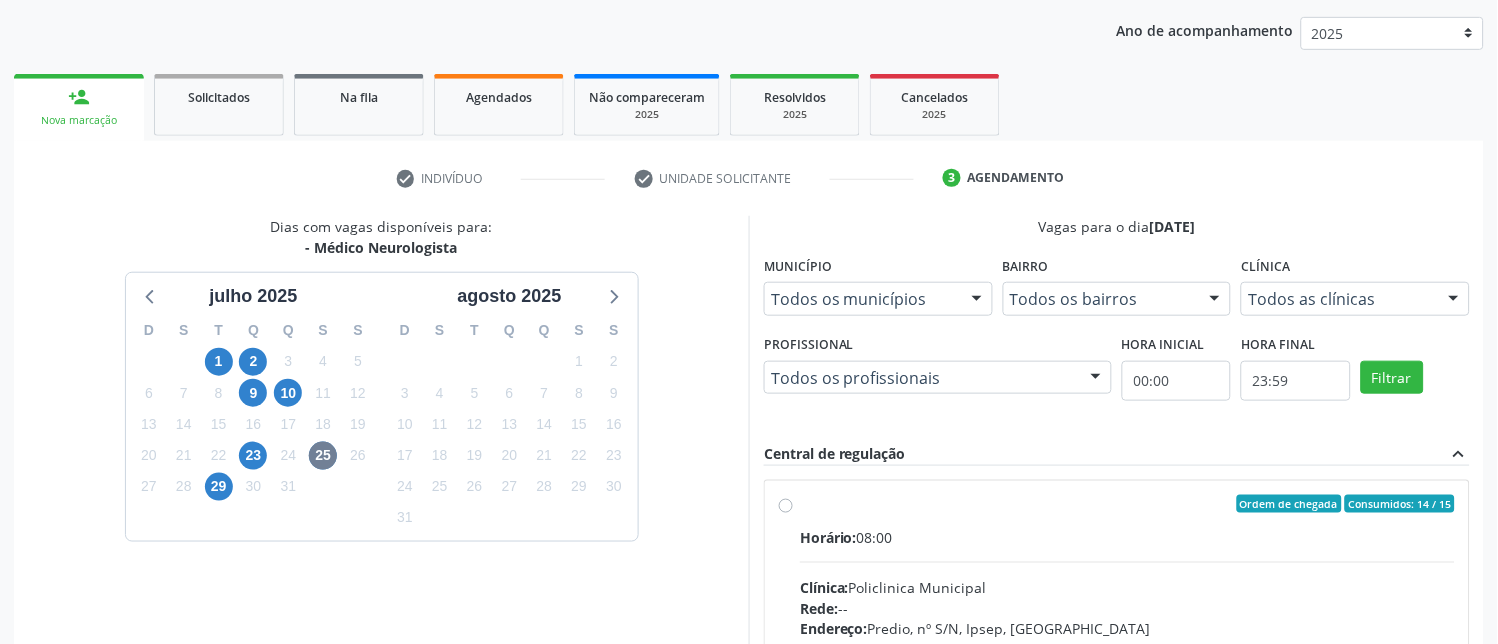 click on "Ordem de chegada
Consumidos: 14 / 15
Horário:   08:00
Clínica:  Policlinica Municipal
Rede:
--
Endereço:   Predio, nº S/N, Ipsep, [GEOGRAPHIC_DATA] - PE
Telefone:   --
Profissional:
--
Informações adicionais sobre o atendimento
Idade de atendimento:
Sem restrição
Gênero(s) atendido(s):
Sem restrição
Informações adicionais:
--" at bounding box center [1127, 648] 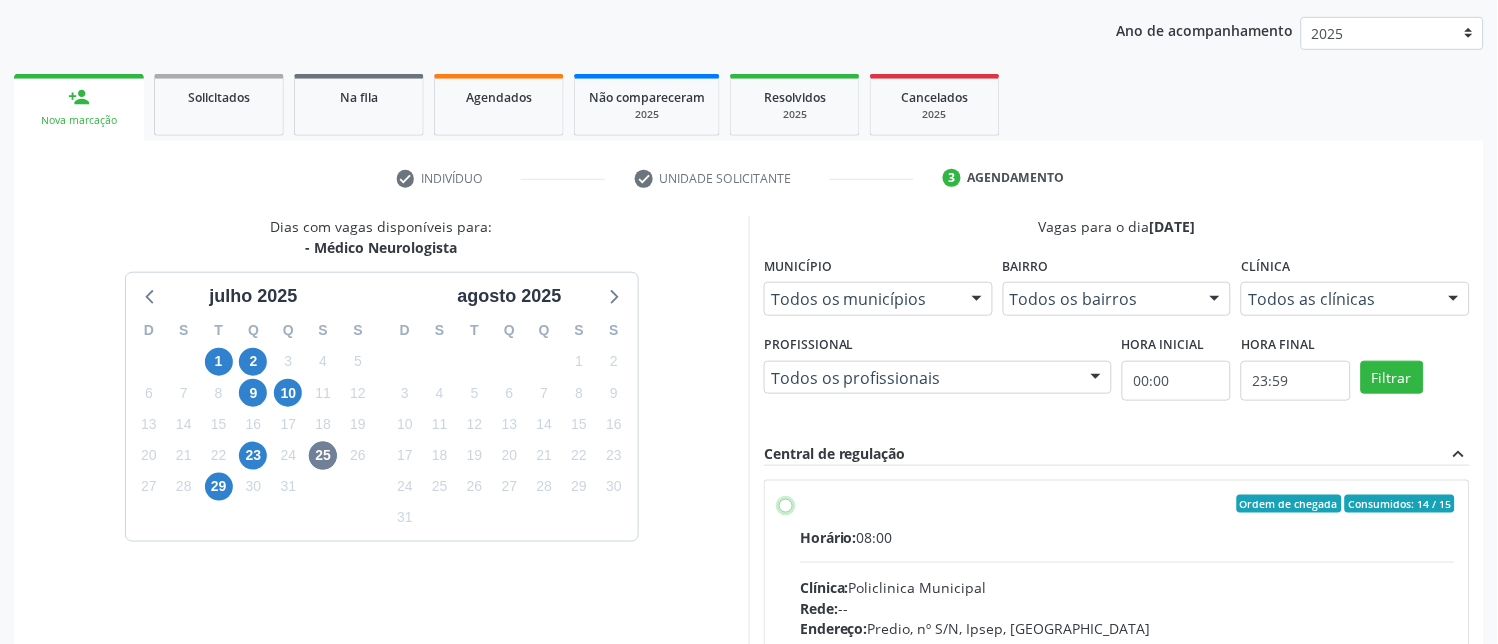 click on "Ordem de chegada
Consumidos: 14 / 15
Horário:   08:00
Clínica:  Policlinica Municipal
Rede:
--
Endereço:   Predio, nº S/N, Ipsep, [GEOGRAPHIC_DATA] - PE
Telefone:   --
Profissional:
--
Informações adicionais sobre o atendimento
Idade de atendimento:
Sem restrição
Gênero(s) atendido(s):
Sem restrição
Informações adicionais:
--" at bounding box center [786, 504] 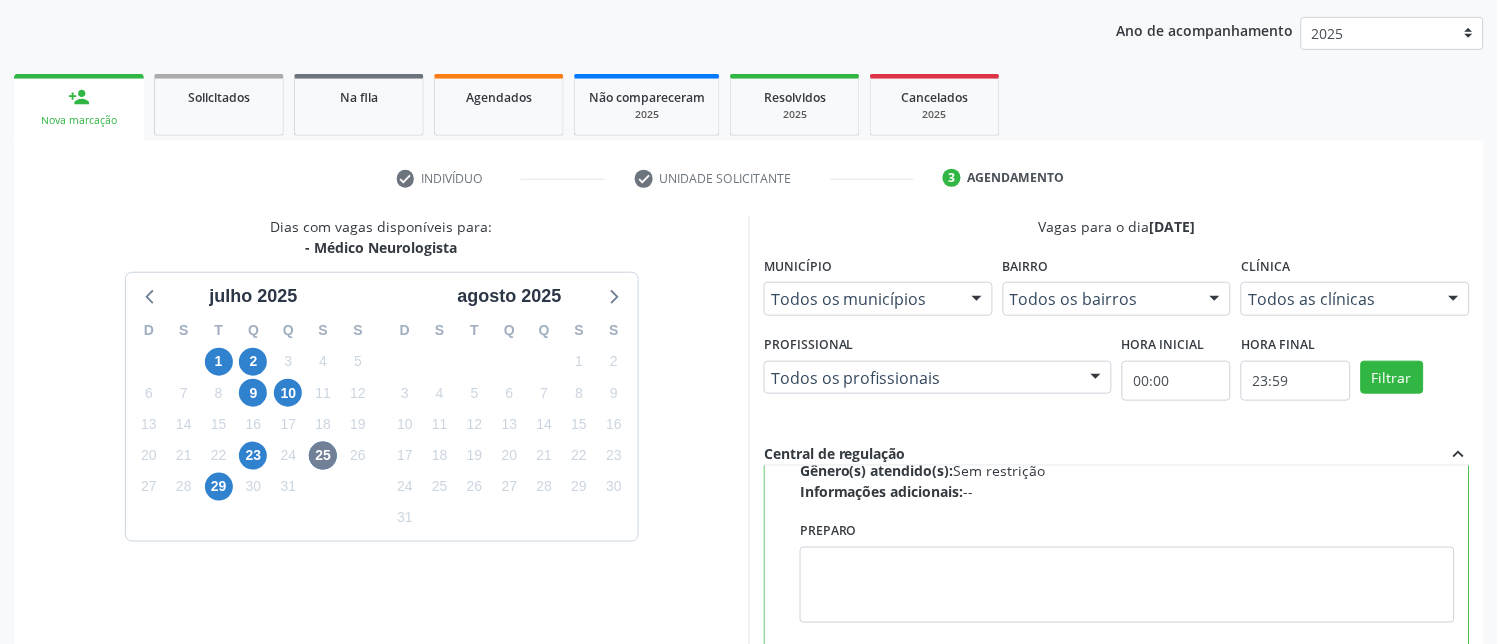 scroll, scrollTop: 450, scrollLeft: 0, axis: vertical 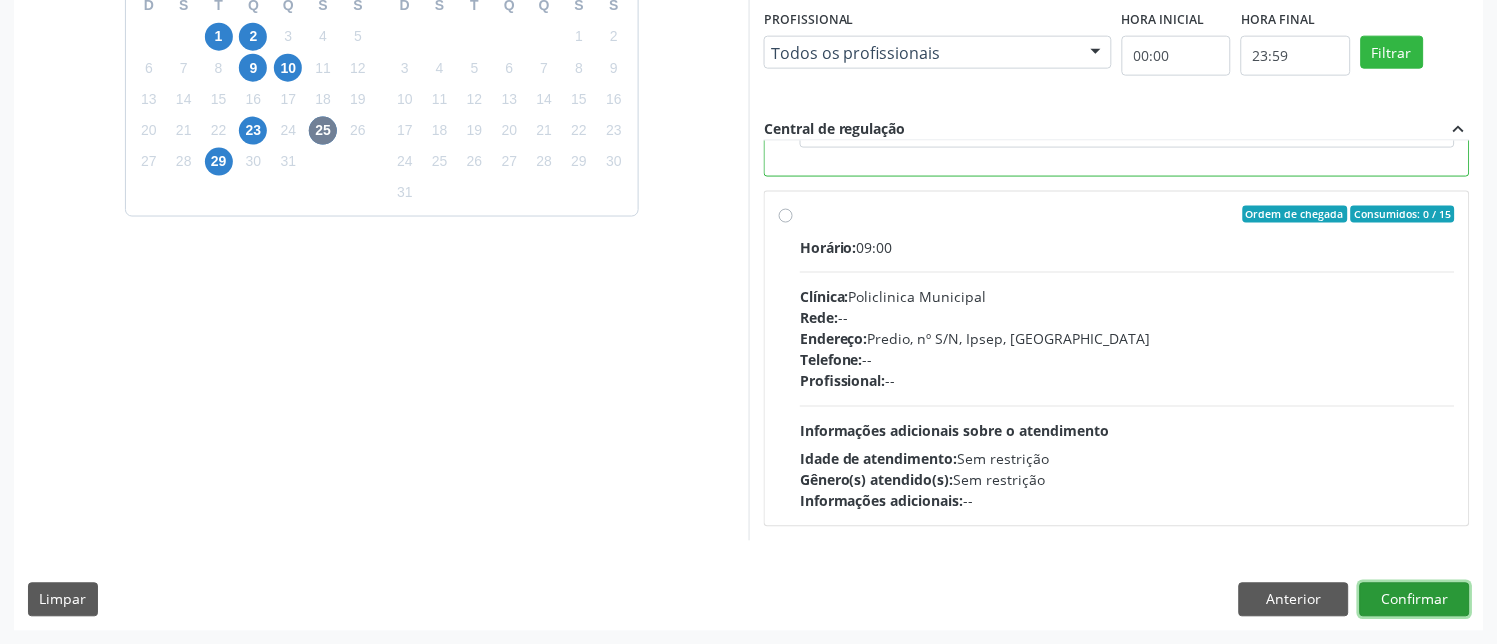 click on "Confirmar" at bounding box center [1415, 600] 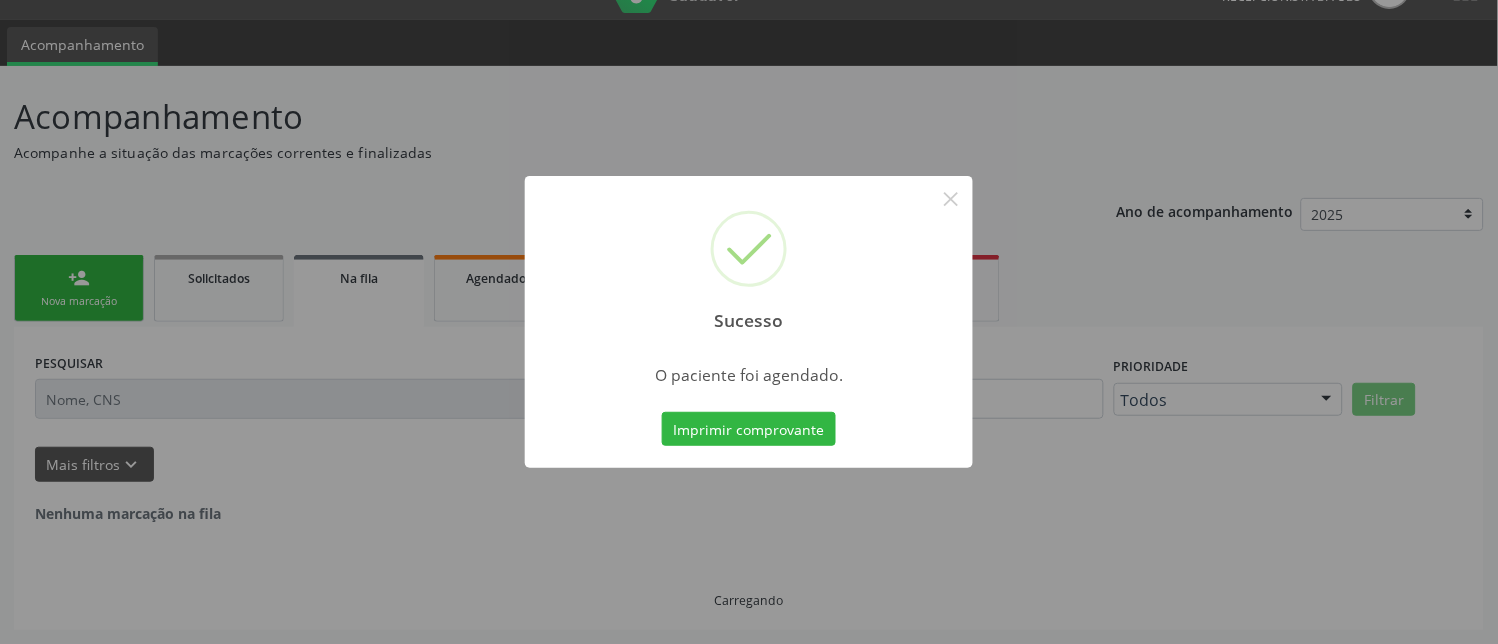 scroll, scrollTop: 0, scrollLeft: 0, axis: both 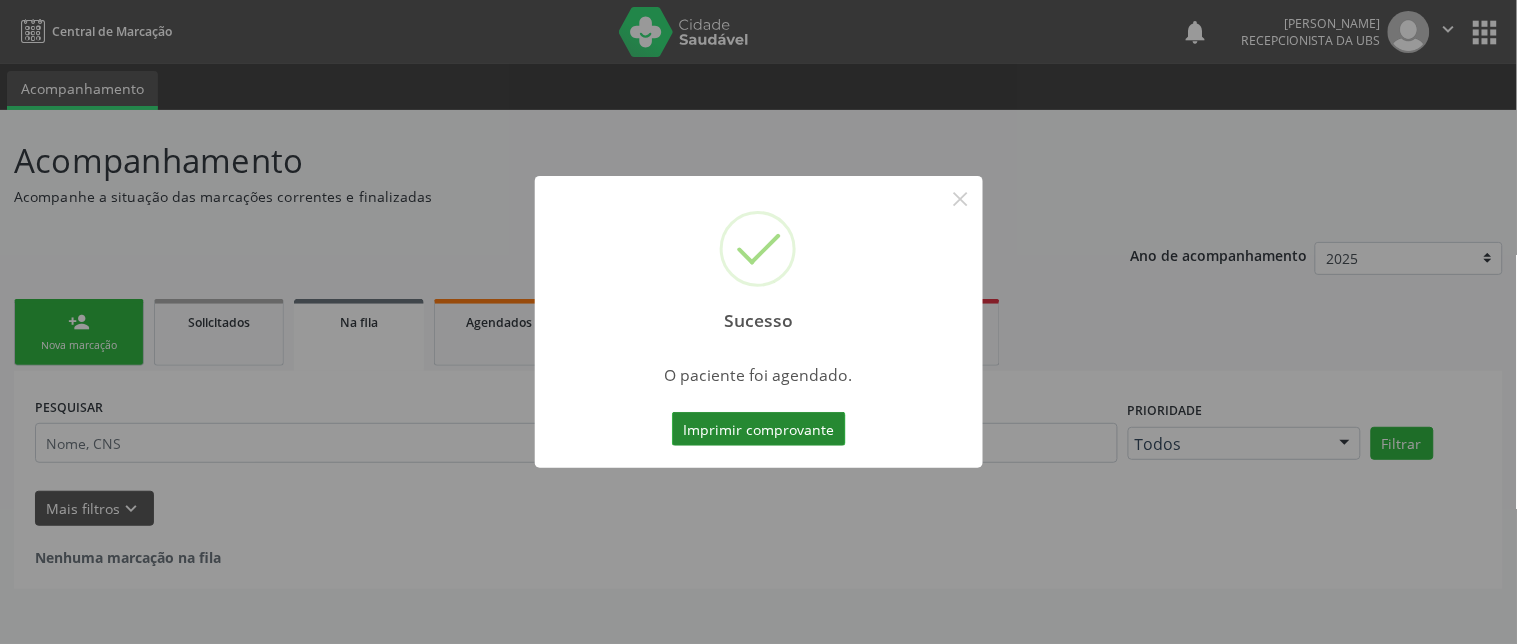 click on "Imprimir comprovante" at bounding box center [759, 429] 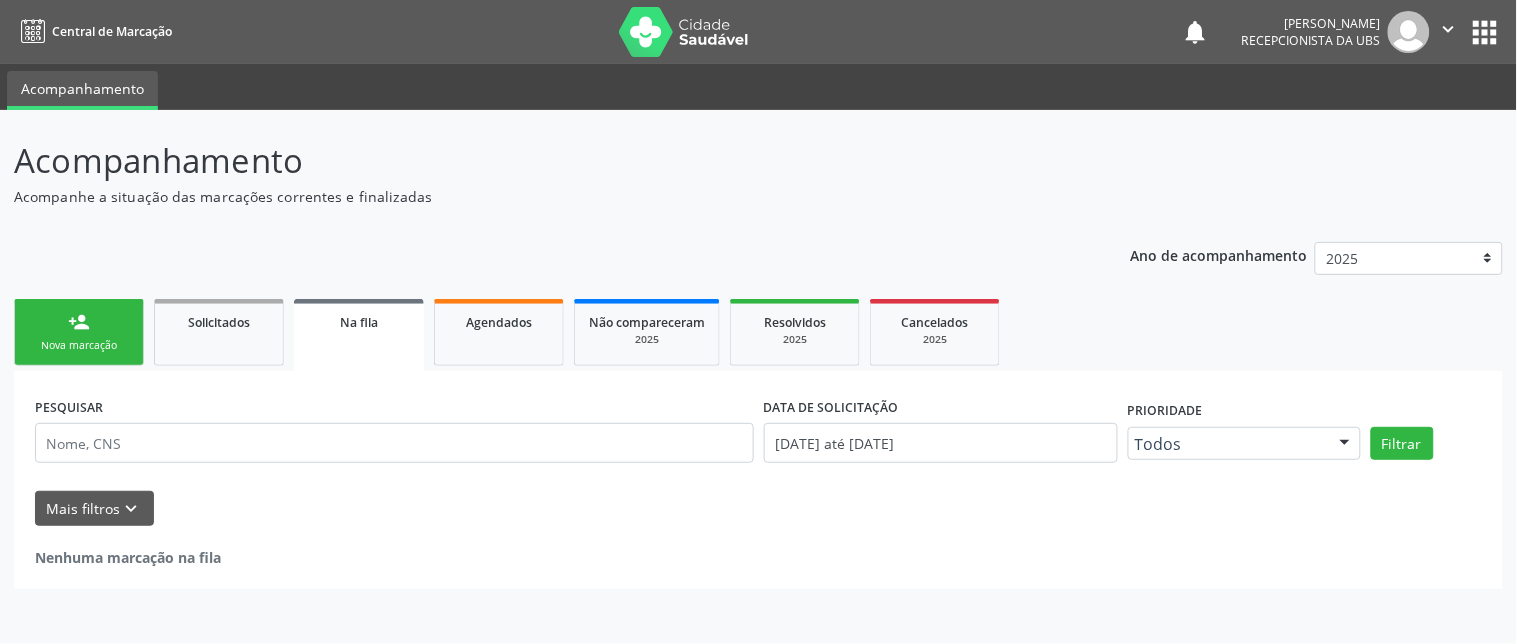 click on "person_add
Nova marcação" at bounding box center (79, 332) 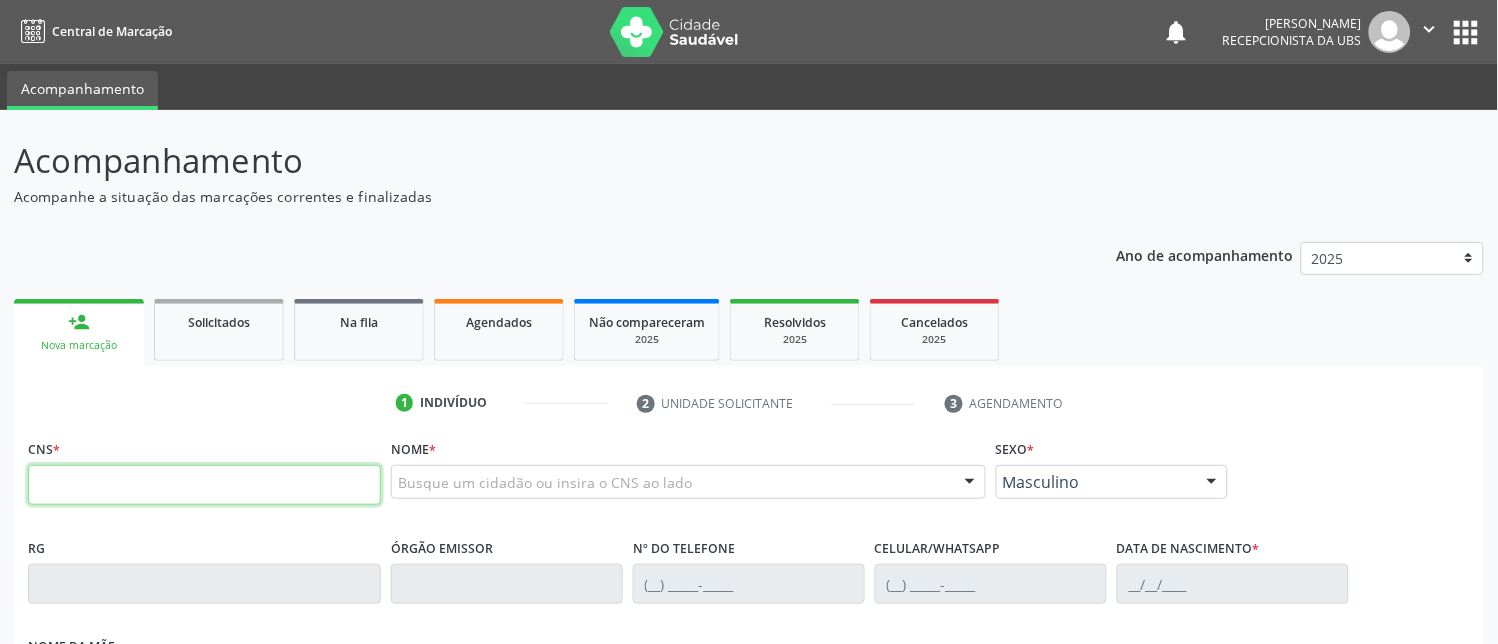 click at bounding box center (204, 485) 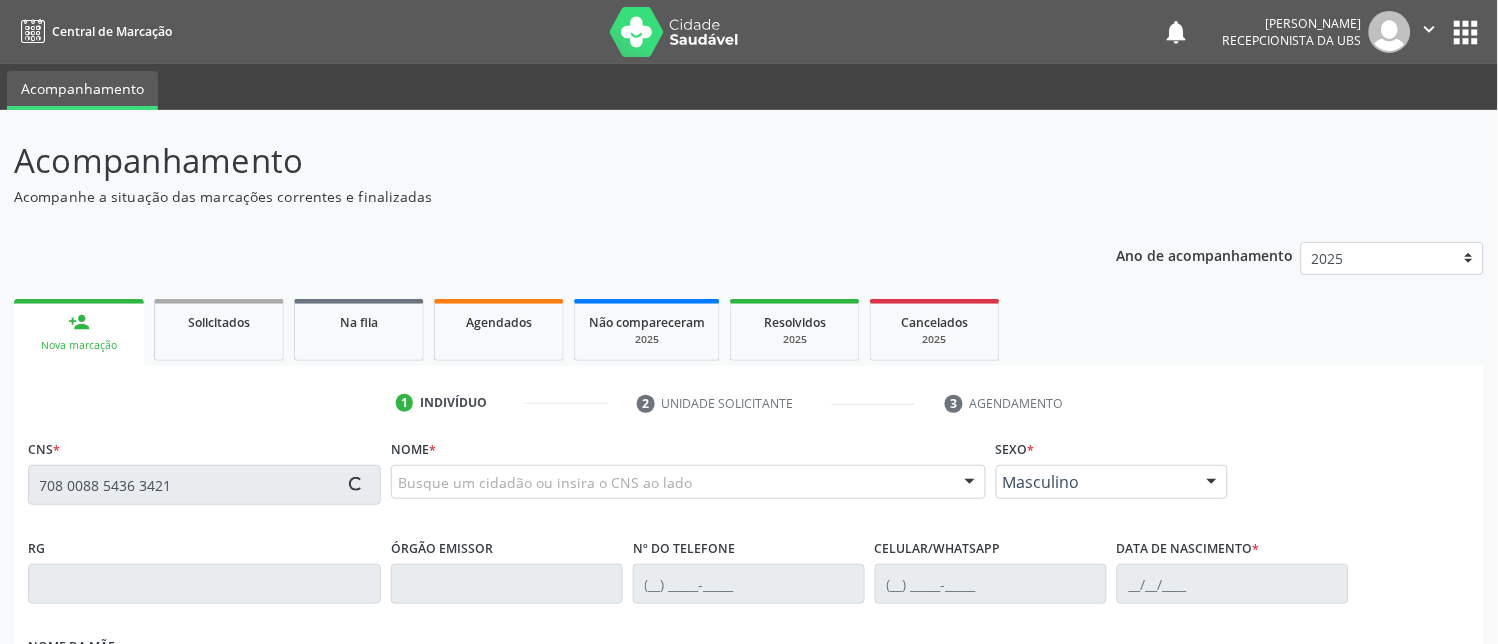 type on "708 0088 5436 3421" 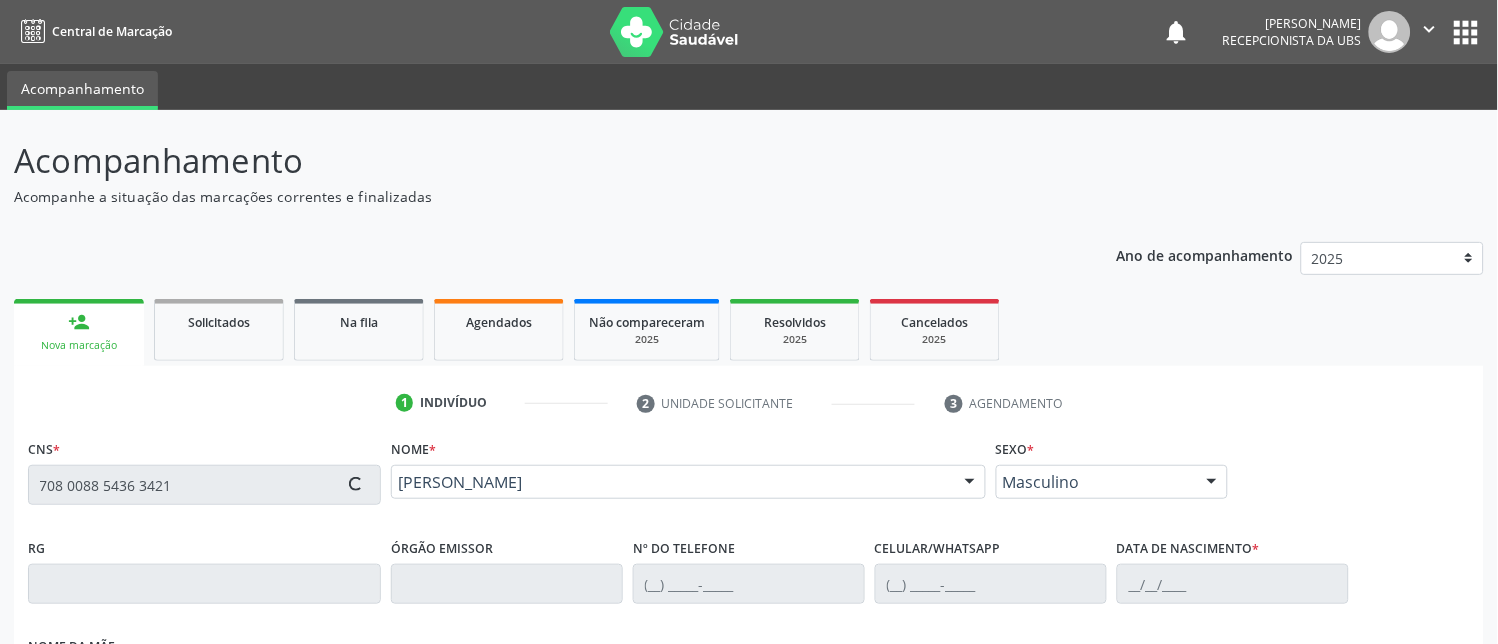 type on "[PHONE_NUMBER]" 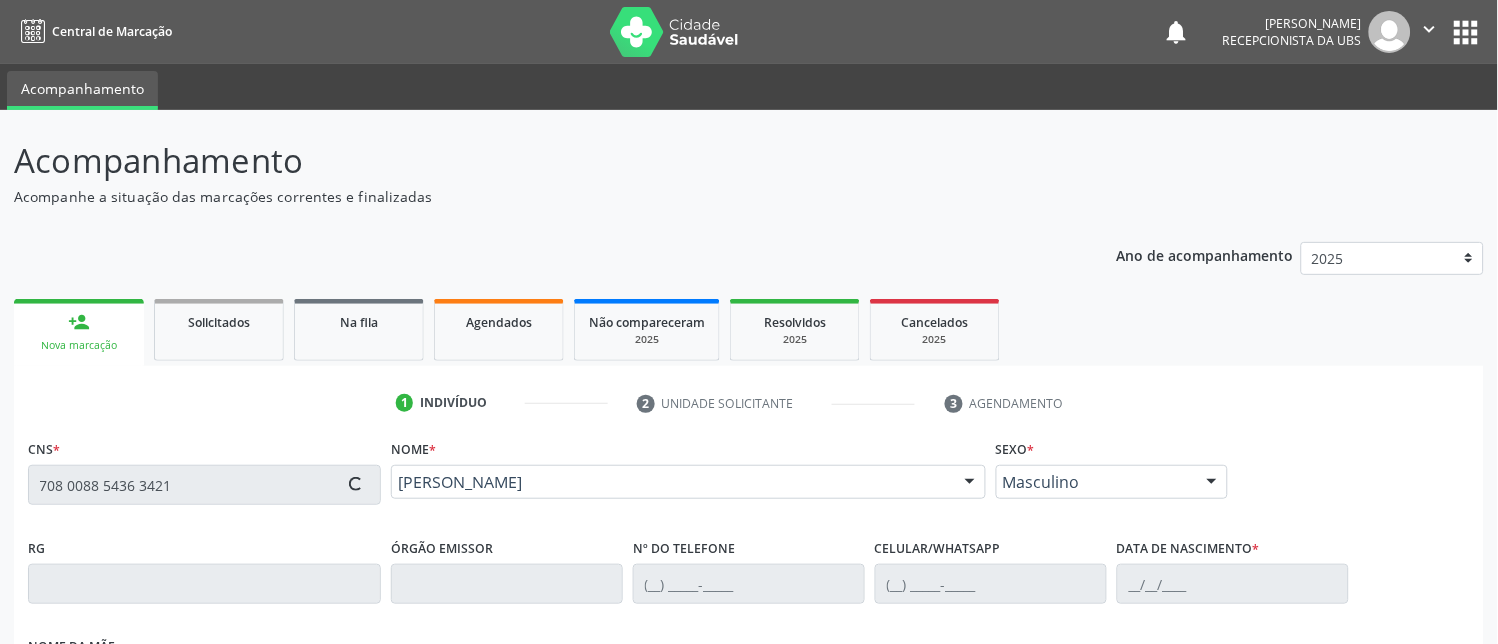 type on "[DATE]" 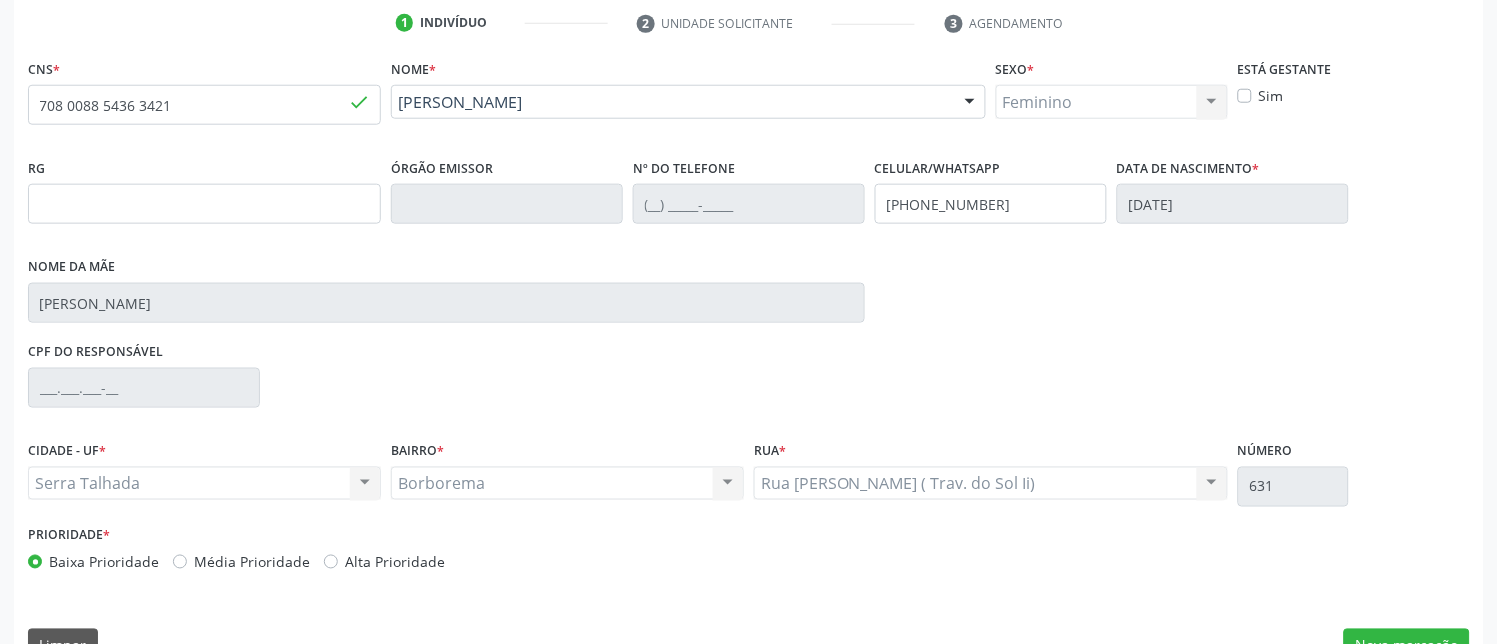 scroll, scrollTop: 425, scrollLeft: 0, axis: vertical 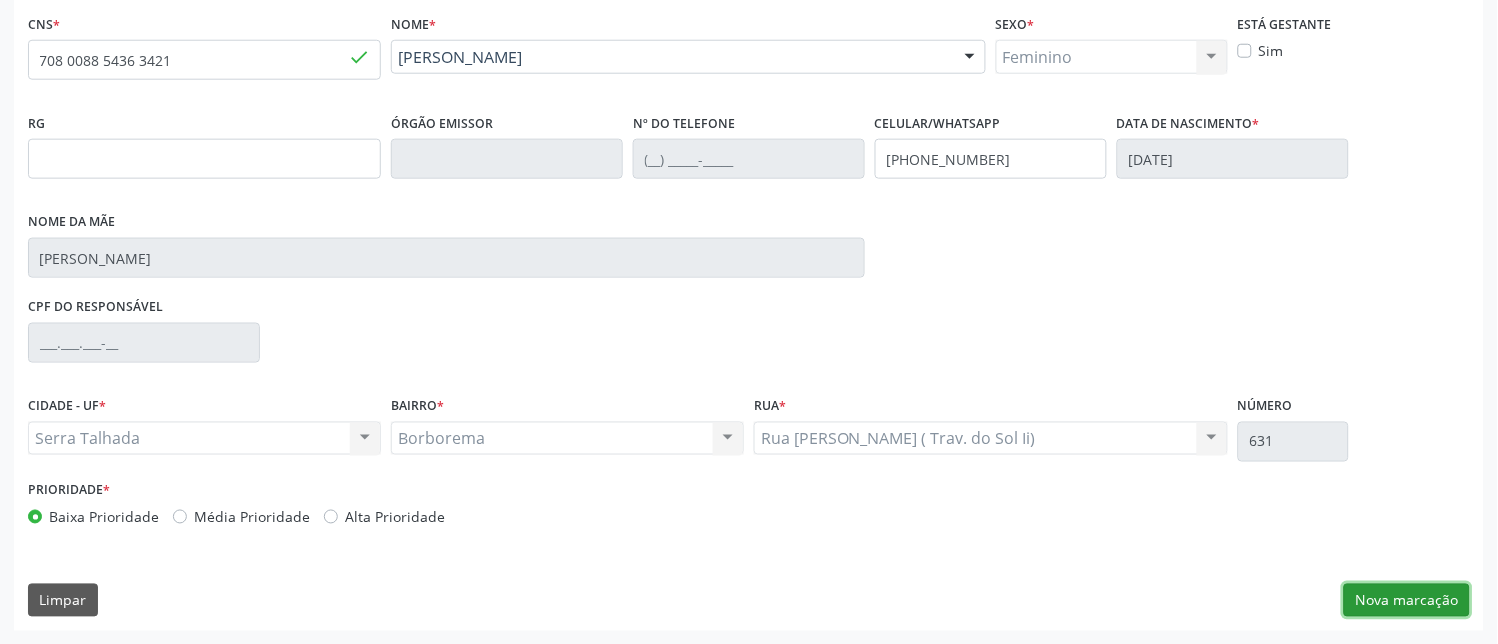 click on "Nova marcação" at bounding box center [1407, 601] 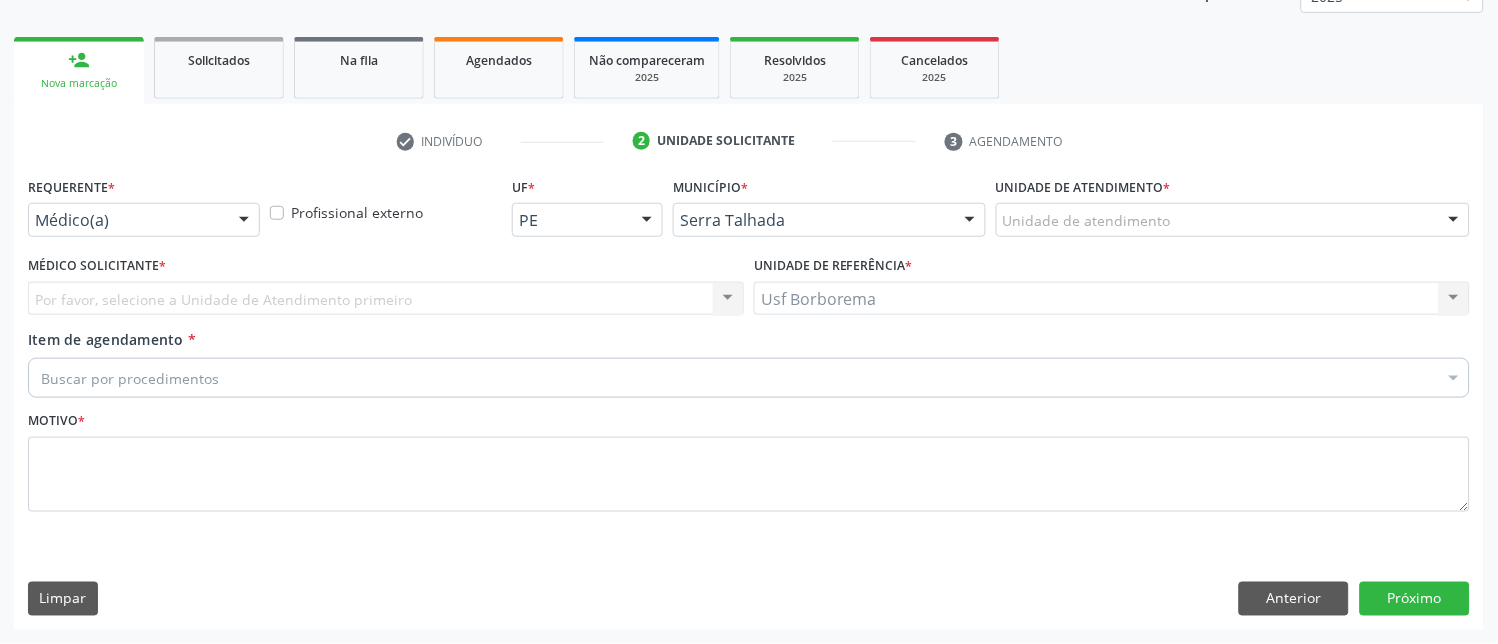 scroll, scrollTop: 261, scrollLeft: 0, axis: vertical 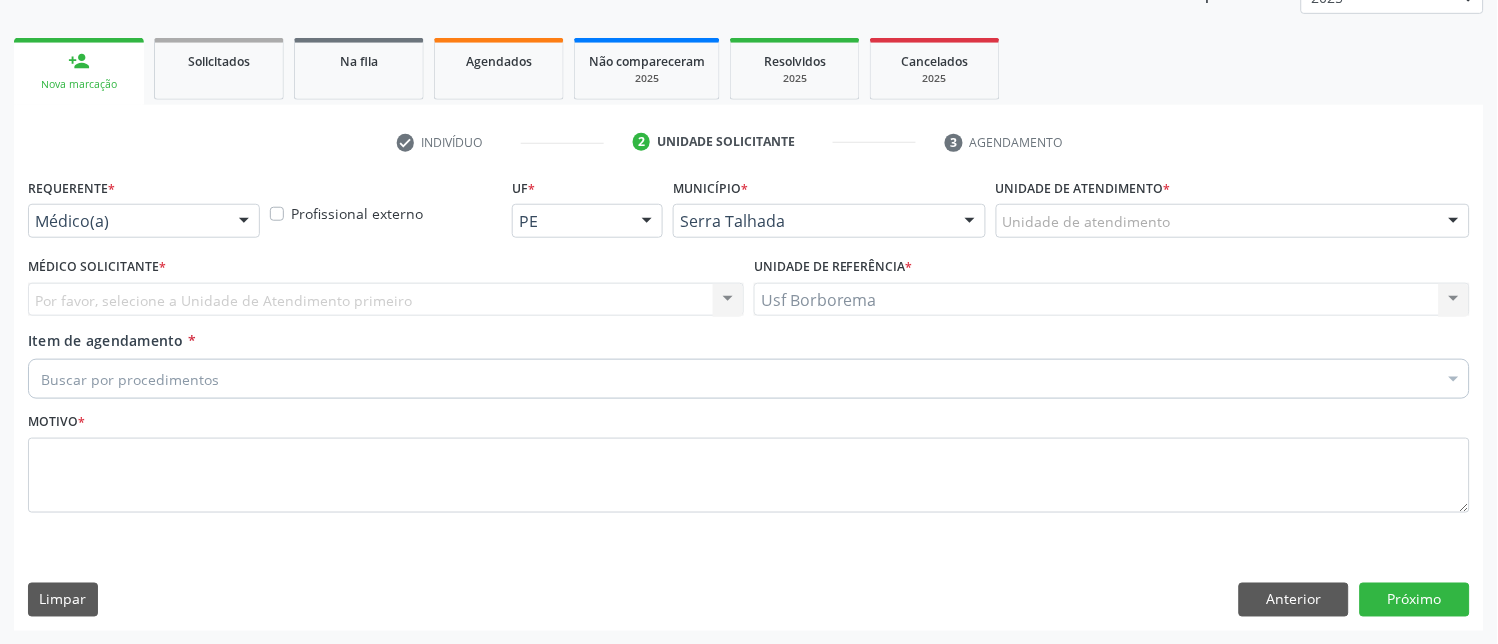 click on "Unidade de atendimento" at bounding box center [1233, 221] 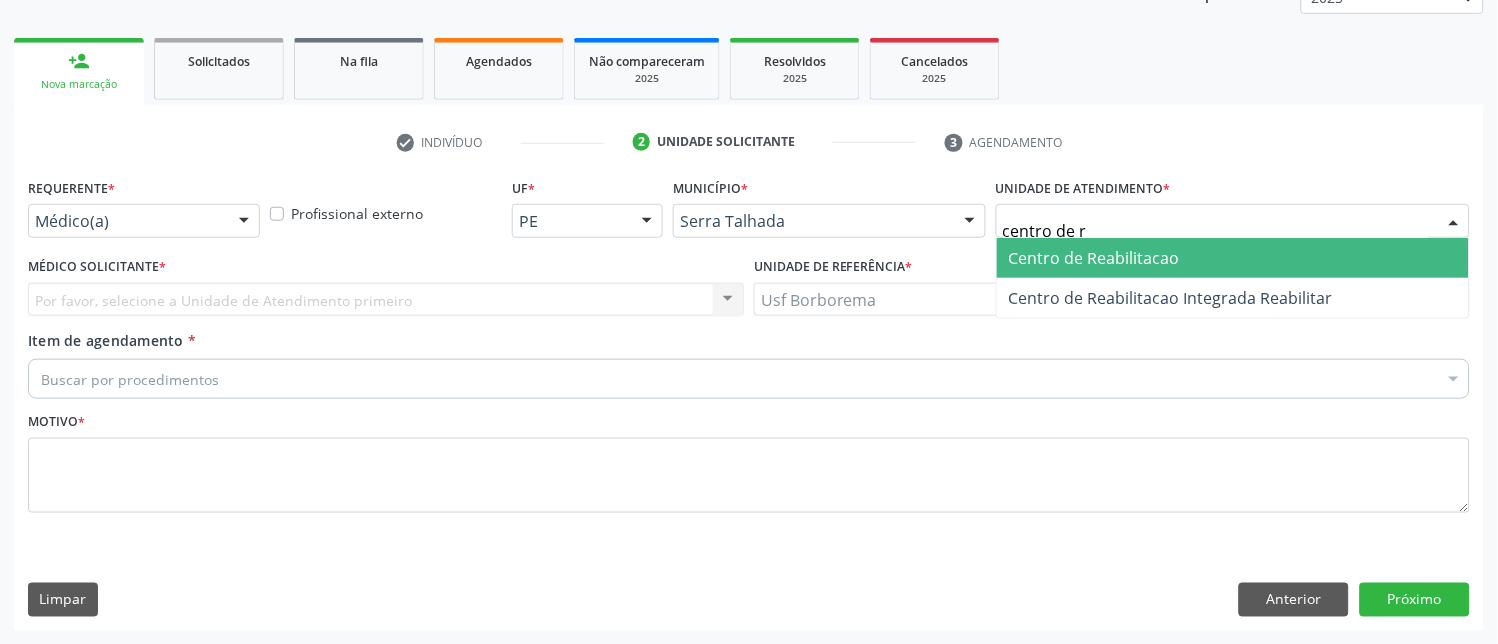 type on "centro de re" 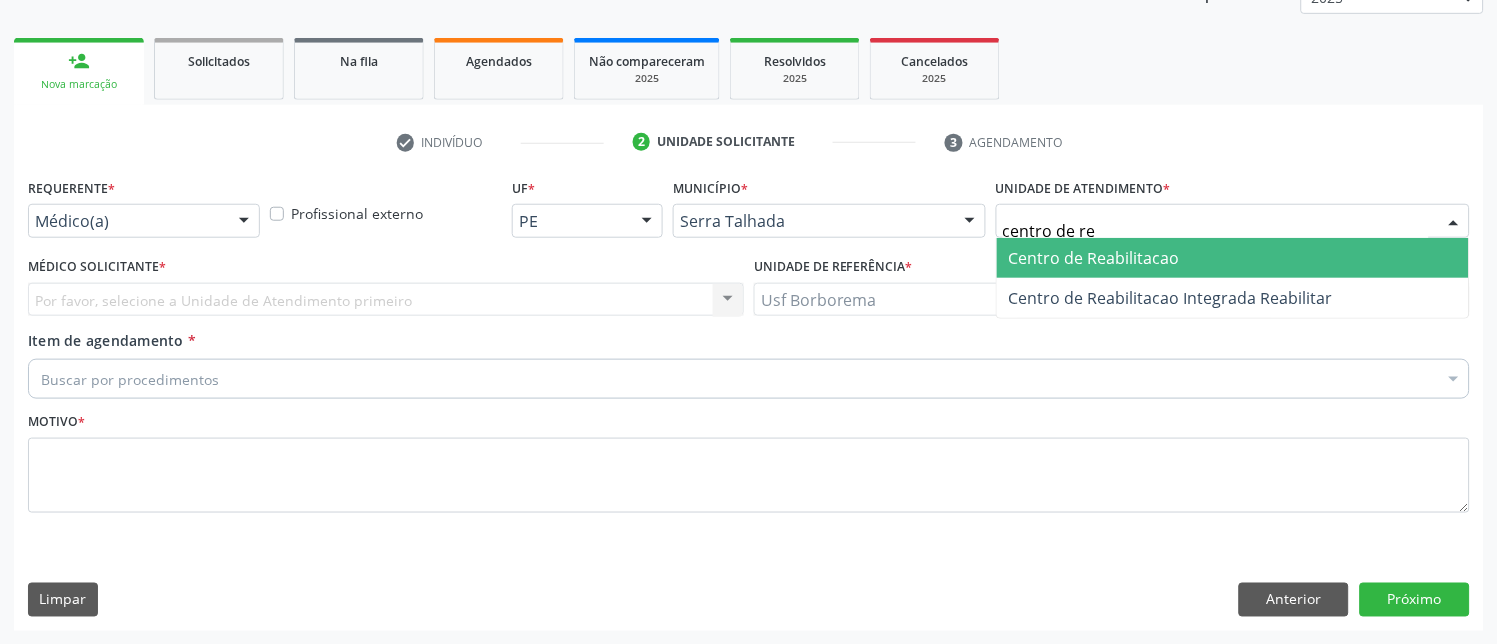 click on "Centro de Reabilitacao" at bounding box center (1233, 258) 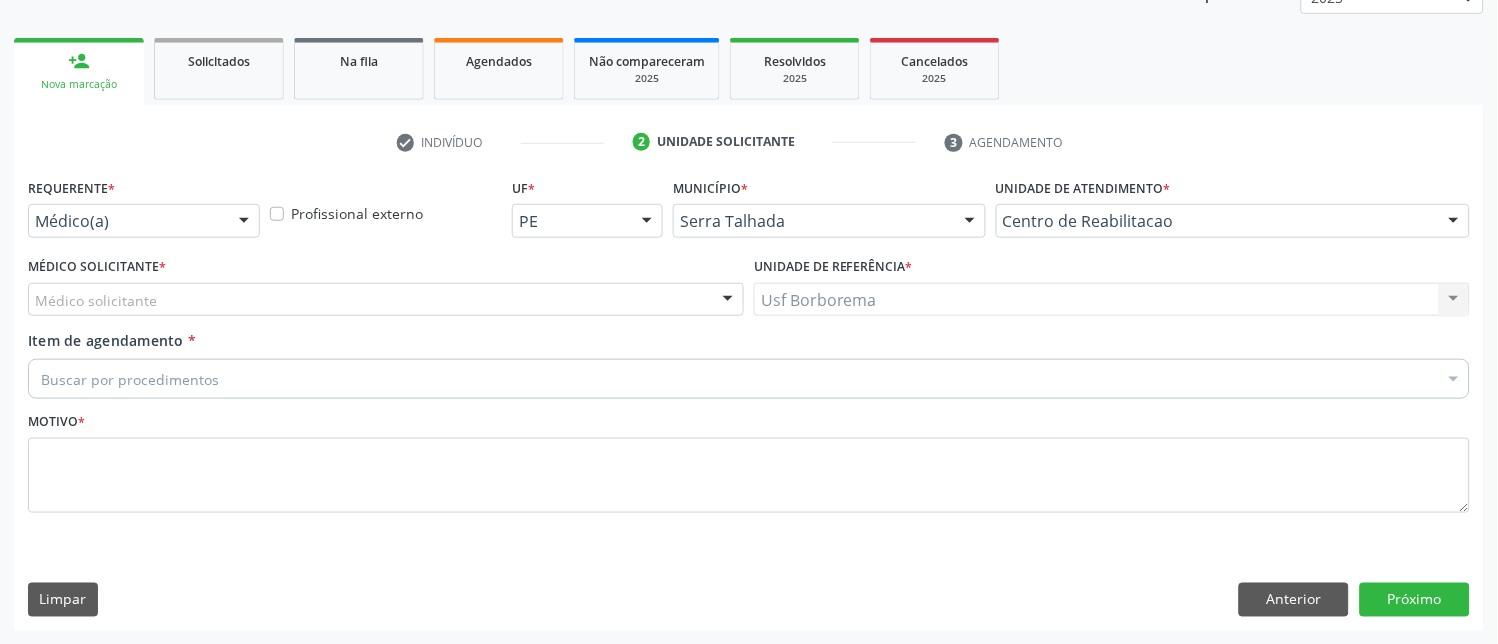 click on "Médico solicitante" at bounding box center (386, 300) 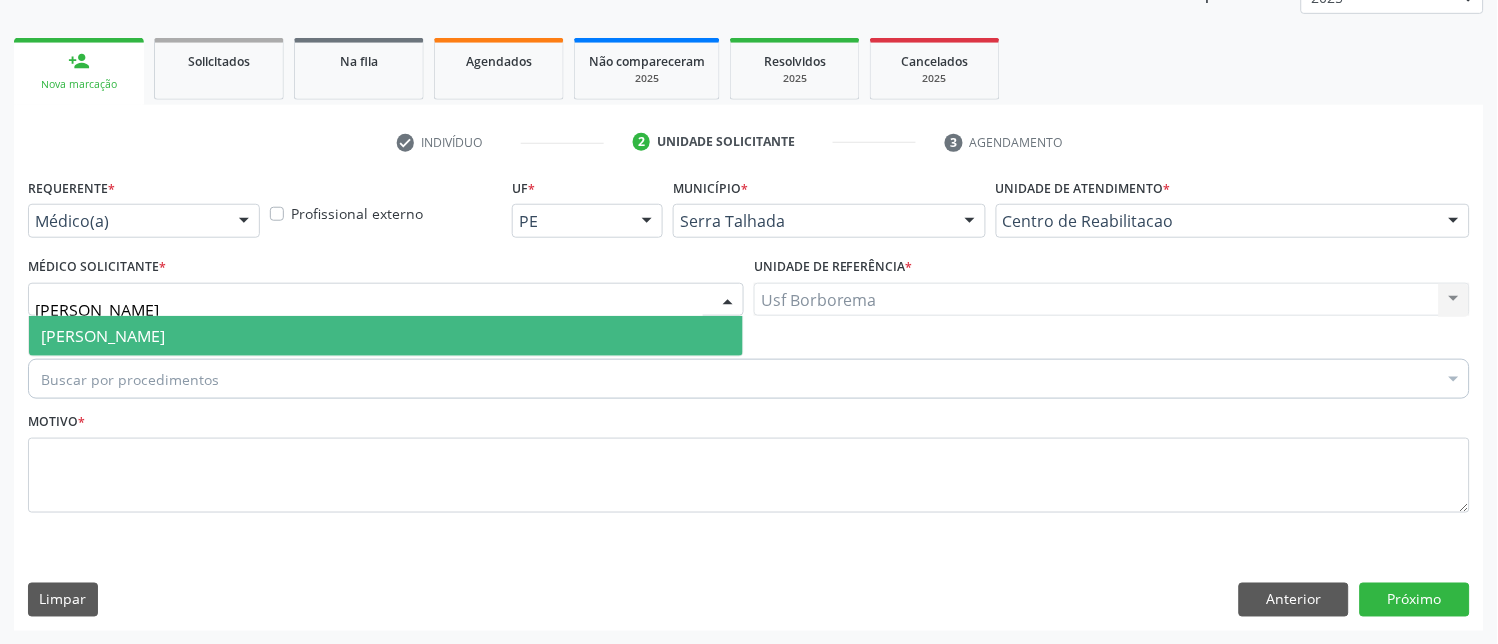click on "[PERSON_NAME]" at bounding box center [386, 336] 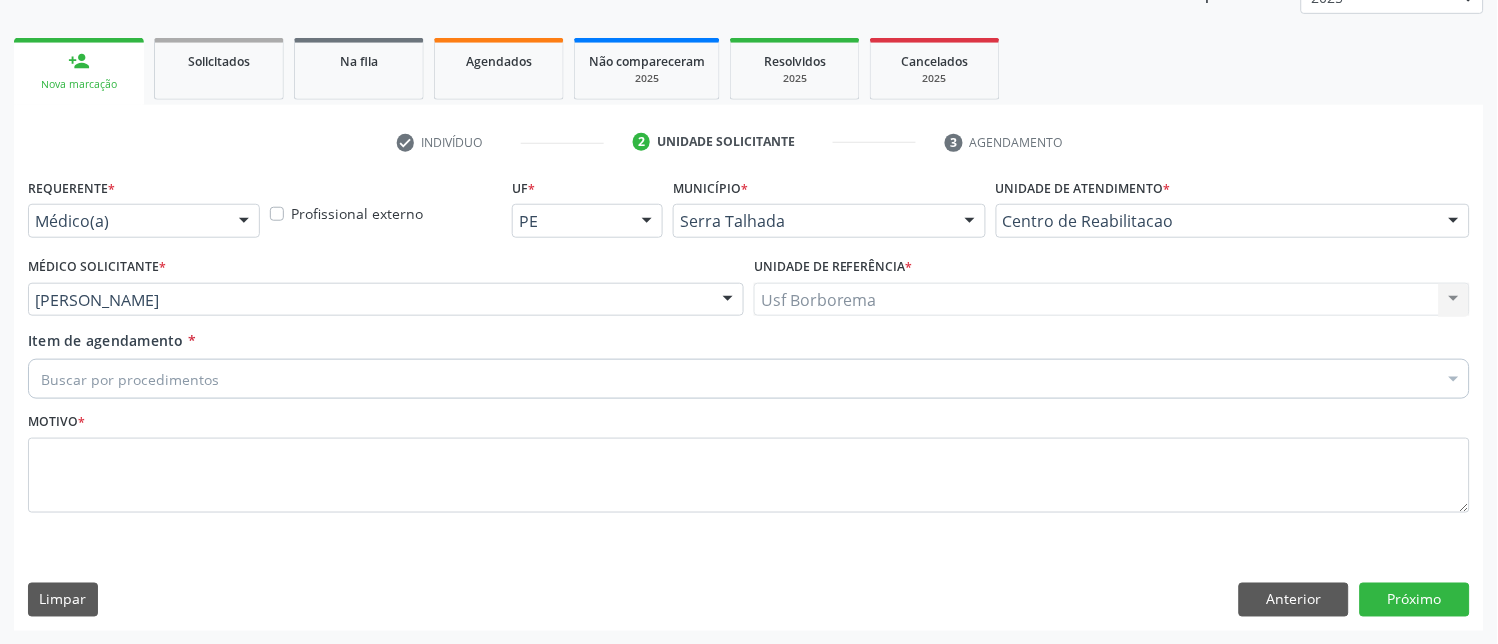 click on "[PERSON_NAME]" at bounding box center [386, 336] 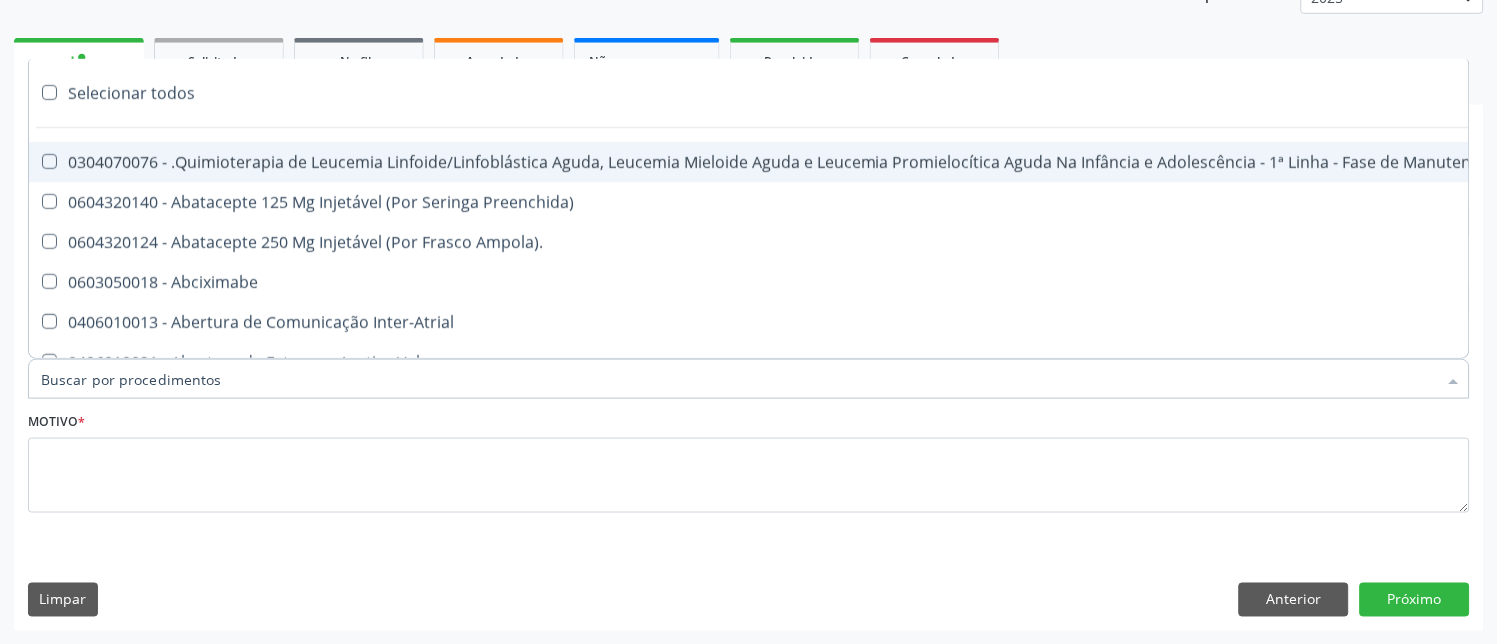click on "Motivo
*" at bounding box center [749, 467] 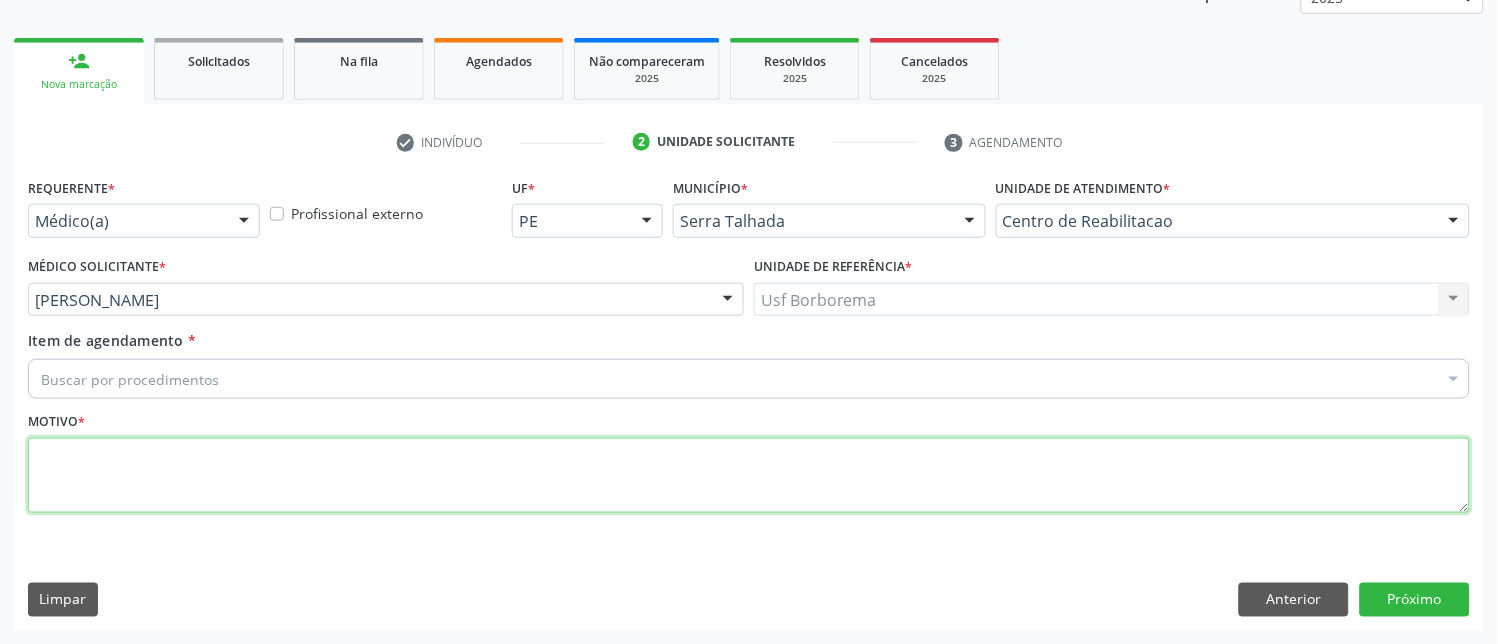 click at bounding box center (749, 476) 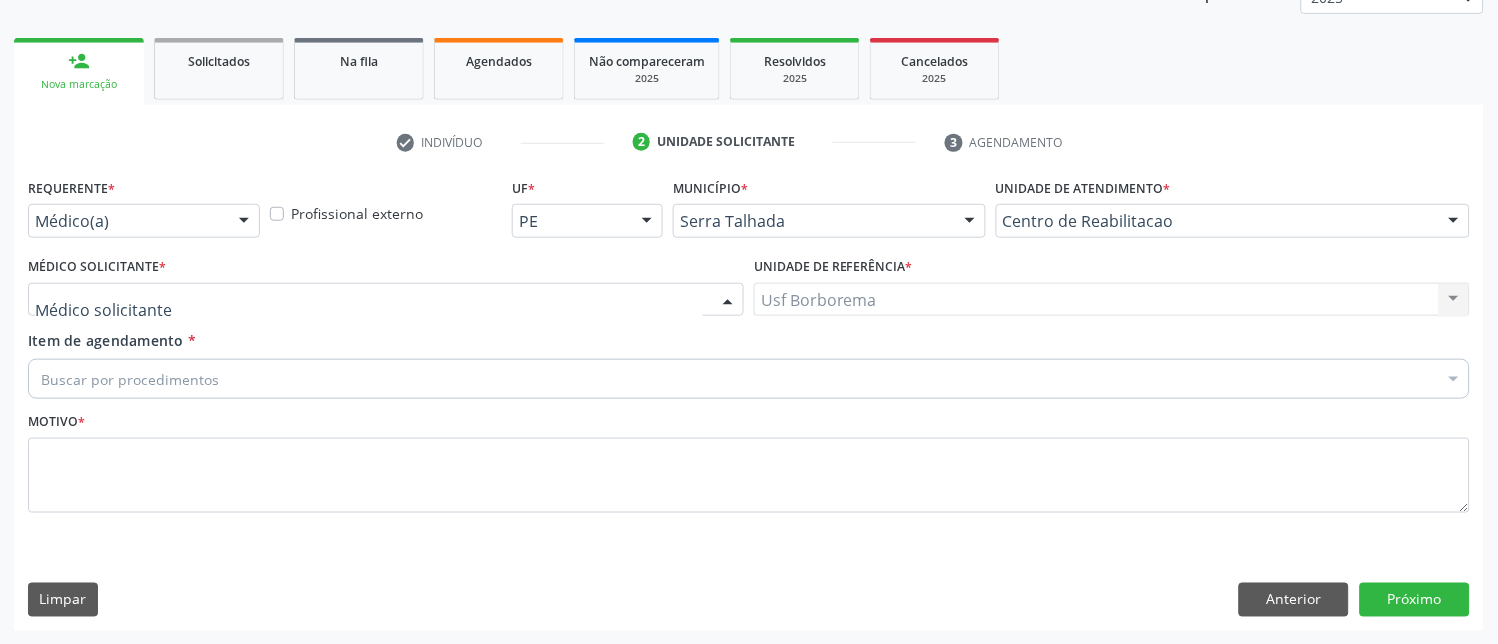 click at bounding box center (386, 300) 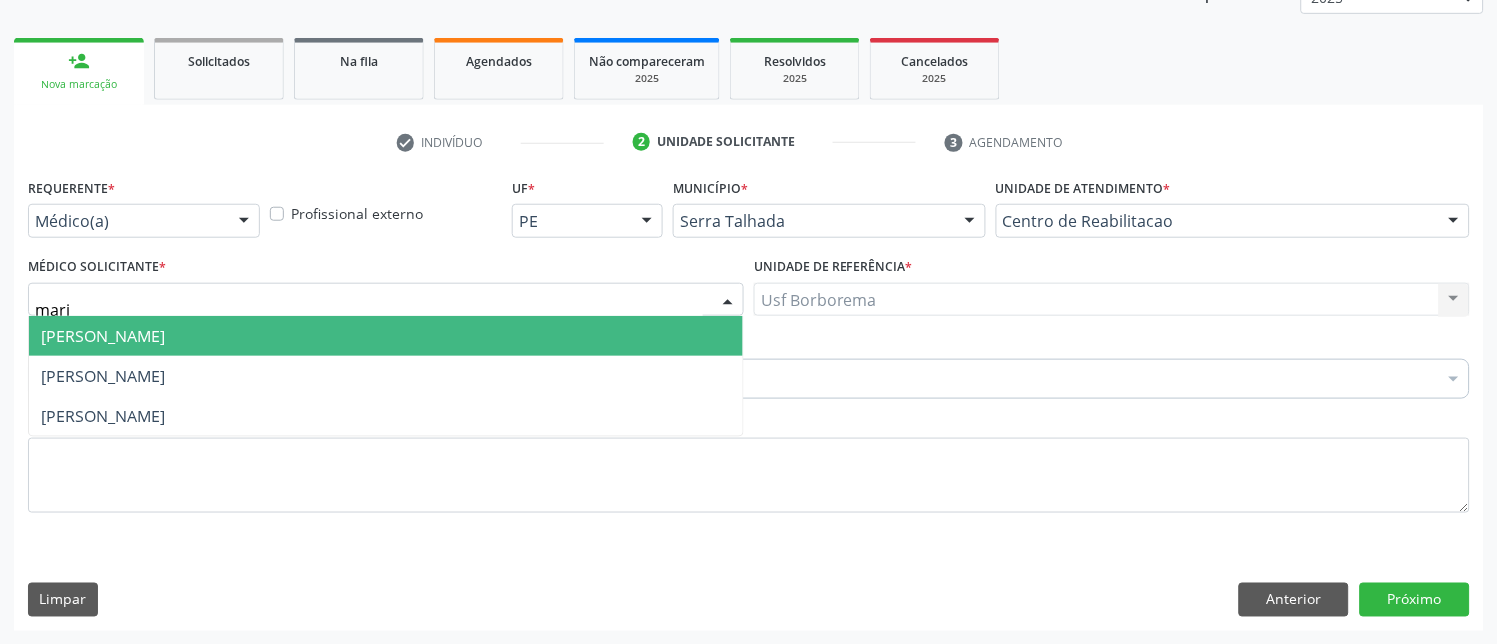 type on "maria" 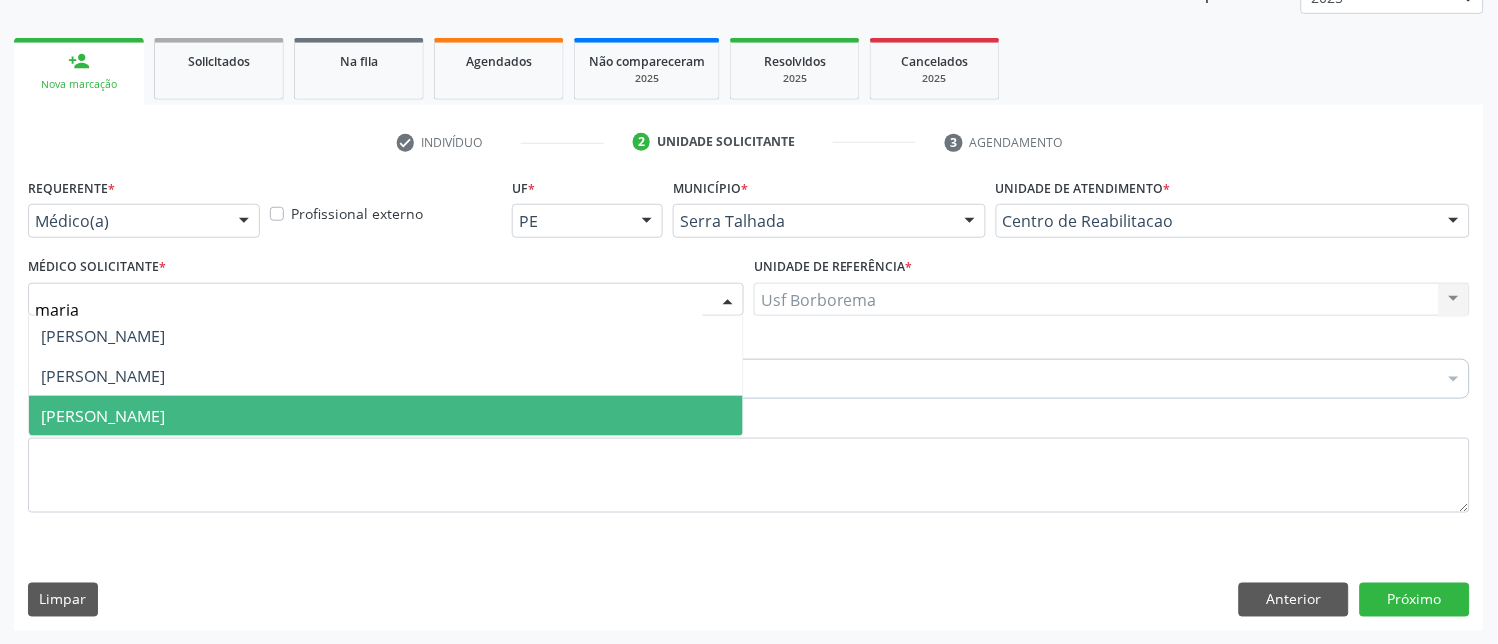 click on "[PERSON_NAME]" at bounding box center [103, 416] 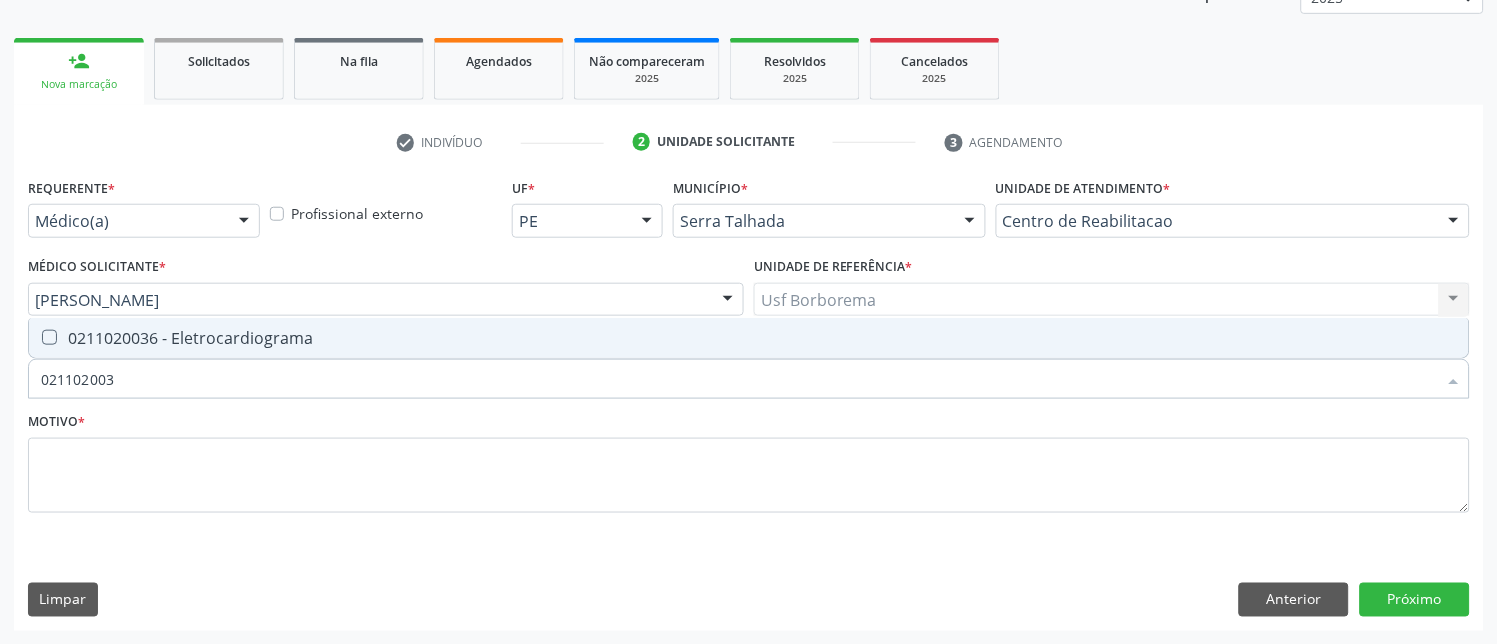 type on "0211020036" 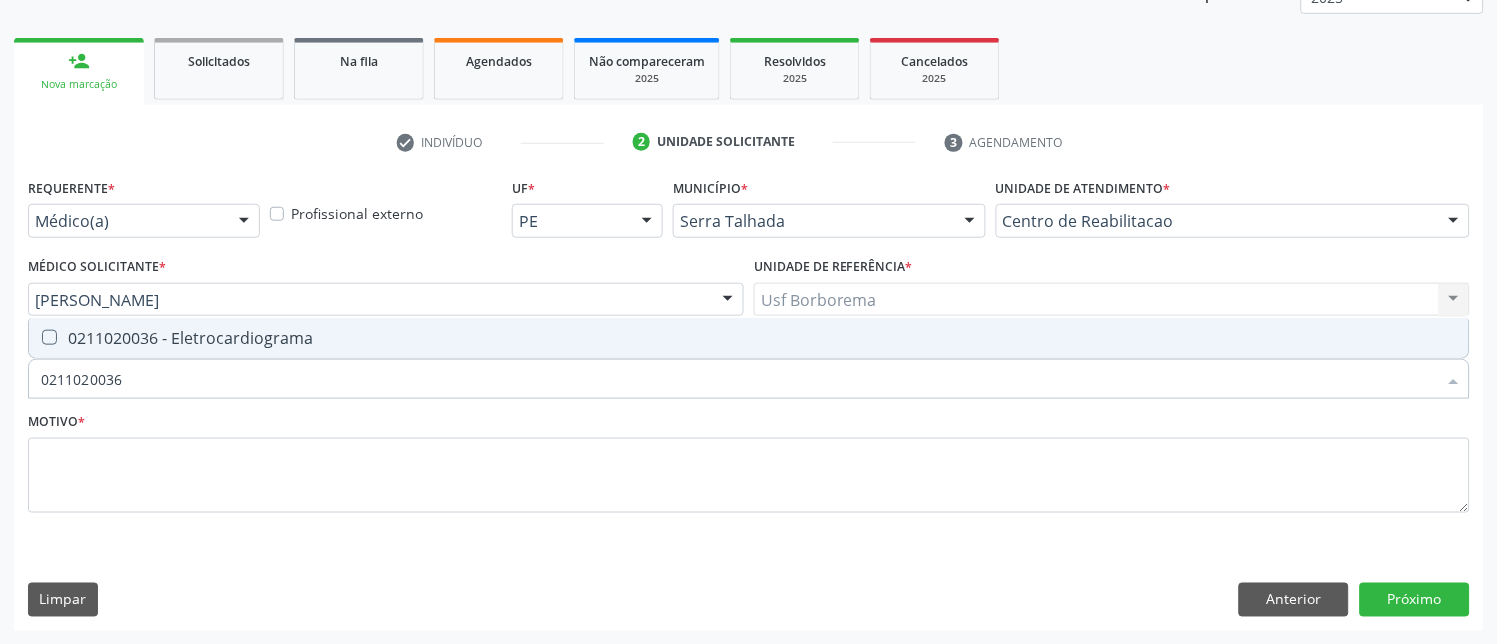 click at bounding box center (36, 338) 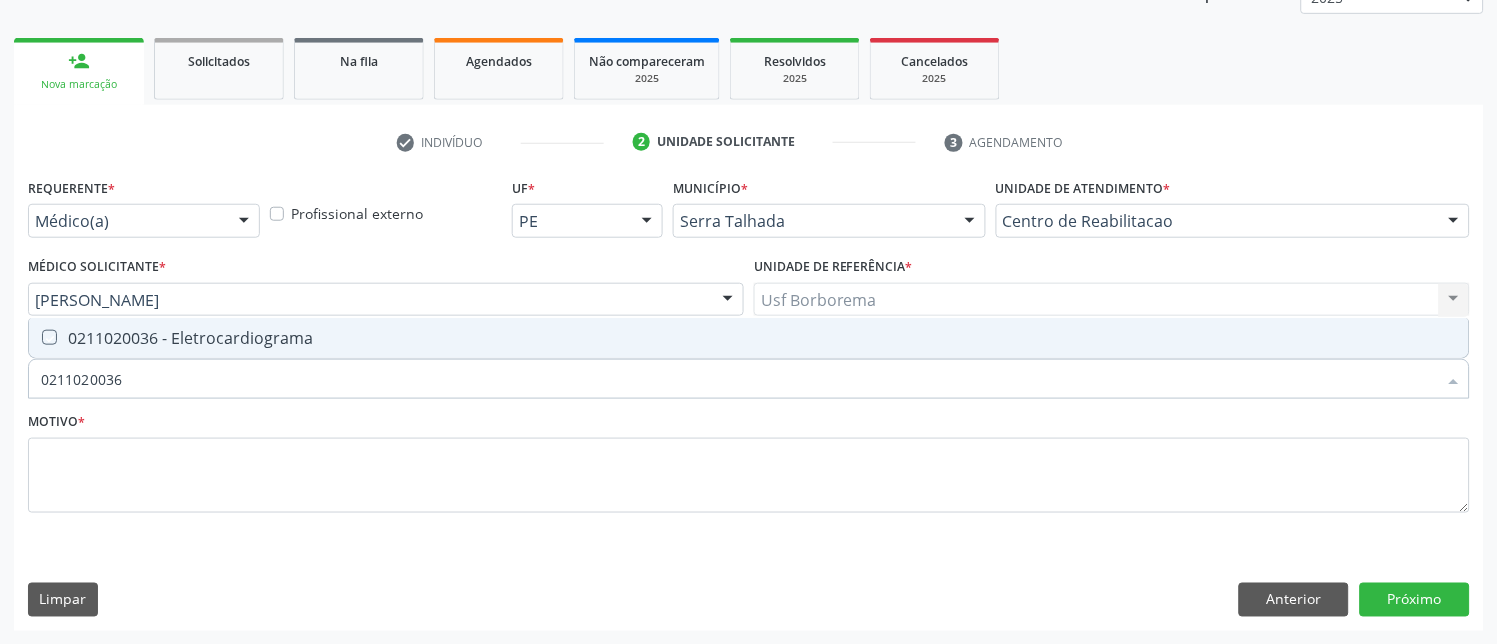 click at bounding box center [36, 338] 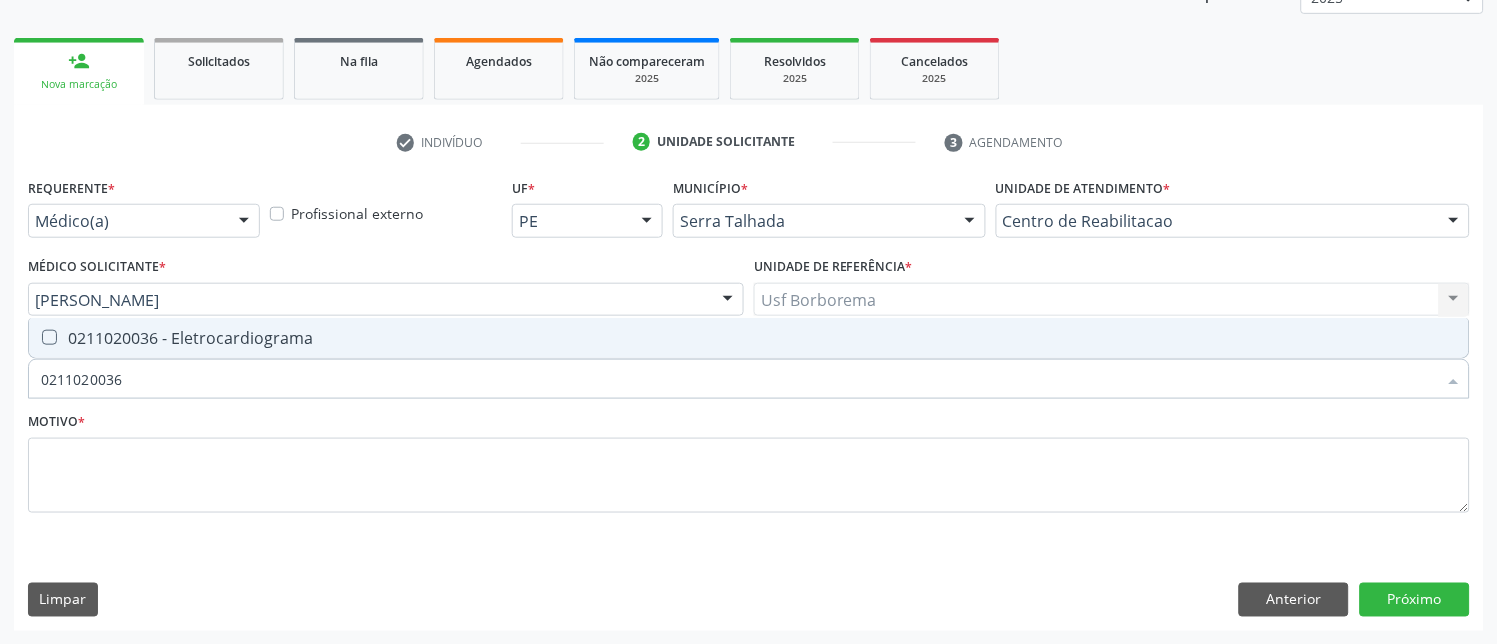 click at bounding box center (49, 337) 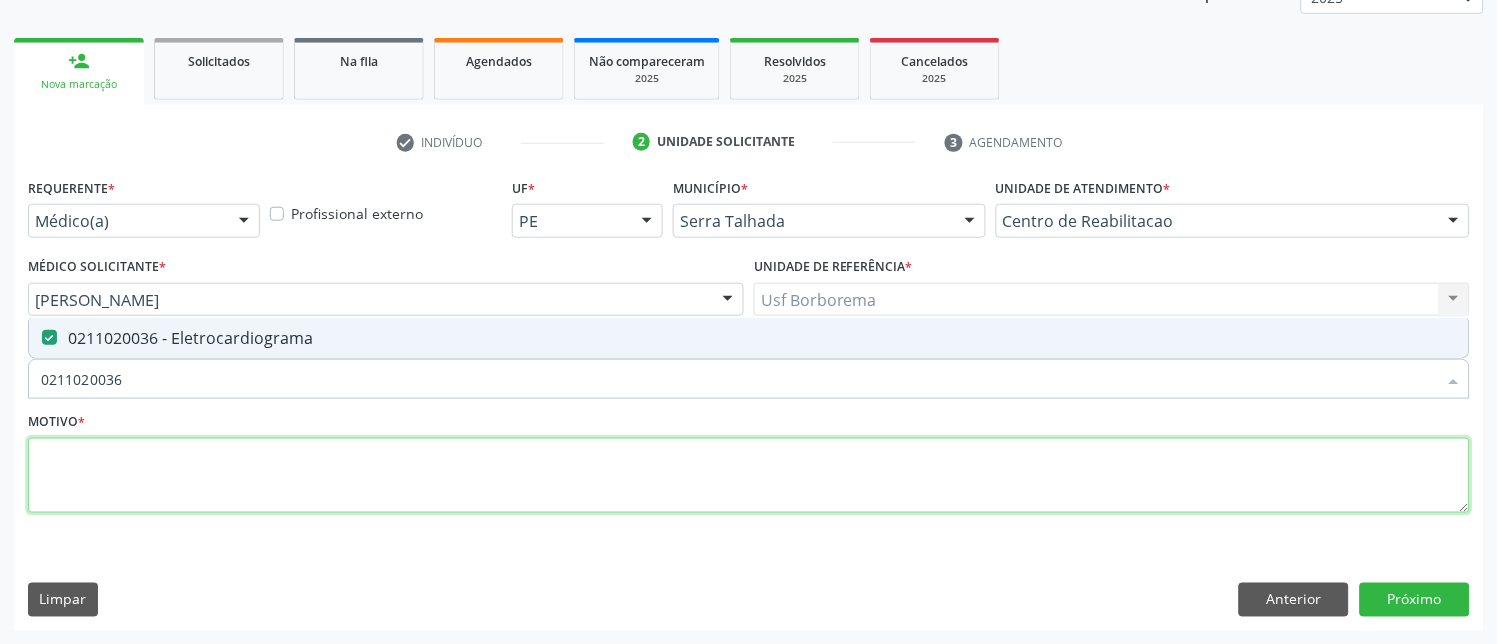 click at bounding box center (749, 476) 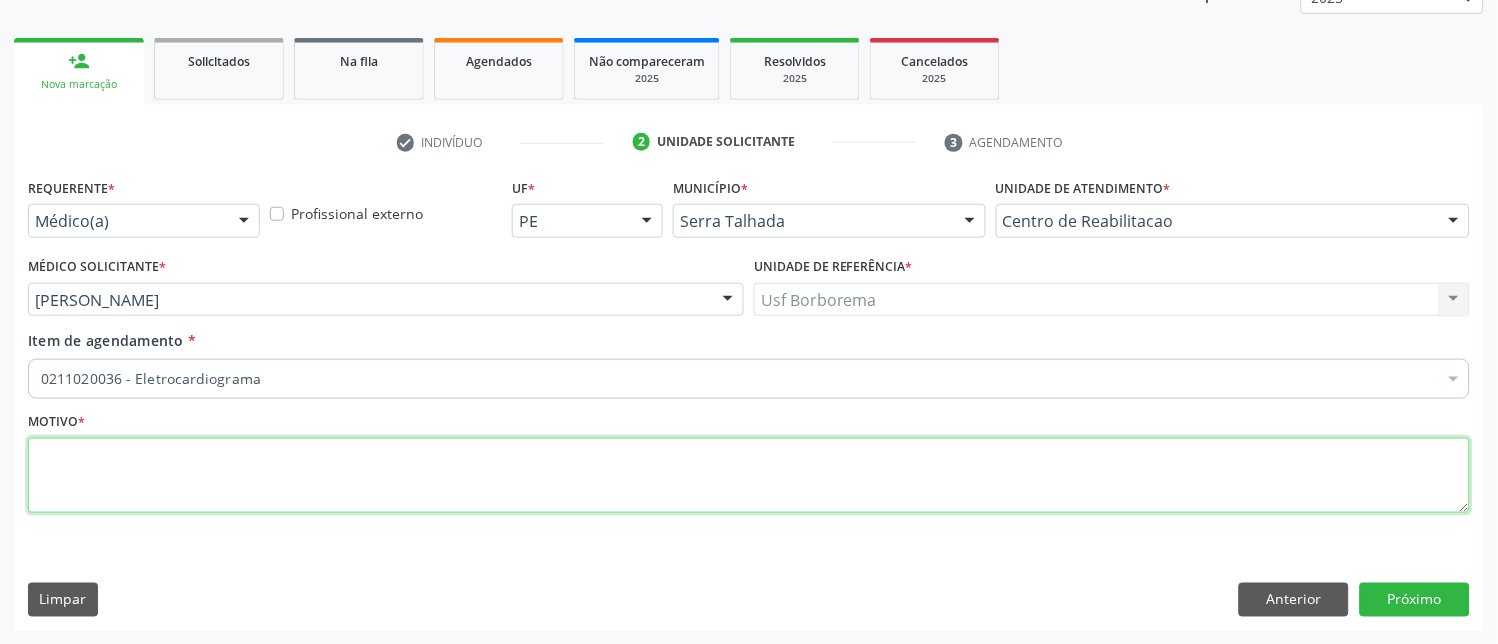 paste on "avaliação" 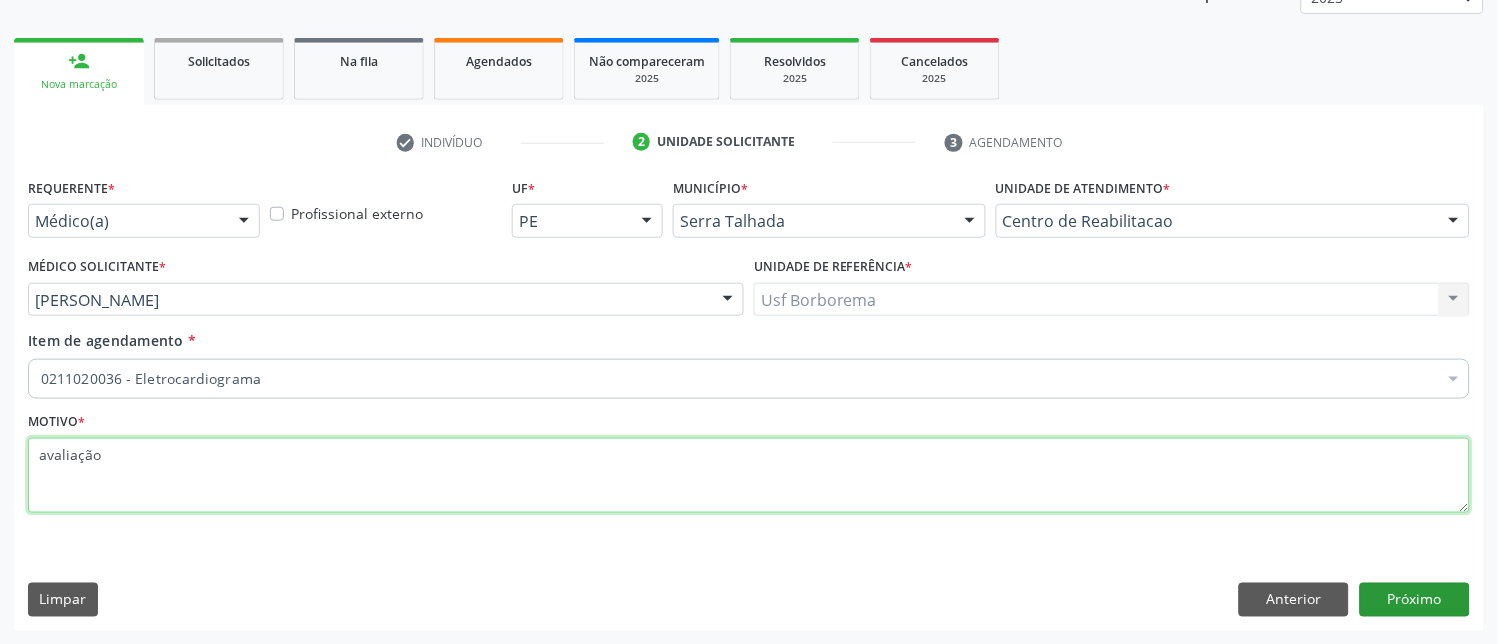 type on "avaliação" 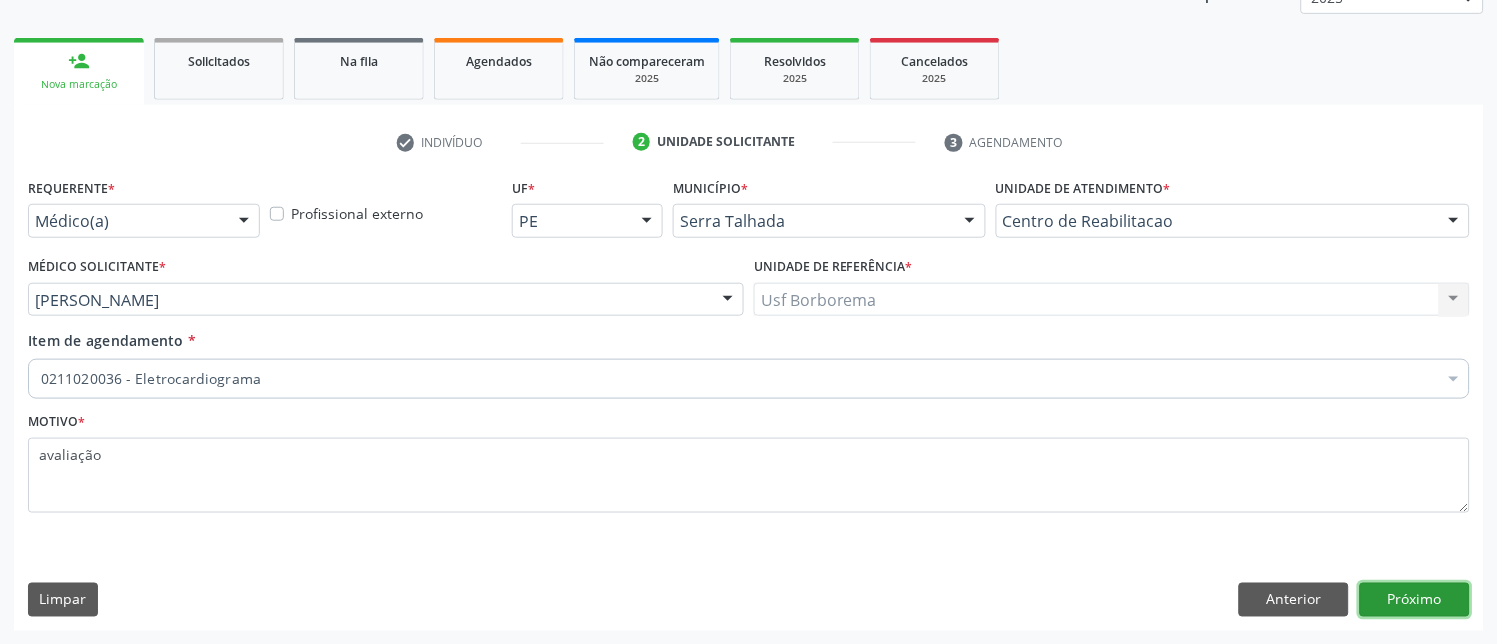 click on "Próximo" at bounding box center [1415, 600] 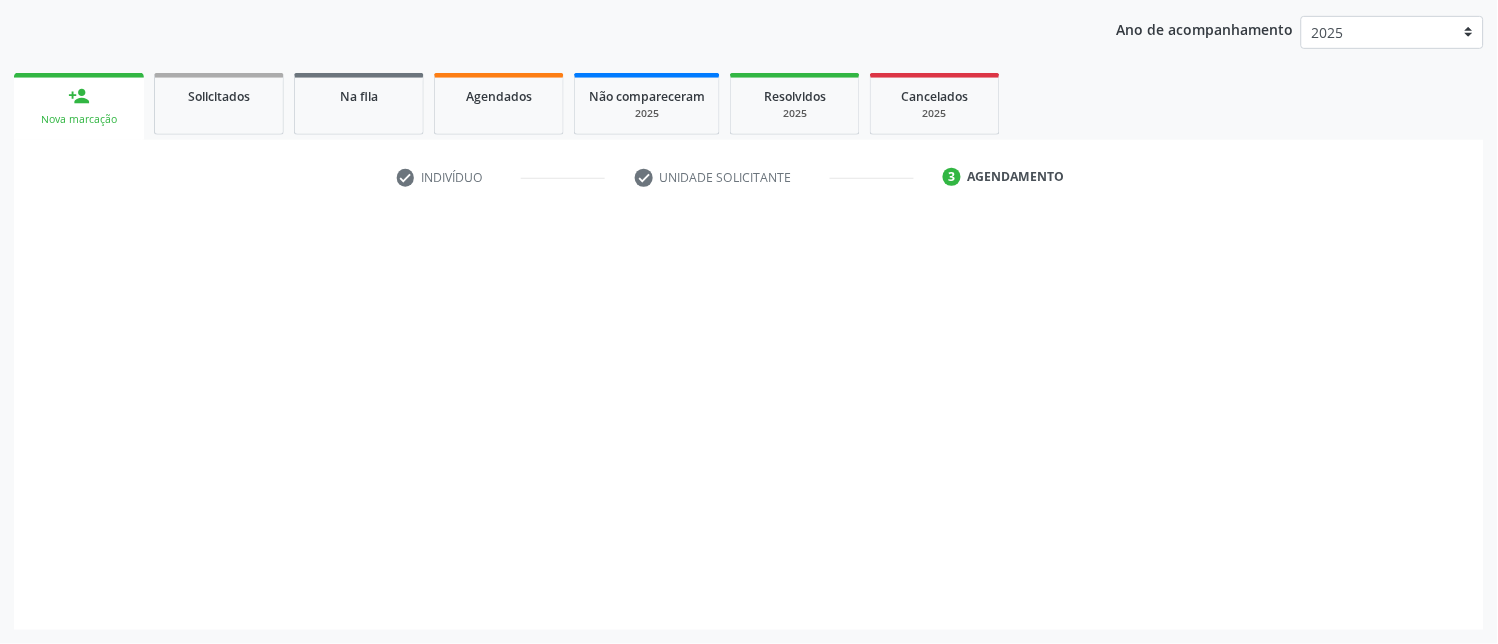 scroll, scrollTop: 225, scrollLeft: 0, axis: vertical 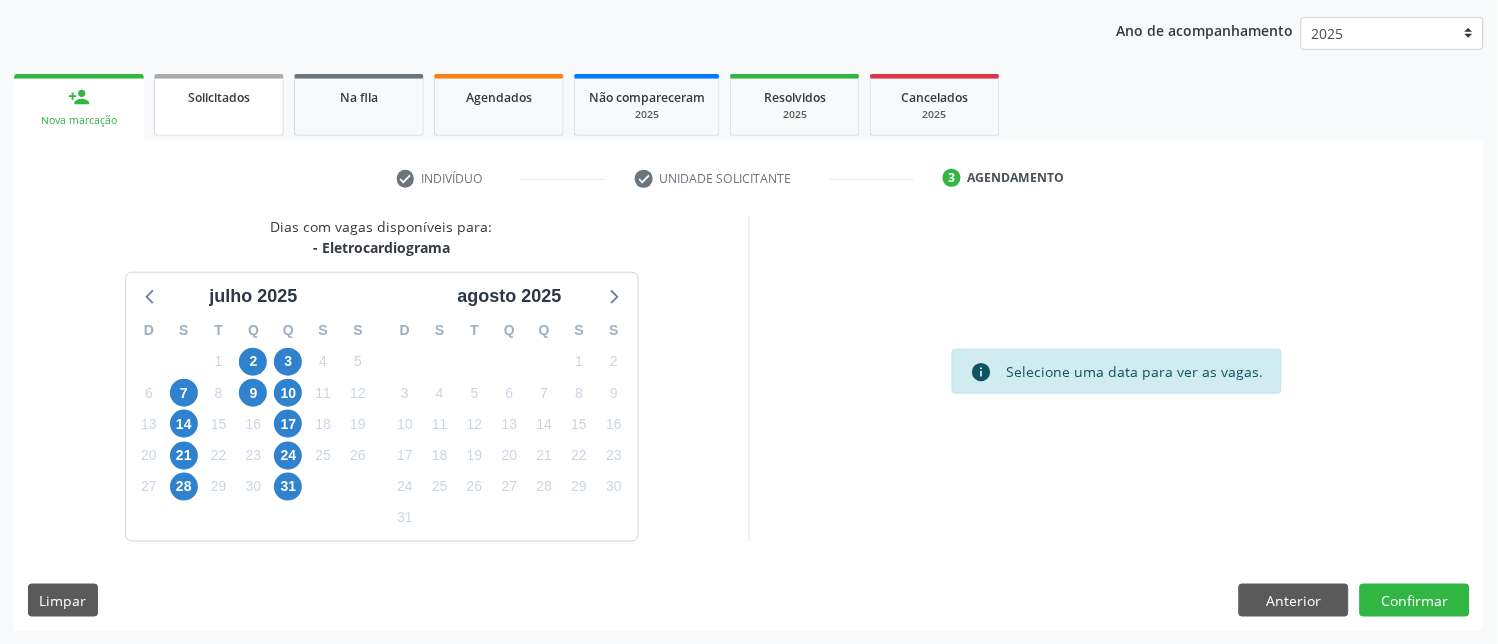 click on "Solicitados" at bounding box center (219, 105) 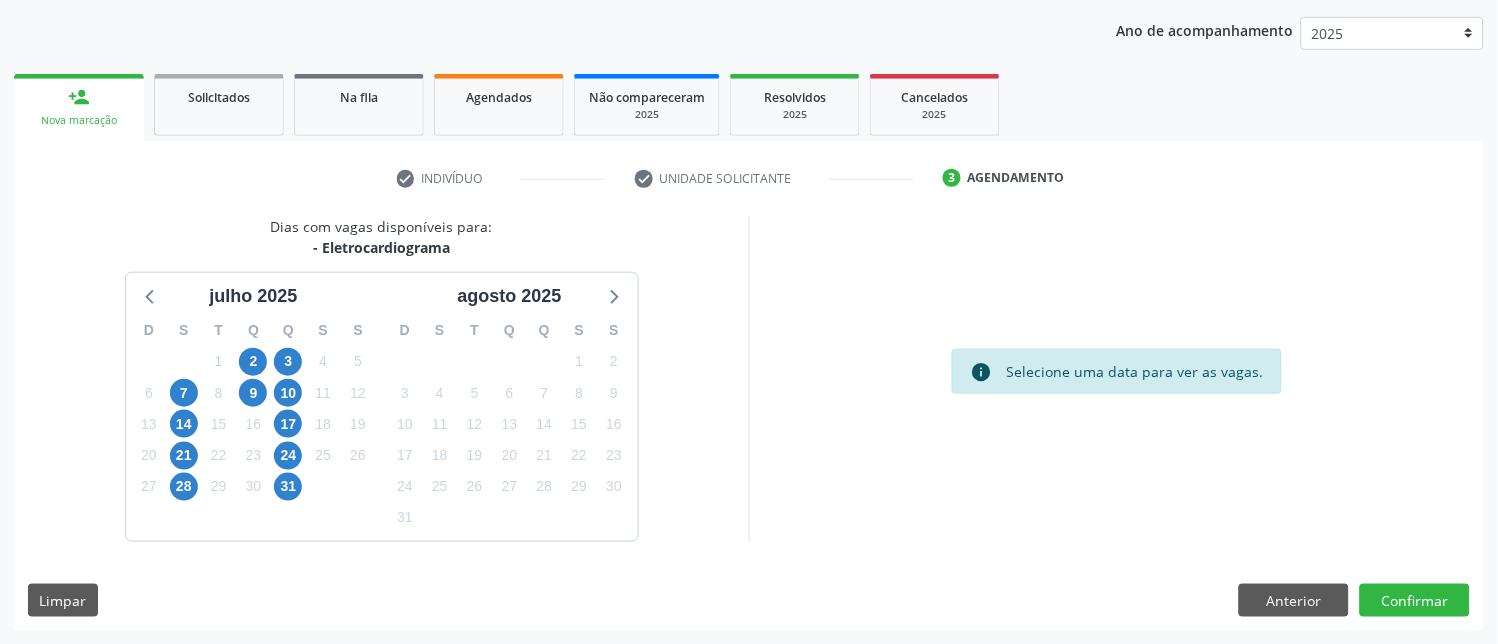 scroll, scrollTop: 0, scrollLeft: 0, axis: both 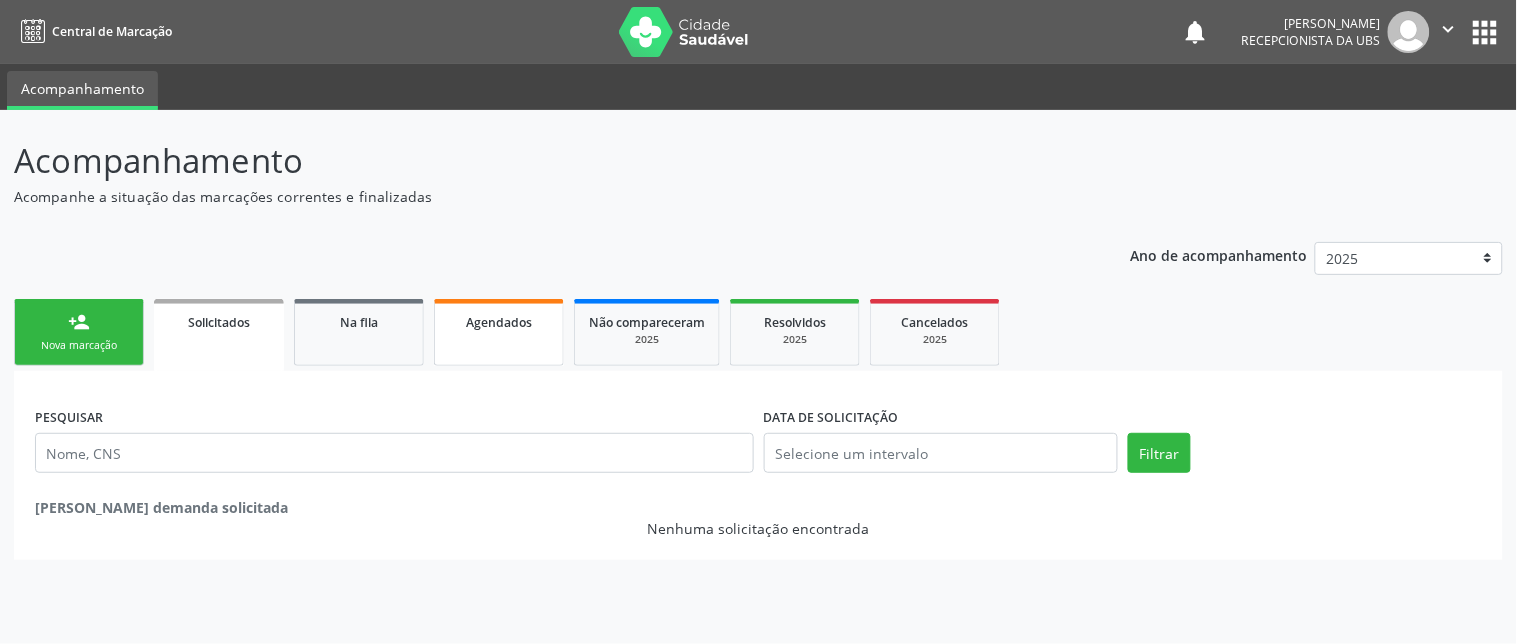 click on "Agendados" at bounding box center [499, 332] 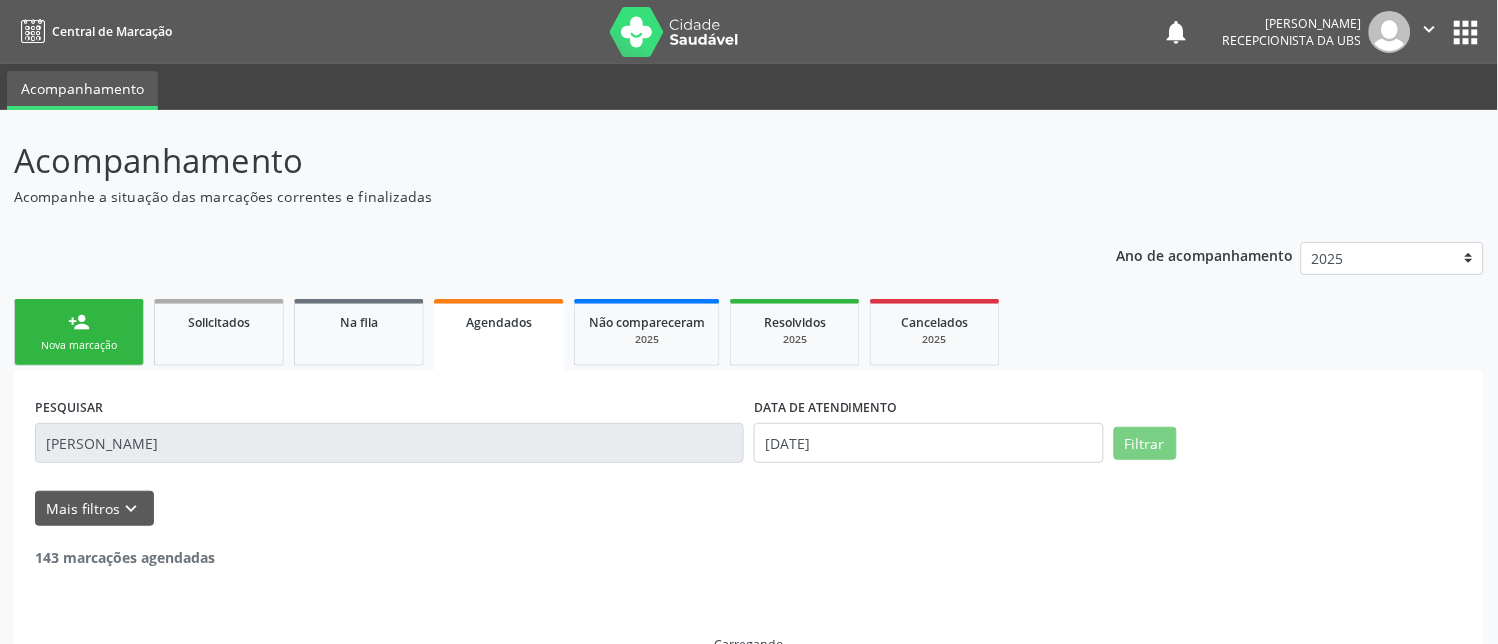 click on "[PERSON_NAME]" at bounding box center [389, 443] 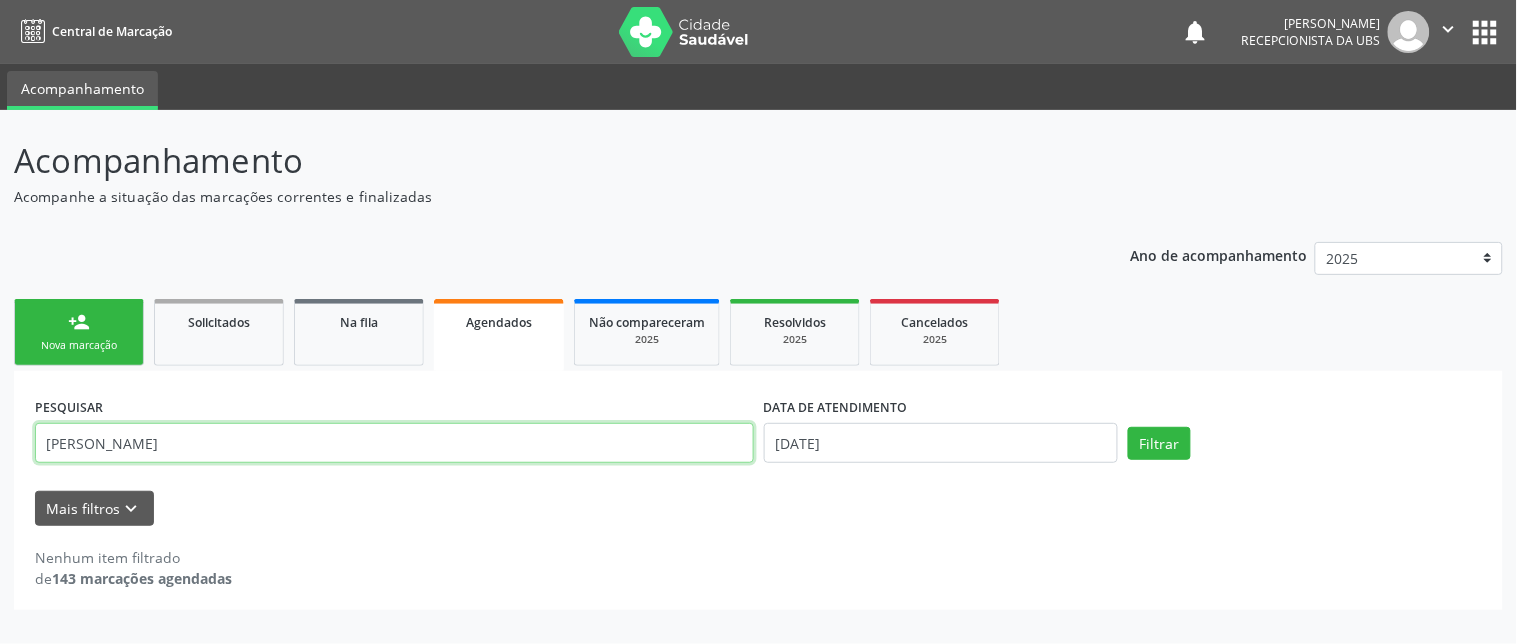 click on "[PERSON_NAME]" at bounding box center [394, 443] 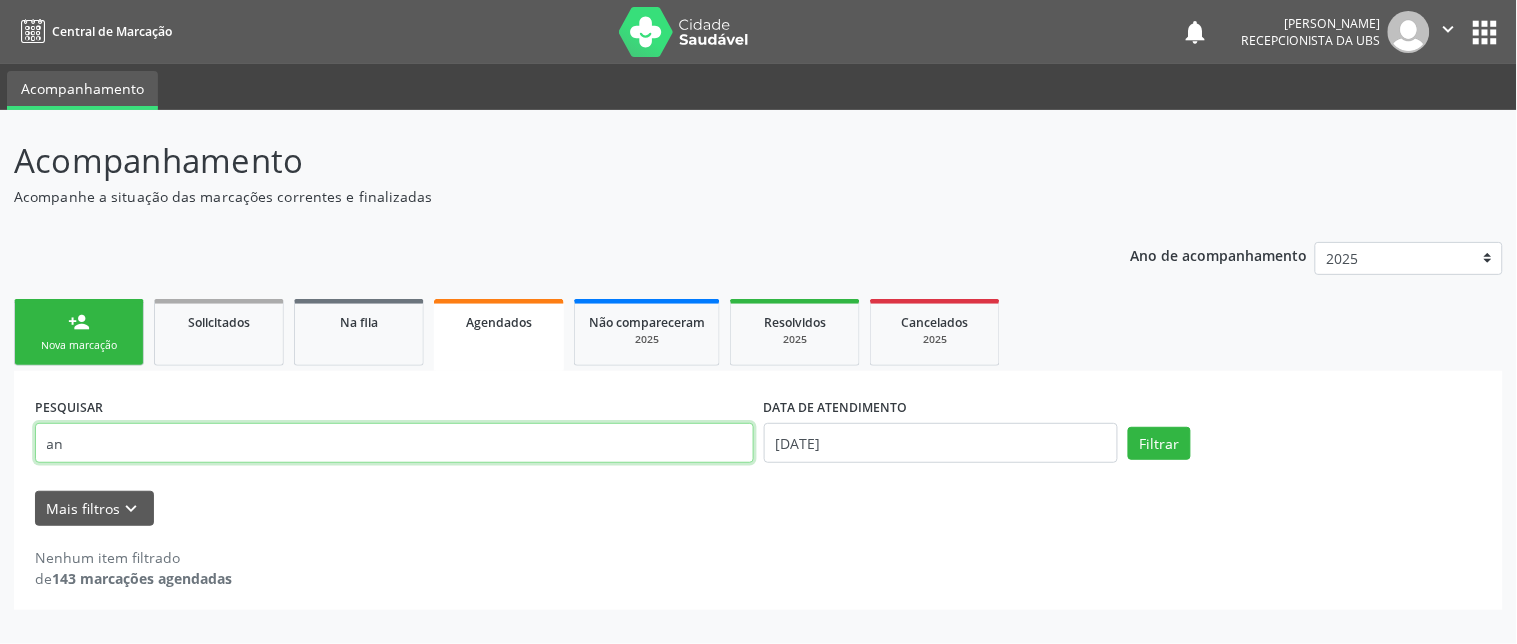 type on "a" 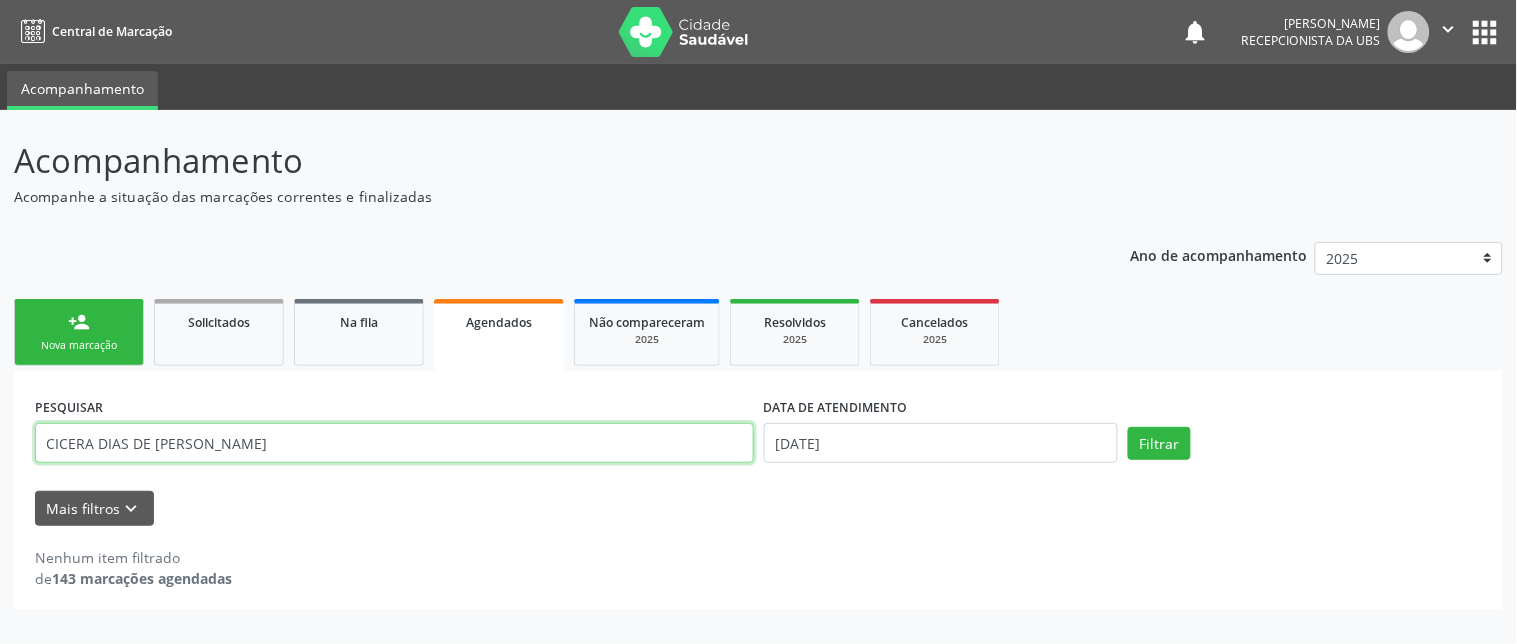 type on "CICERA DIAS DE [PERSON_NAME]" 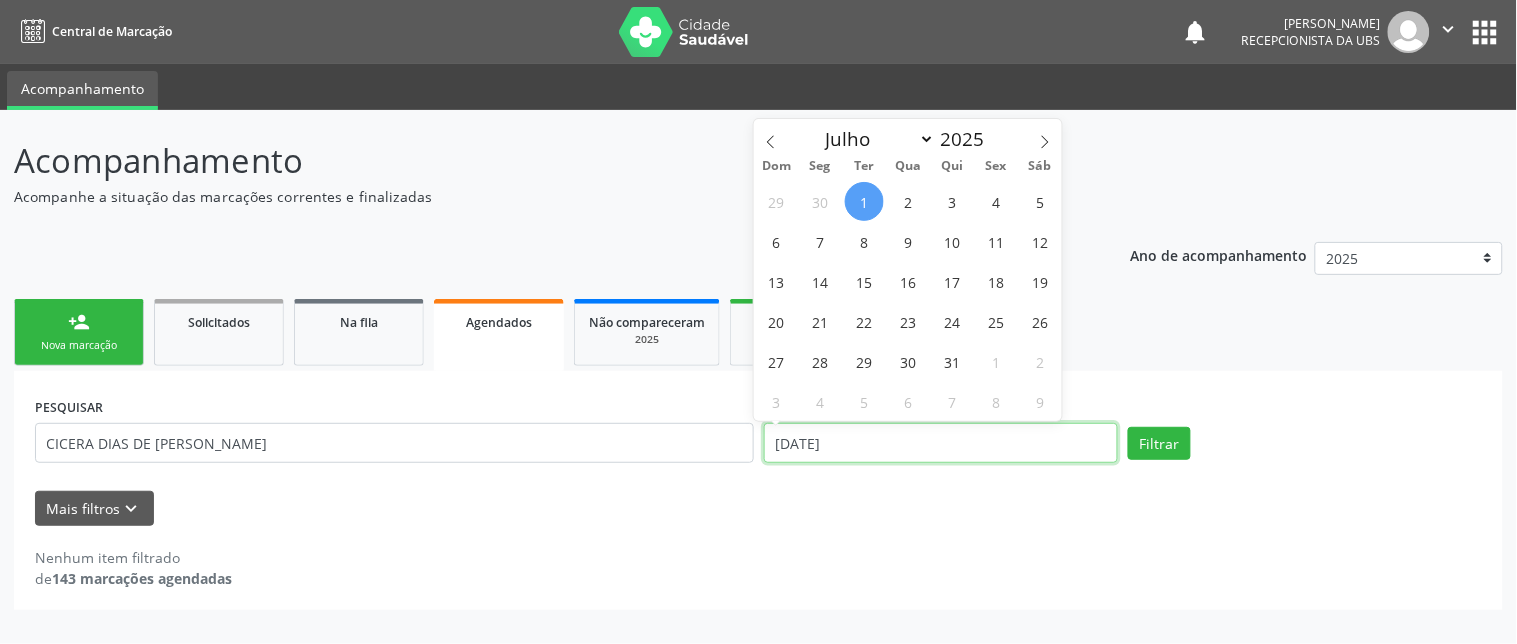 click on "[DATE]" at bounding box center (941, 443) 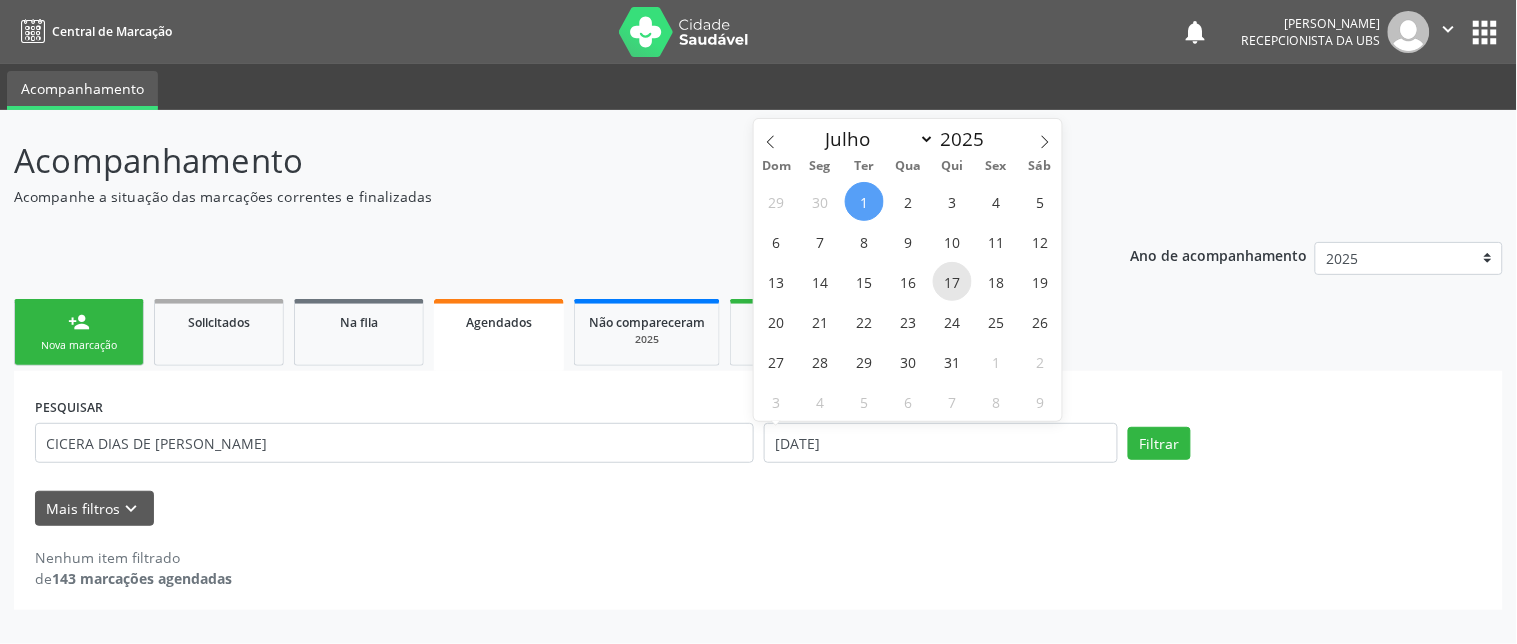 click on "17" at bounding box center [952, 281] 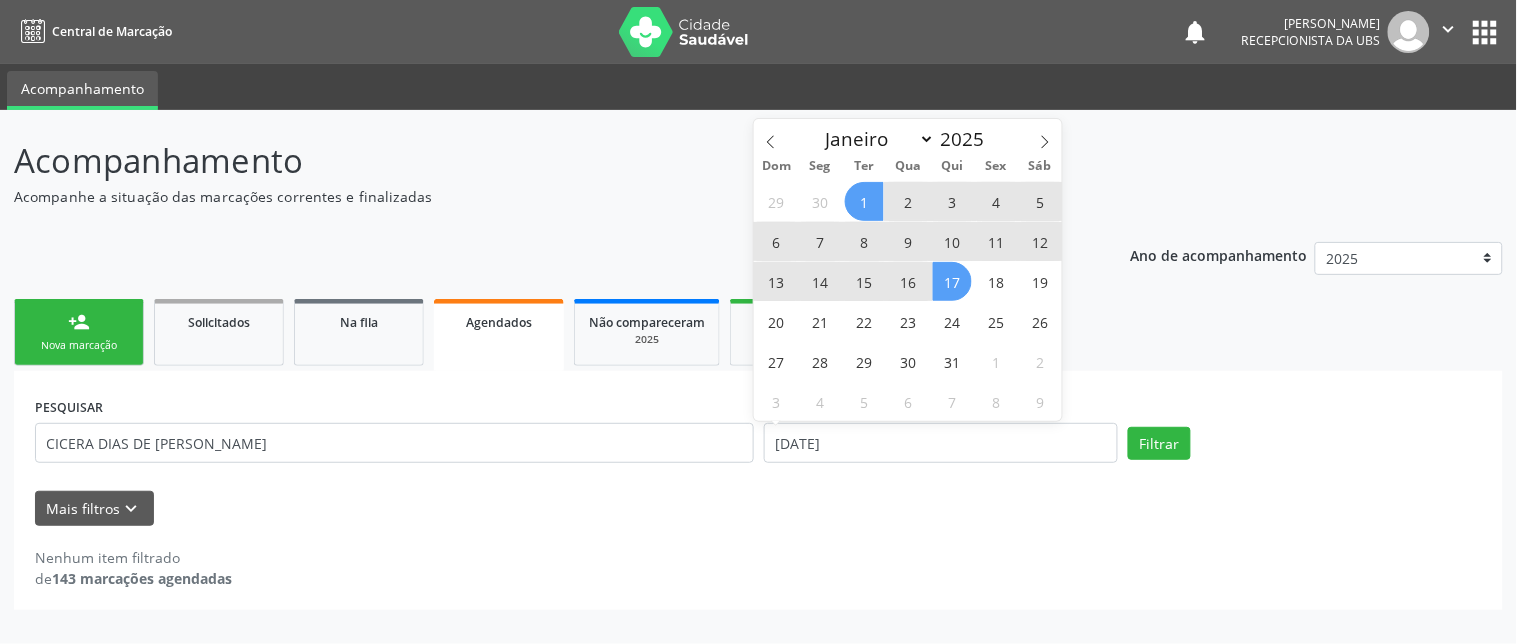 click on "1" at bounding box center (864, 201) 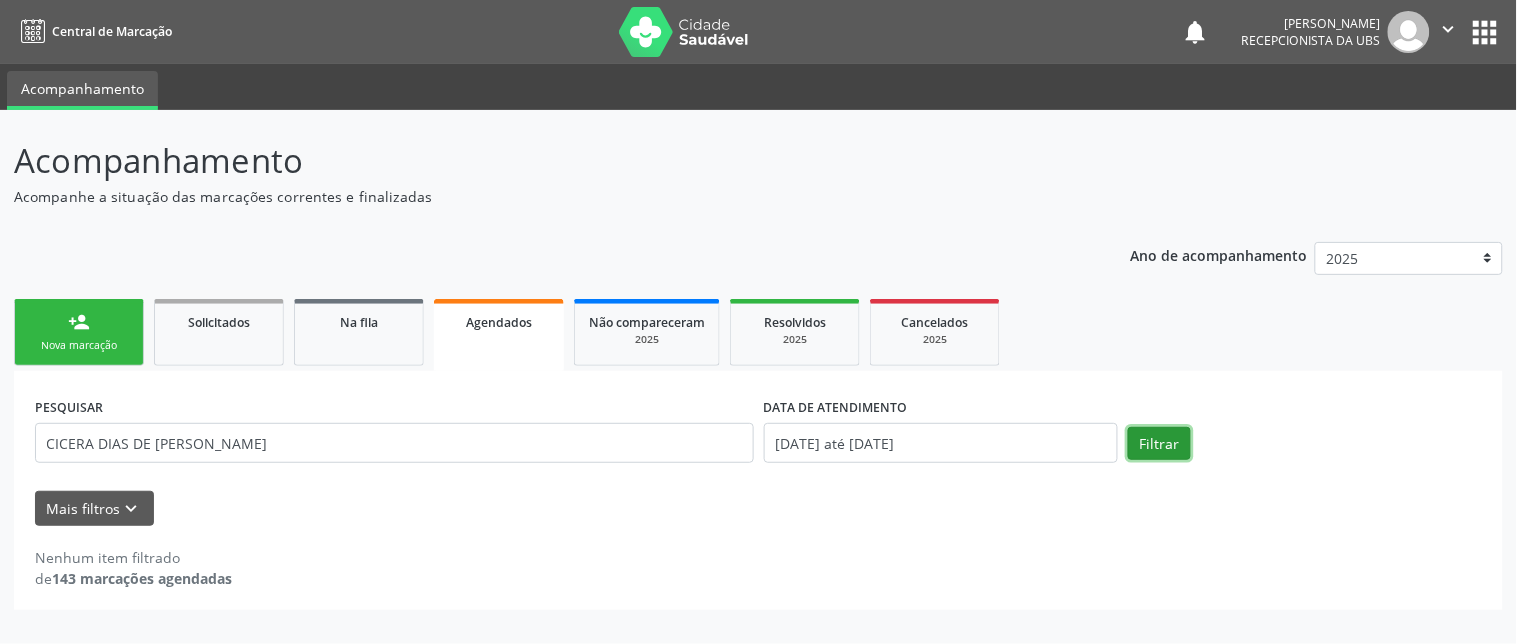 click on "Filtrar" at bounding box center (1159, 444) 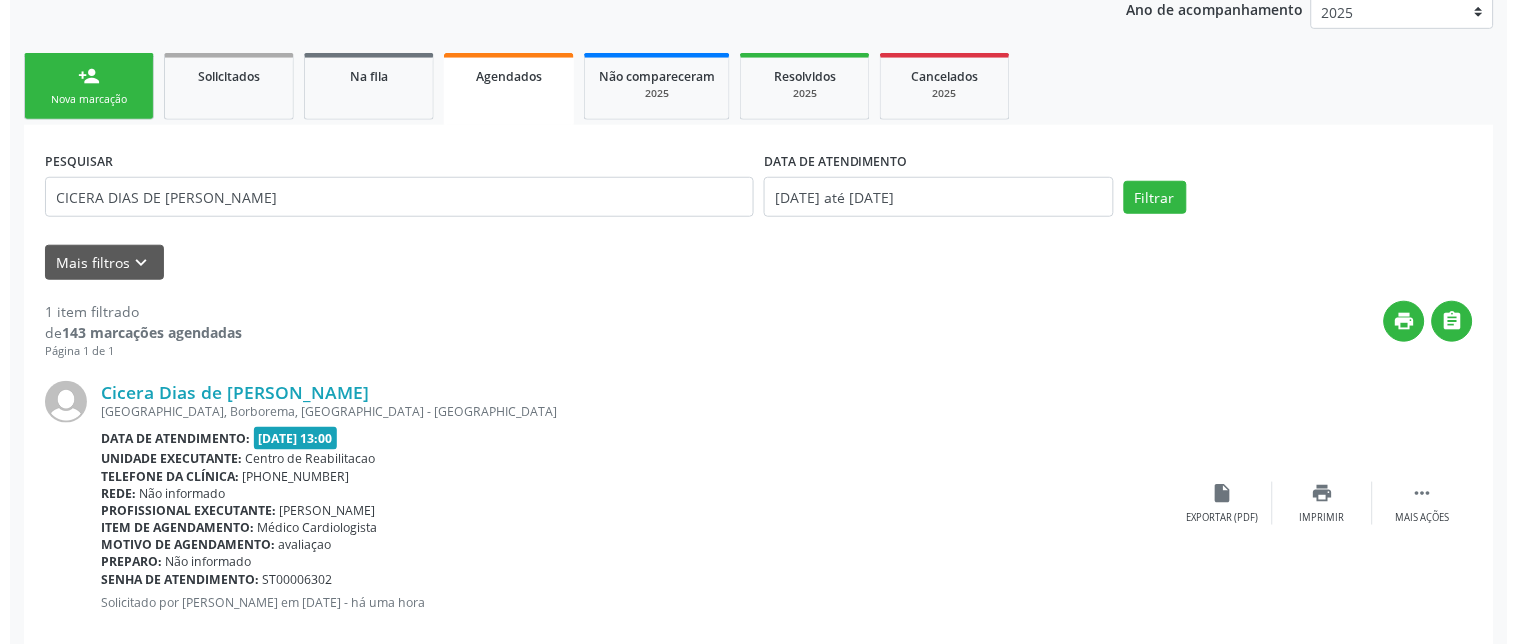scroll, scrollTop: 282, scrollLeft: 0, axis: vertical 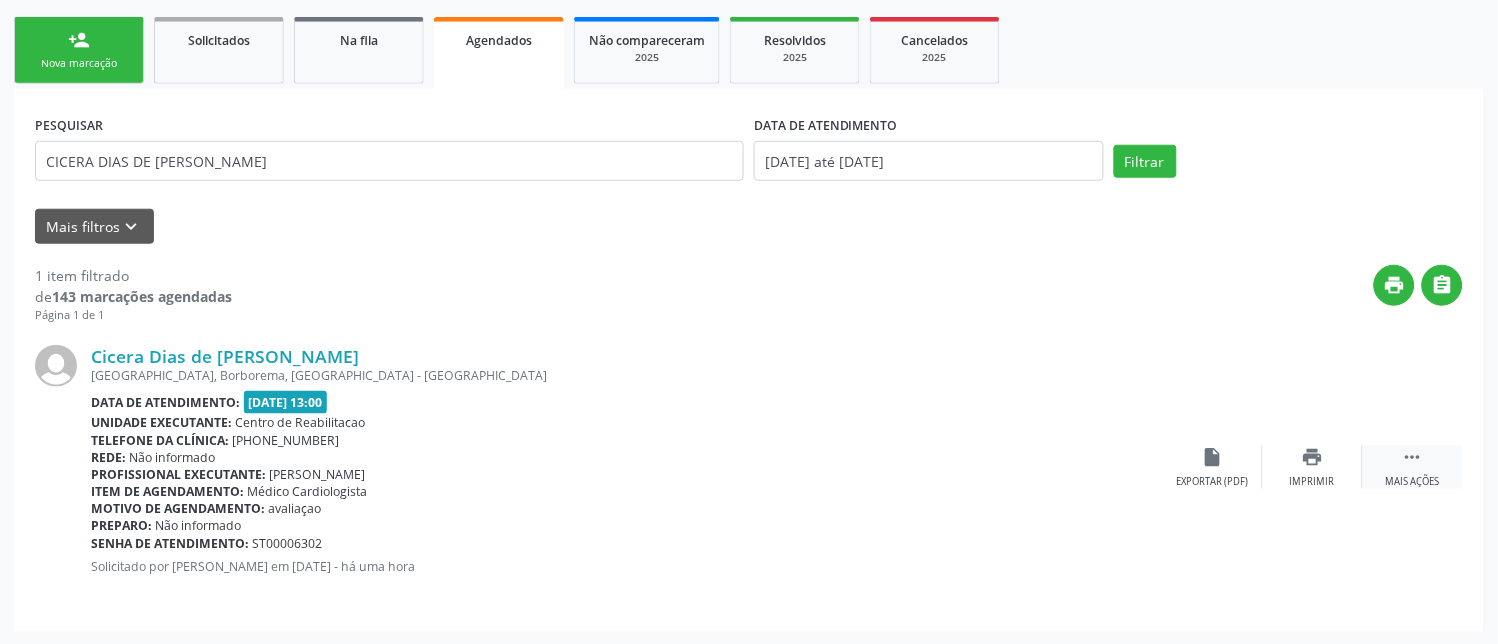 click on "
Mais ações" at bounding box center (1413, 467) 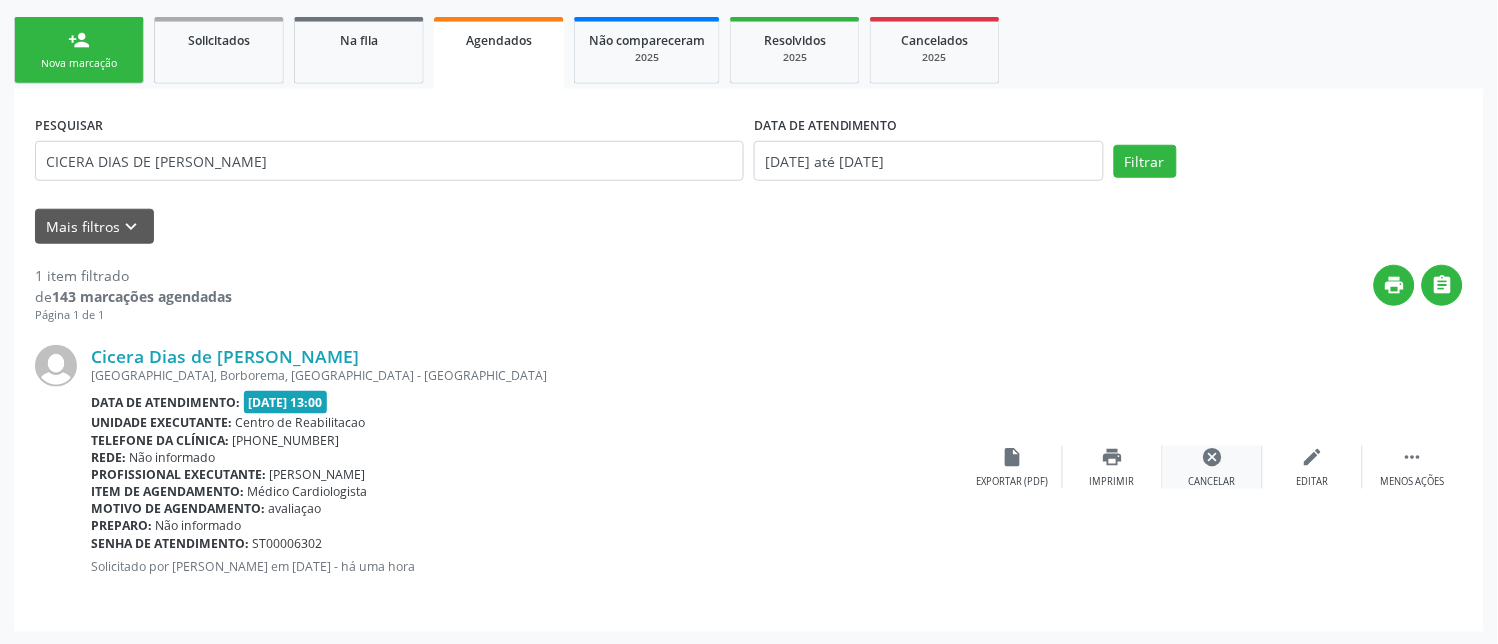 click on "cancel" at bounding box center (1213, 457) 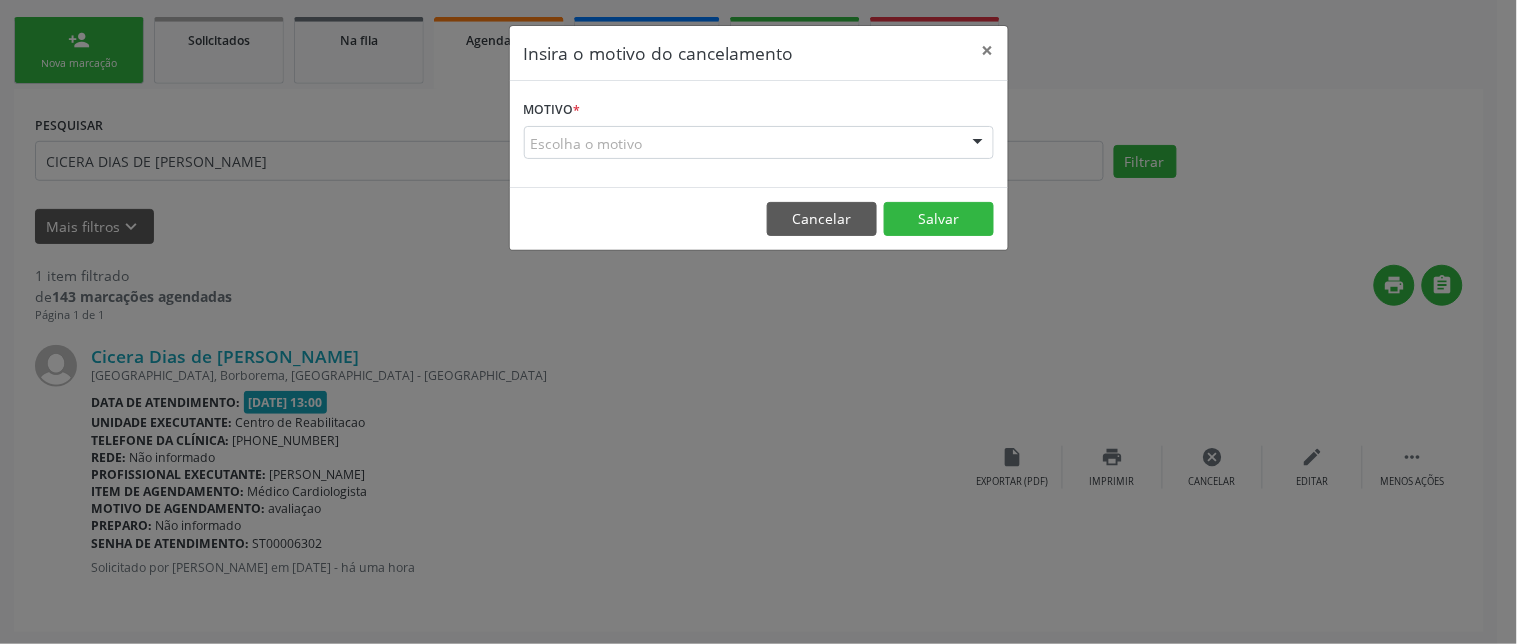 click on "Escolha o motivo" at bounding box center [759, 143] 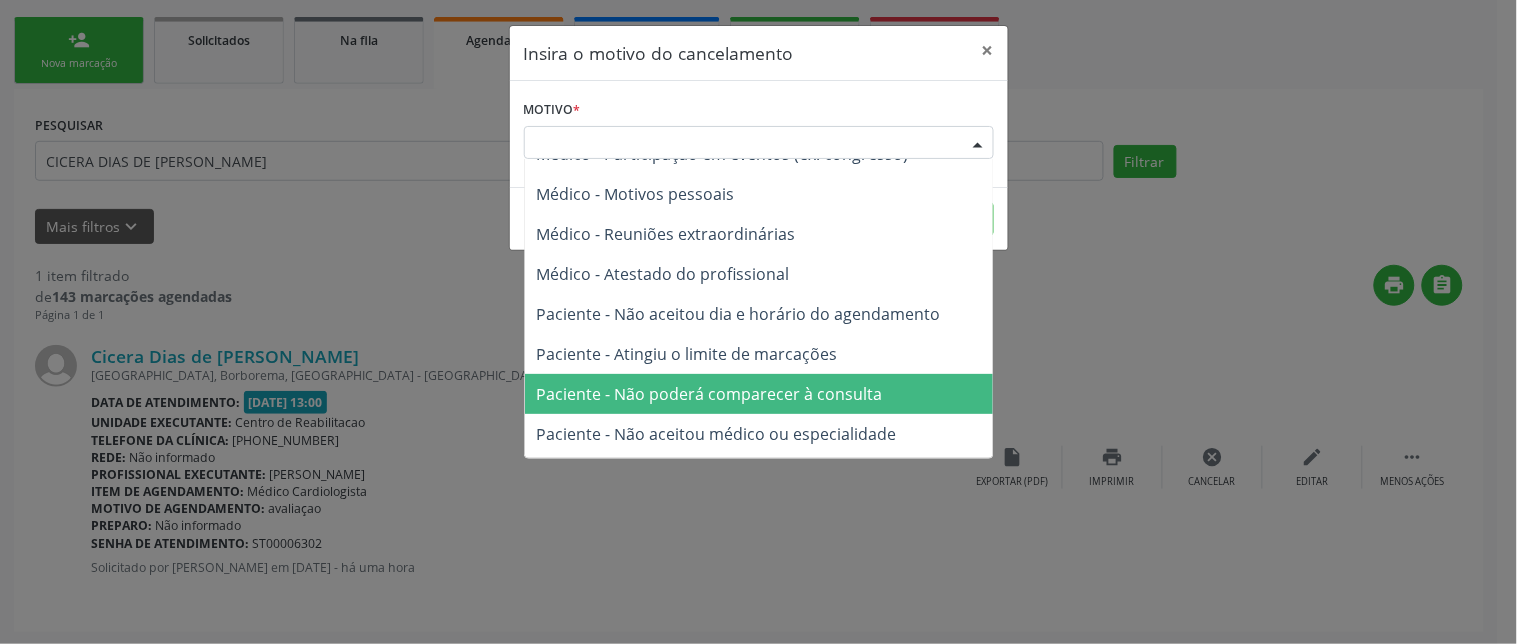 scroll, scrollTop: 101, scrollLeft: 0, axis: vertical 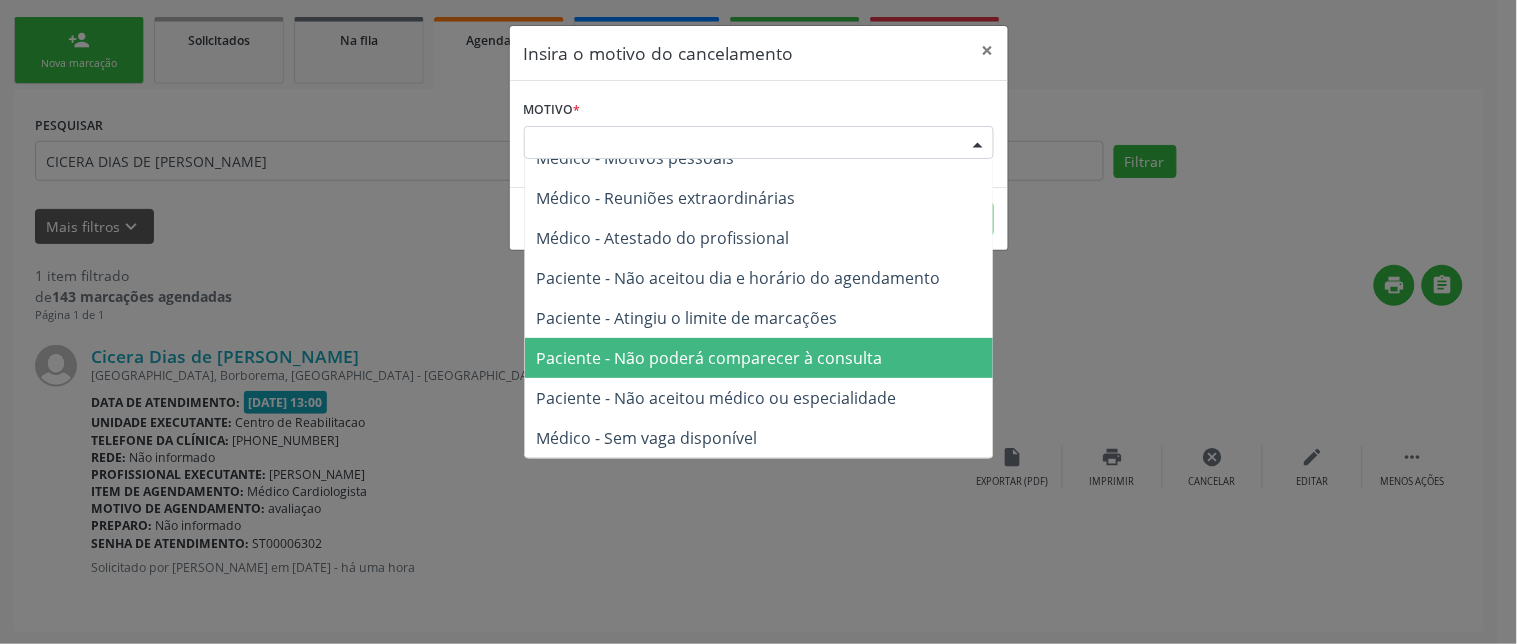click on "Paciente - Não poderá comparecer à consulta" at bounding box center (710, 358) 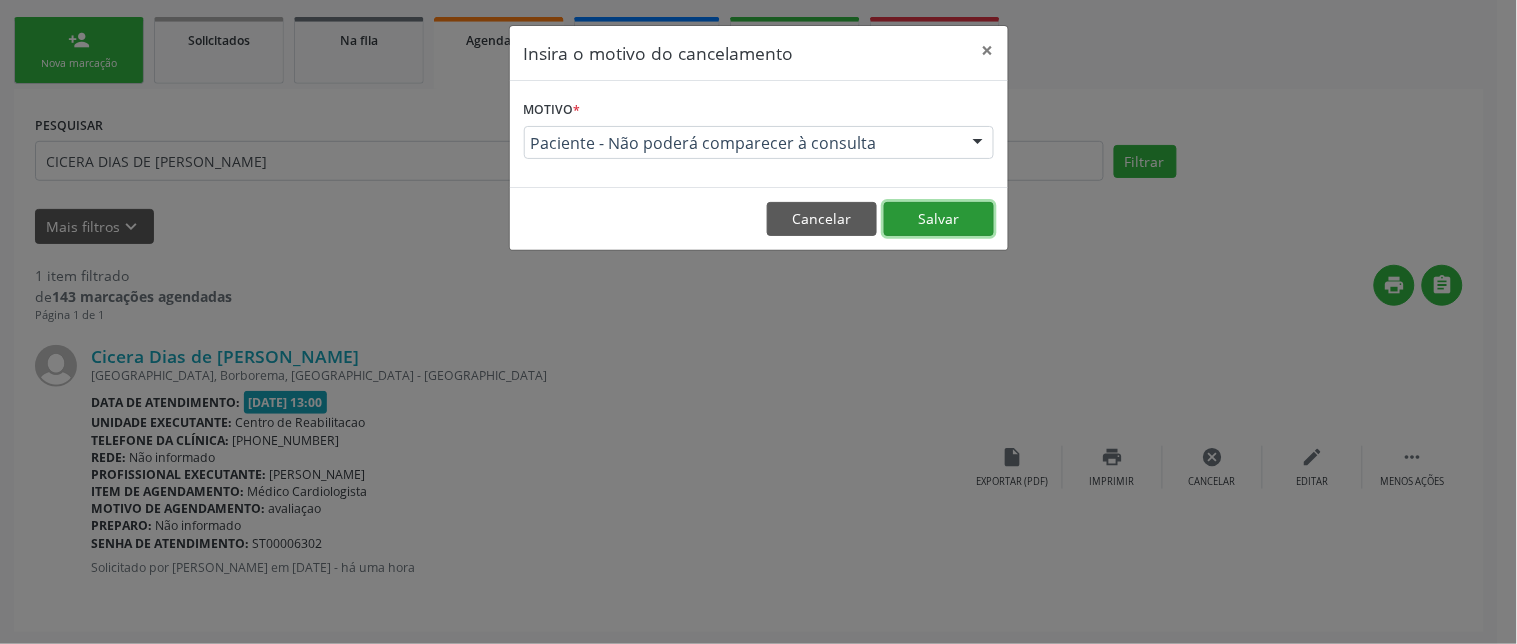 click on "Salvar" at bounding box center (939, 219) 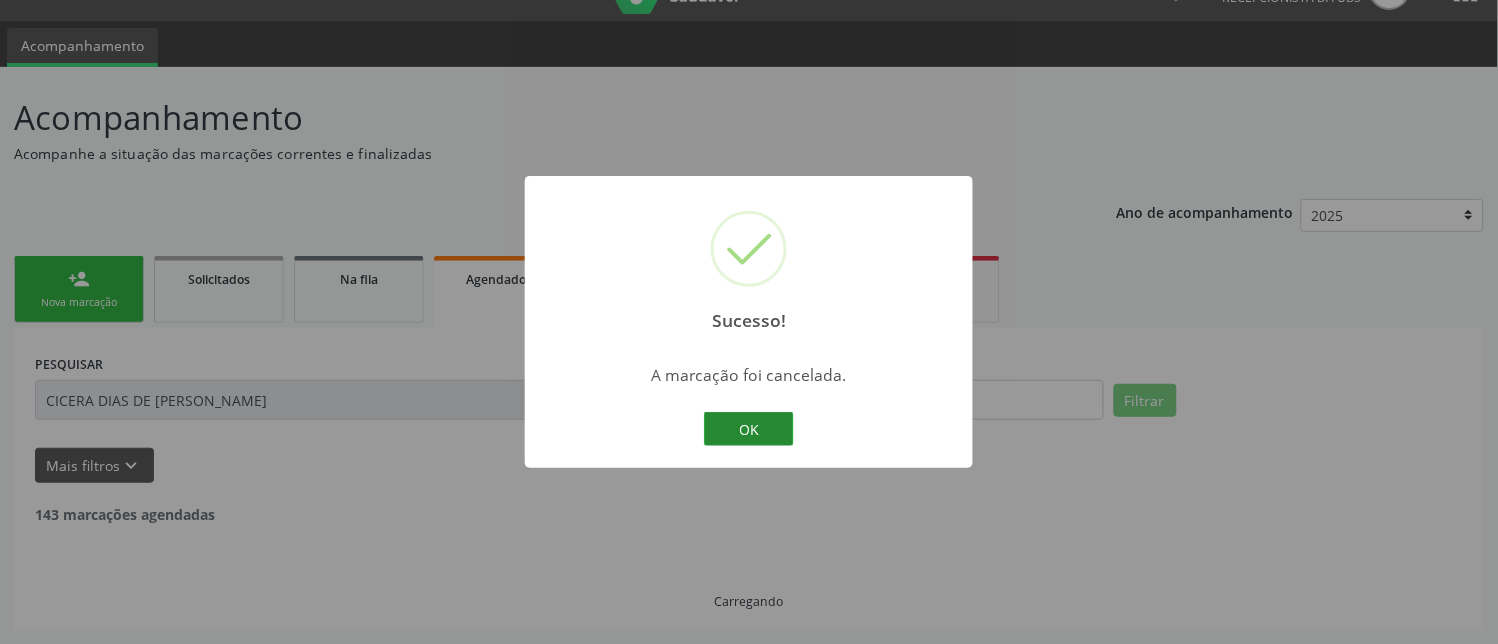 scroll, scrollTop: 0, scrollLeft: 0, axis: both 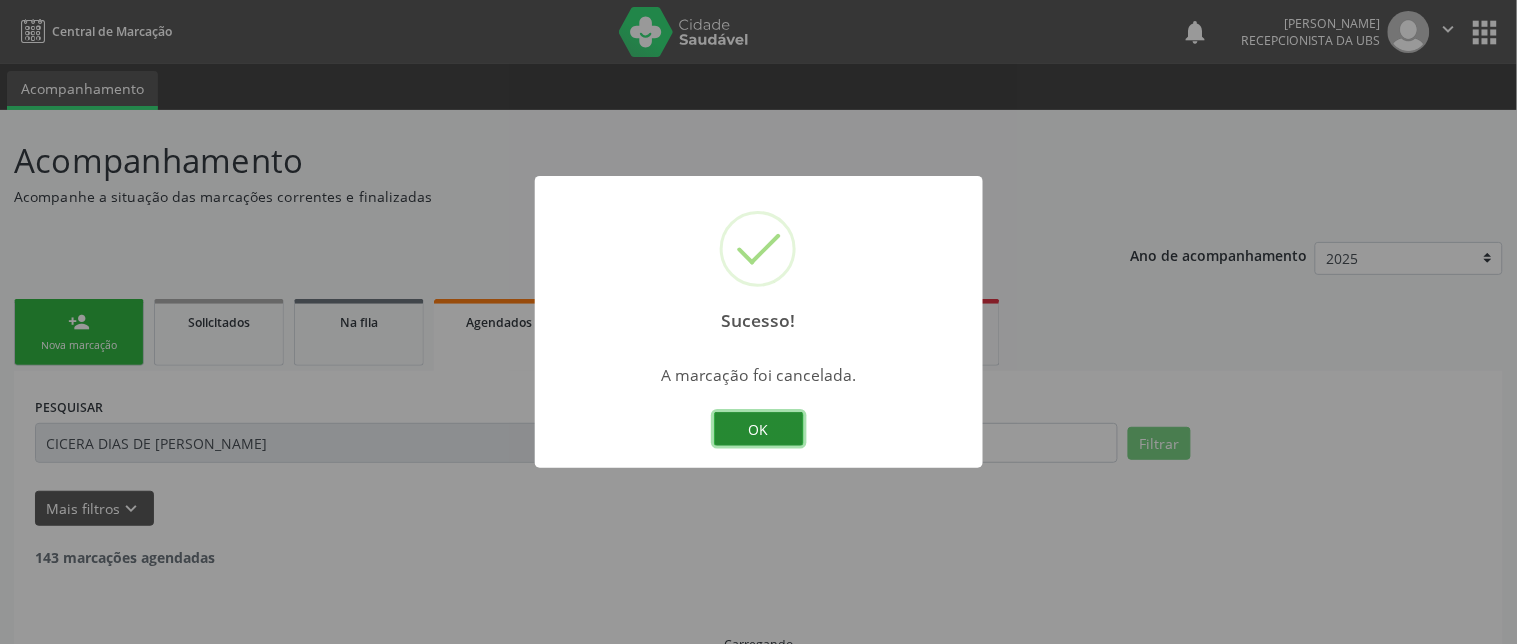 click on "OK" at bounding box center [759, 429] 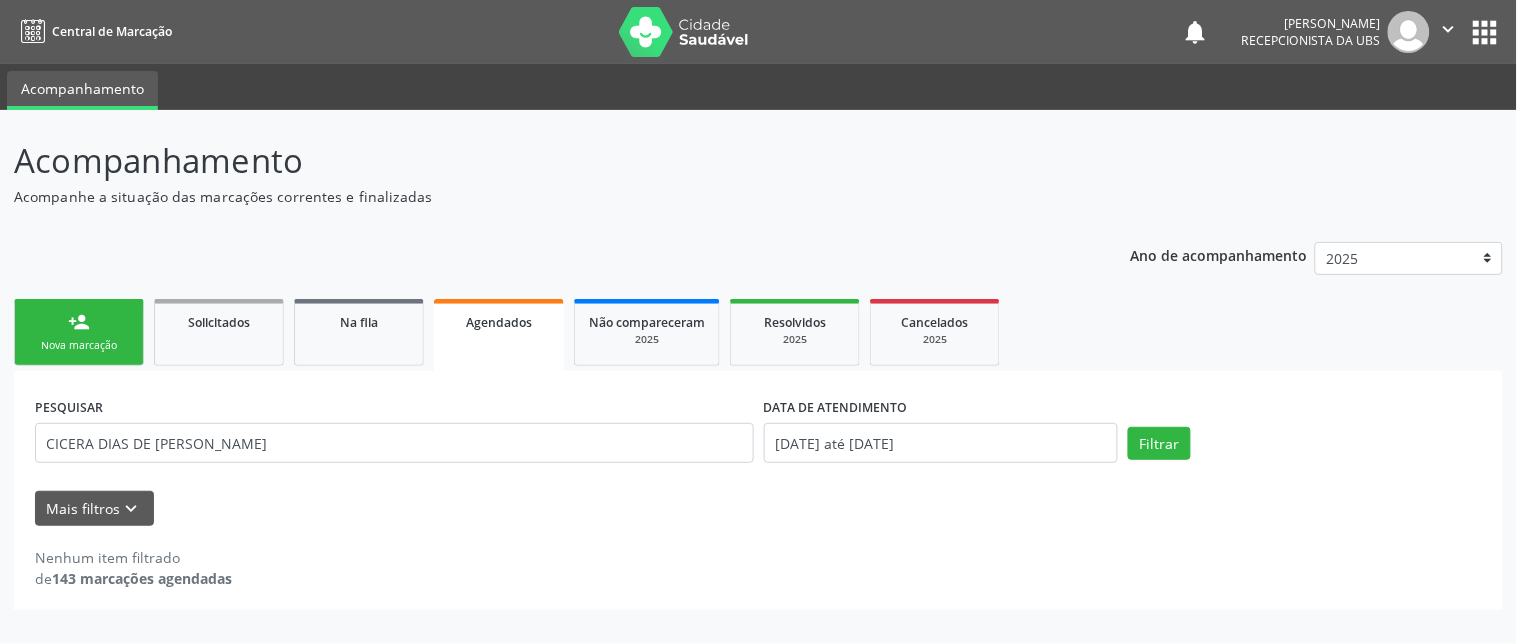 click on "Nova marcação" at bounding box center [79, 345] 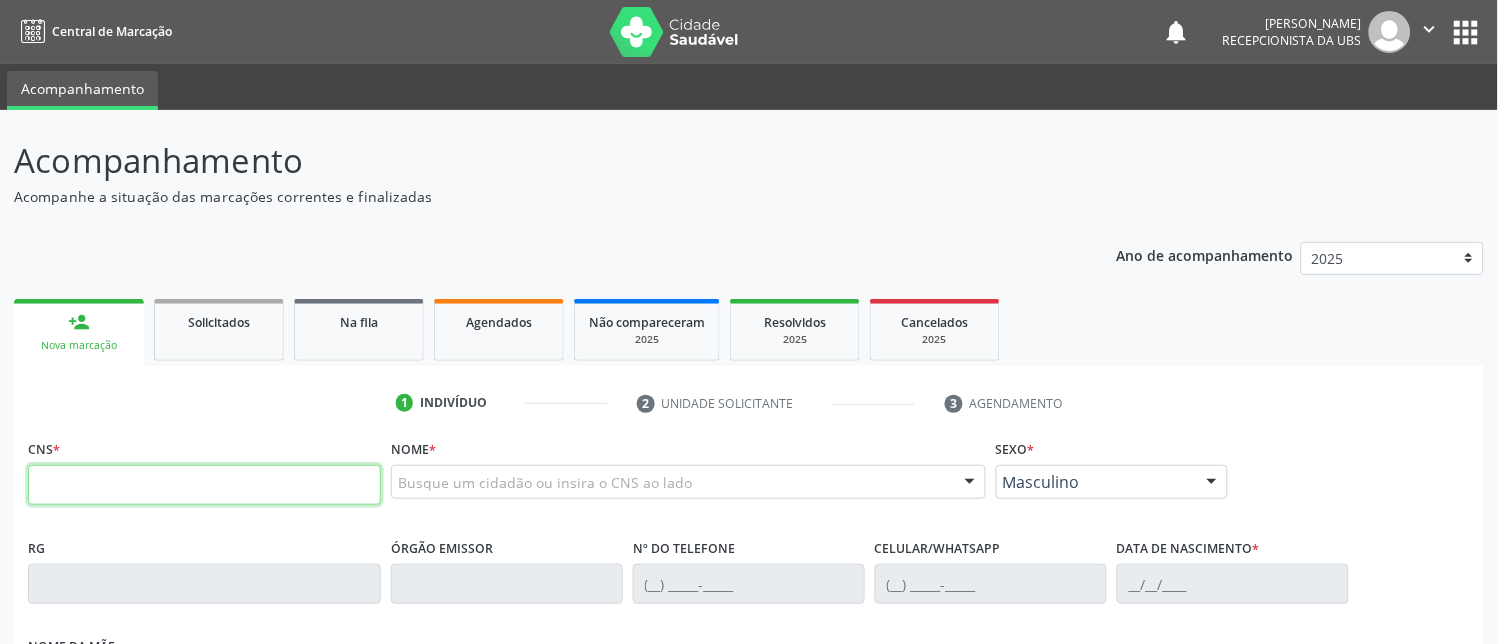click at bounding box center (204, 485) 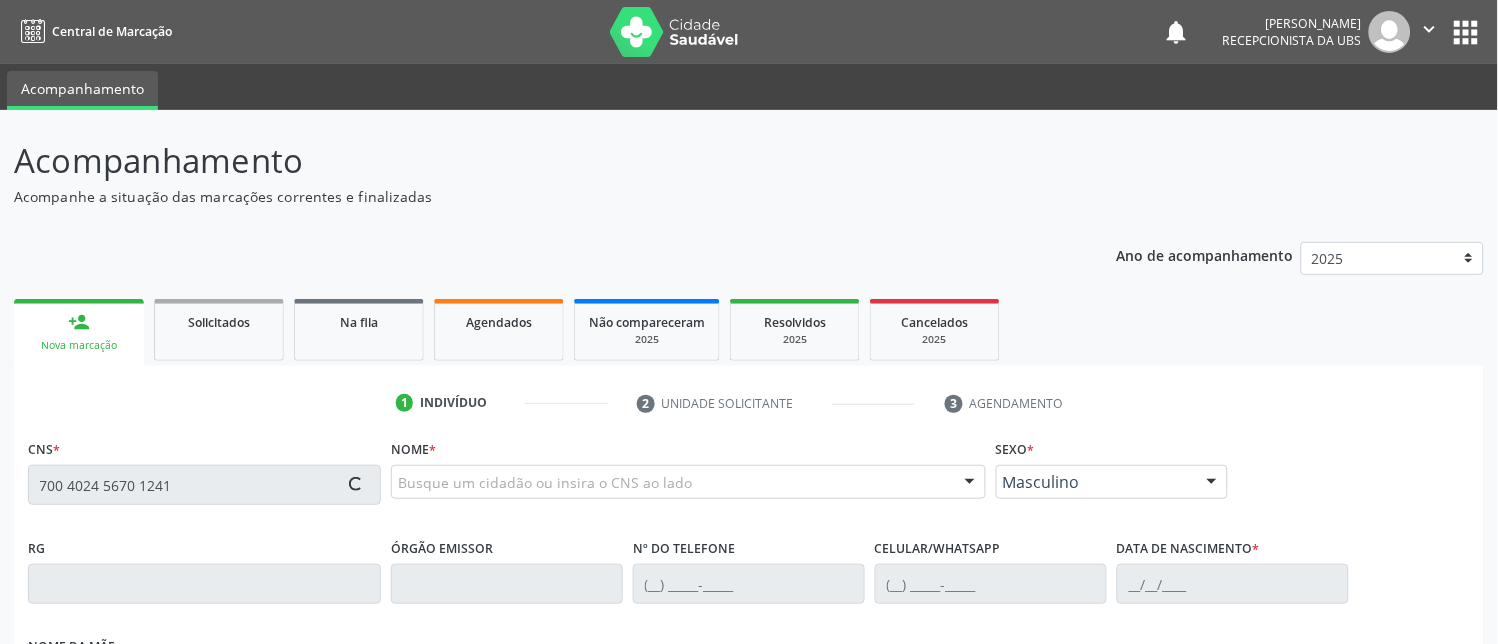 type on "700 4024 5670 1241" 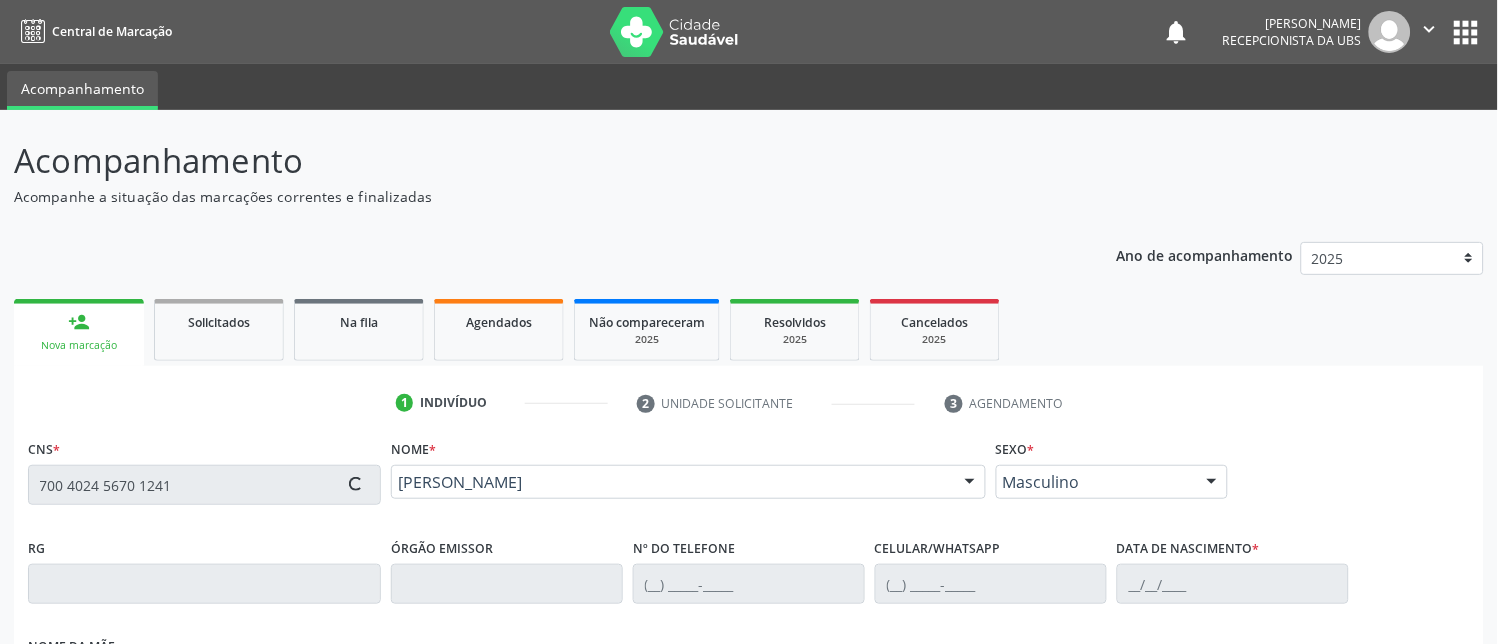 scroll, scrollTop: 222, scrollLeft: 0, axis: vertical 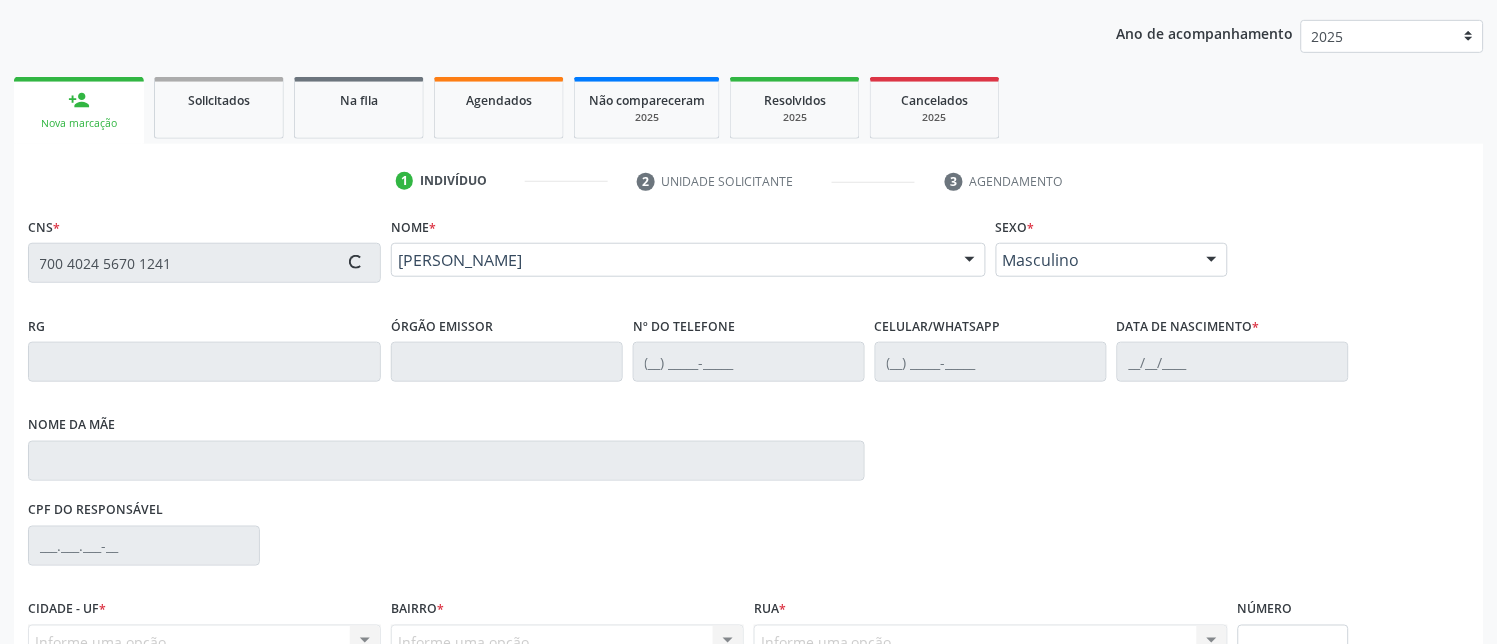 type on "[PHONE_NUMBER]" 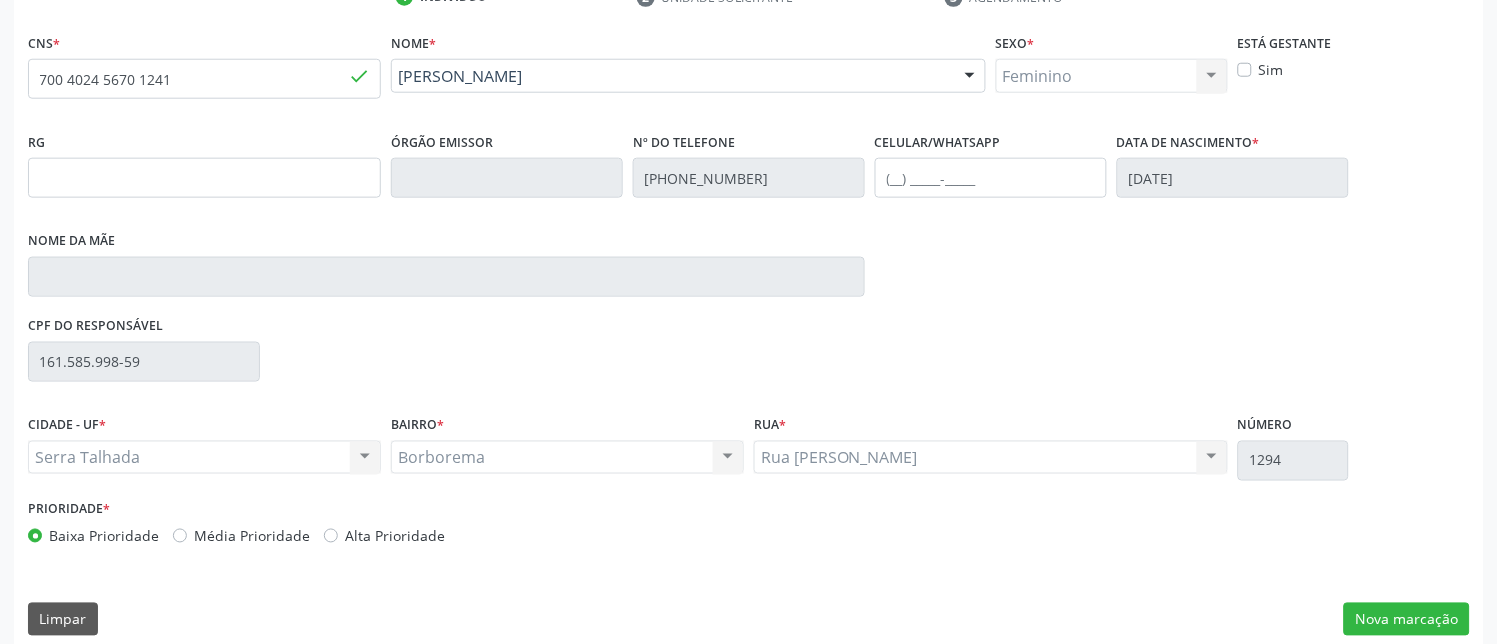 scroll, scrollTop: 425, scrollLeft: 0, axis: vertical 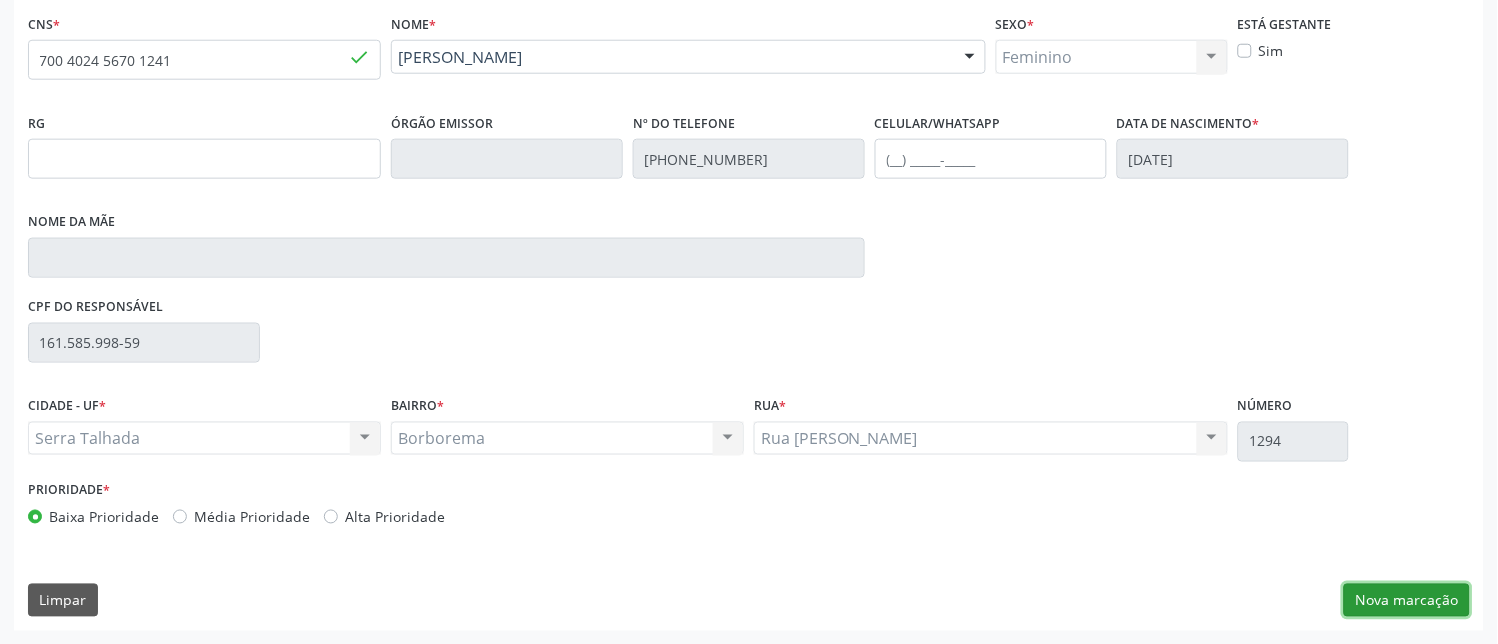 click on "Nova marcação" at bounding box center (1407, 601) 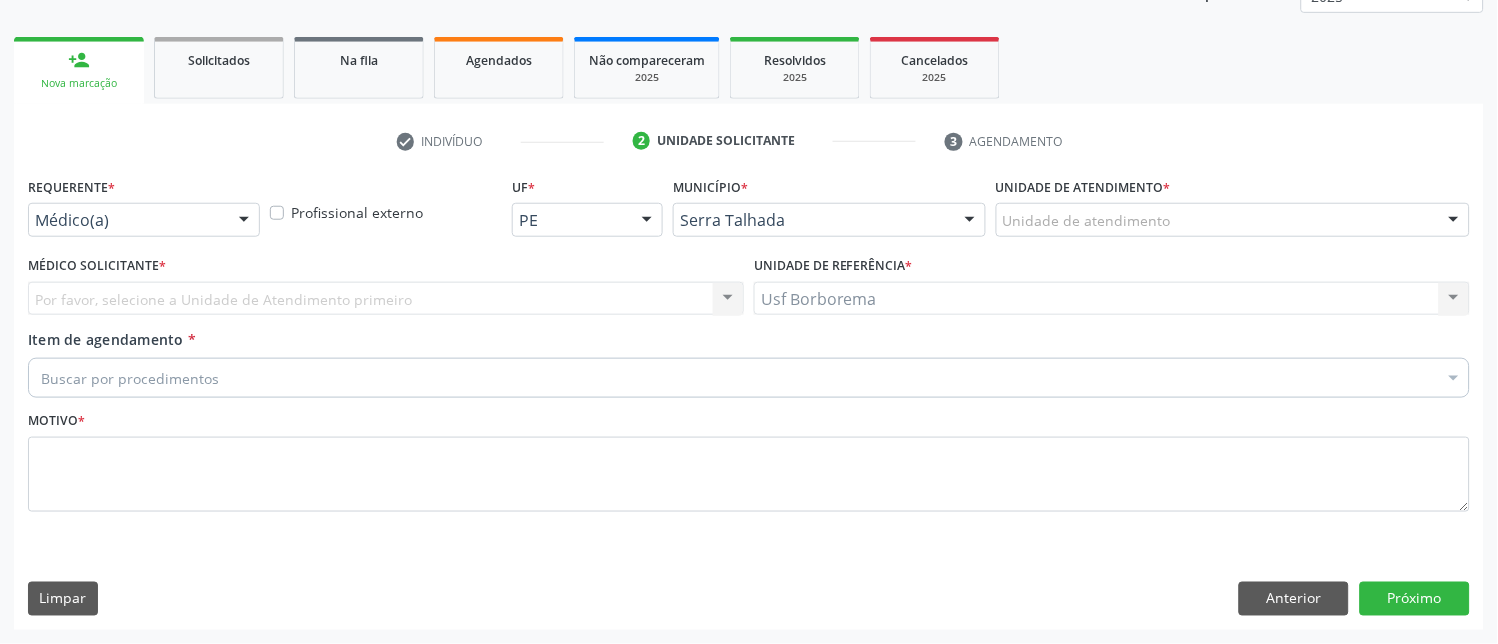 scroll, scrollTop: 261, scrollLeft: 0, axis: vertical 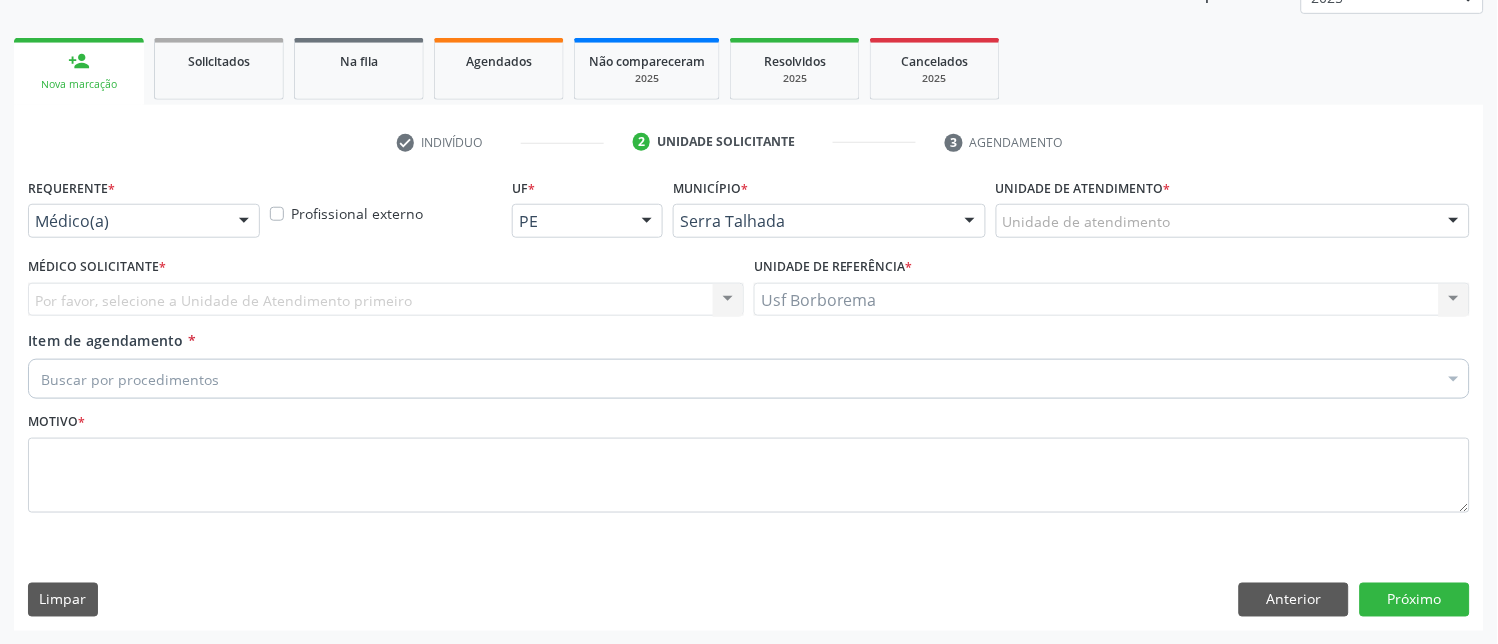 click at bounding box center [1003, 231] 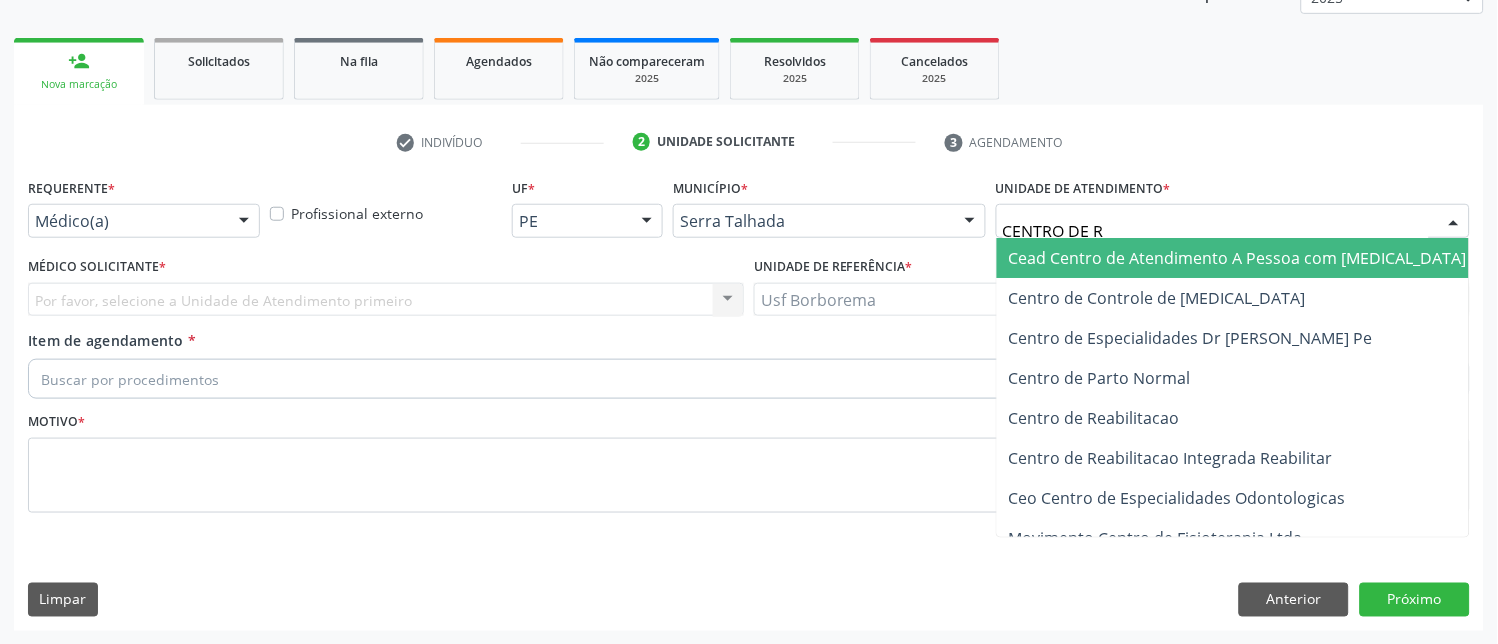type on "CENTRO DE RE" 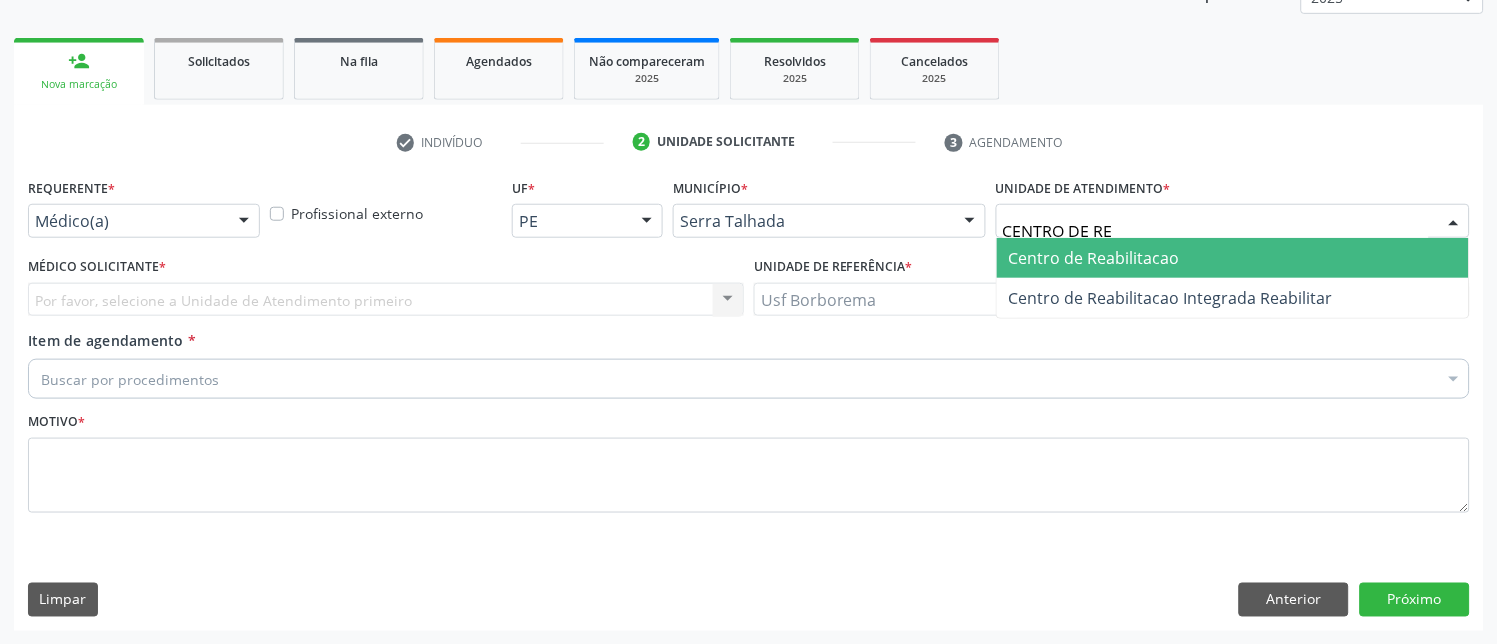 click on "Centro de Reabilitacao" at bounding box center (1094, 258) 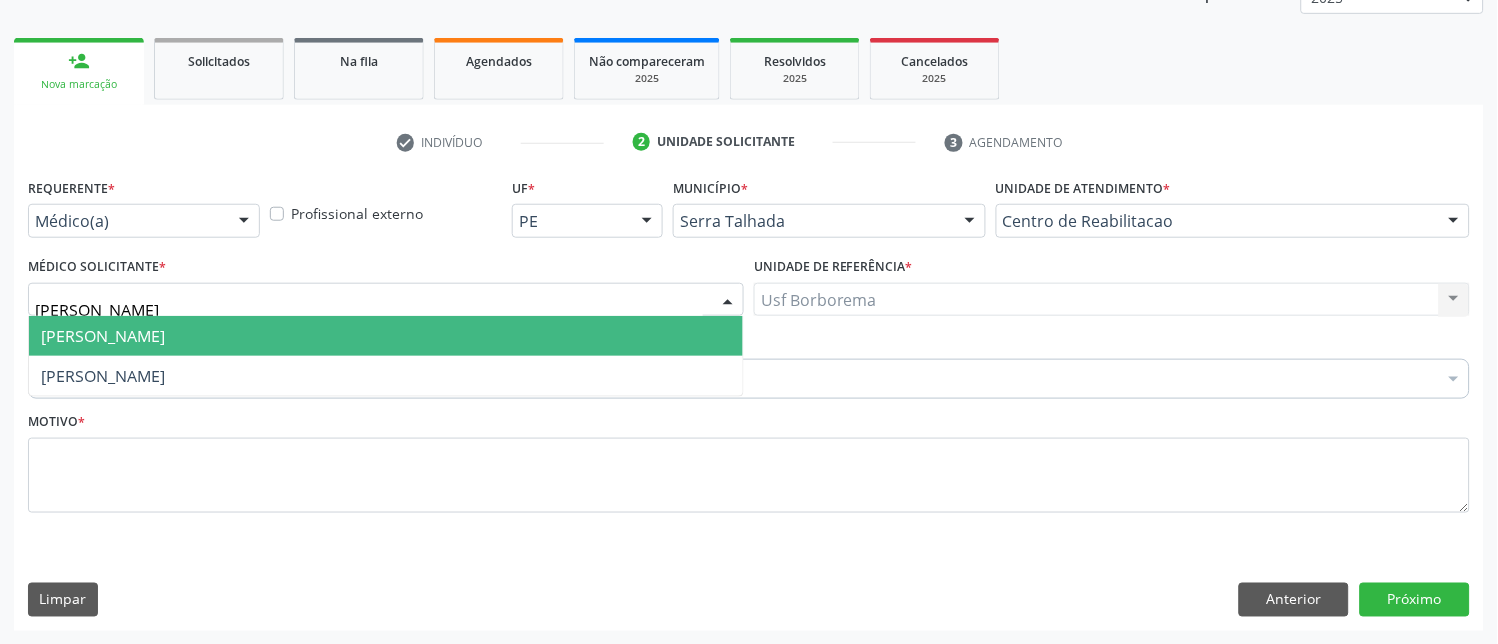 type on "[PERSON_NAME]" 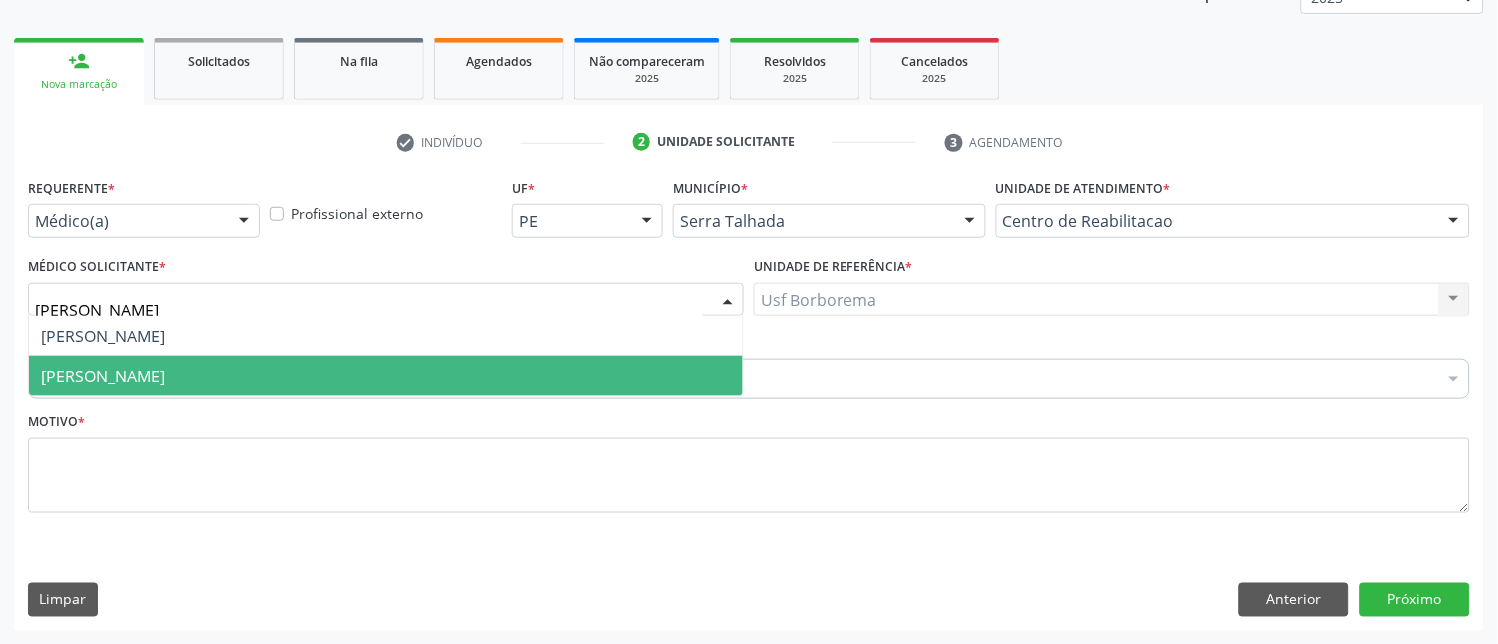 click on "[PERSON_NAME]" at bounding box center (103, 376) 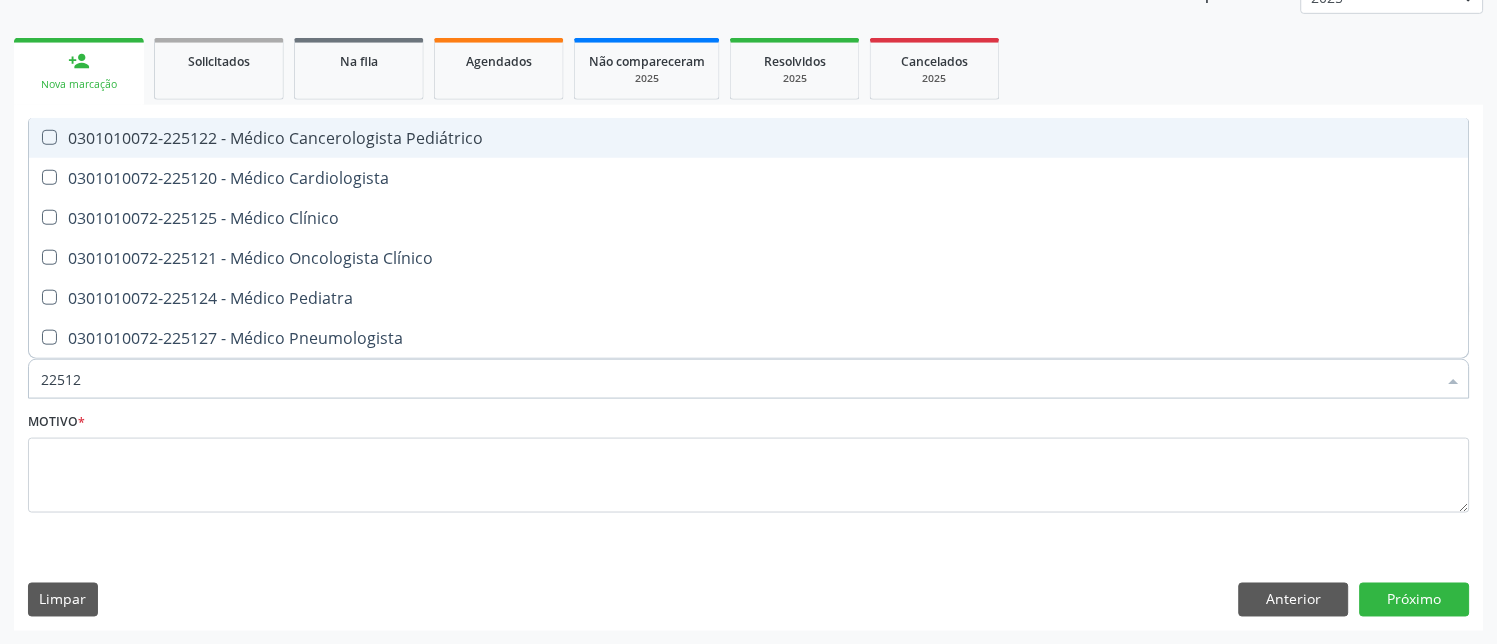 type on "225120" 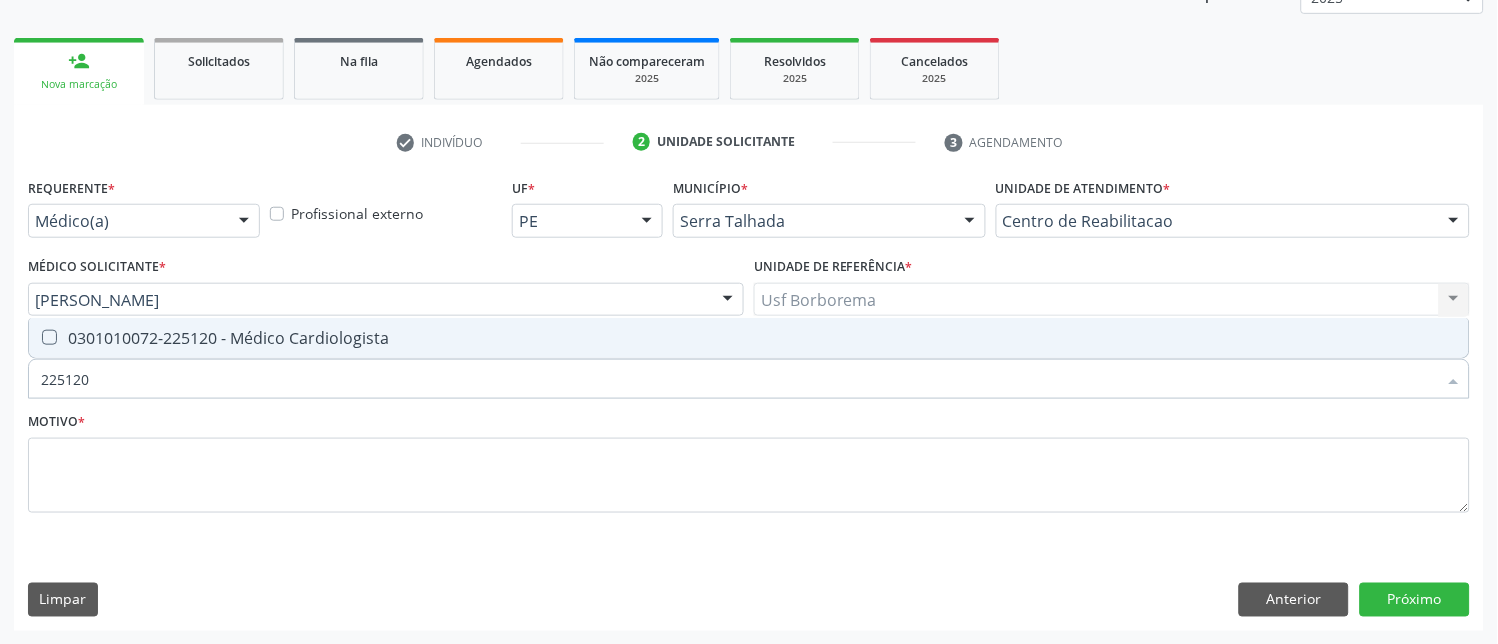 click at bounding box center [49, 337] 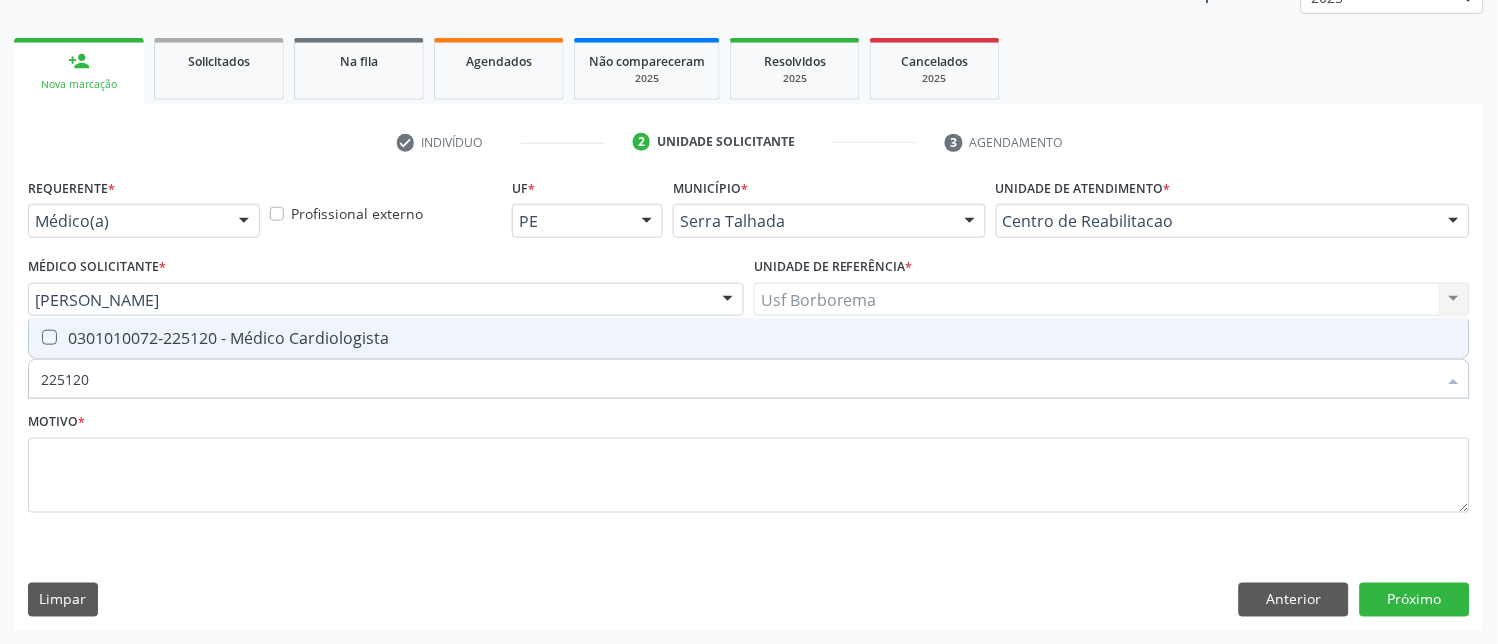 click at bounding box center (35, 337) 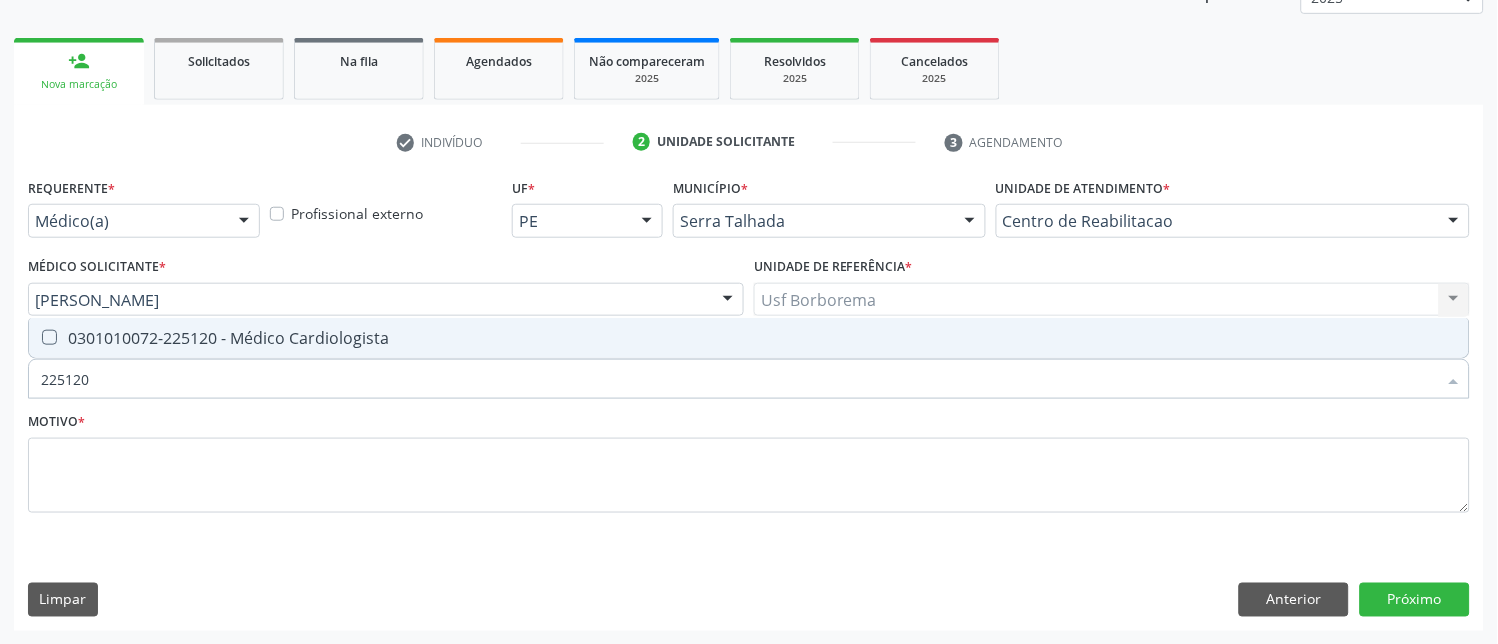 checkbox on "true" 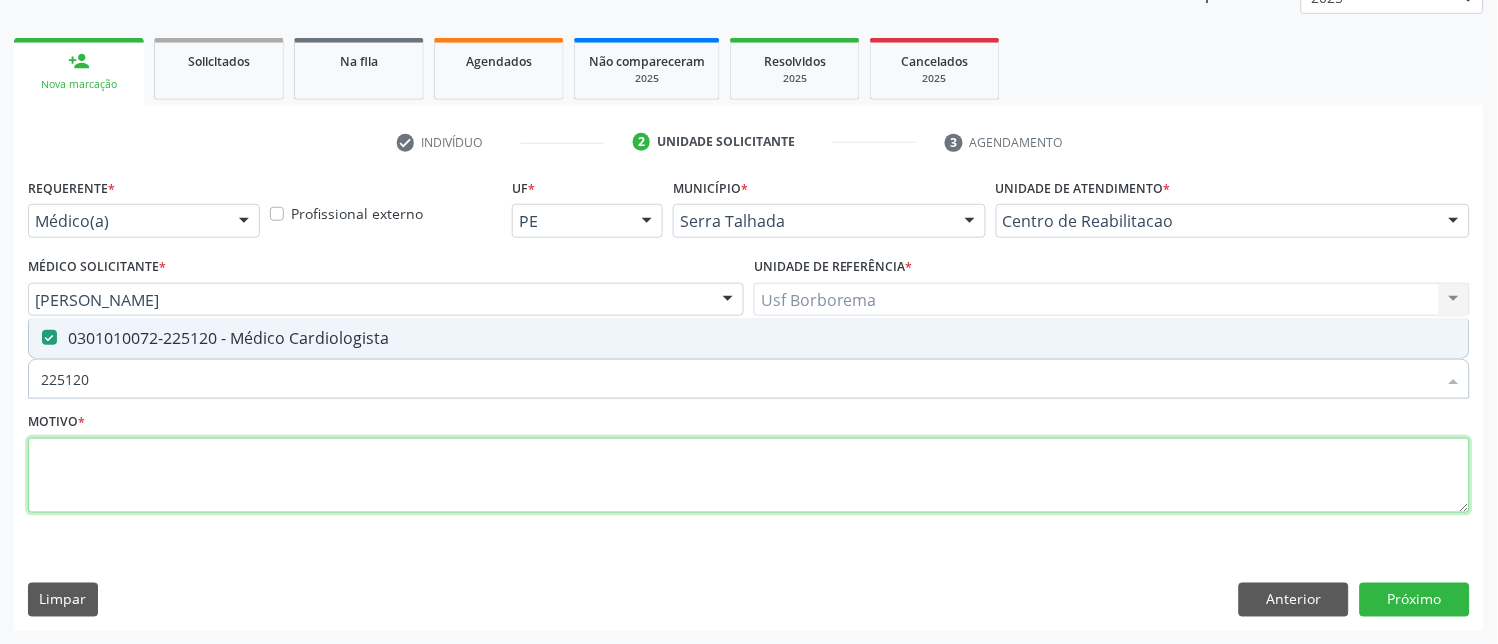 click at bounding box center (749, 476) 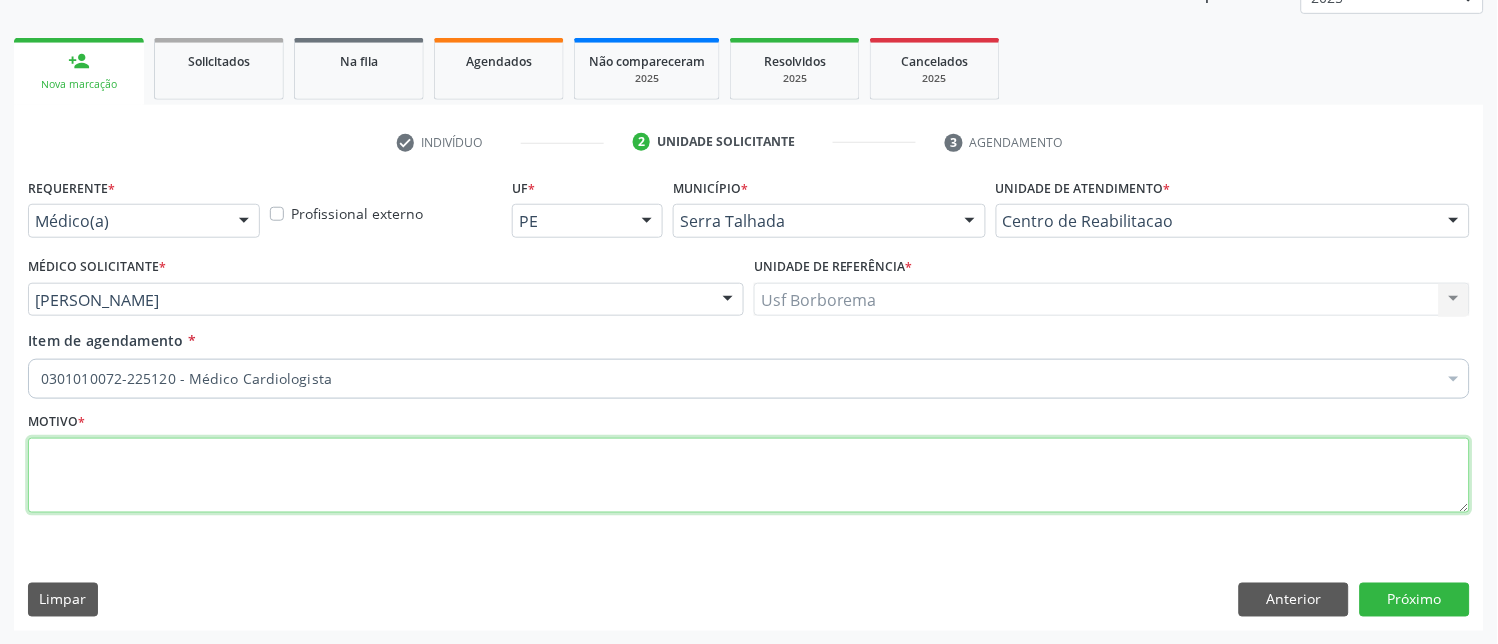 paste on "avaliação" 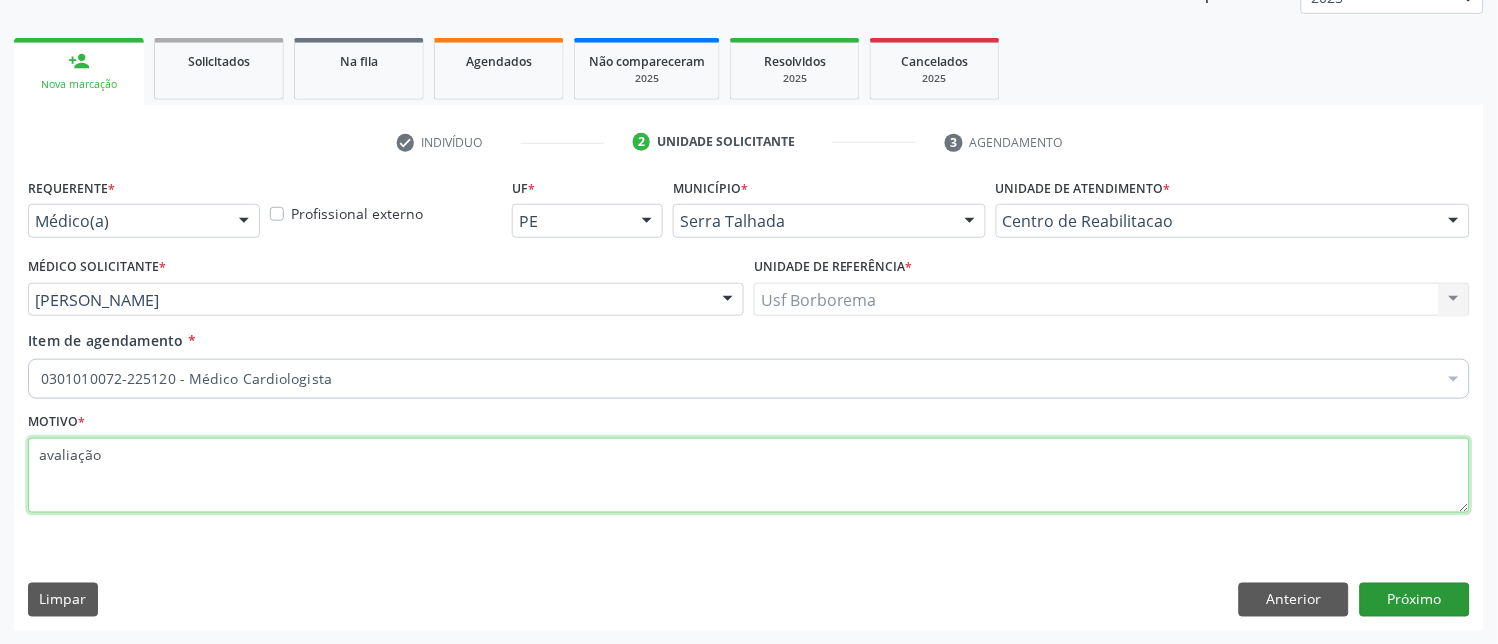 type on "avaliação" 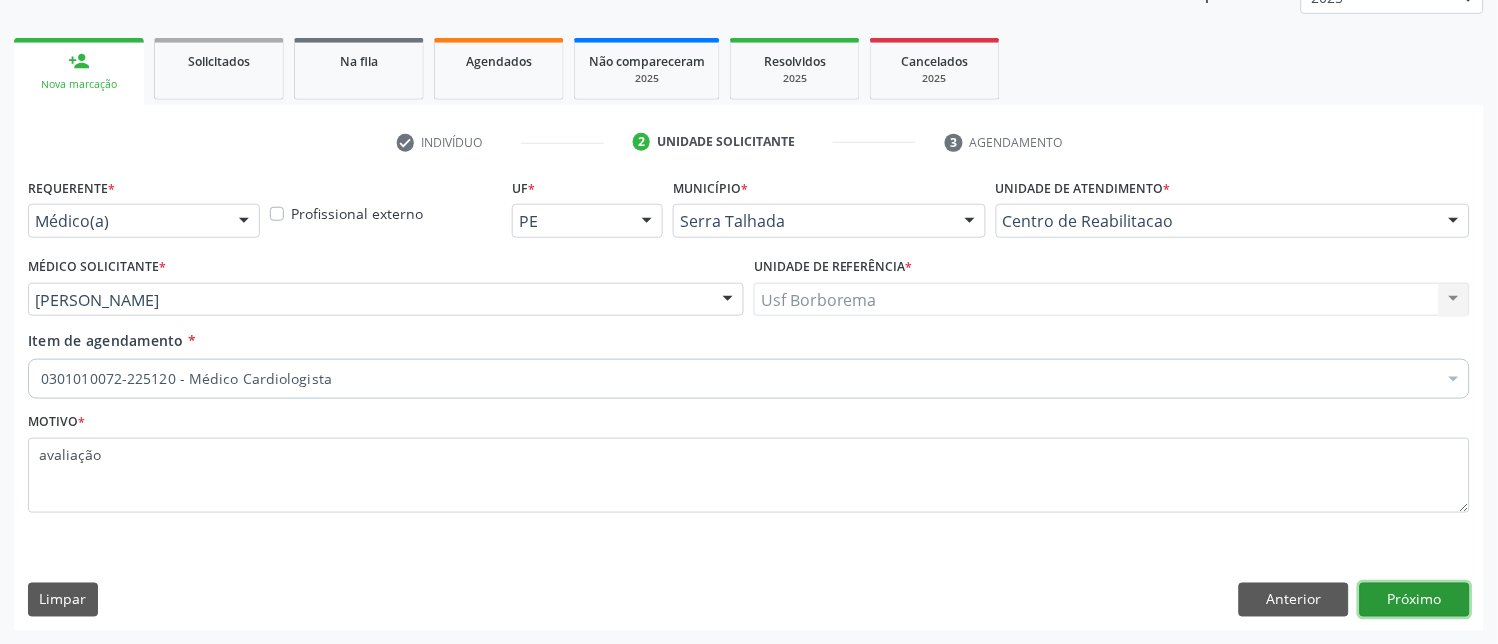 click on "Próximo" at bounding box center [1415, 600] 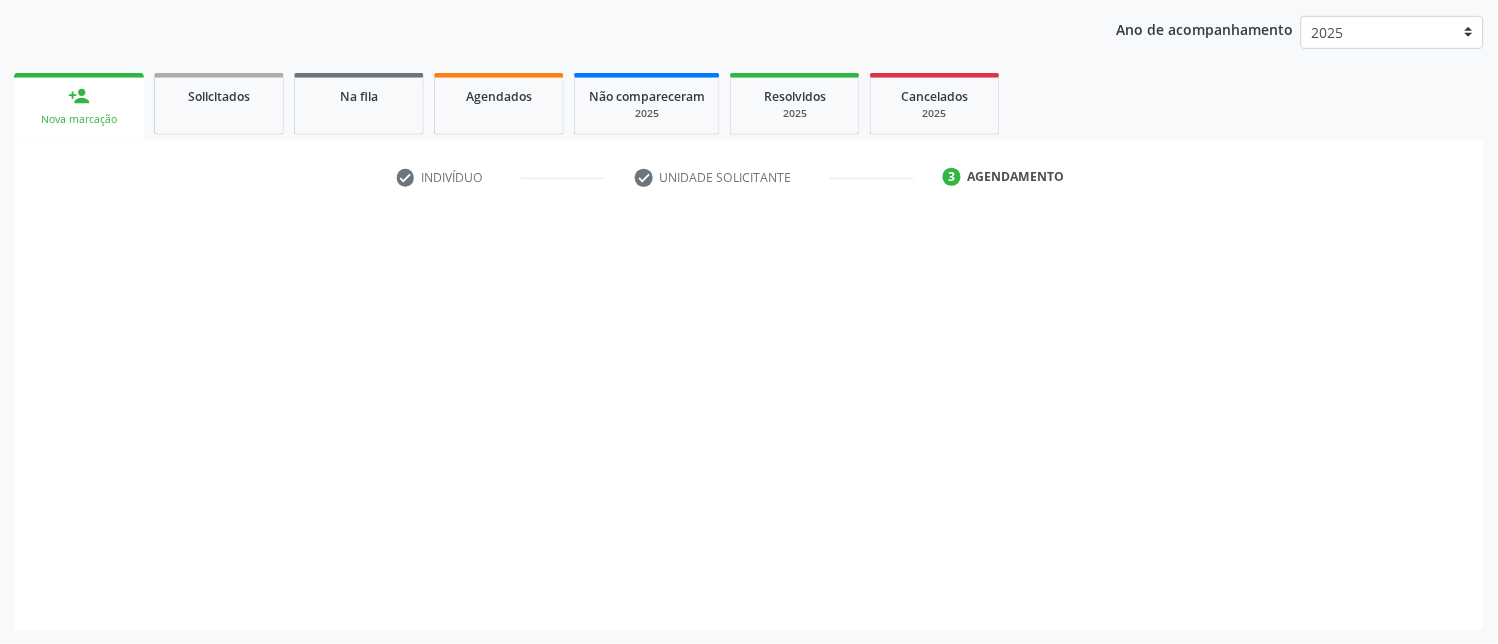 scroll, scrollTop: 225, scrollLeft: 0, axis: vertical 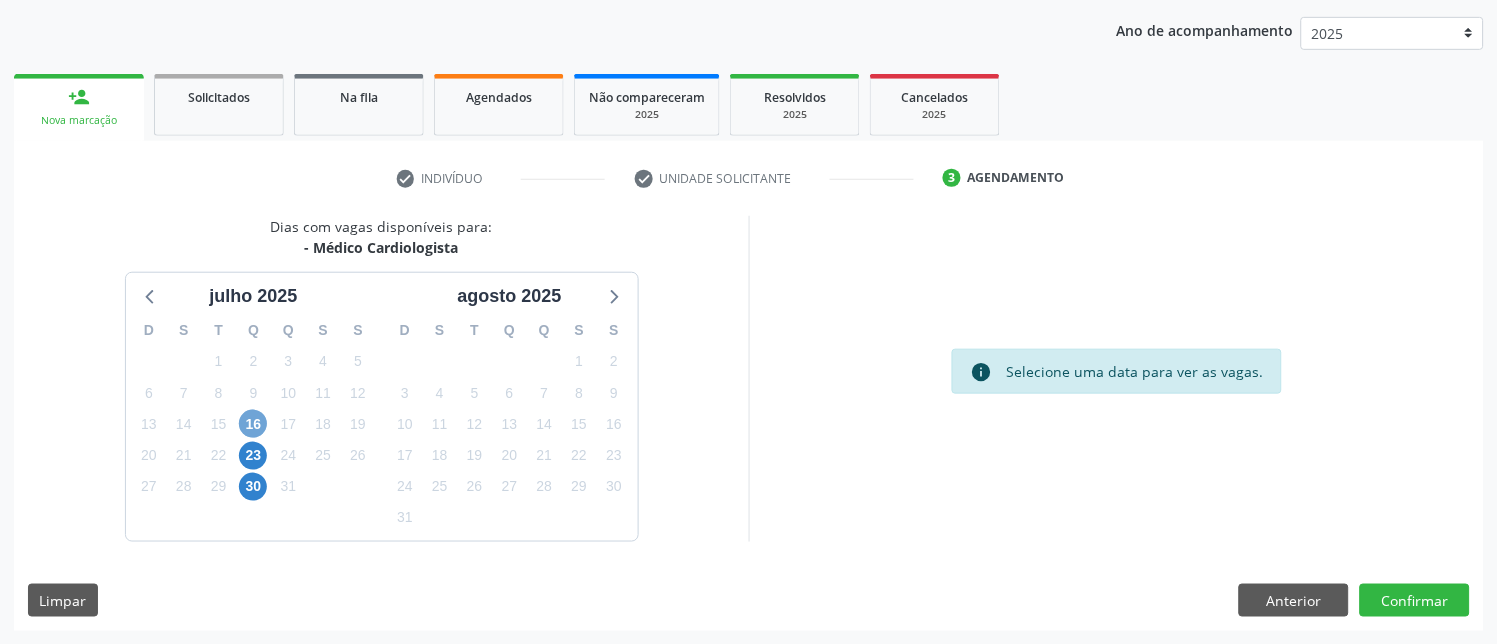 click on "16" at bounding box center [253, 424] 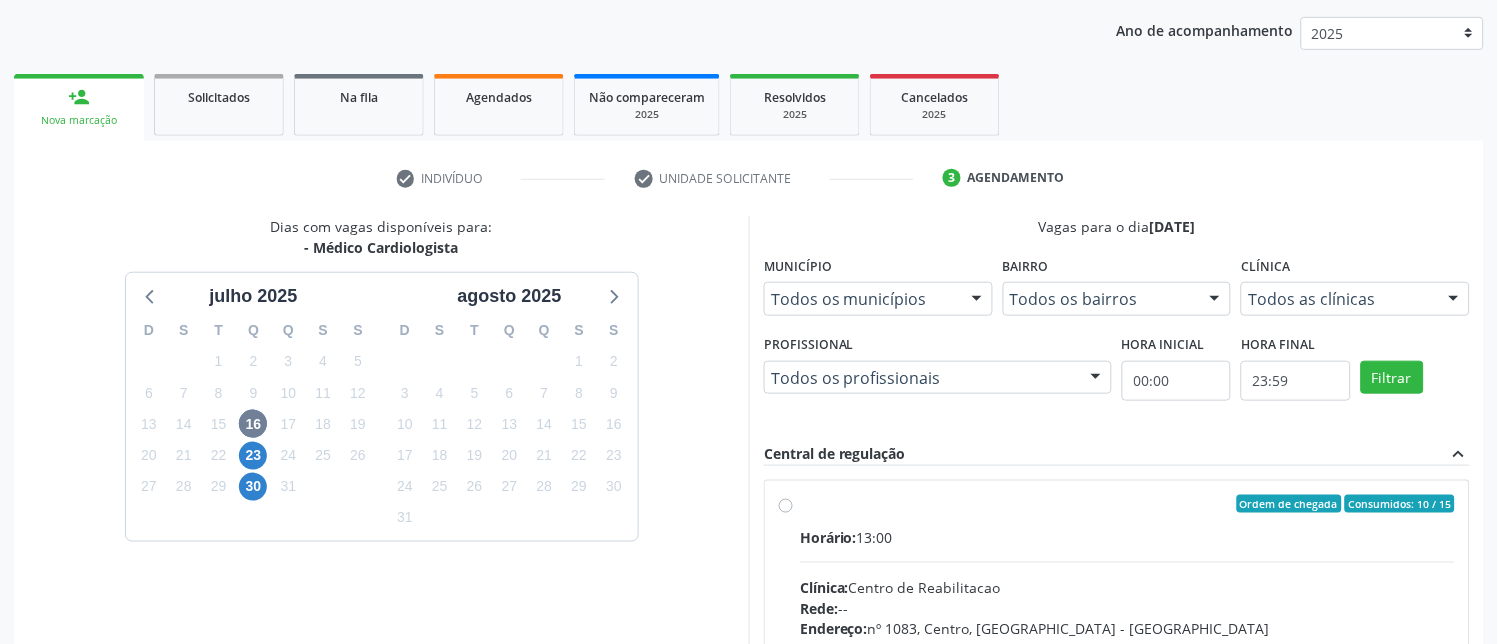 click on "Ordem de chegada
Consumidos: 10 / 15
Horário:   13:00
Clínica:  Centro de Reabilitacao
Rede:
--
Endereço:   [STREET_ADDRESS]
Telefone:   [PHONE_NUMBER]
Profissional:
[PERSON_NAME]
Informações adicionais sobre o atendimento
Idade de atendimento:
de 0 a 120 anos
Gênero(s) atendido(s):
Masculino e Feminino
Informações adicionais:
--" at bounding box center [1127, 648] 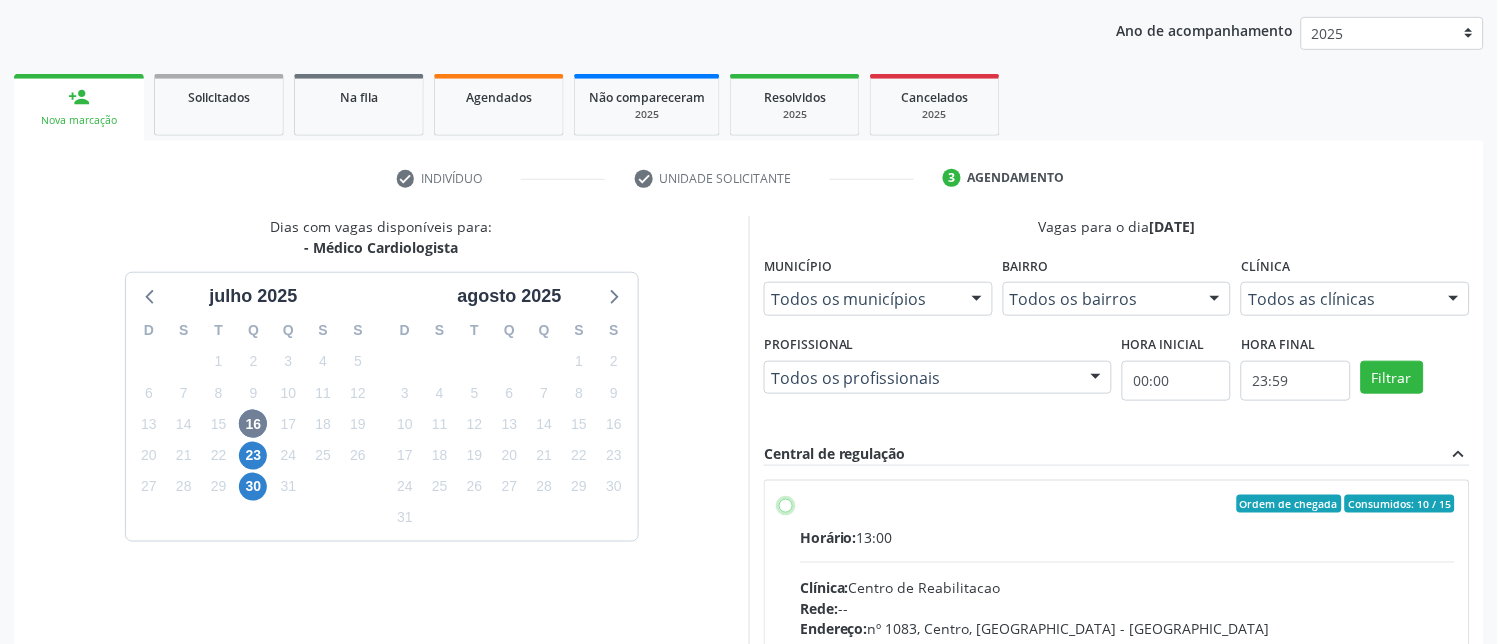 radio on "true" 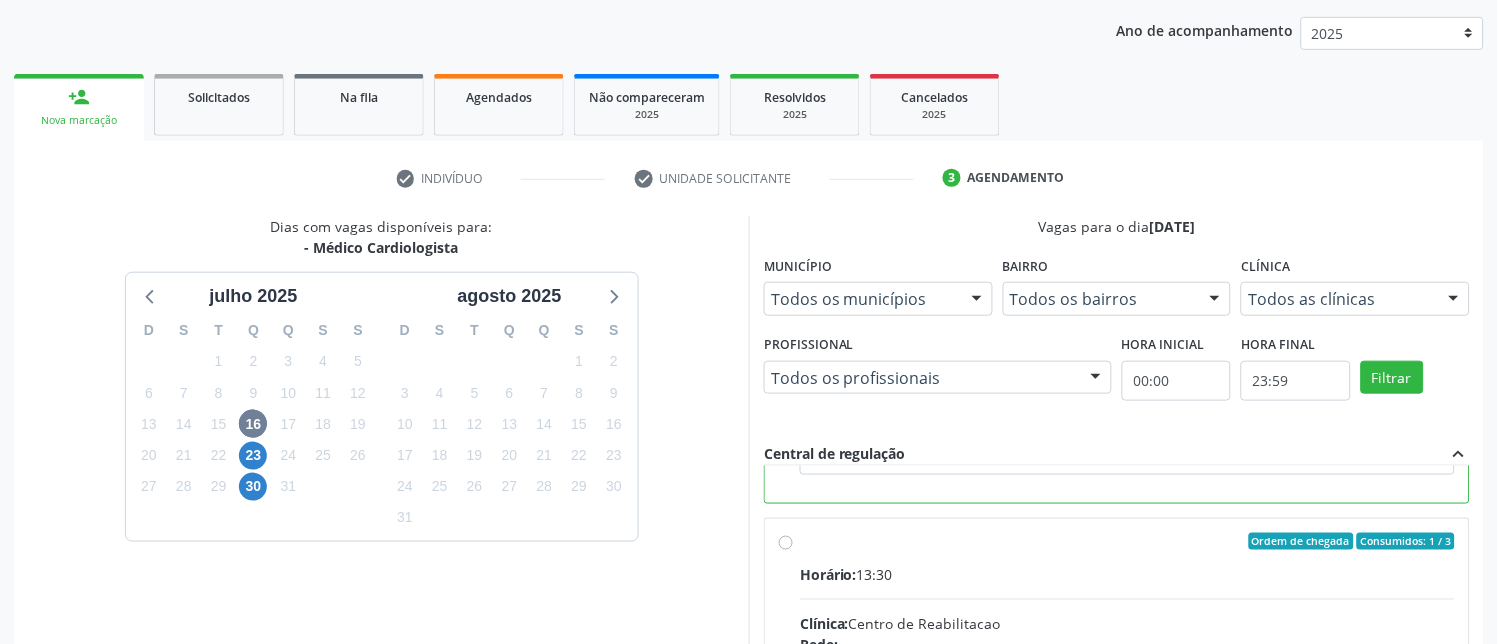 scroll, scrollTop: 450, scrollLeft: 0, axis: vertical 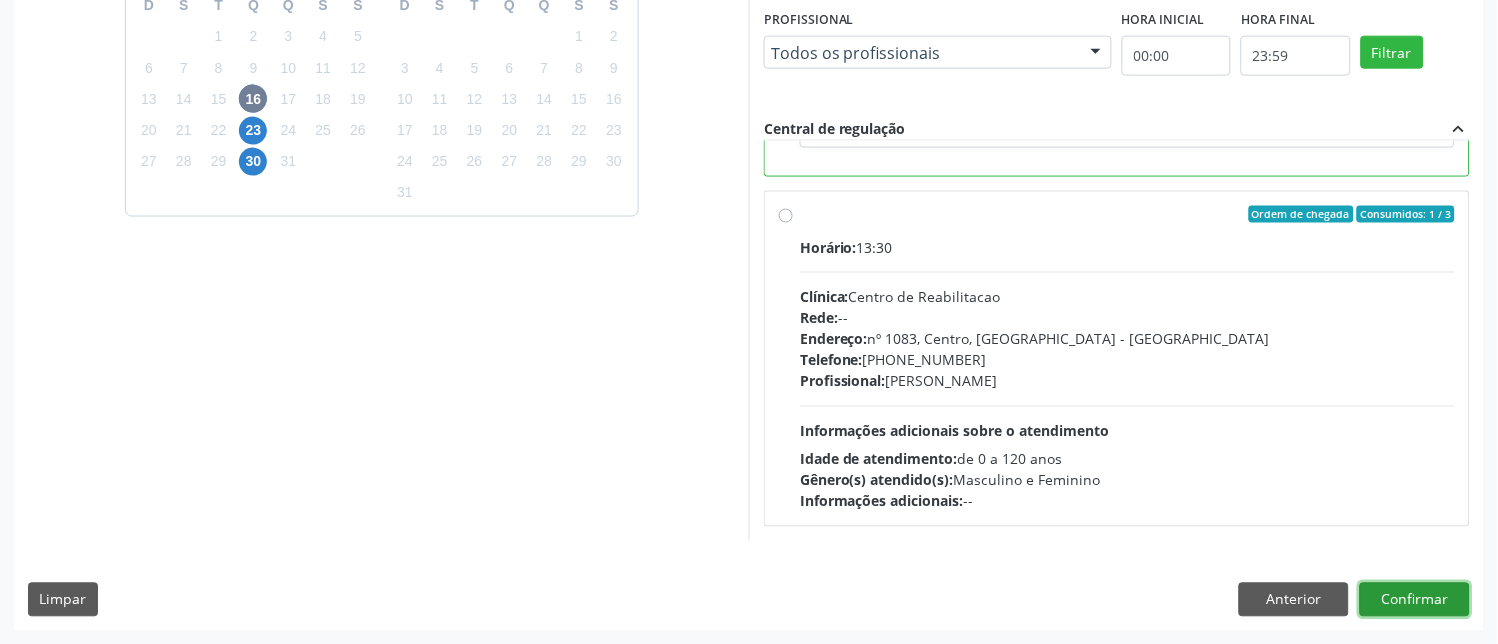 click on "Confirmar" at bounding box center (1415, 600) 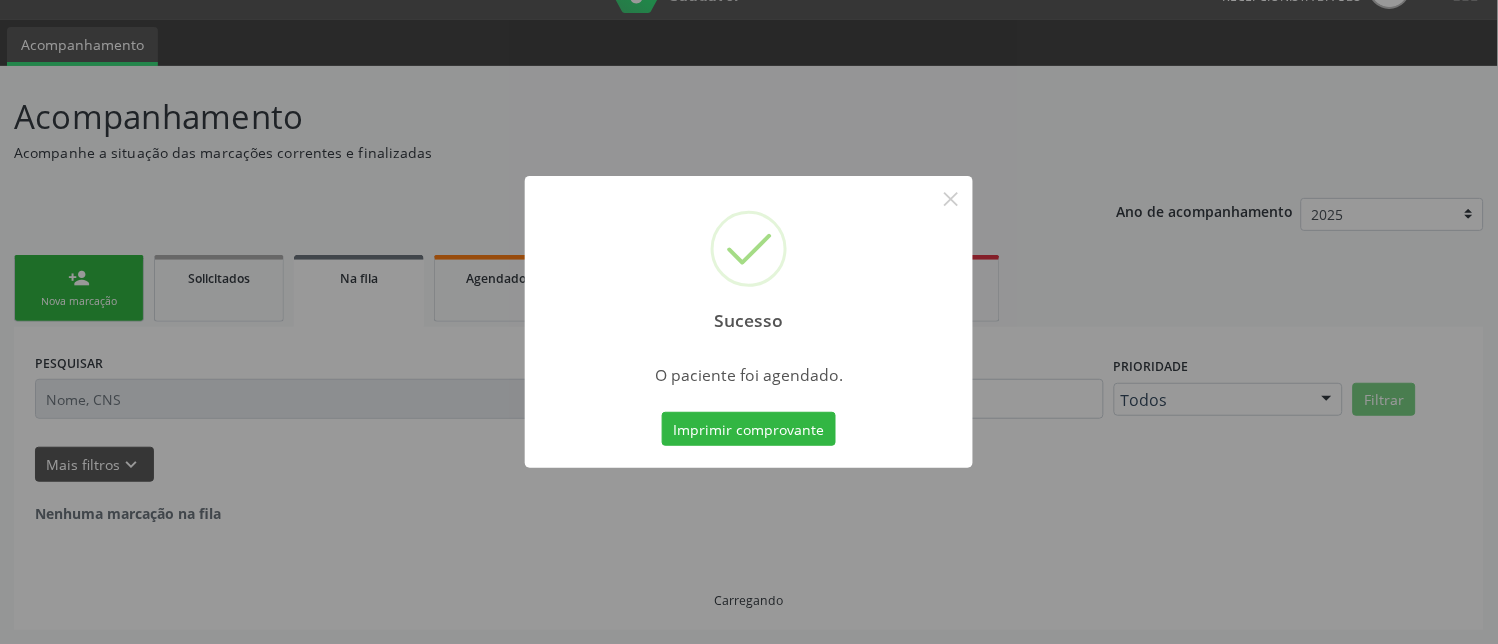 scroll, scrollTop: 0, scrollLeft: 0, axis: both 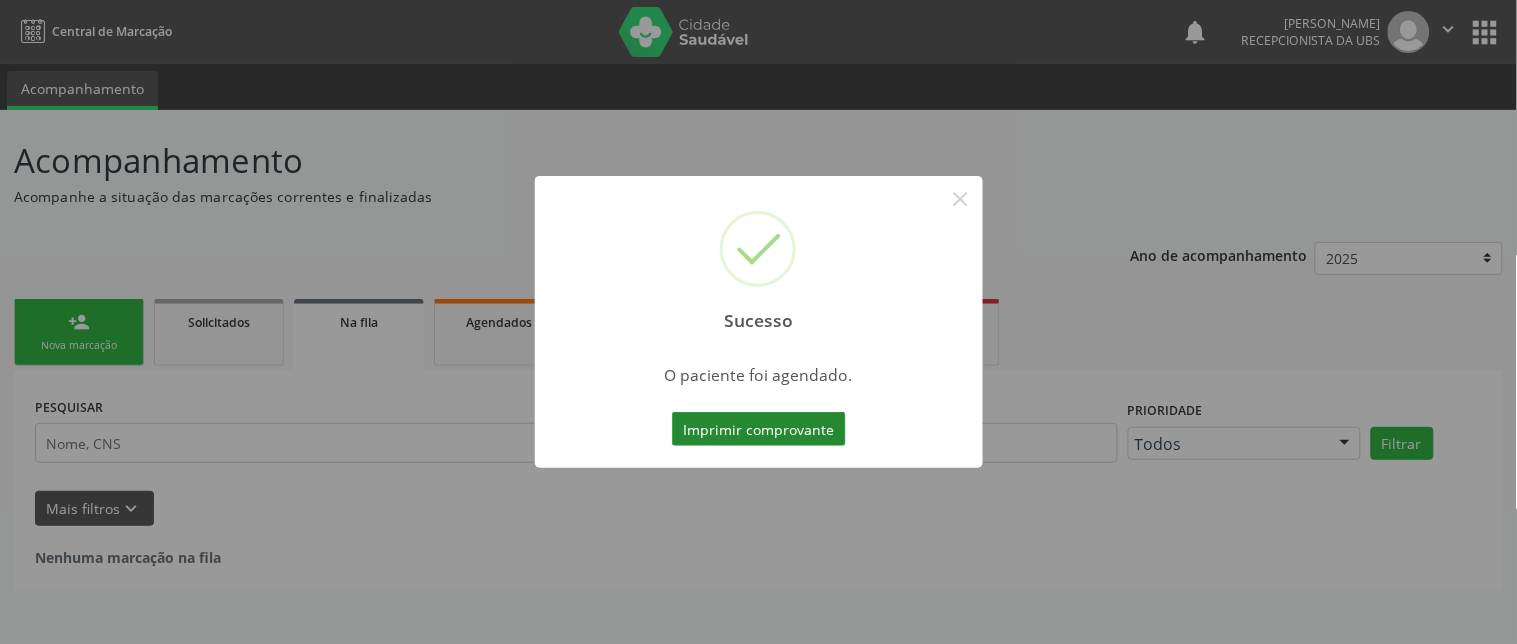 click on "Imprimir comprovante" at bounding box center (759, 429) 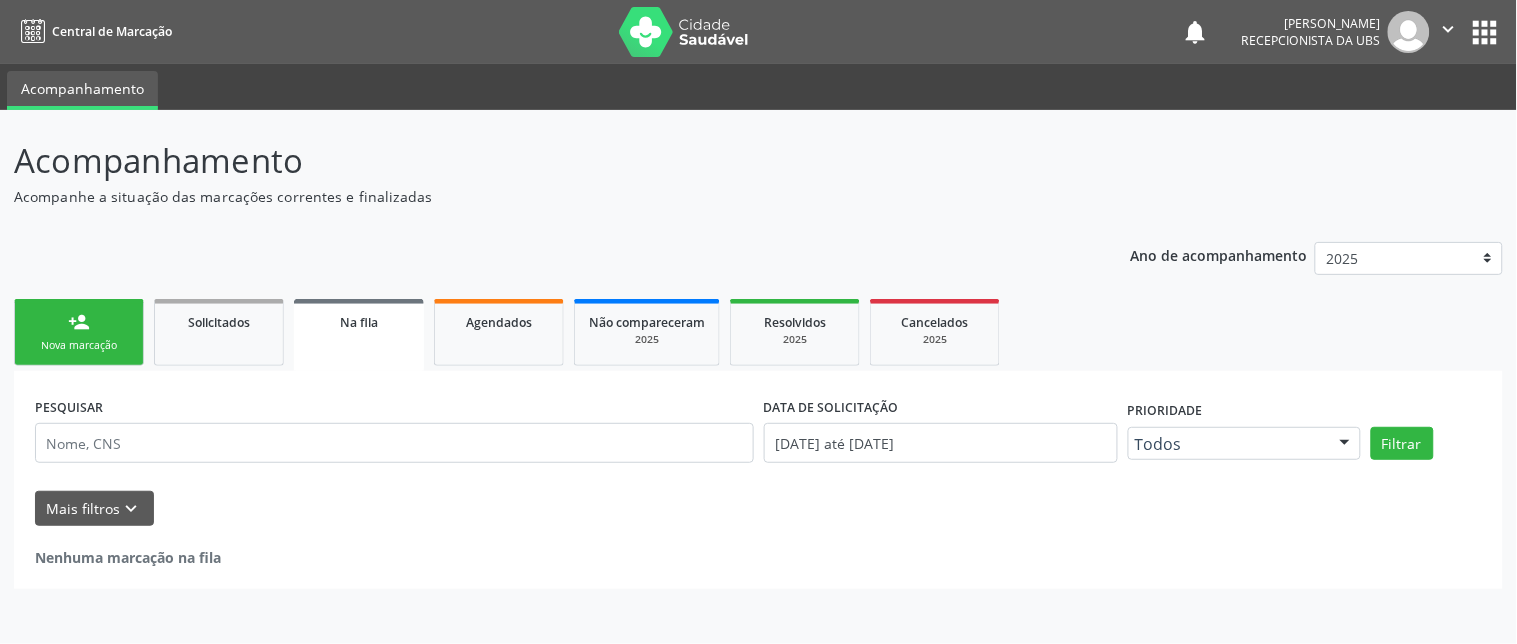 click on "Nova marcação" at bounding box center [79, 345] 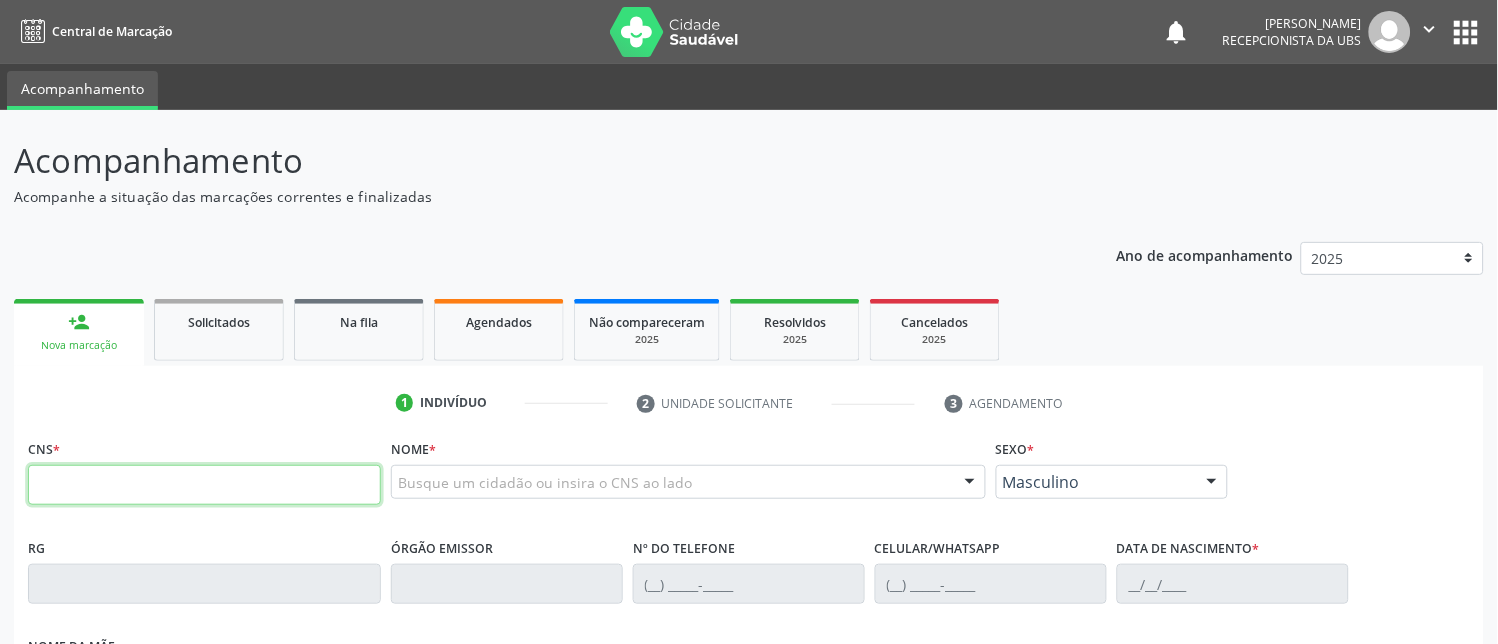 click at bounding box center (204, 485) 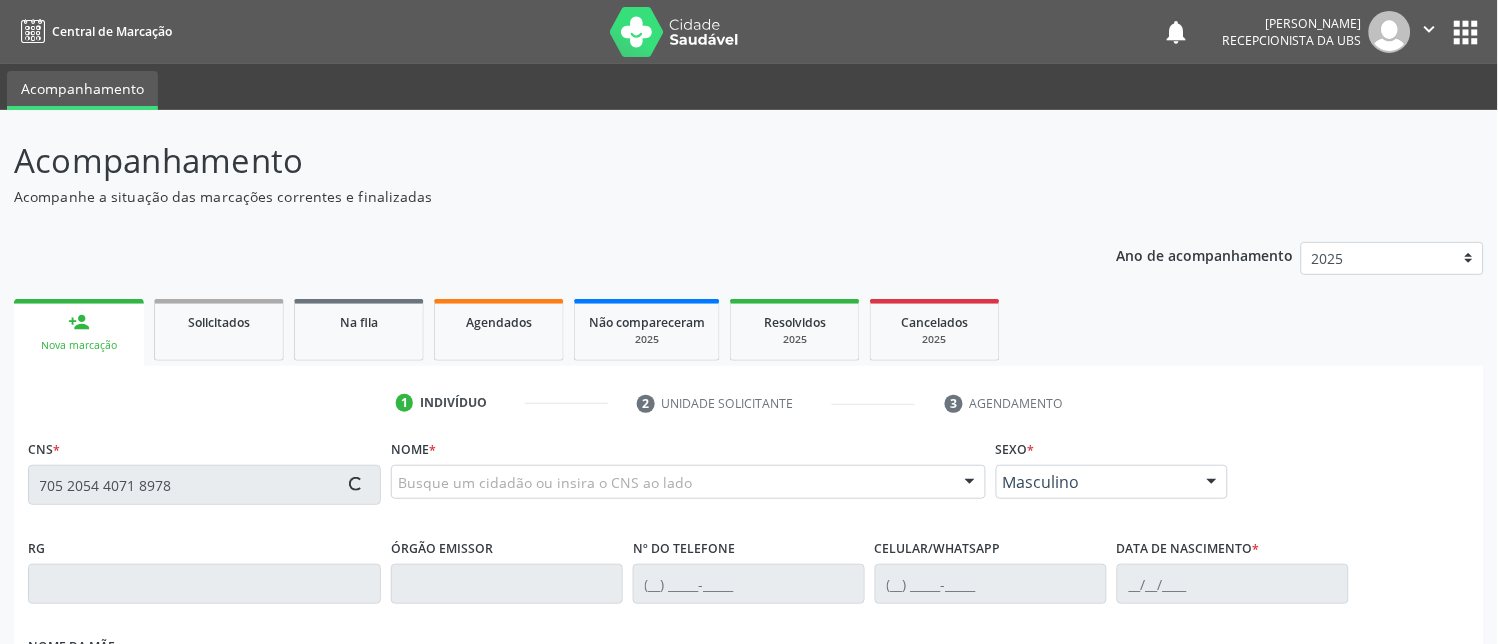 type on "705 2054 4071 8978" 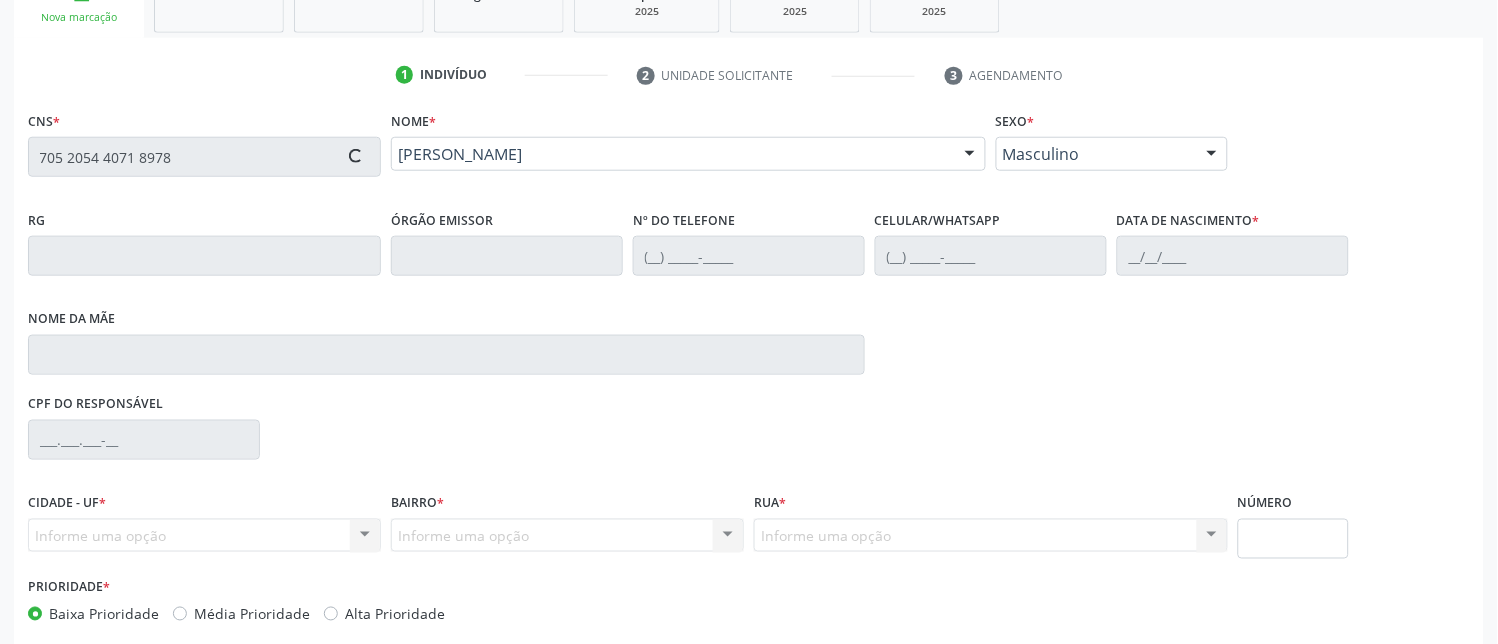 scroll, scrollTop: 333, scrollLeft: 0, axis: vertical 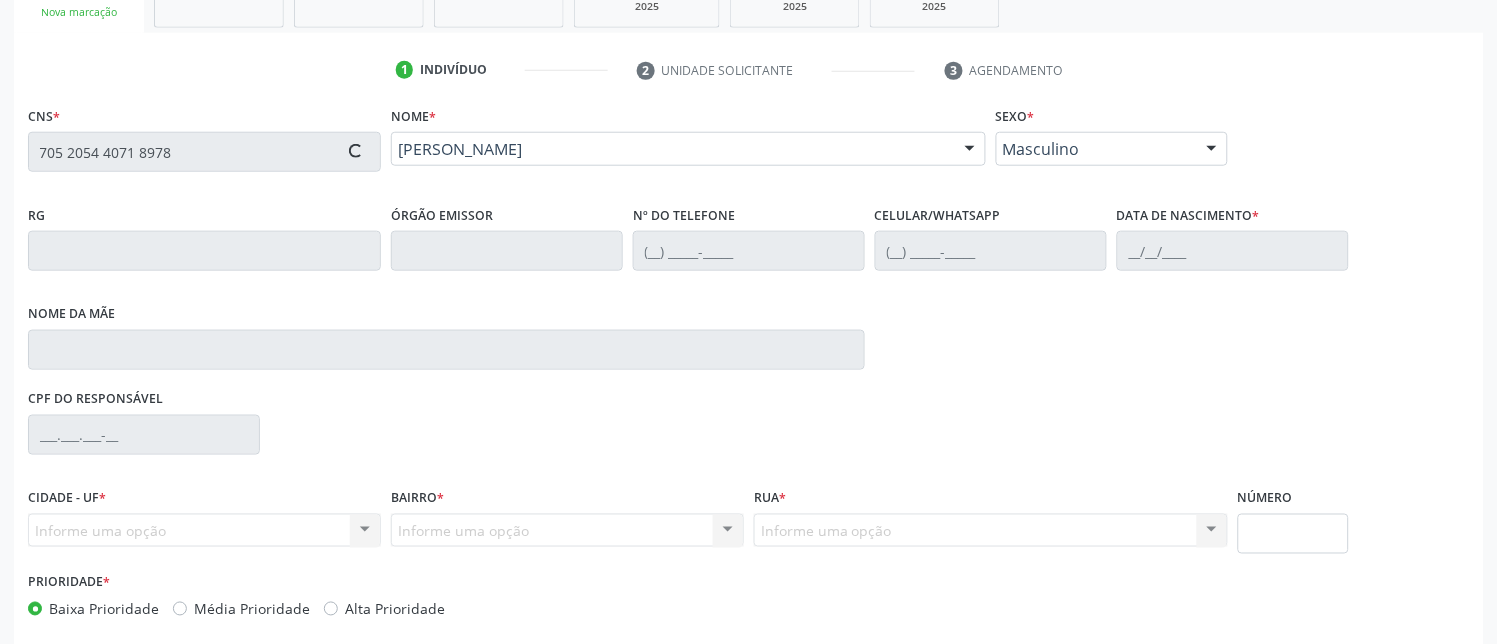 type on "[PHONE_NUMBER]" 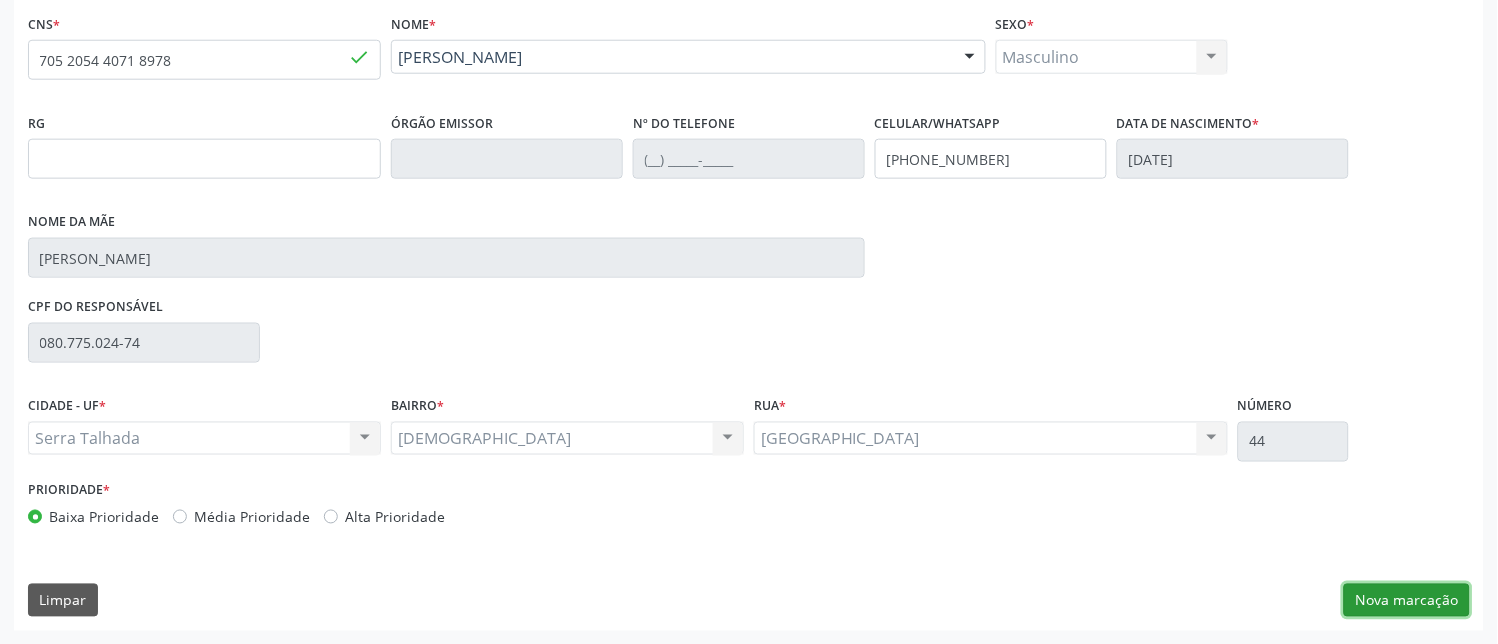 click on "Nova marcação" at bounding box center (1407, 601) 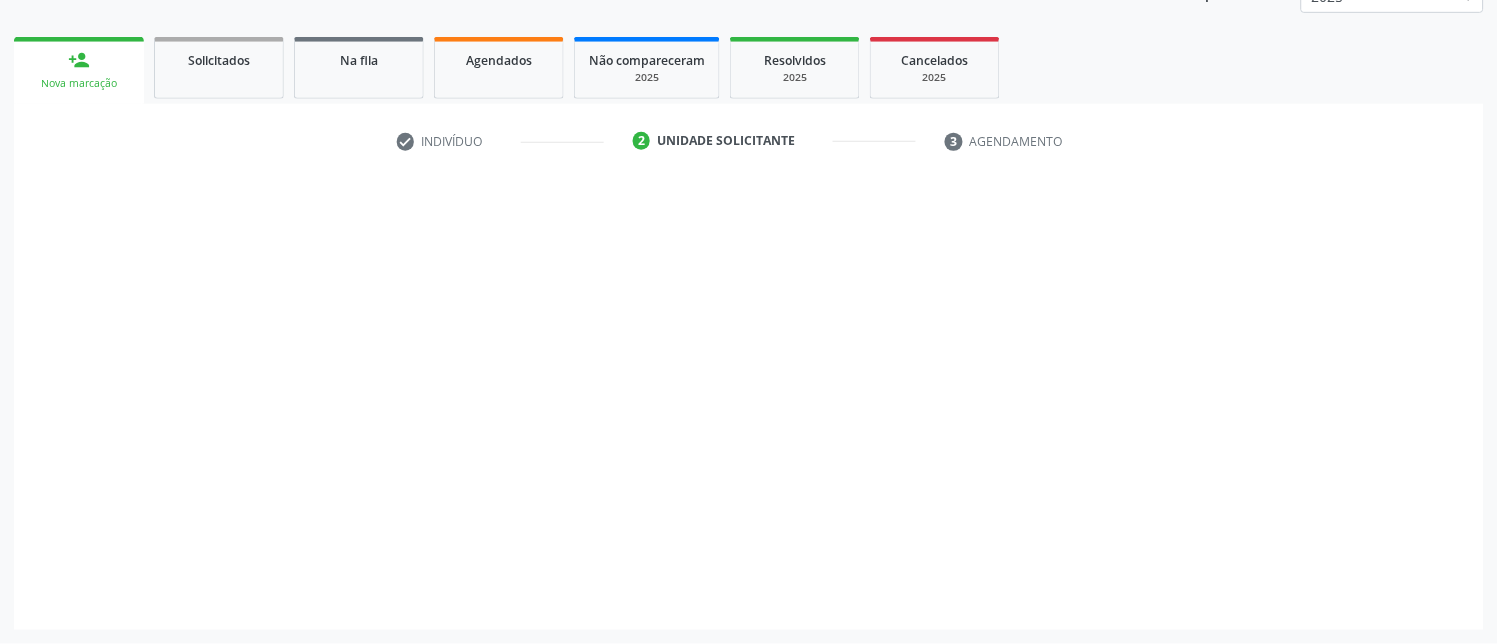 scroll, scrollTop: 261, scrollLeft: 0, axis: vertical 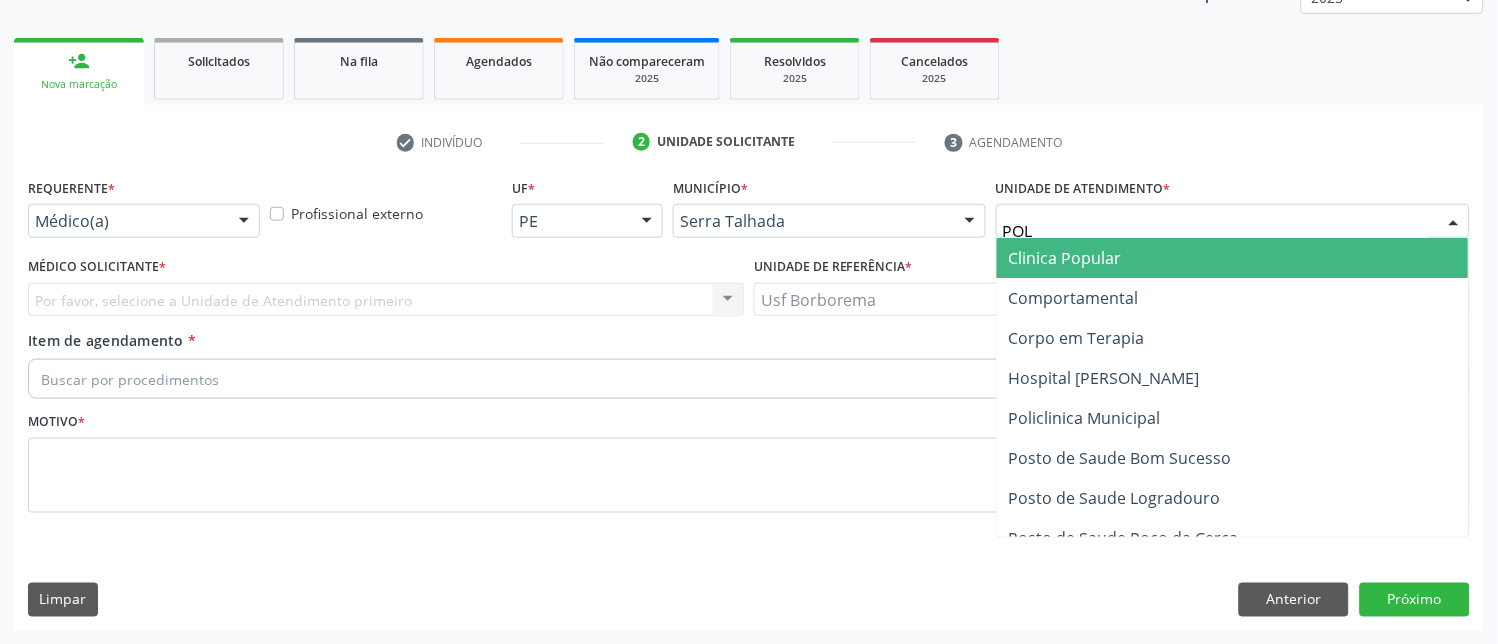type on "POLI" 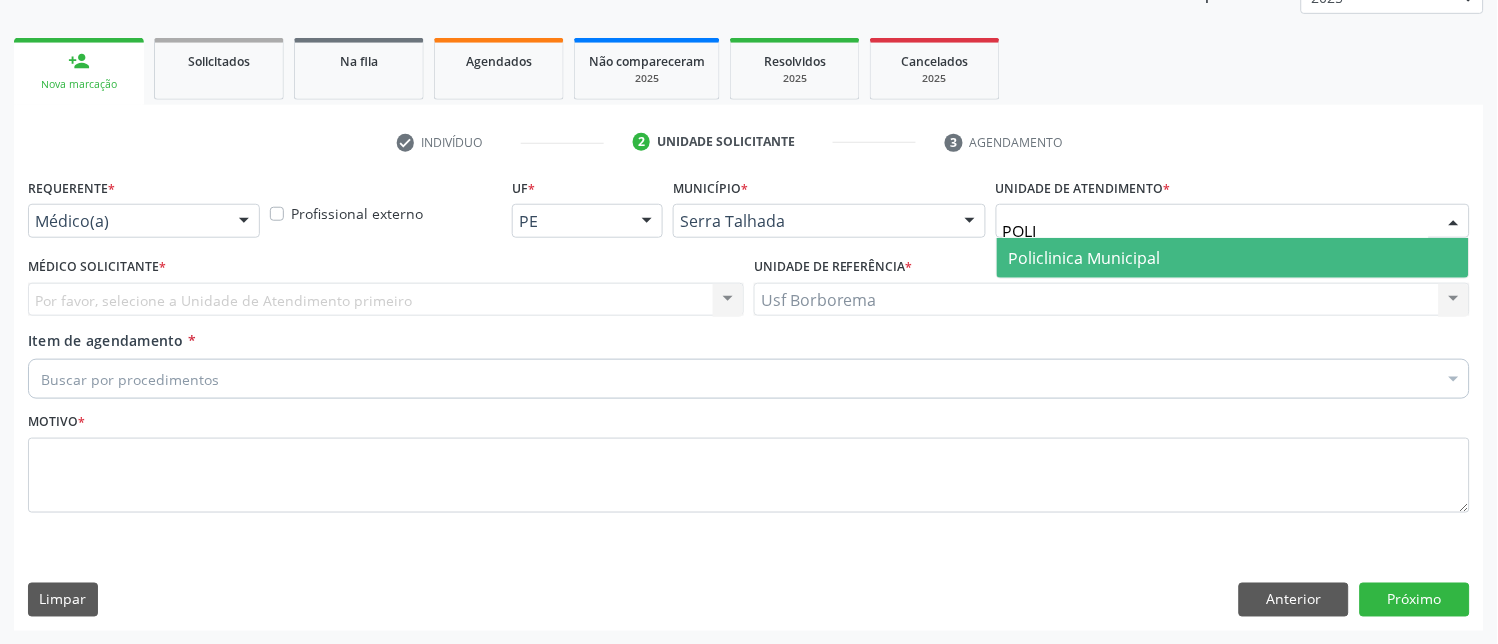 click on "Policlinica Municipal" at bounding box center [1085, 258] 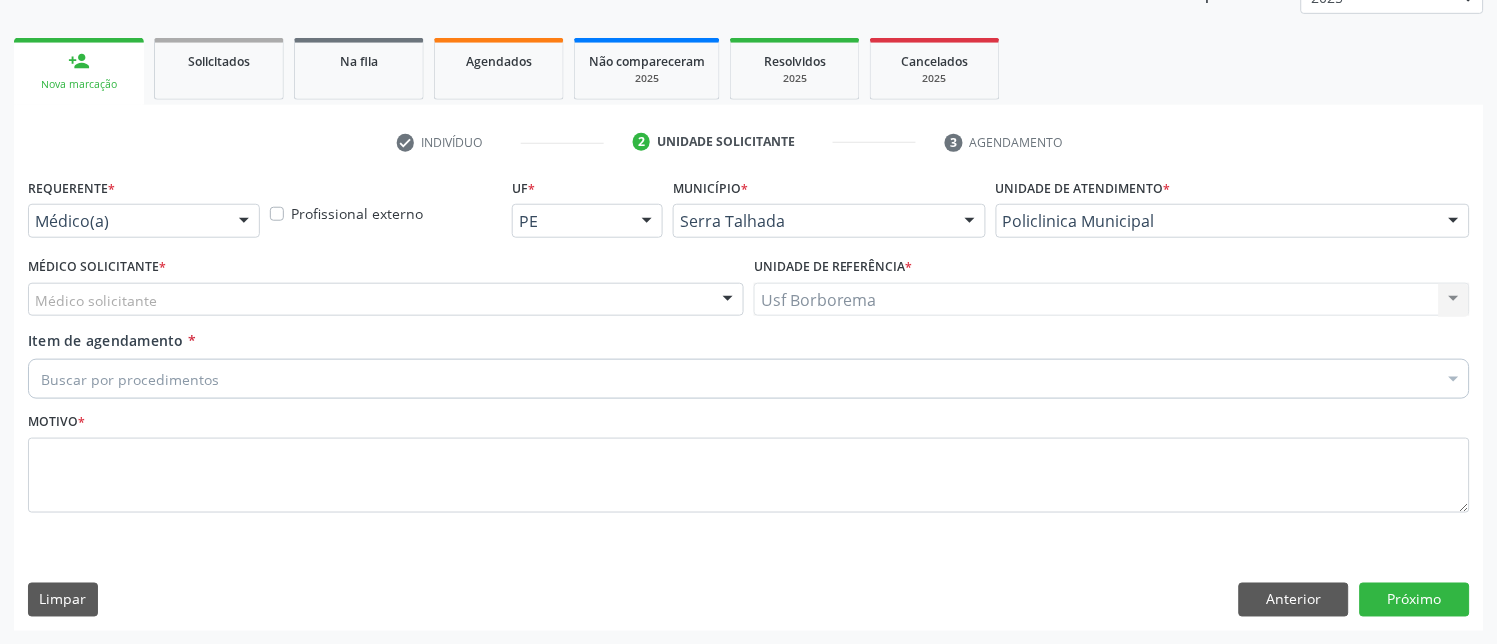 click on "Médico solicitante" at bounding box center (386, 300) 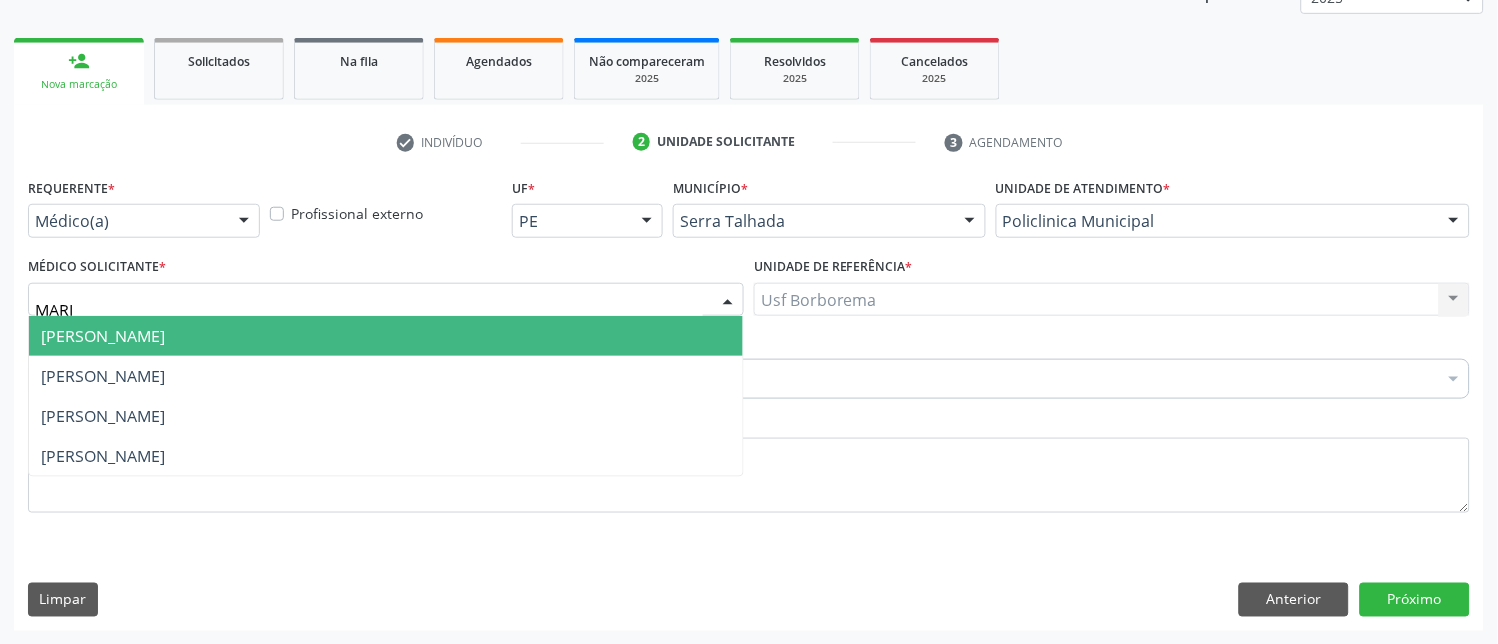 type on "[PERSON_NAME]" 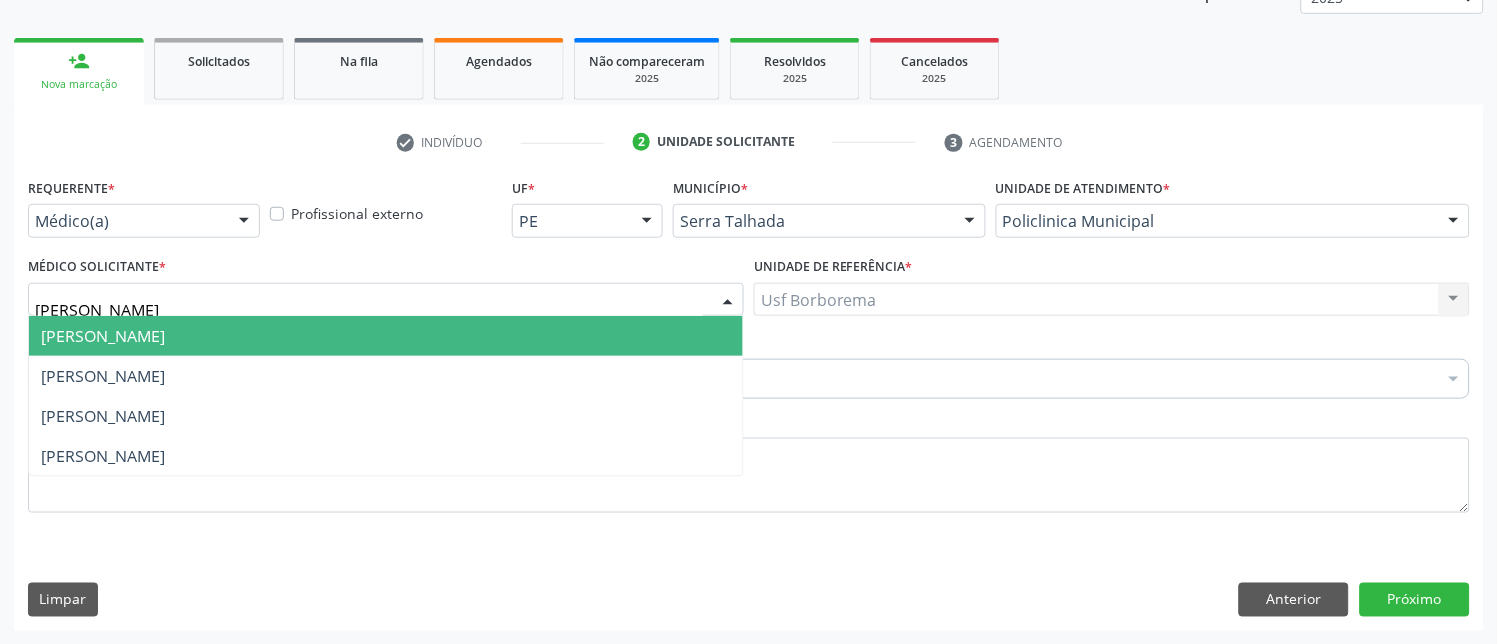 click on "[PERSON_NAME]" at bounding box center [103, 336] 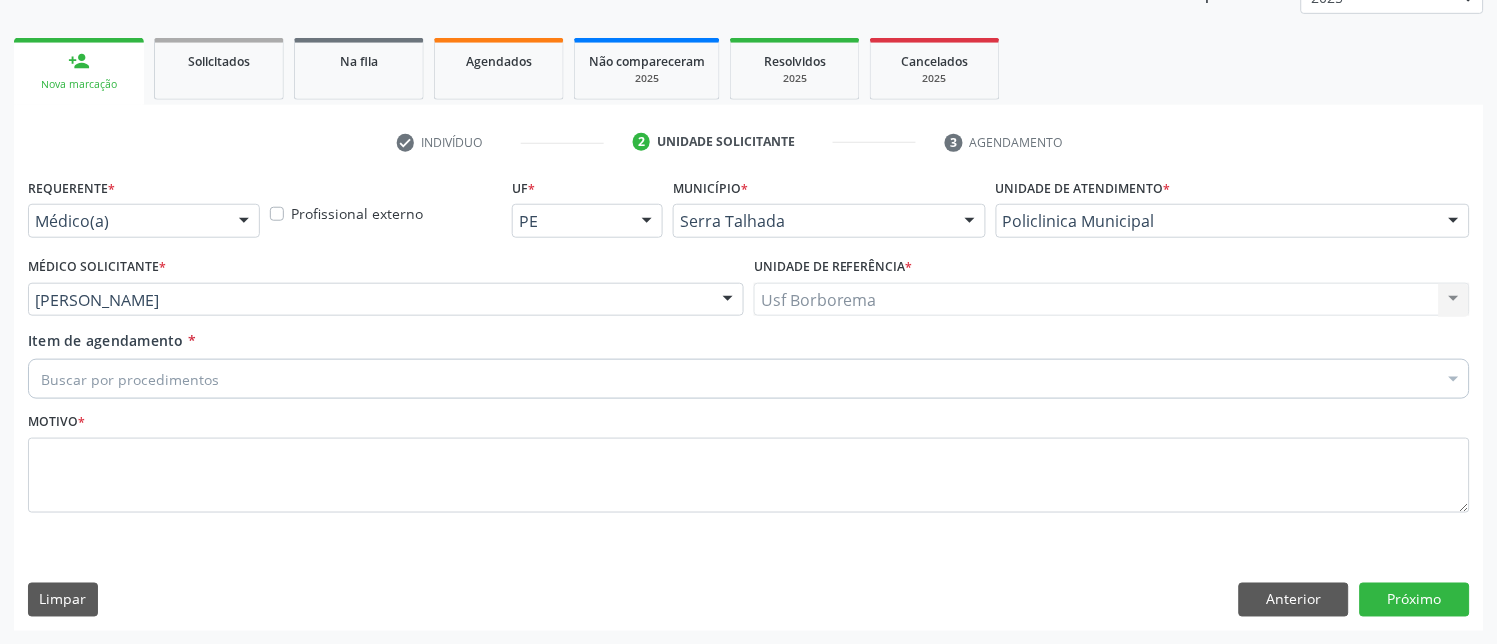 click on "Buscar por procedimentos" at bounding box center (749, 379) 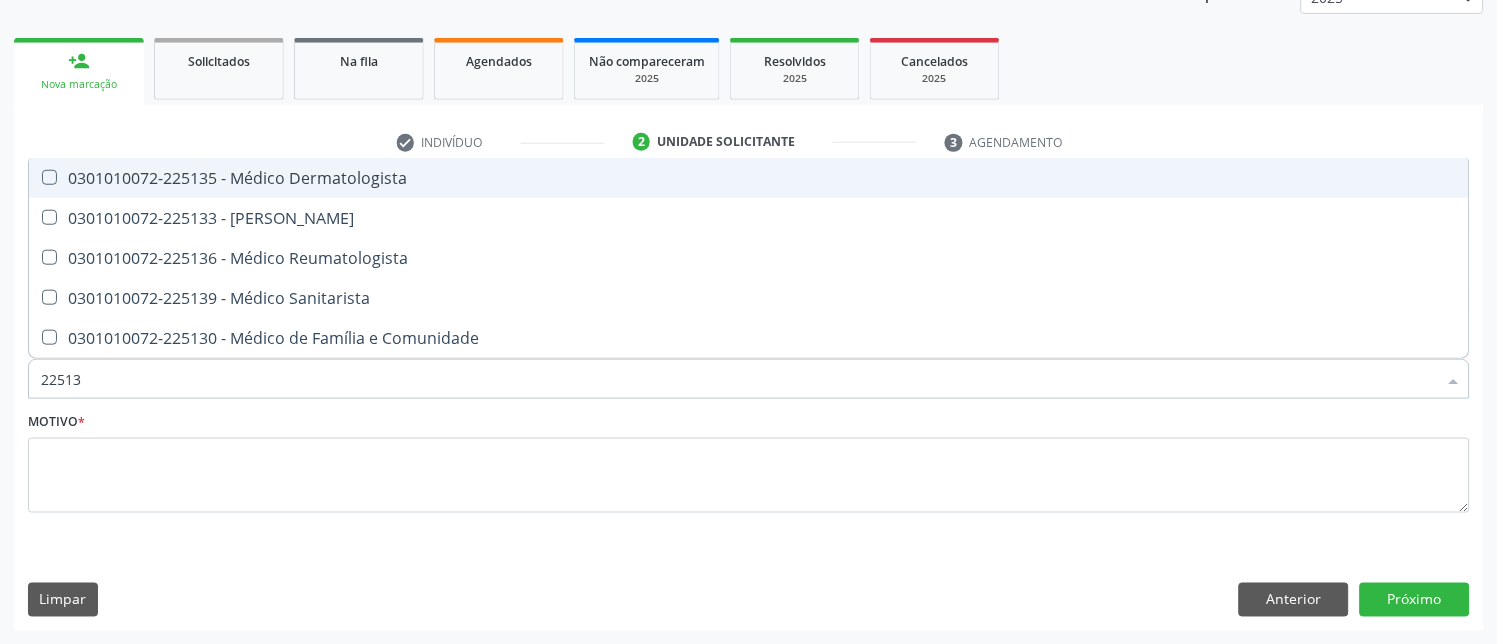 type on "225133" 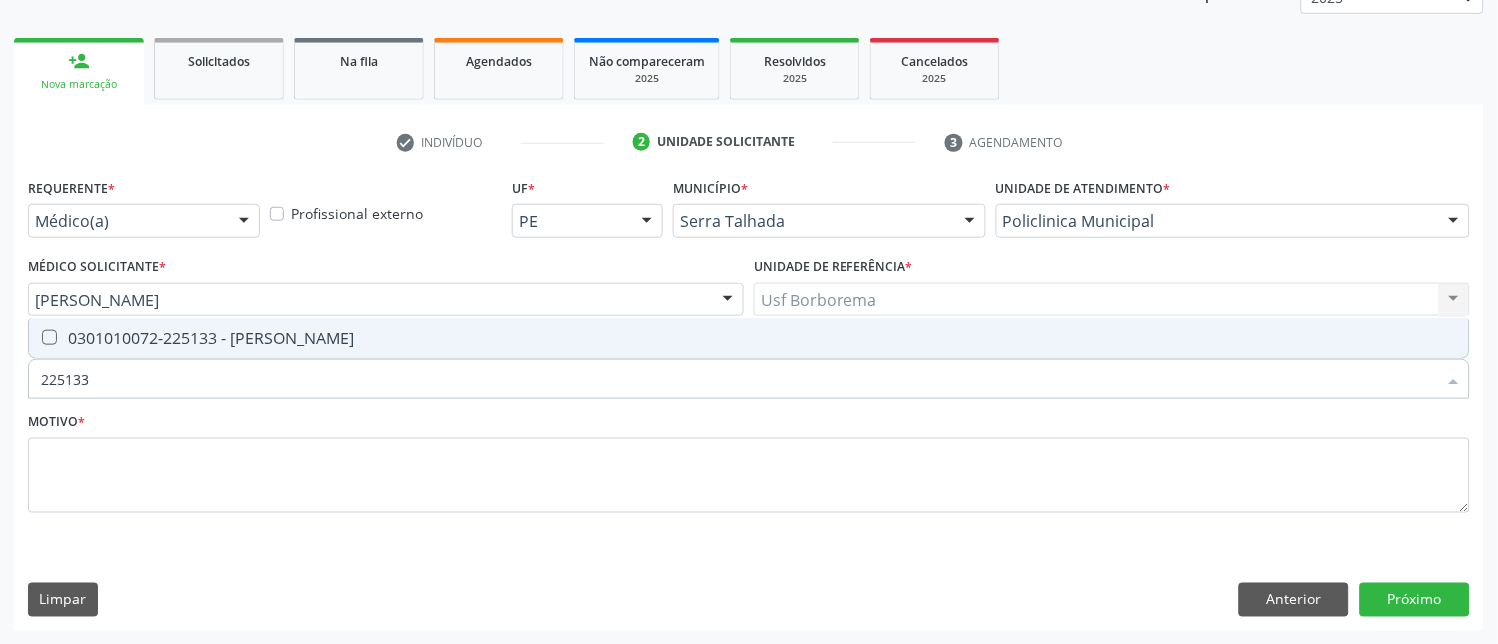 click at bounding box center (49, 337) 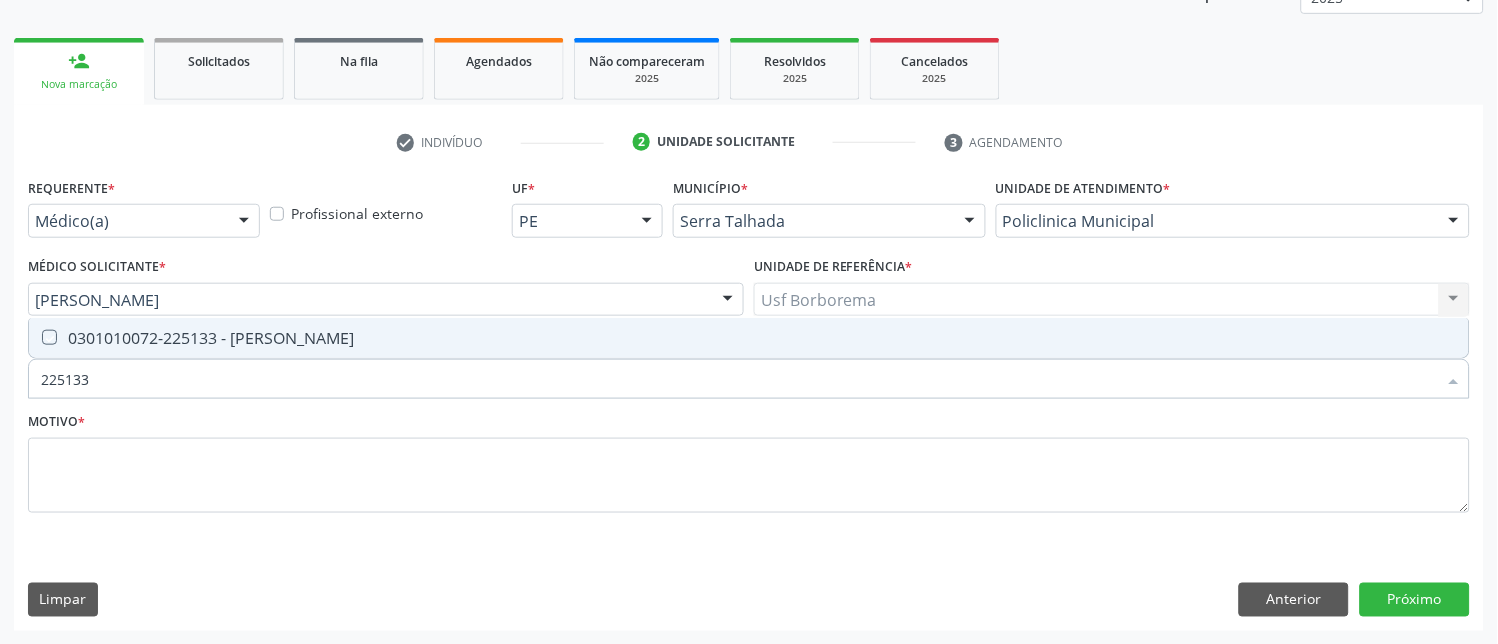 click at bounding box center (35, 337) 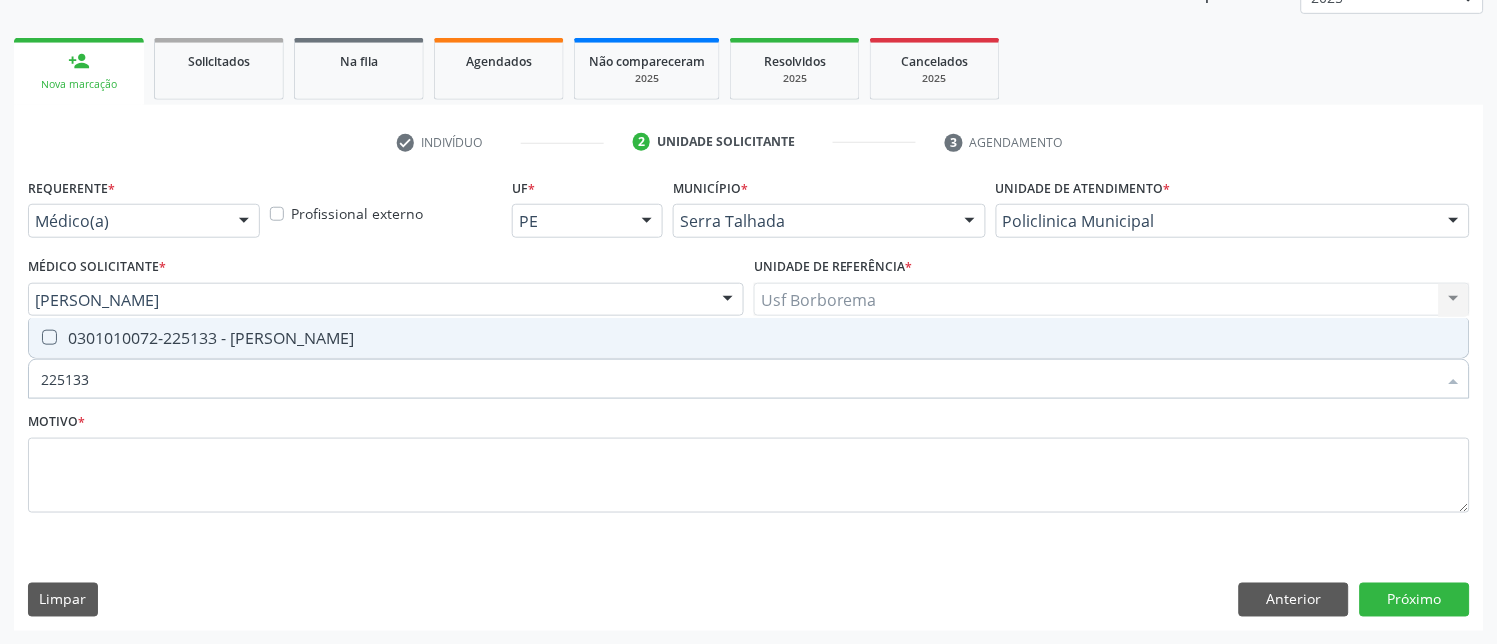 checkbox on "true" 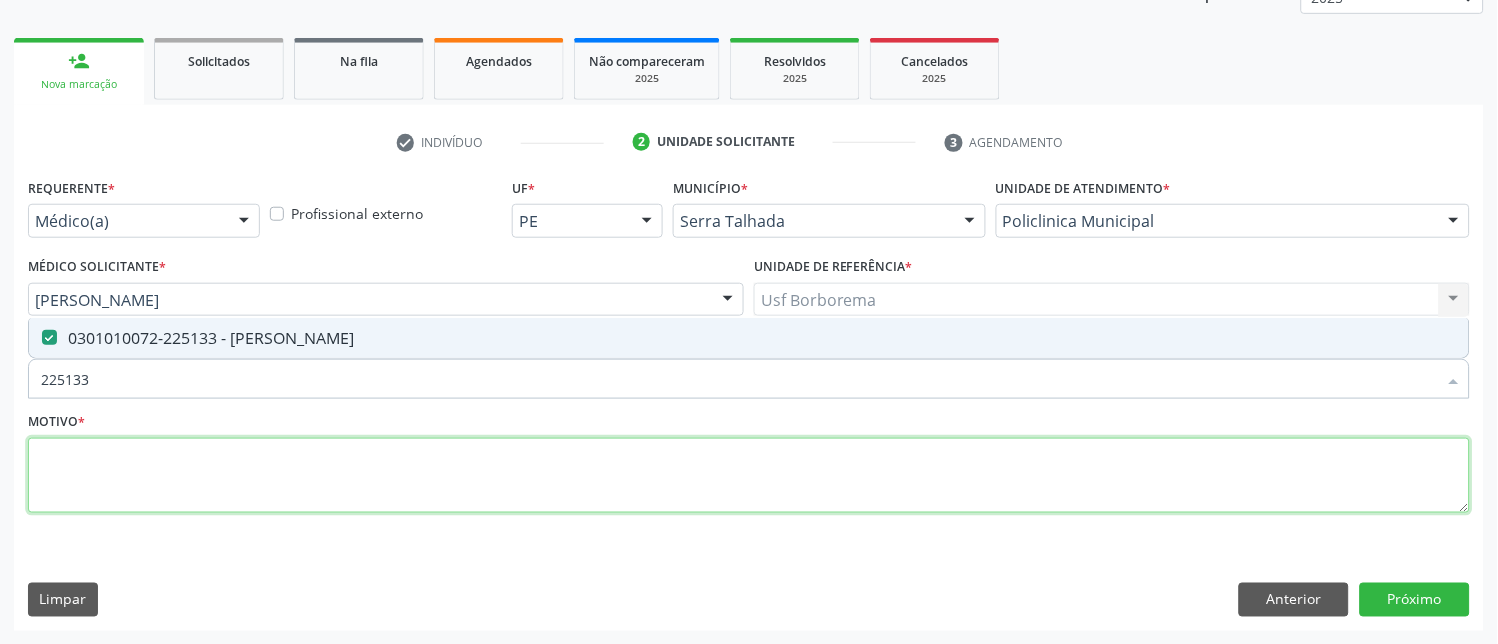 click at bounding box center (749, 476) 